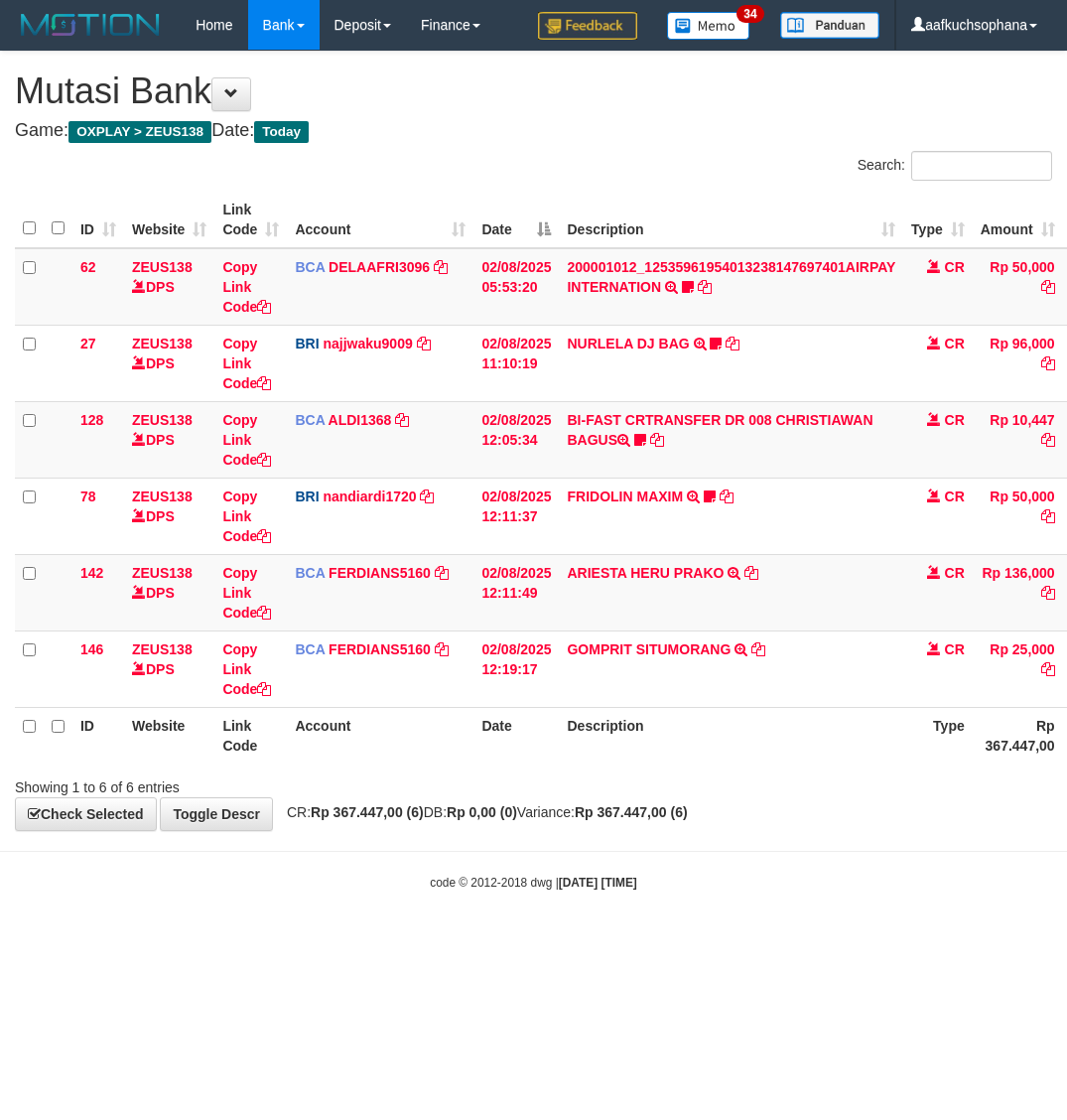 scroll, scrollTop: 0, scrollLeft: 0, axis: both 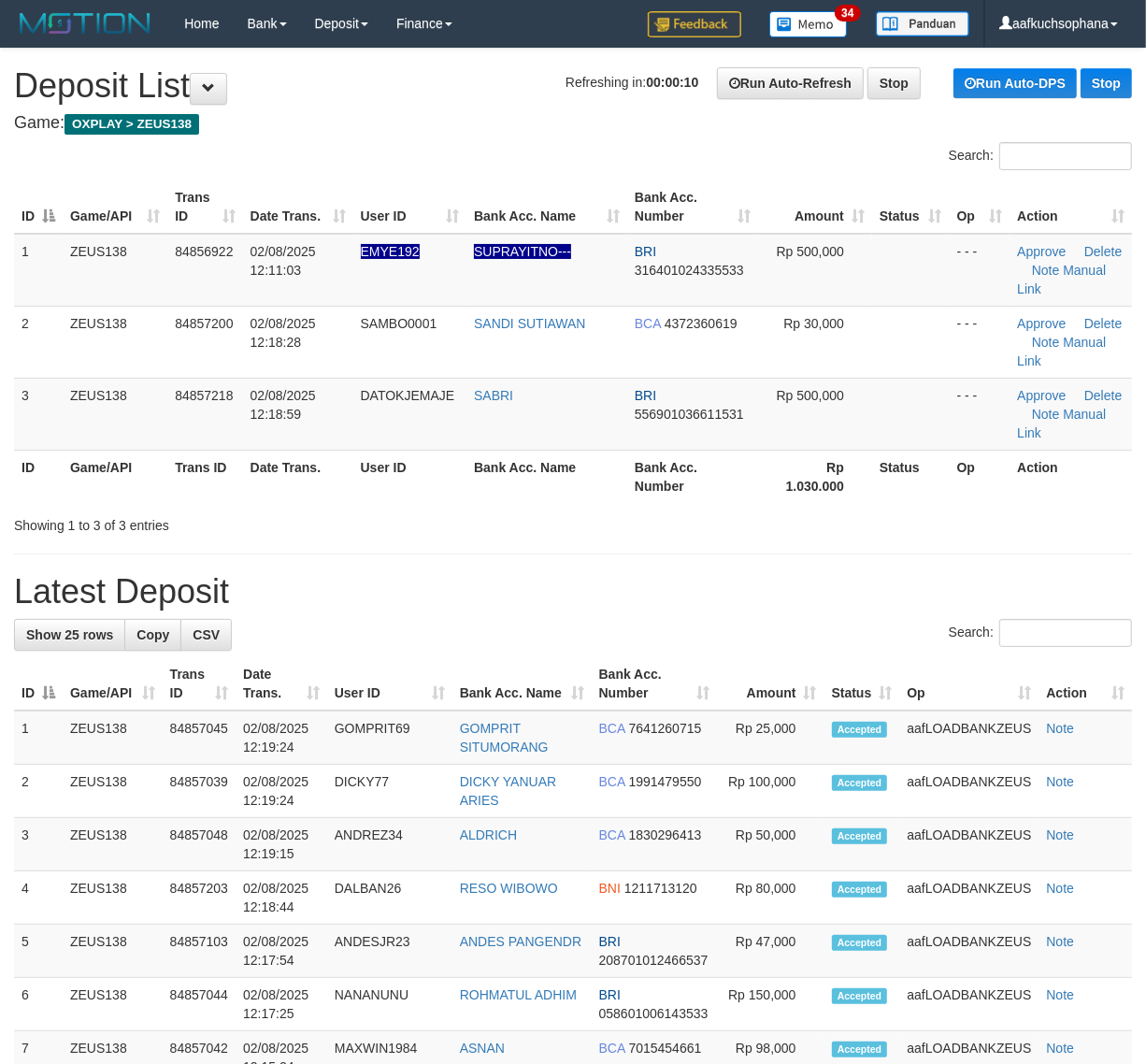 click on "Latest Deposit" at bounding box center [573, 592] 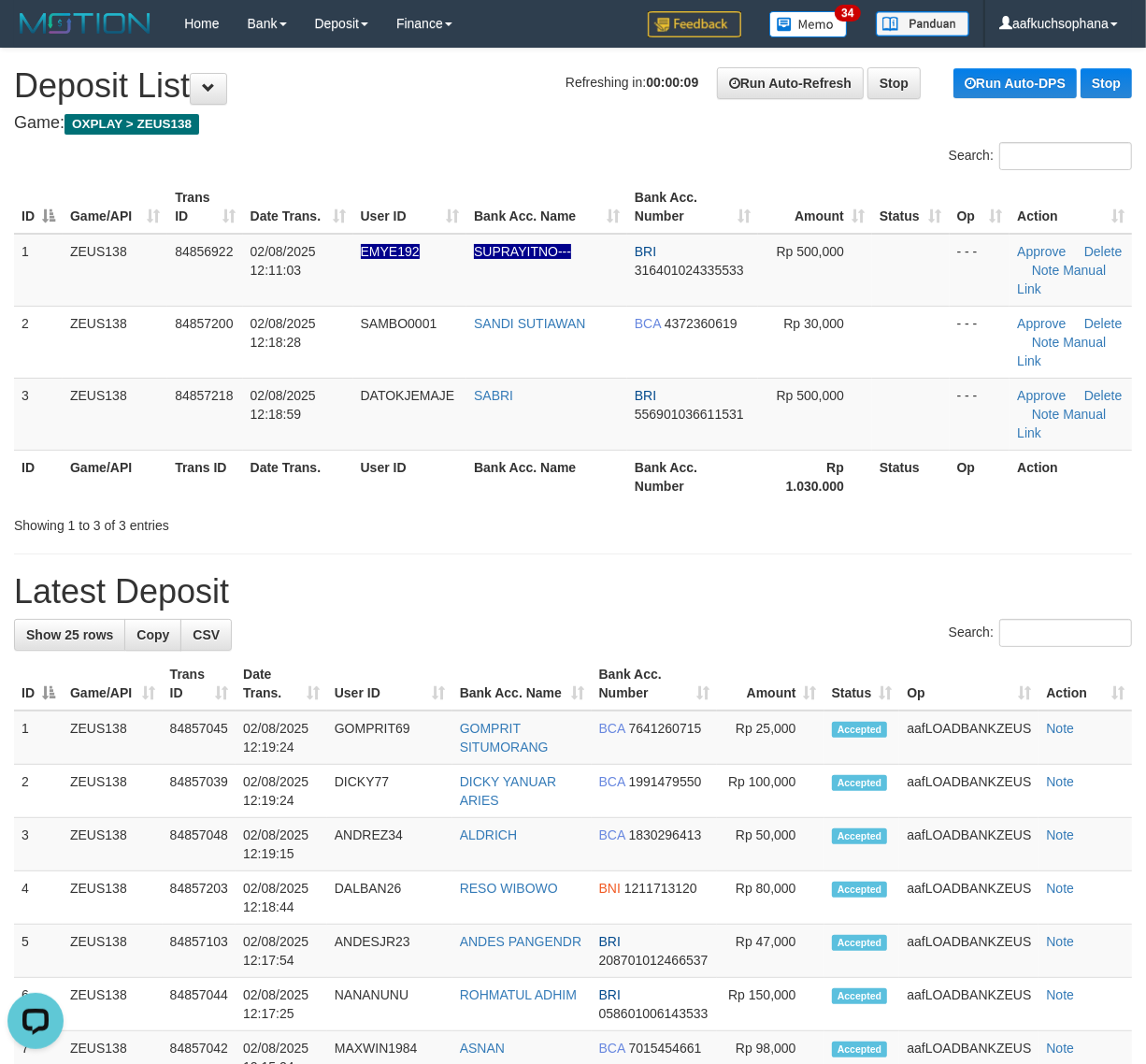 scroll, scrollTop: 0, scrollLeft: 0, axis: both 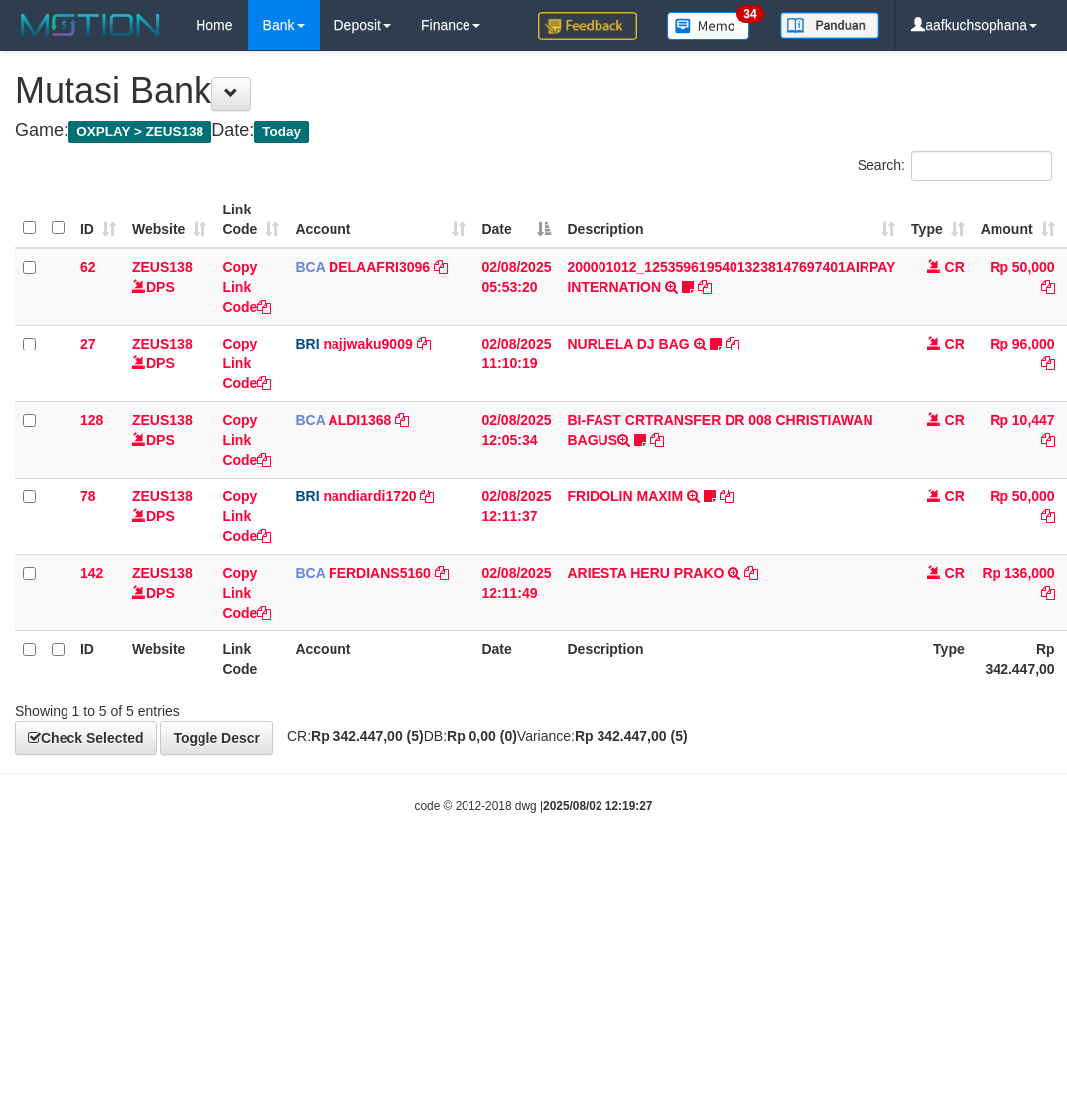 drag, startPoint x: 673, startPoint y: 964, endPoint x: 693, endPoint y: 975, distance: 22.825424 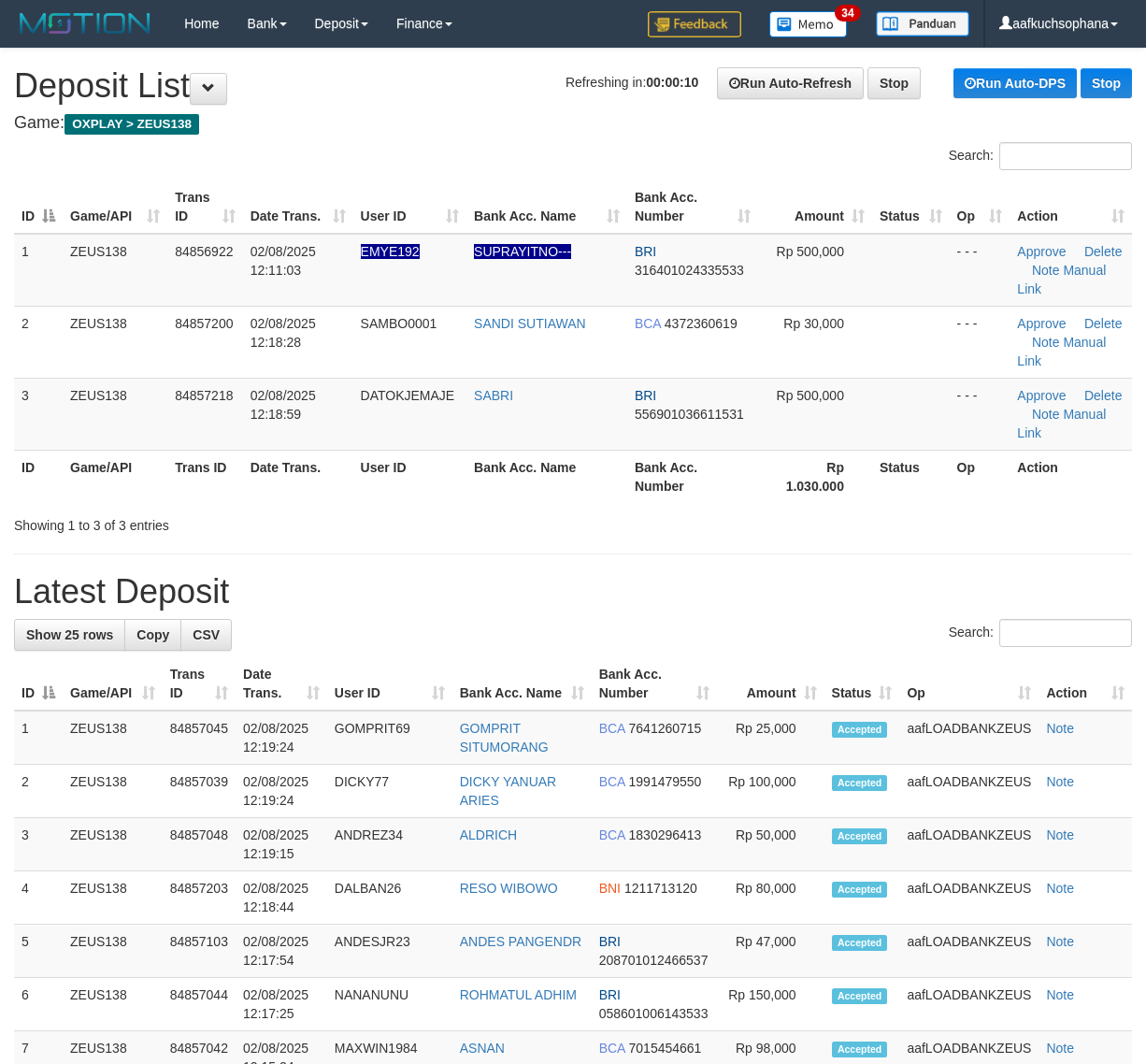 scroll, scrollTop: 0, scrollLeft: 0, axis: both 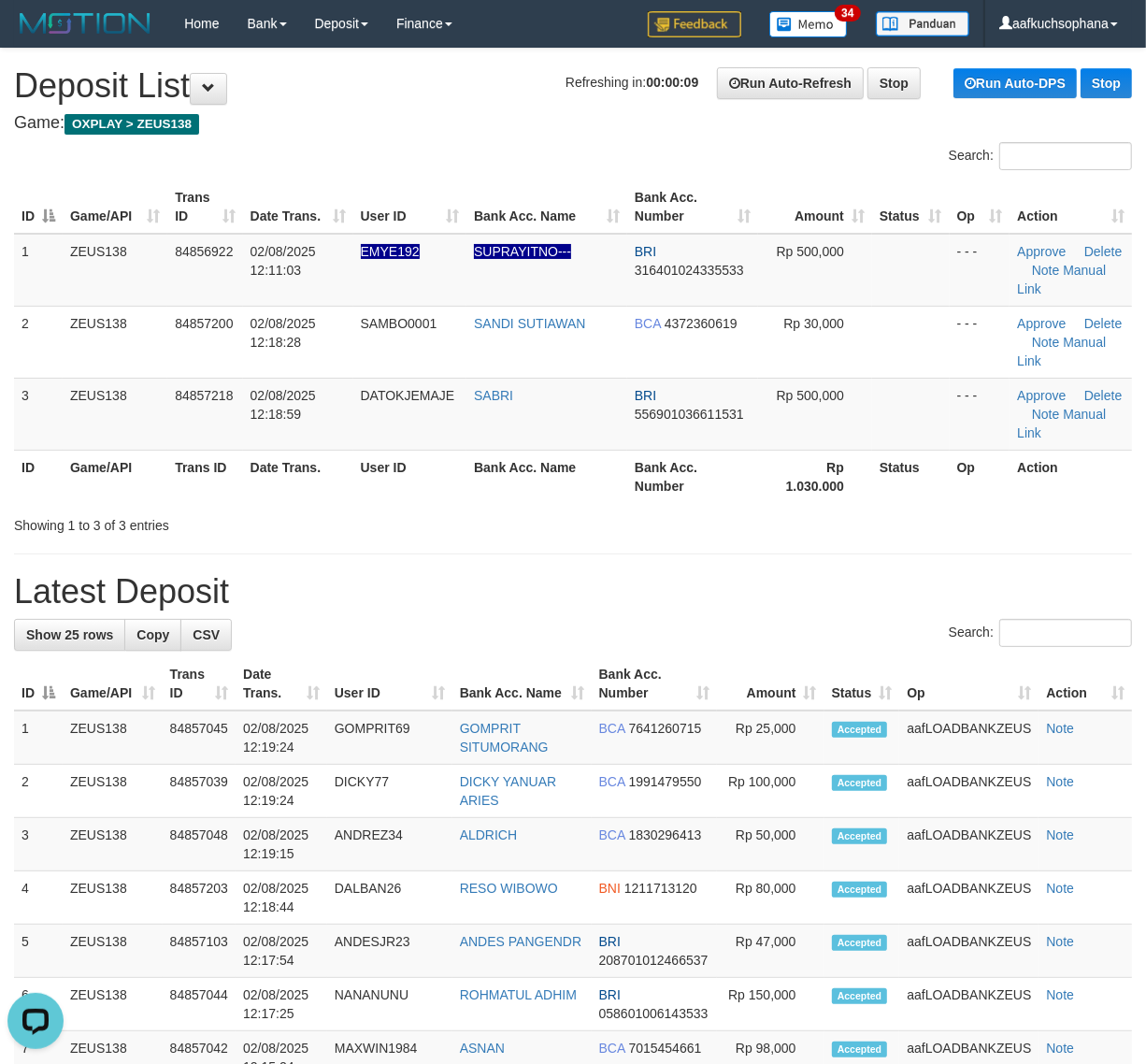 click on "Latest Deposit" at bounding box center [573, 592] 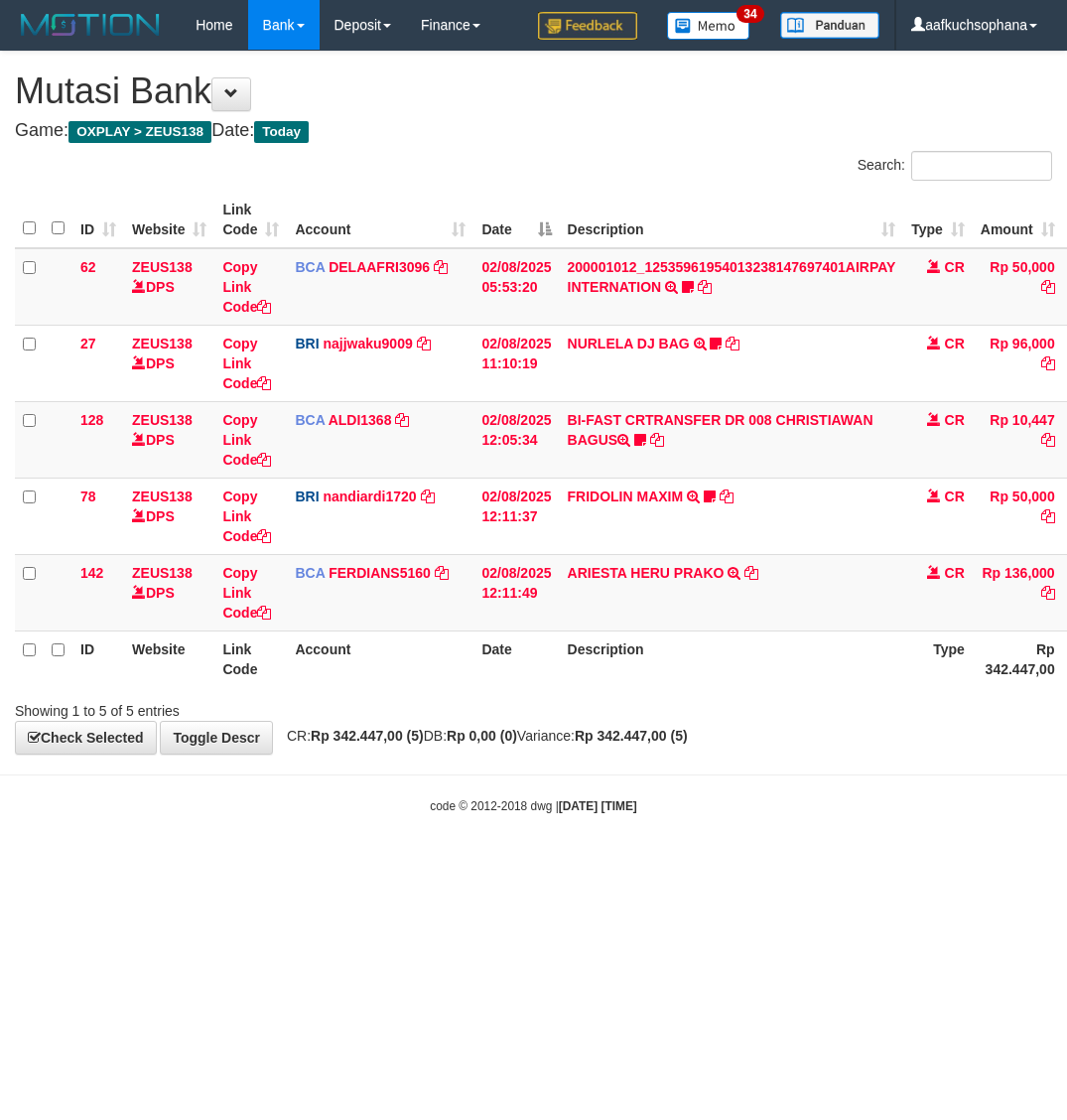 scroll, scrollTop: 0, scrollLeft: 0, axis: both 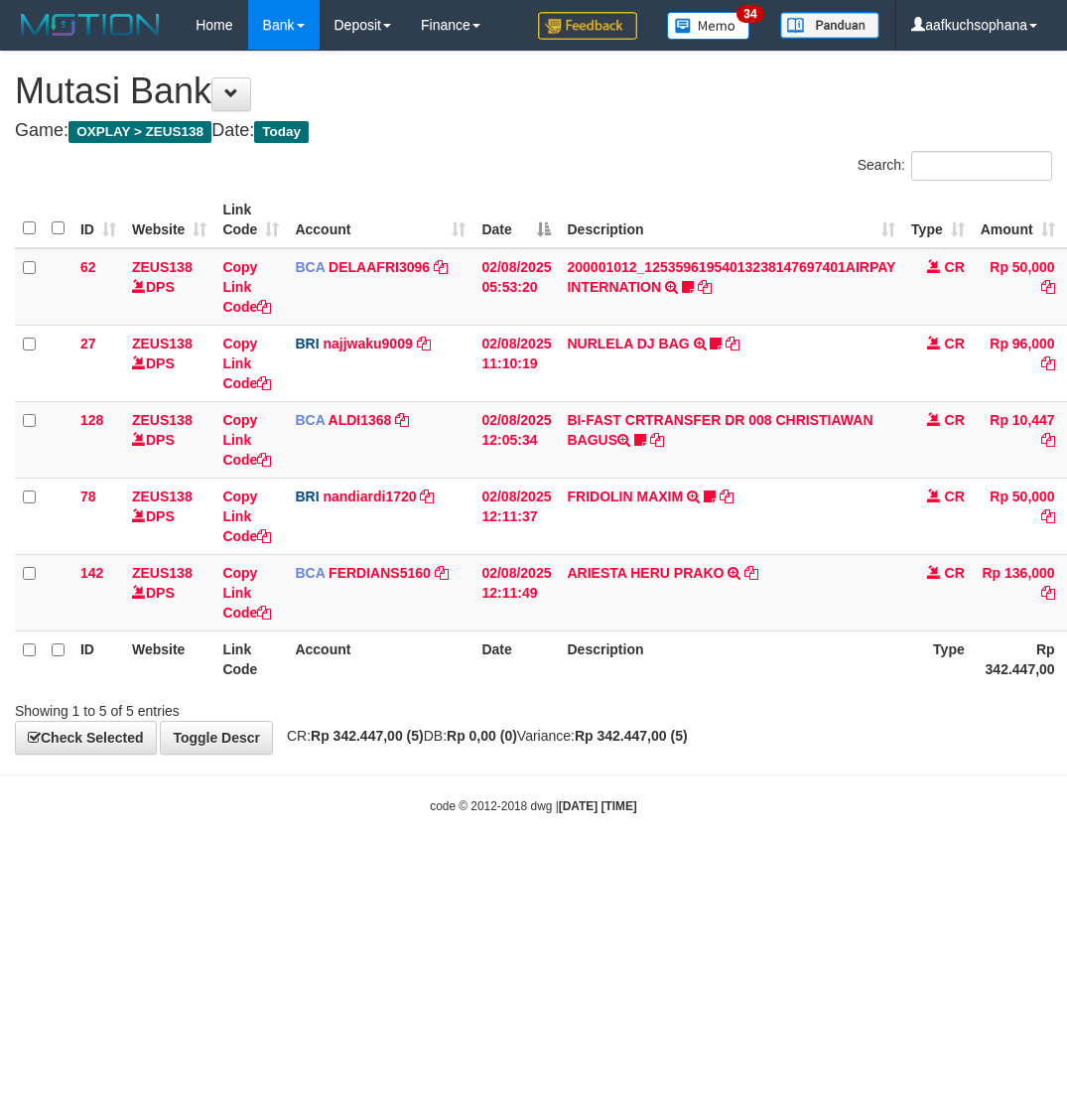 drag, startPoint x: 0, startPoint y: 0, endPoint x: 686, endPoint y: 964, distance: 1183.1703 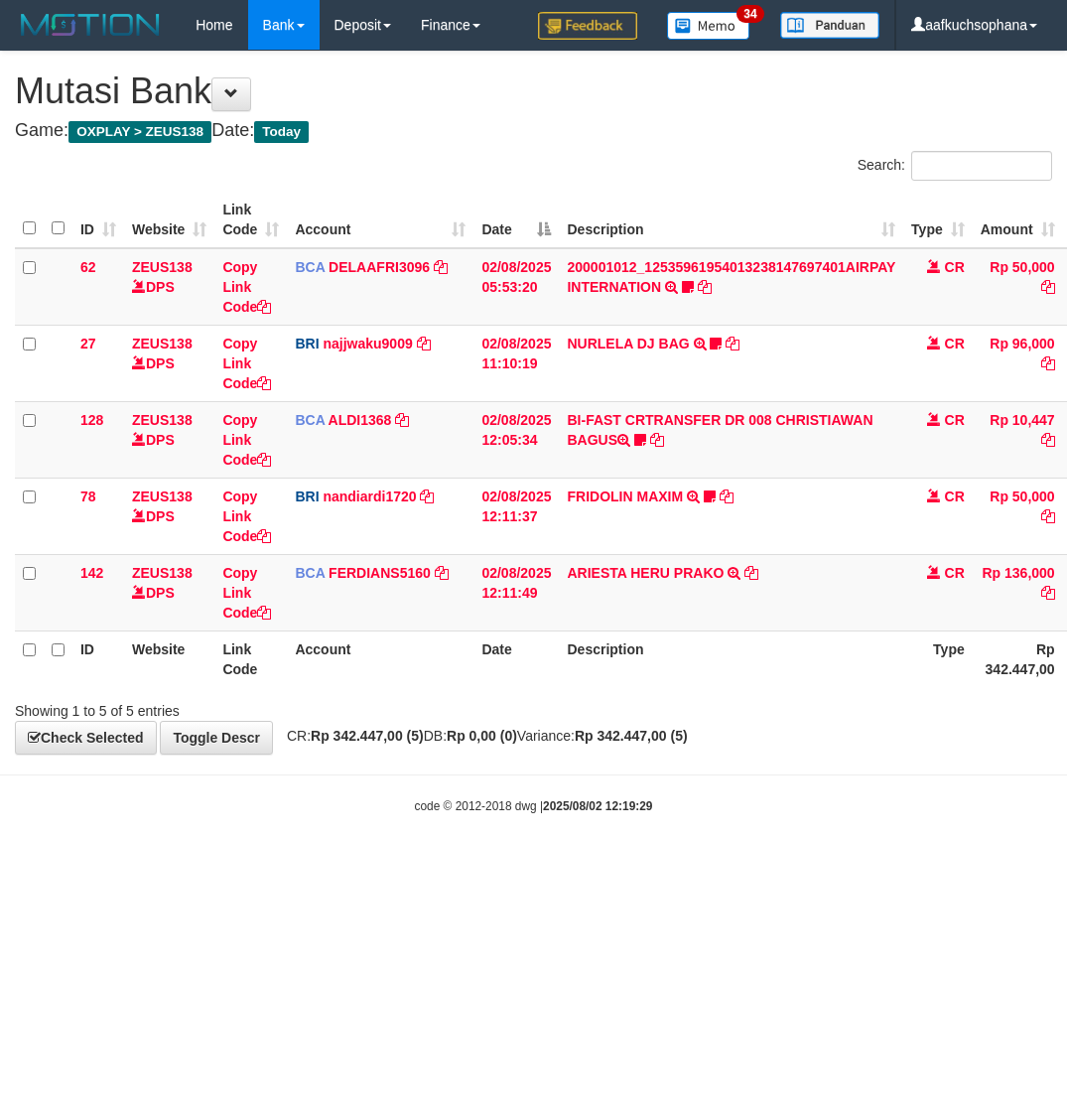 scroll, scrollTop: 0, scrollLeft: 0, axis: both 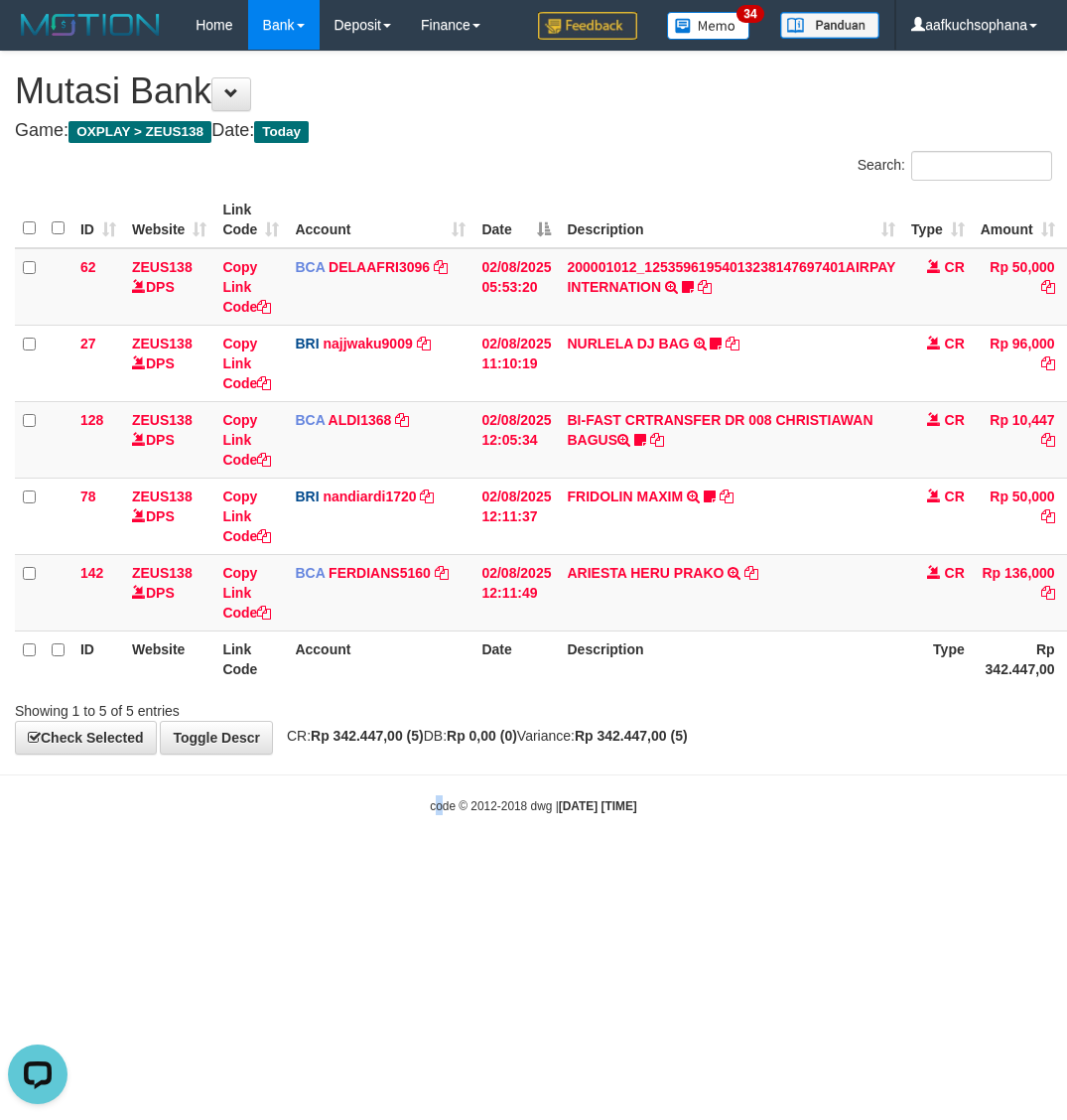 click on "Toggle navigation
Home
Bank
Account List
Load
By Website
Group
[OXPLAY]													ZEUS138
By Load Group (DPS)
Sync" at bounding box center [533, 432] 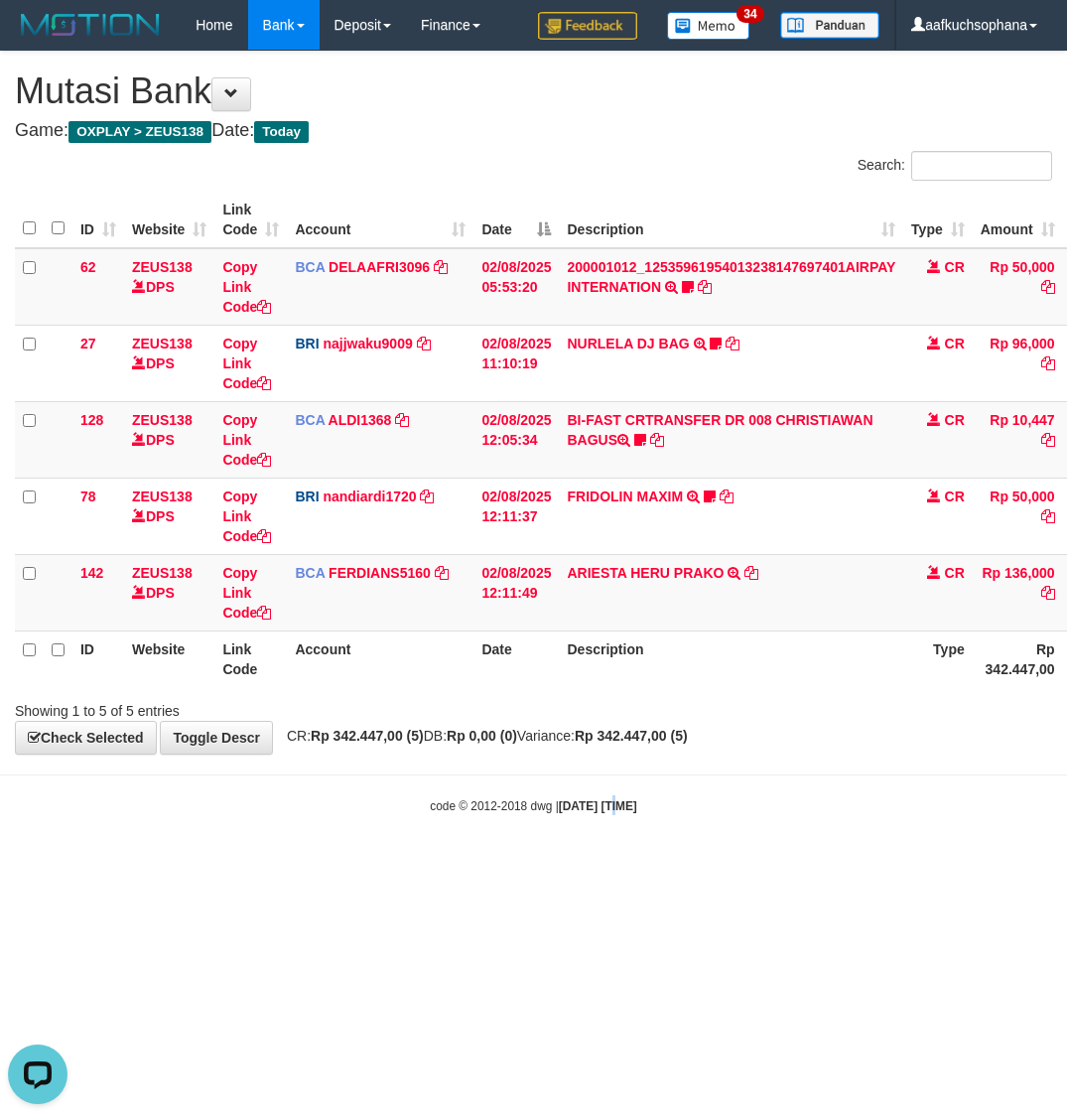 click on "Toggle navigation
Home
Bank
Account List
Load
By Website
Group
[OXPLAY]													ZEUS138
By Load Group (DPS)" at bounding box center (533, 432) 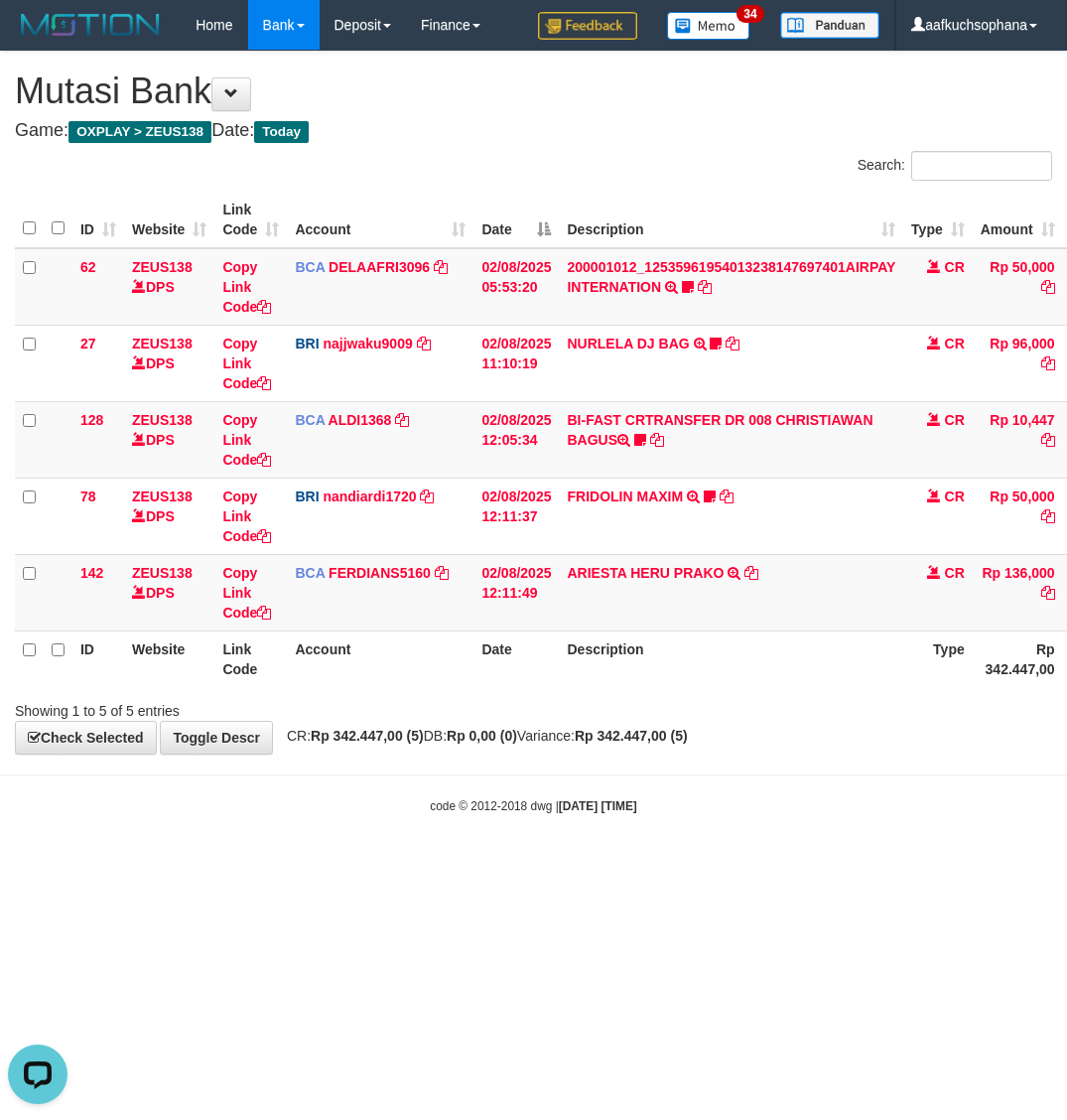 click on "Toggle navigation
Home
Bank
Account List
Load
By Website
Group
[OXPLAY]													ZEUS138
By Load Group (DPS)" at bounding box center (533, 432) 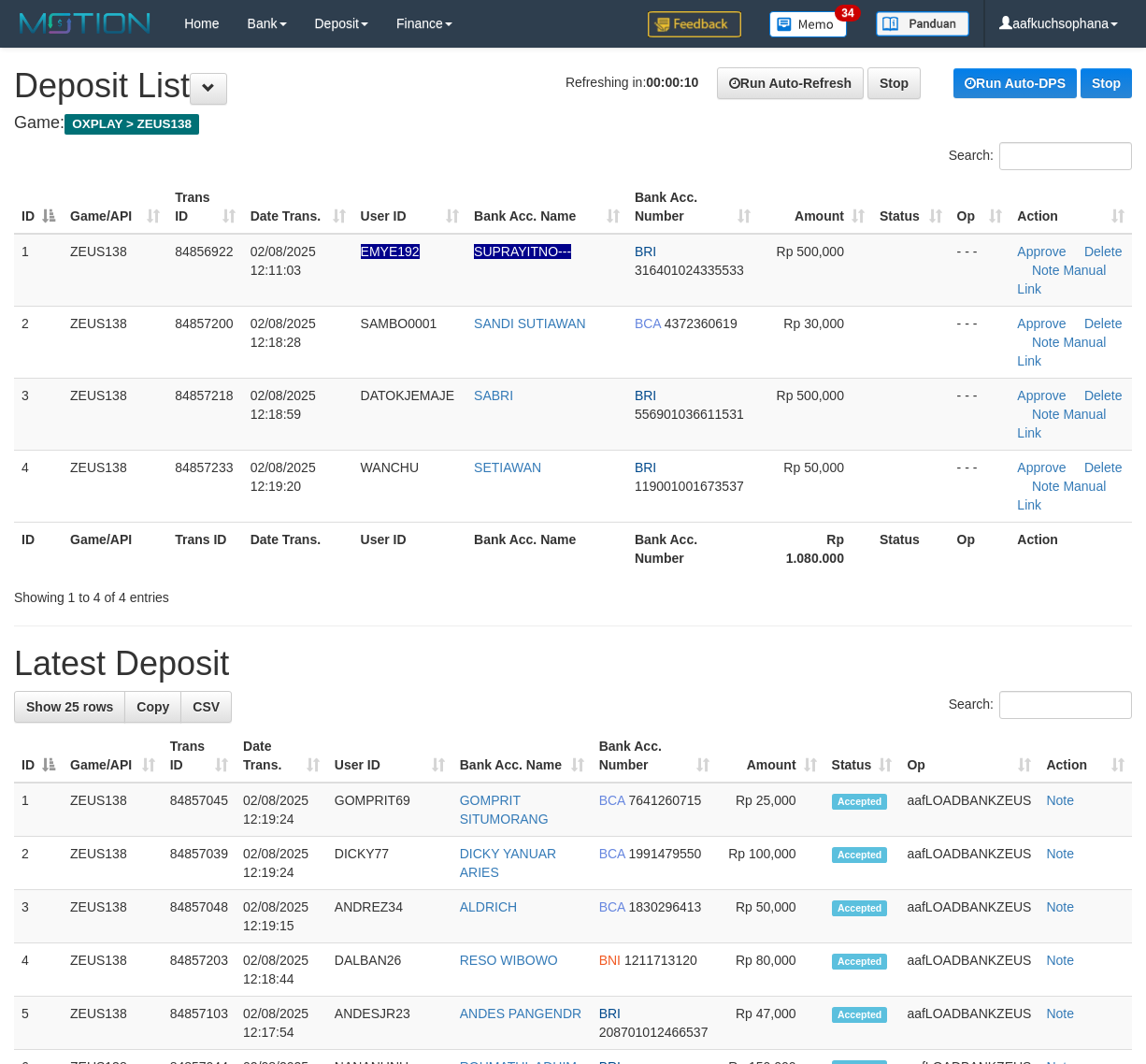 scroll, scrollTop: 0, scrollLeft: 0, axis: both 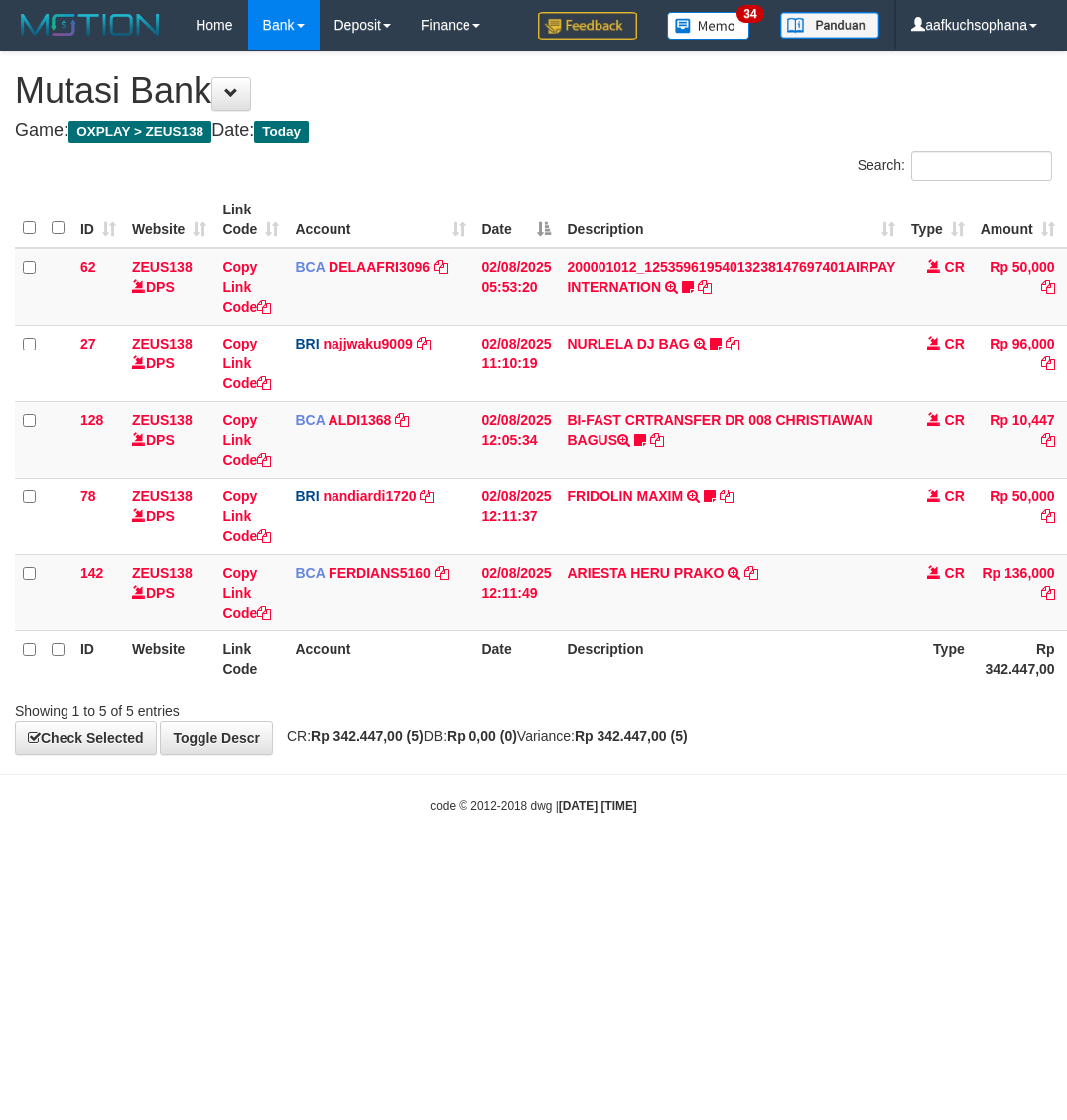 drag, startPoint x: 383, startPoint y: 907, endPoint x: 333, endPoint y: 880, distance: 56.82429 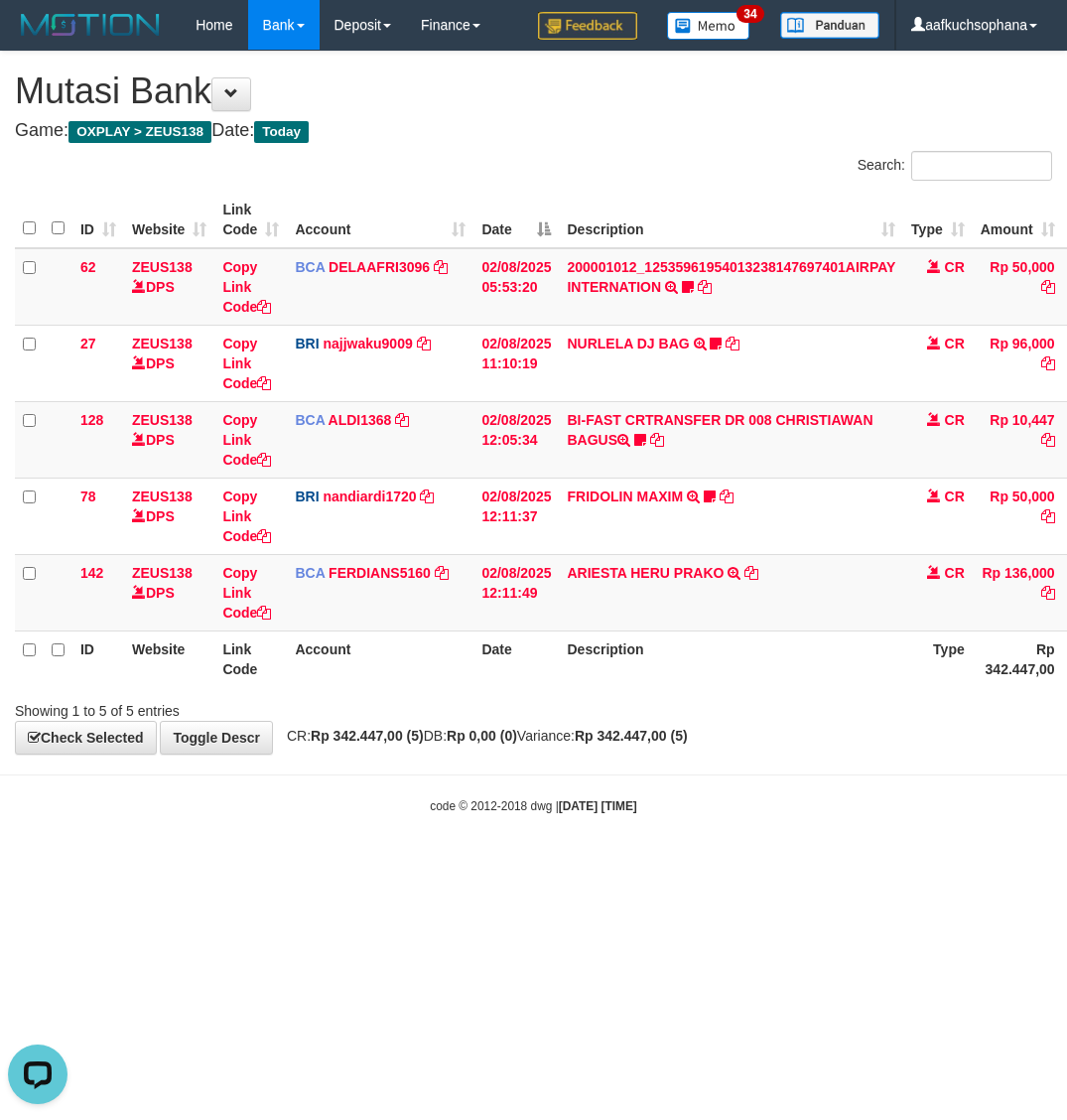 scroll, scrollTop: 0, scrollLeft: 0, axis: both 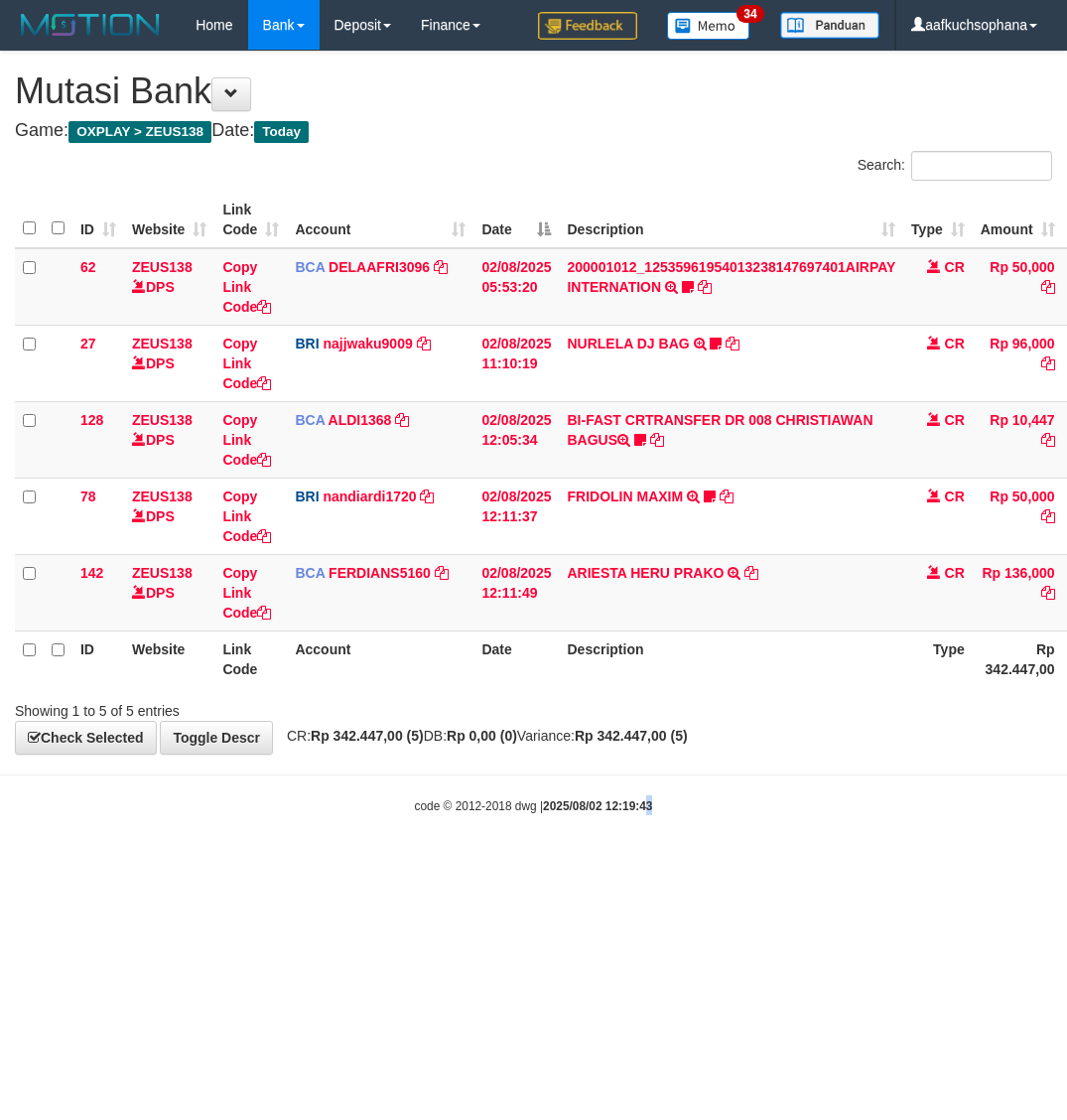 drag, startPoint x: 650, startPoint y: 970, endPoint x: 633, endPoint y: 965, distance: 17.720045 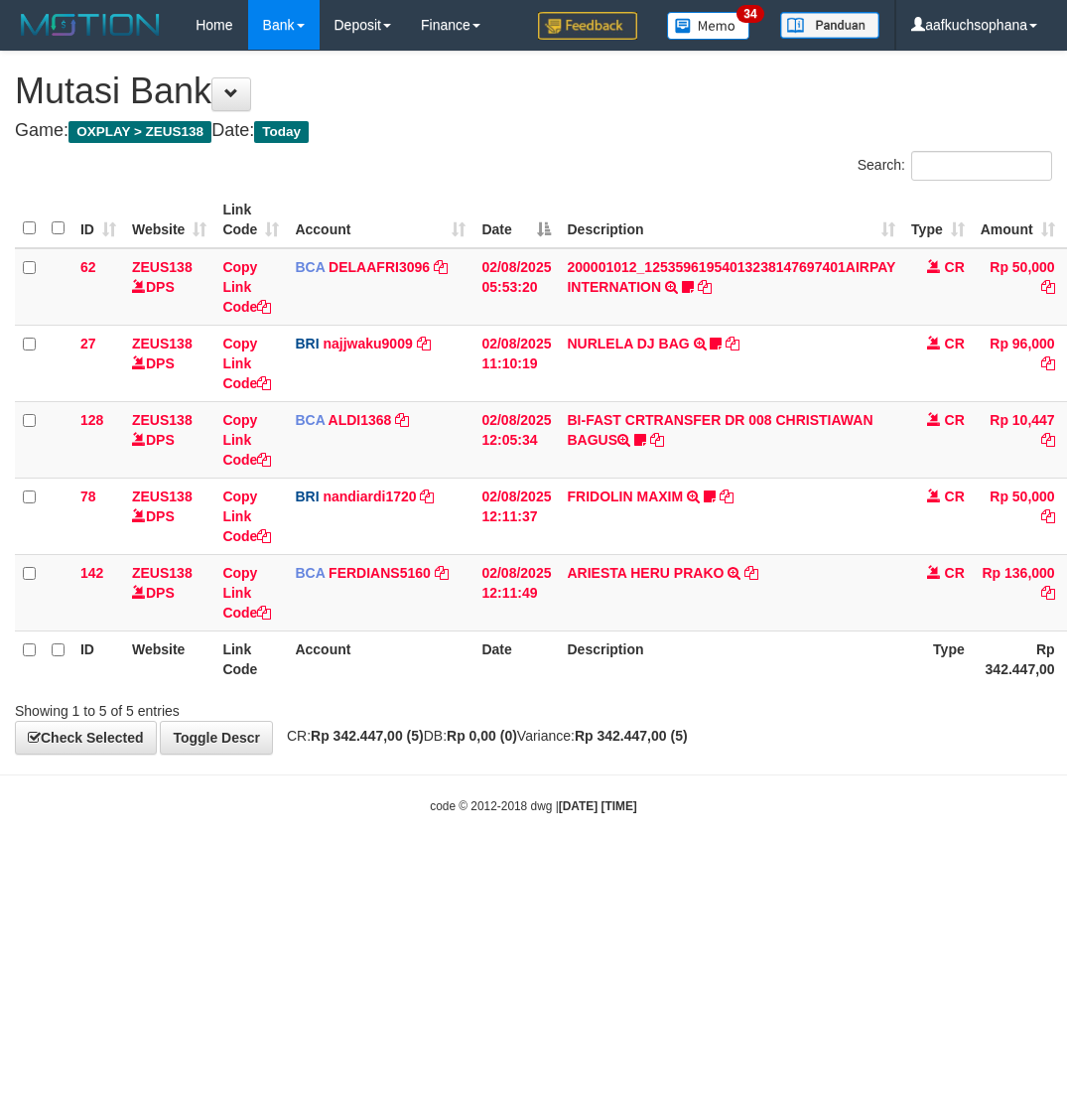 scroll, scrollTop: 0, scrollLeft: 0, axis: both 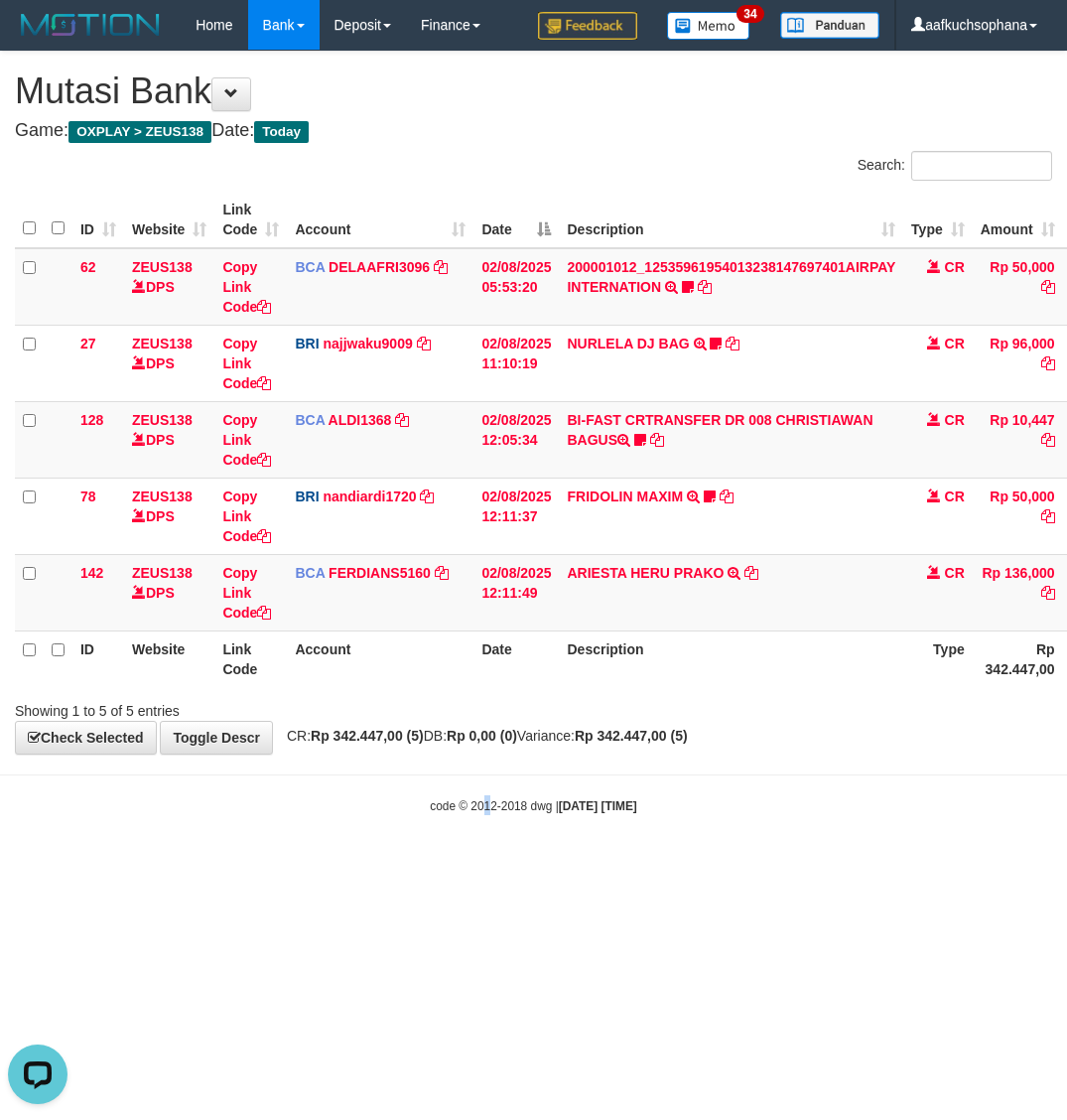 drag, startPoint x: 469, startPoint y: 857, endPoint x: 458, endPoint y: 857, distance: 11 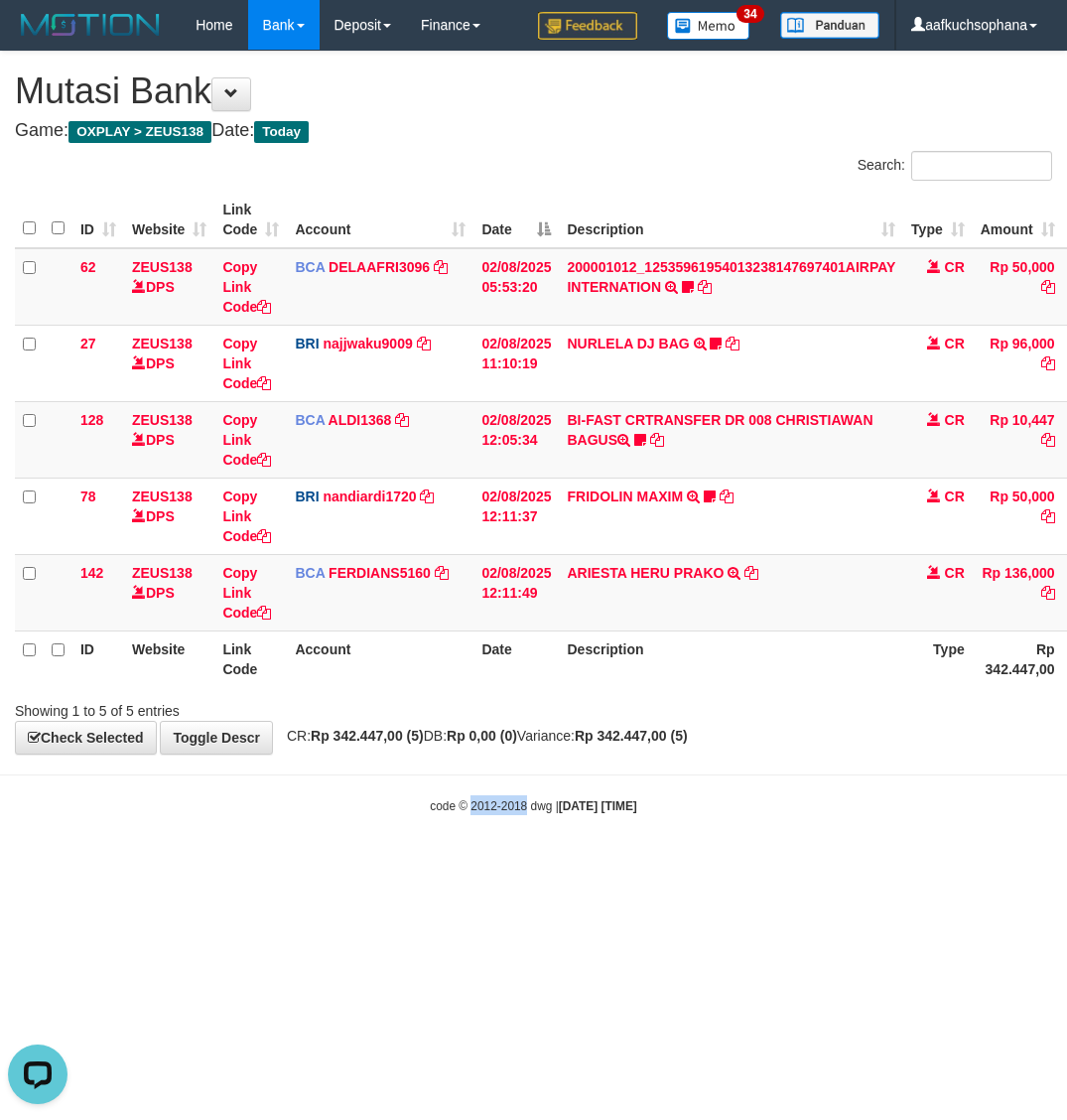 drag, startPoint x: 457, startPoint y: 856, endPoint x: 508, endPoint y: 872, distance: 53.450912 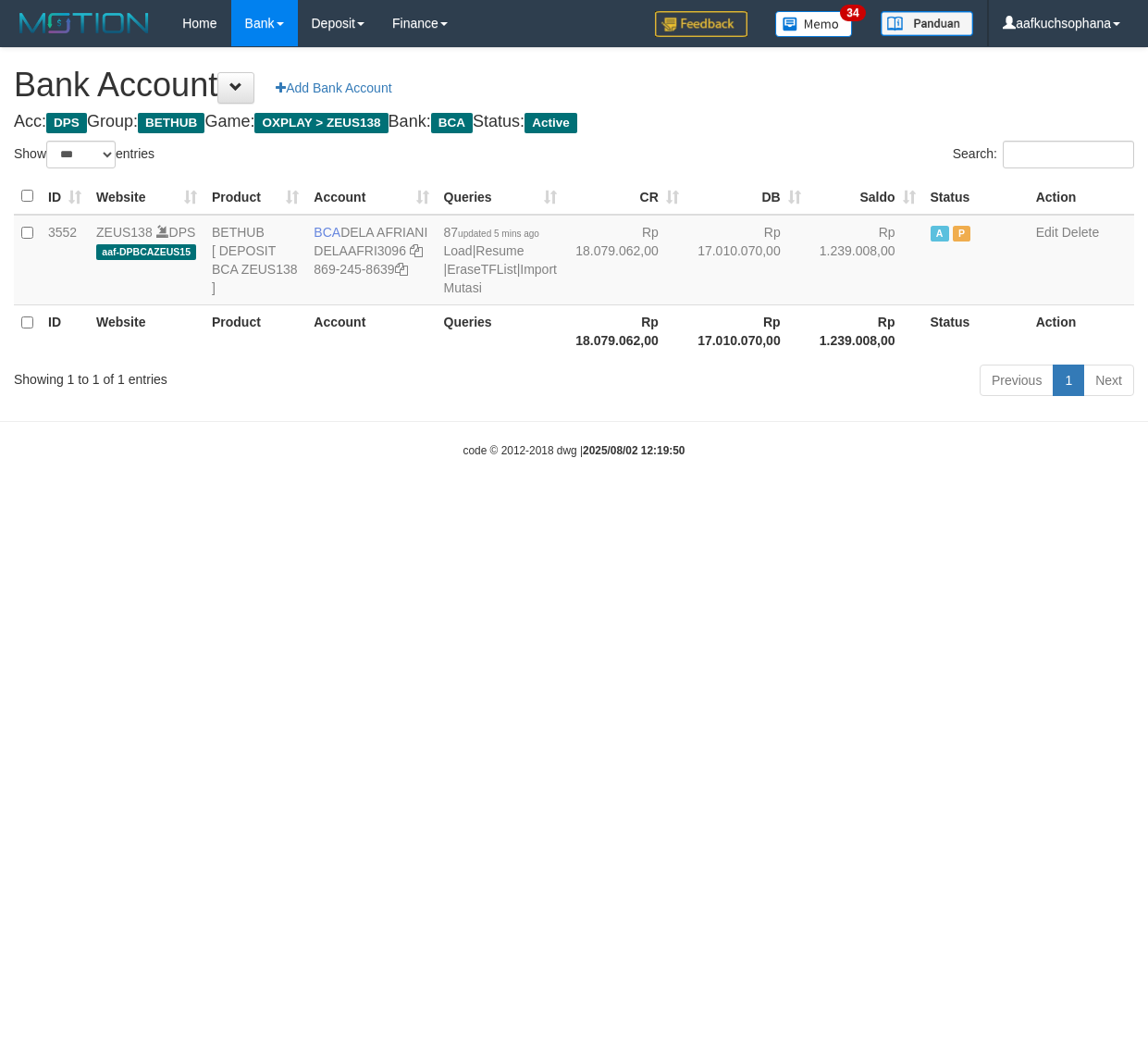 select on "***" 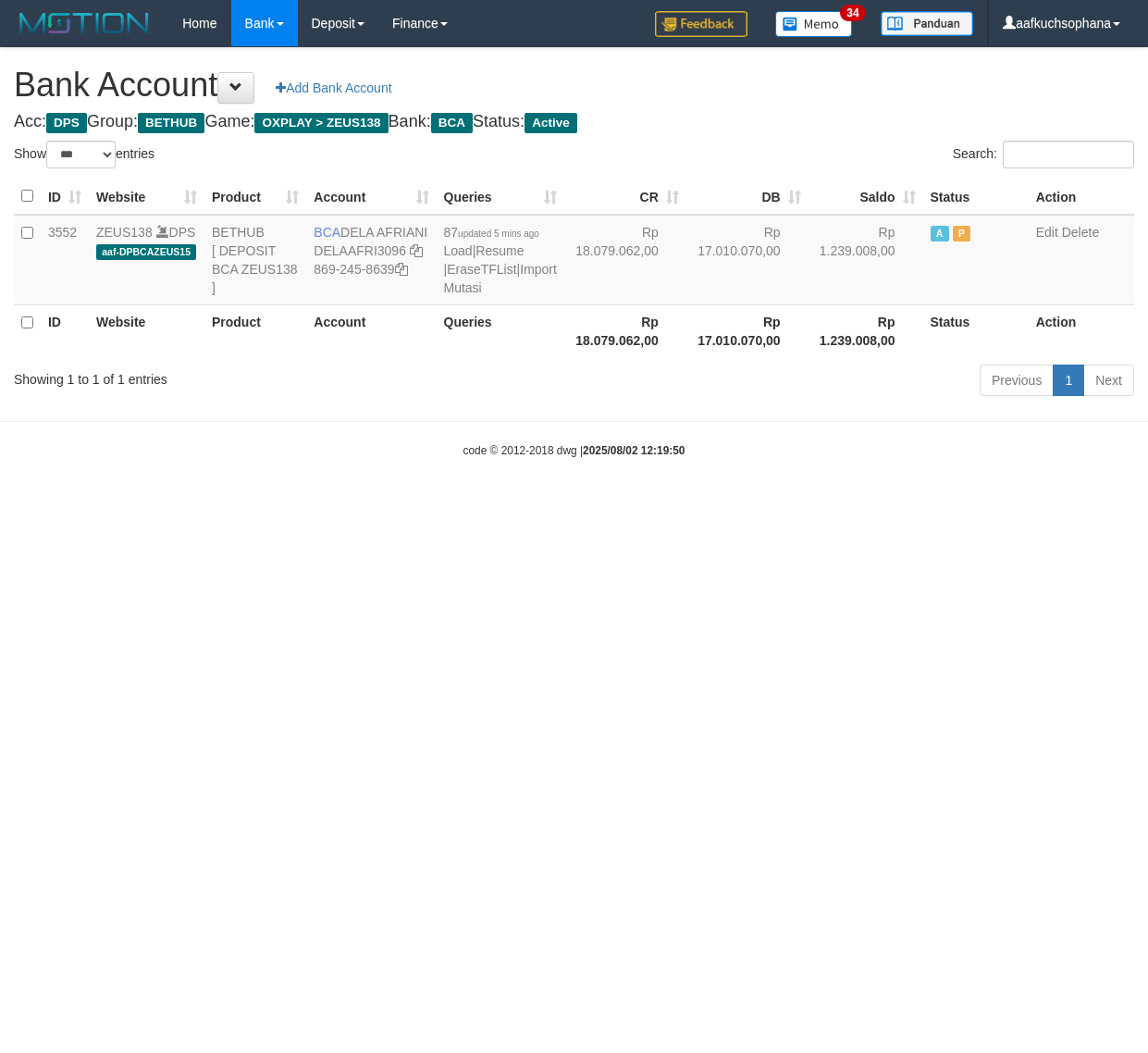 scroll, scrollTop: 0, scrollLeft: 0, axis: both 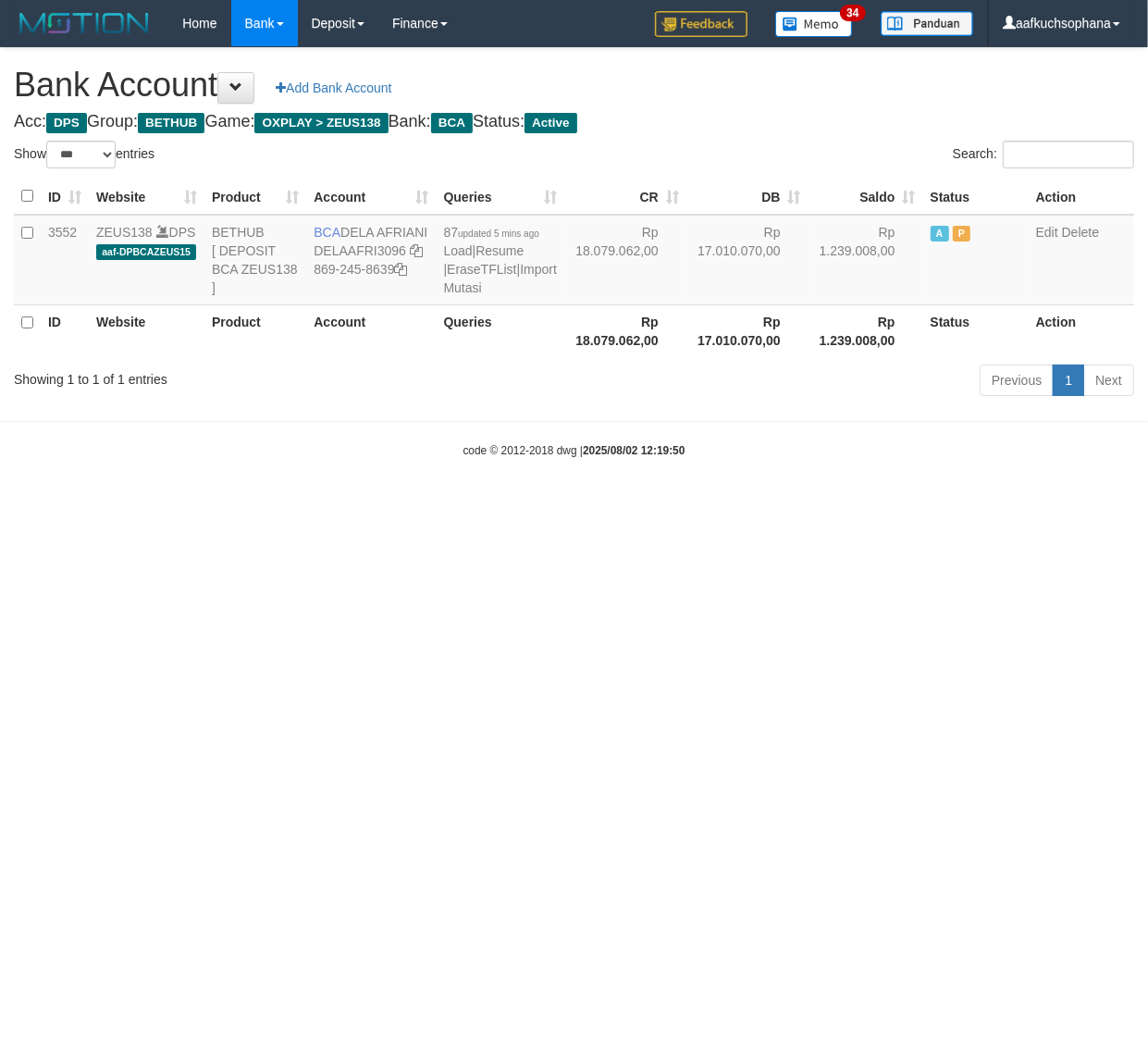drag, startPoint x: 0, startPoint y: 0, endPoint x: 874, endPoint y: 579, distance: 1048.3878 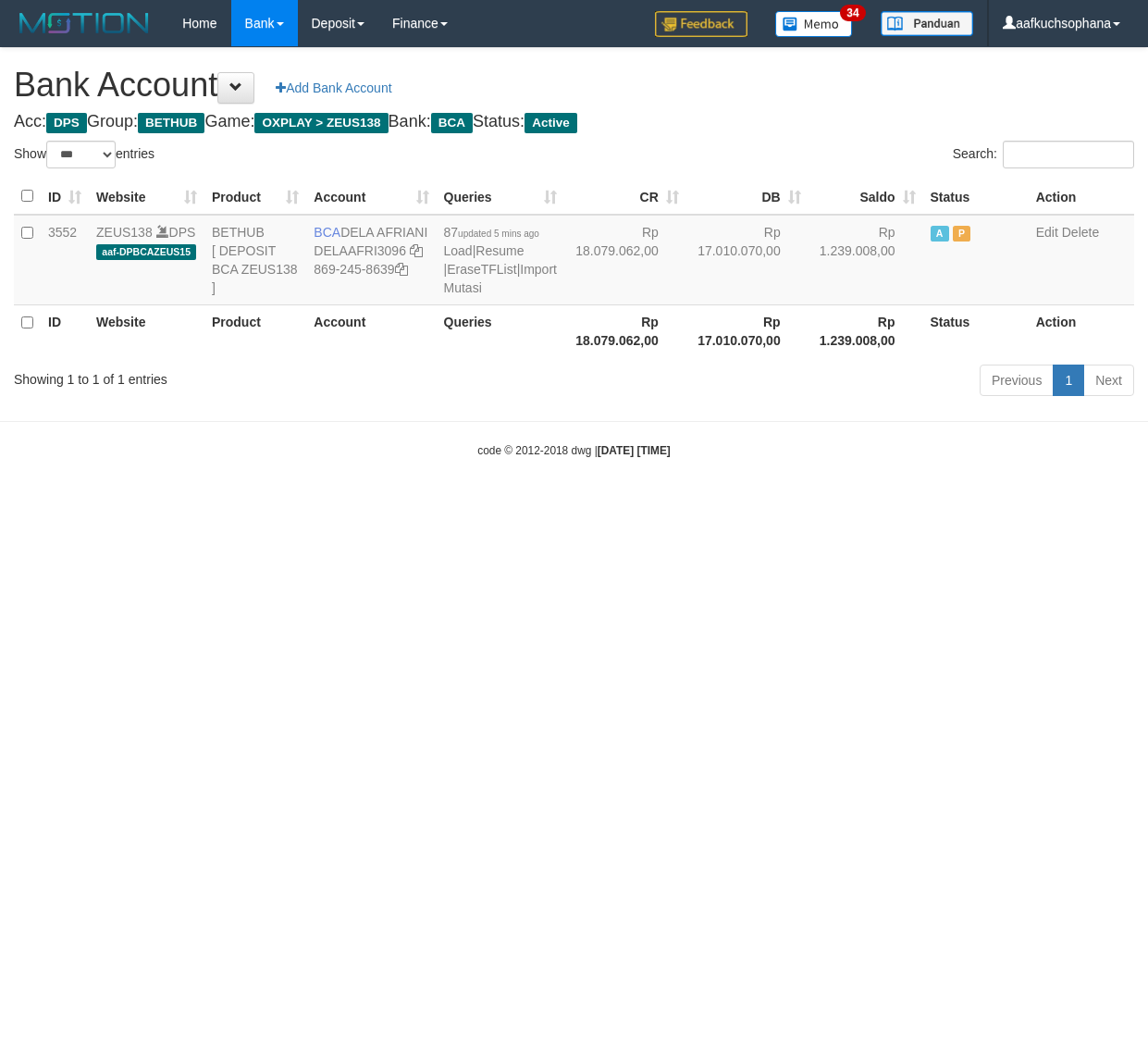 select on "***" 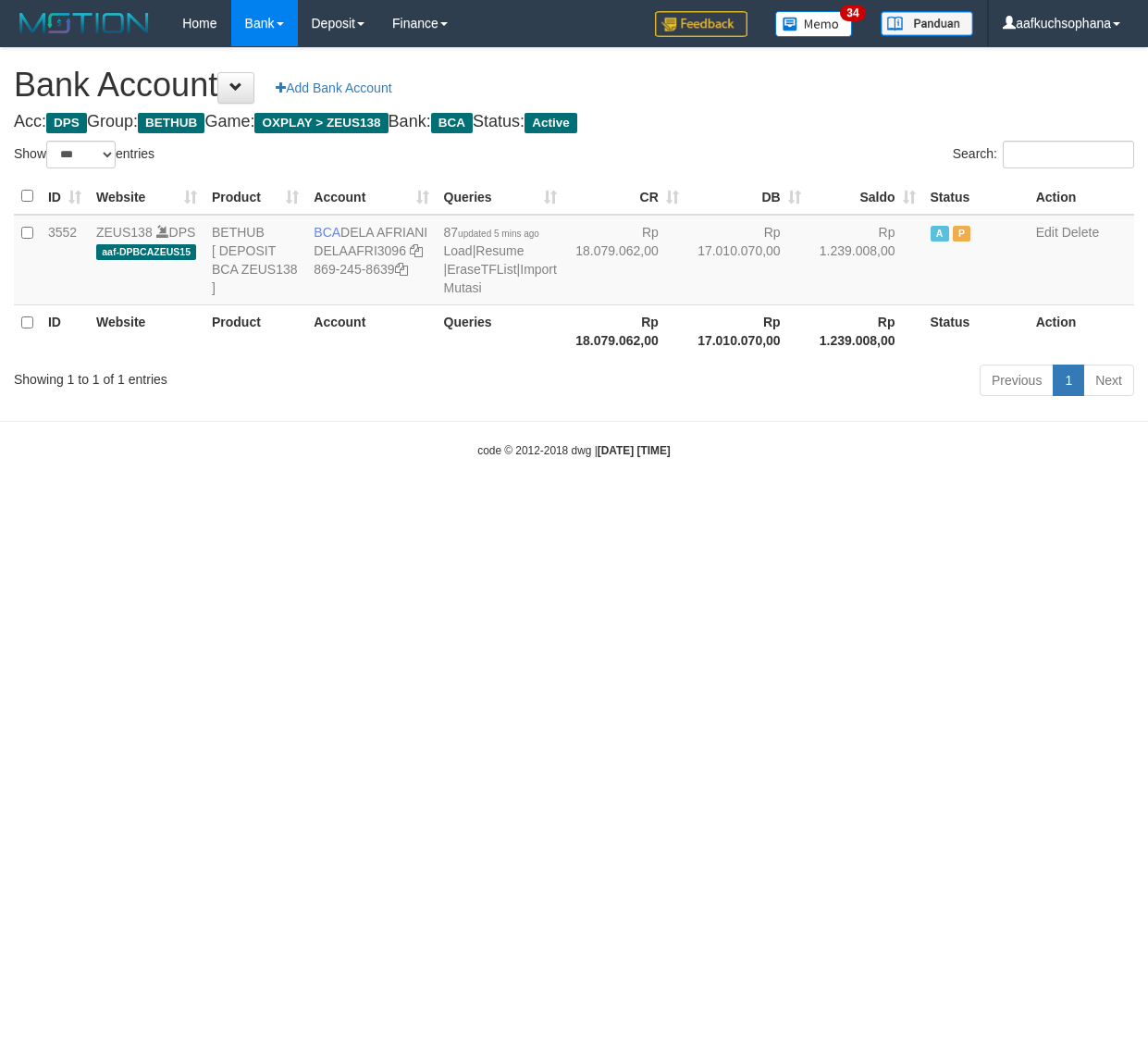 scroll, scrollTop: 0, scrollLeft: 0, axis: both 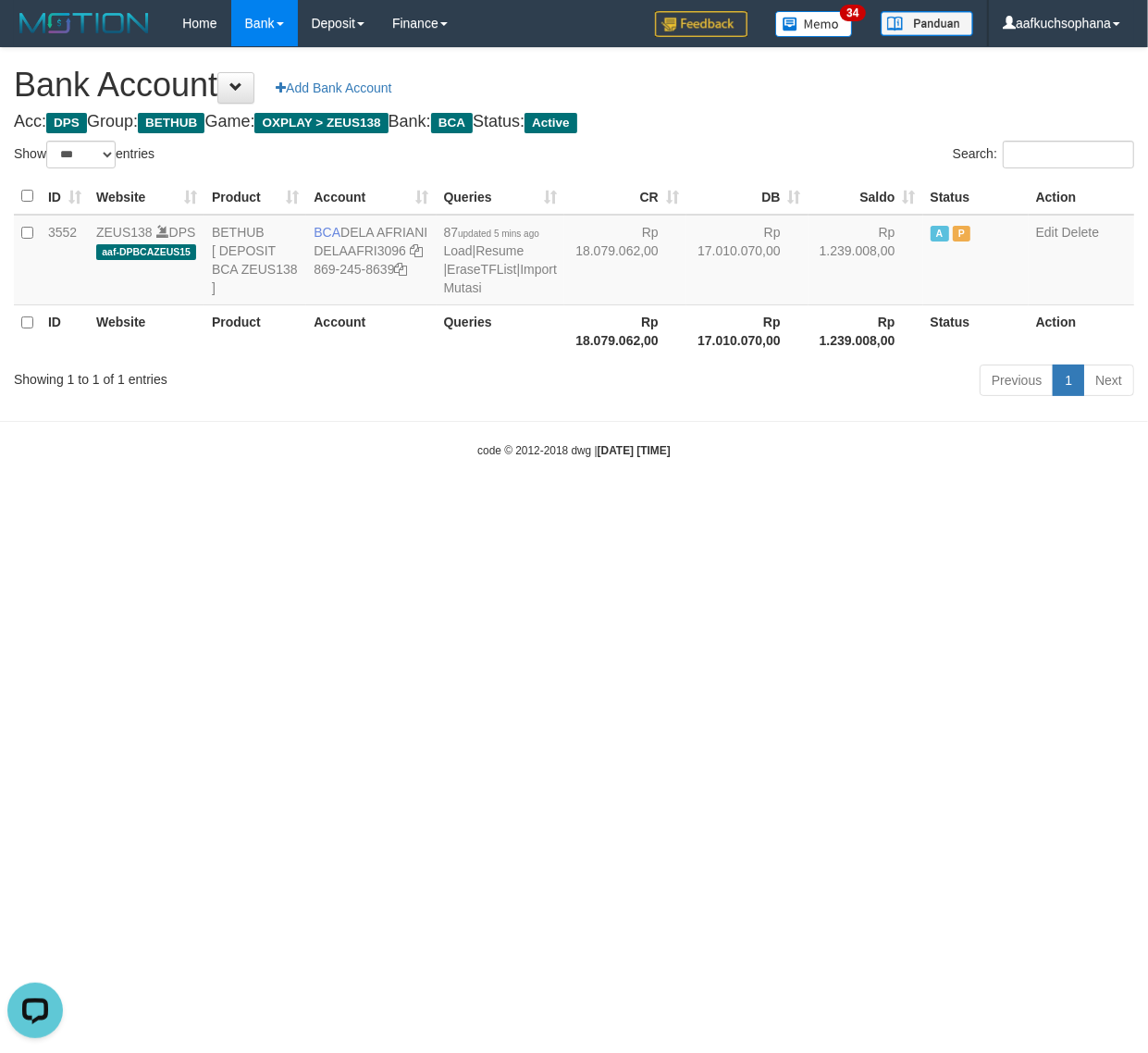 click on "Toggle navigation
Home
Bank
Account List
Load
By Website
Group
[OXPLAY]													ZEUS138
By Load Group (DPS)
Sync" at bounding box center (574, 253) 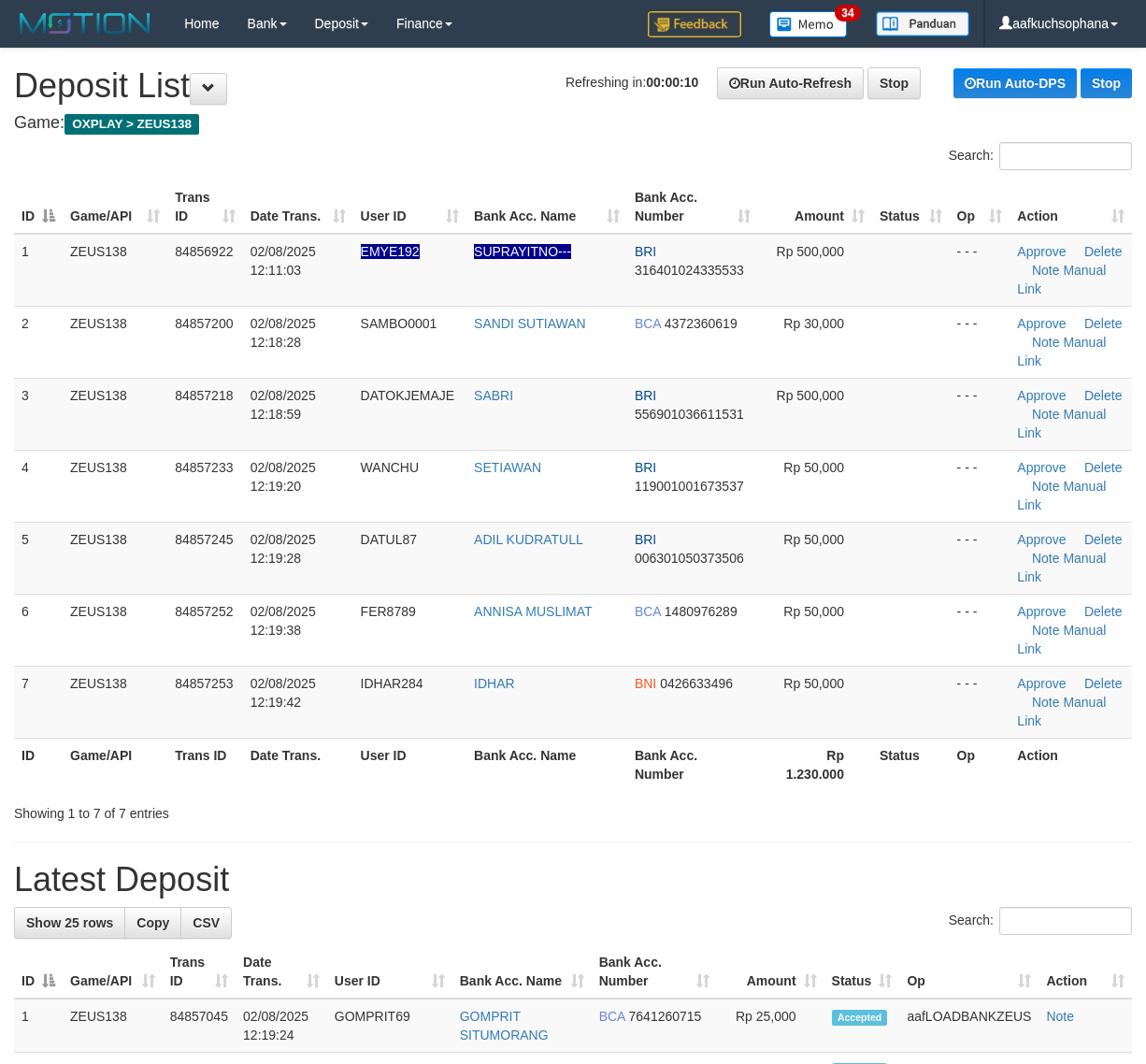 scroll, scrollTop: 0, scrollLeft: 0, axis: both 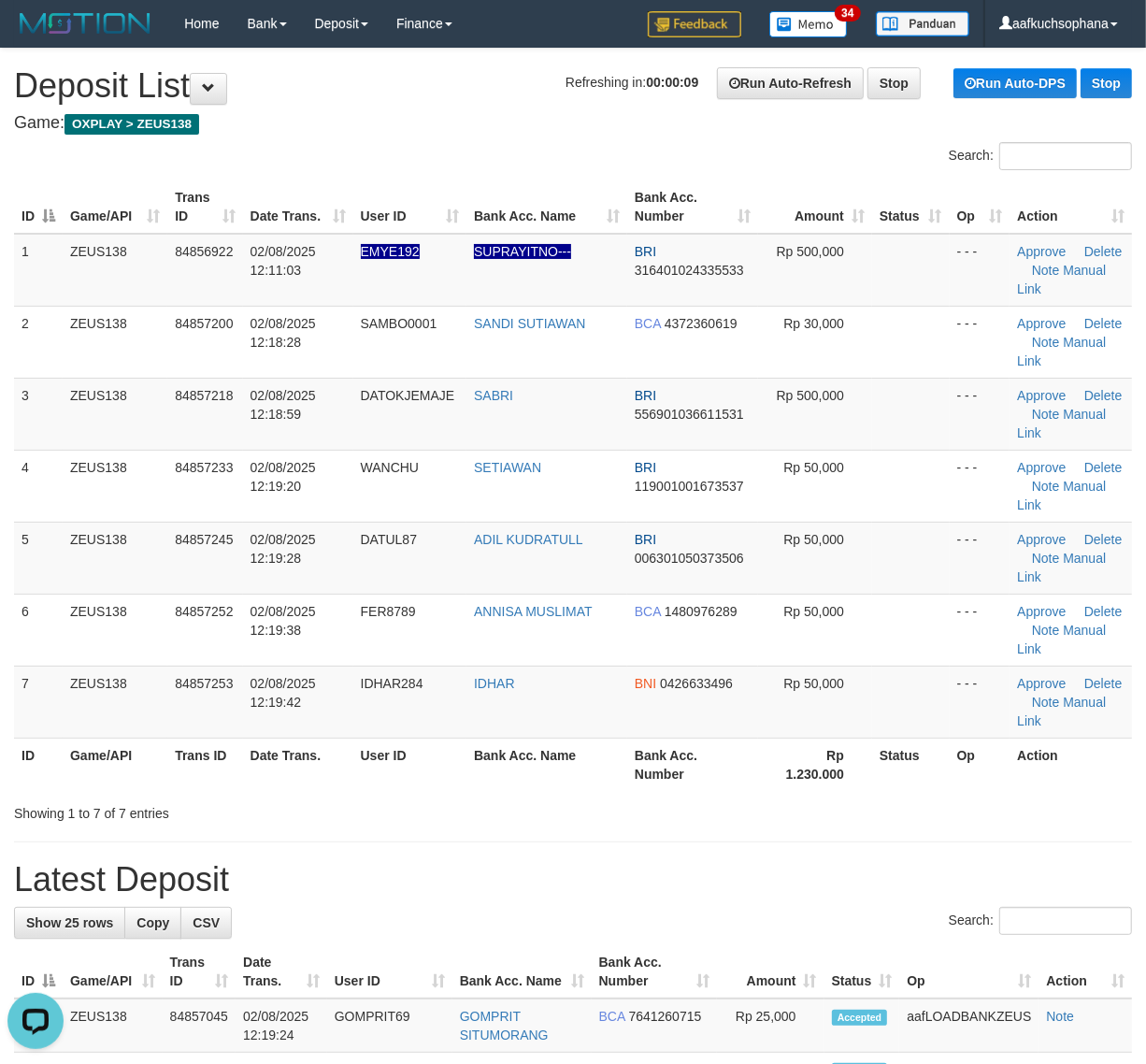 click on "**********" at bounding box center (573, 1252) 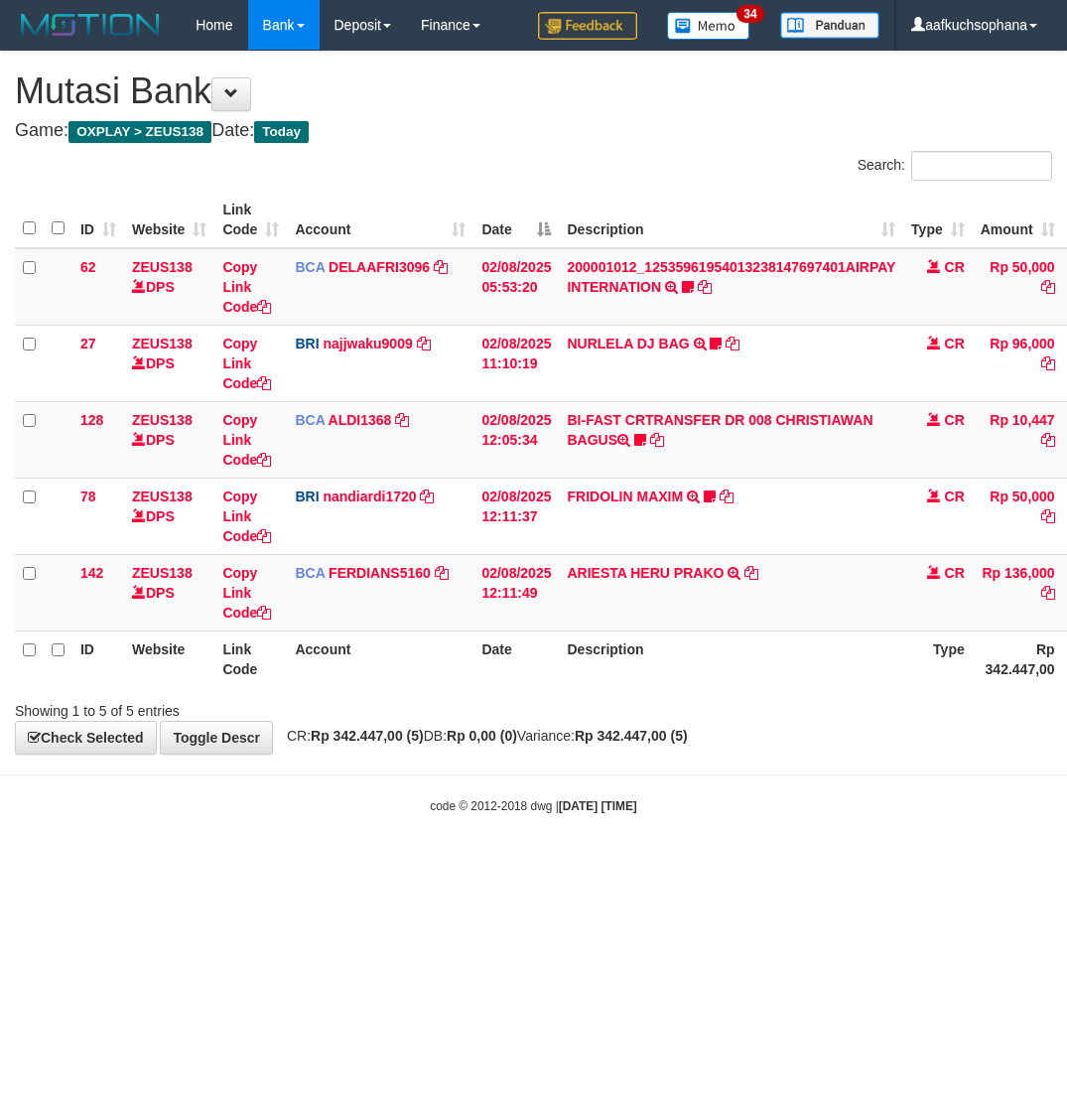 scroll, scrollTop: 0, scrollLeft: 0, axis: both 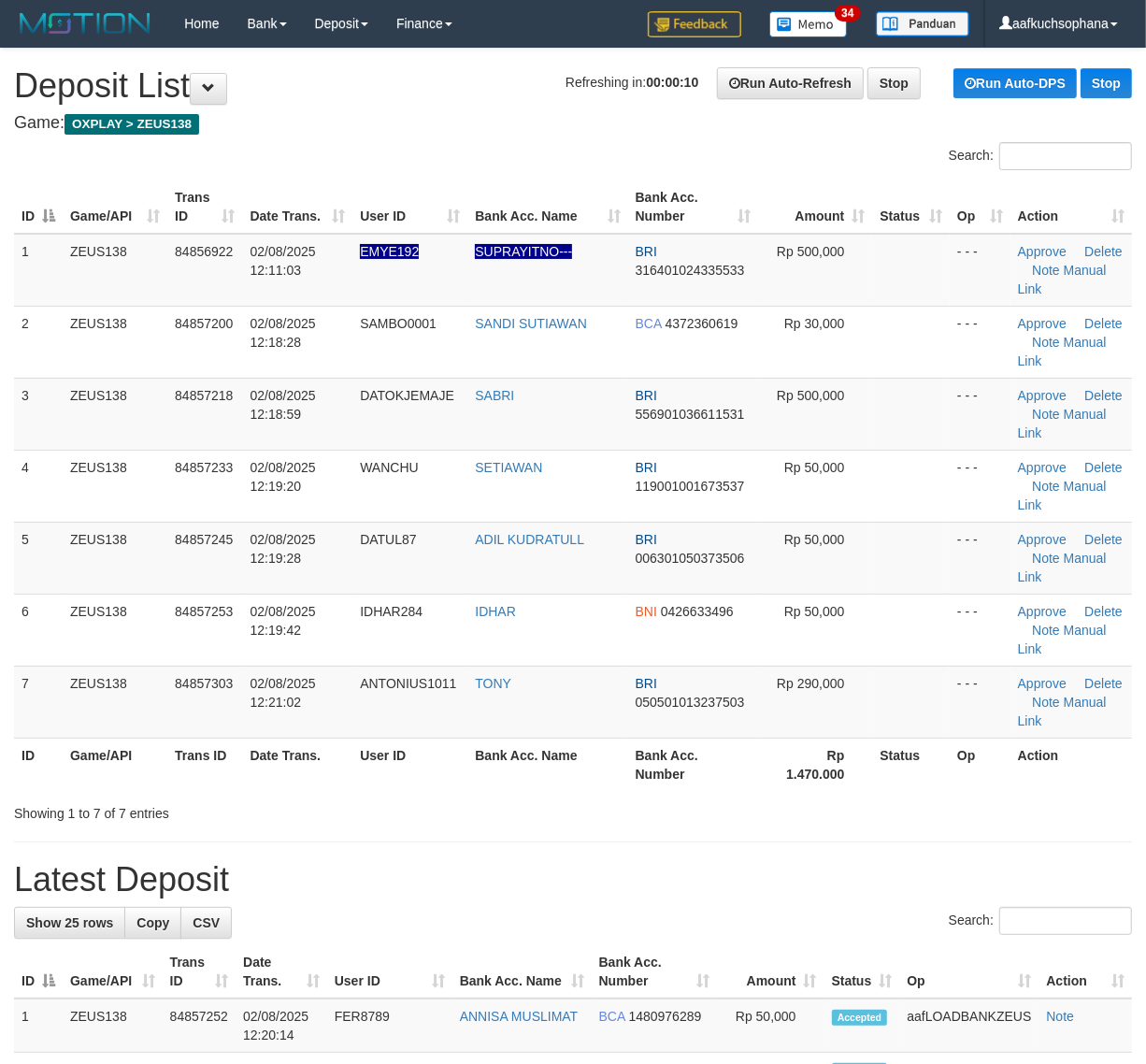 drag, startPoint x: 931, startPoint y: 896, endPoint x: 980, endPoint y: 880, distance: 51.546096 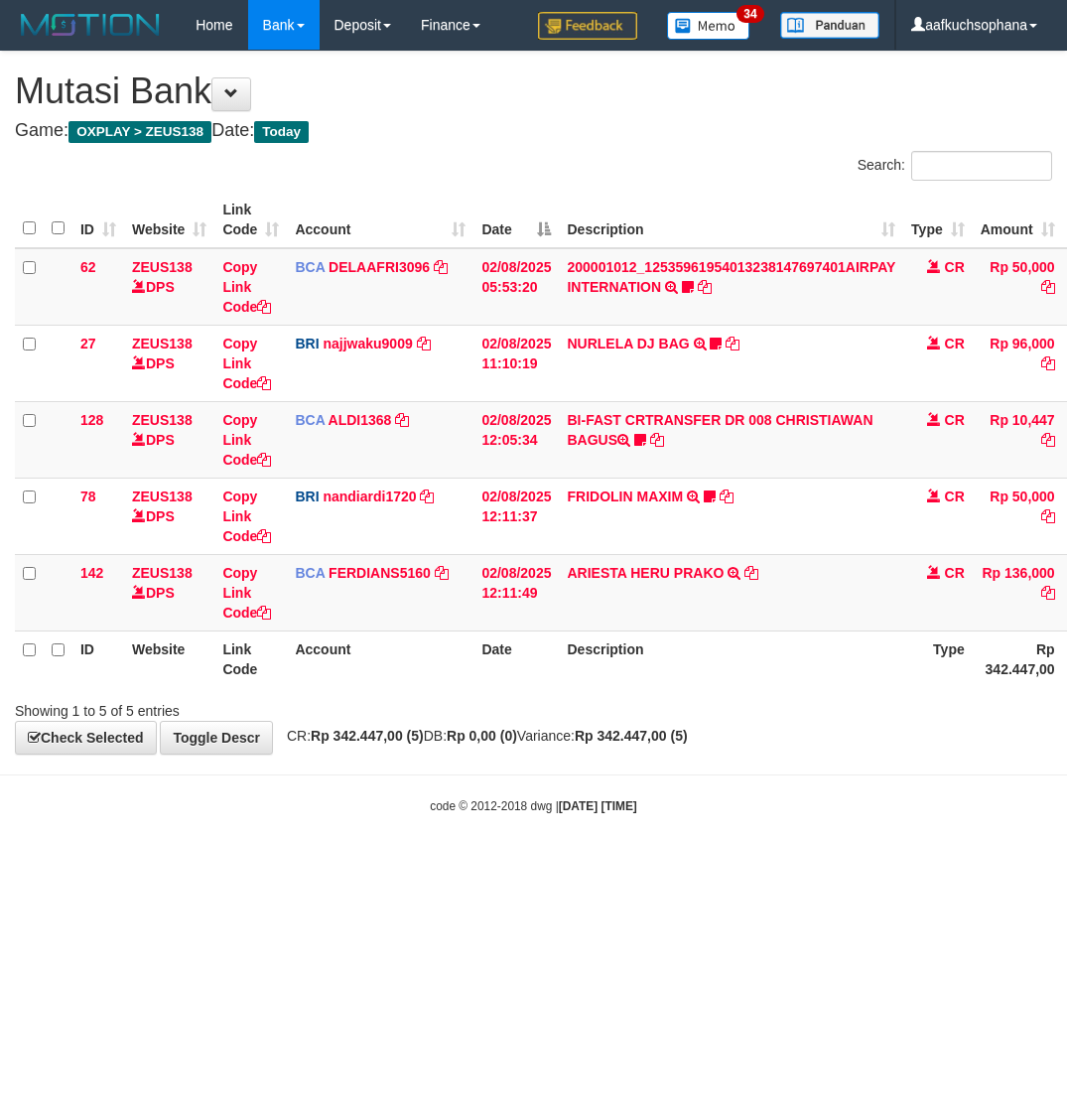scroll, scrollTop: 0, scrollLeft: 0, axis: both 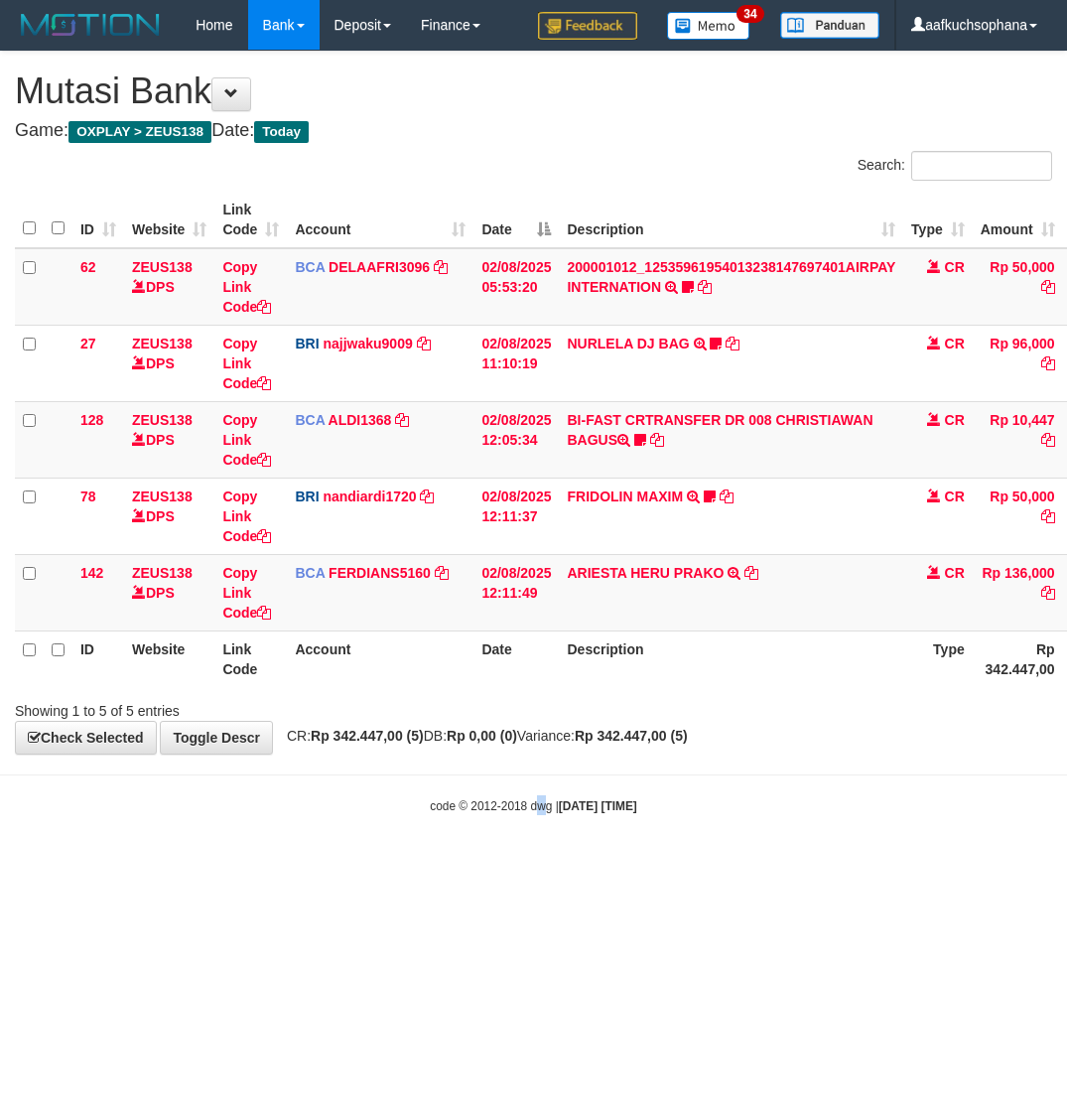 click on "Toggle navigation
Home
Bank
Account List
Load
By Website
Group
[OXPLAY]													ZEUS138
By Load Group (DPS)
Sync" at bounding box center (533, 432) 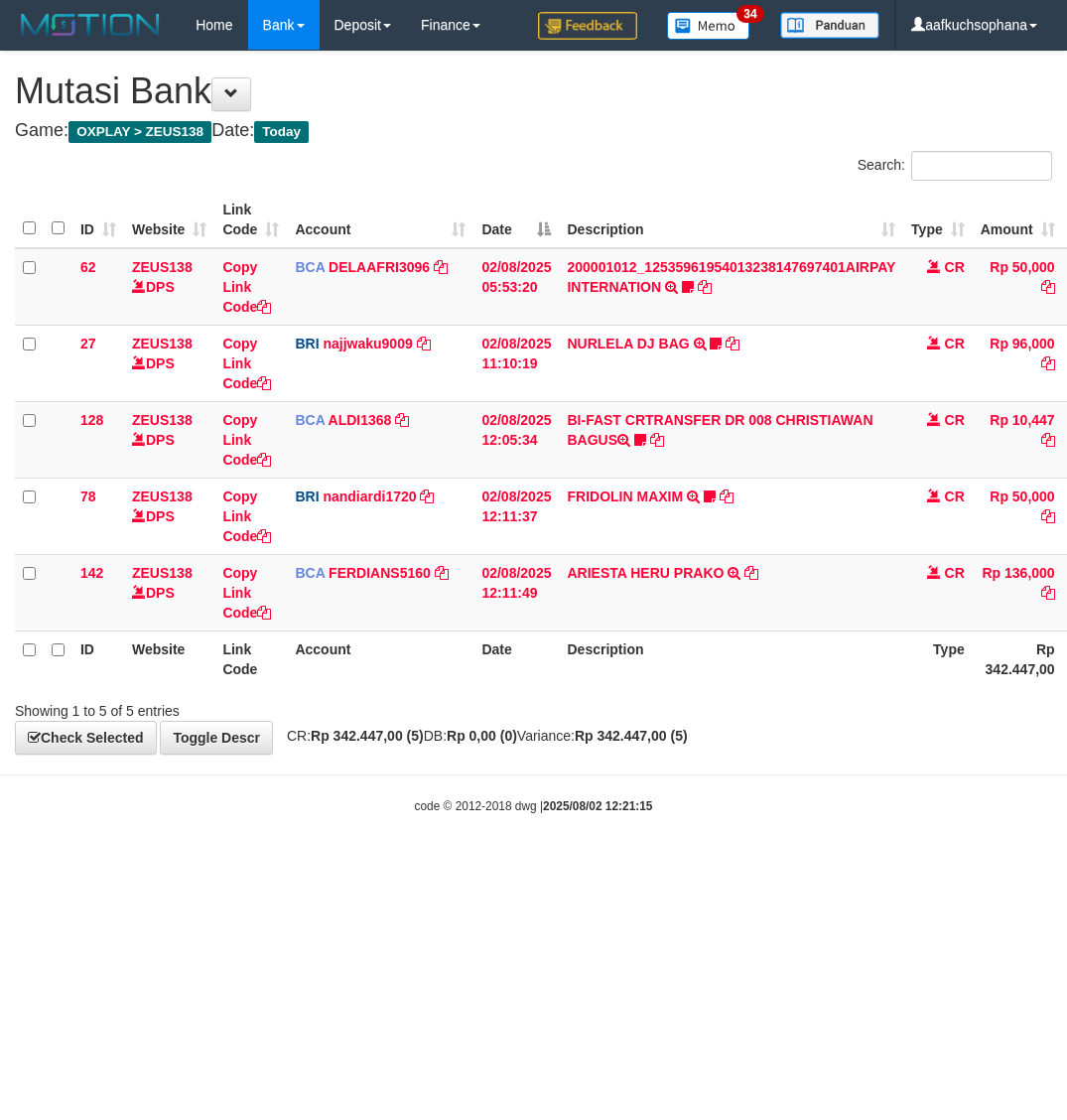 scroll, scrollTop: 0, scrollLeft: 0, axis: both 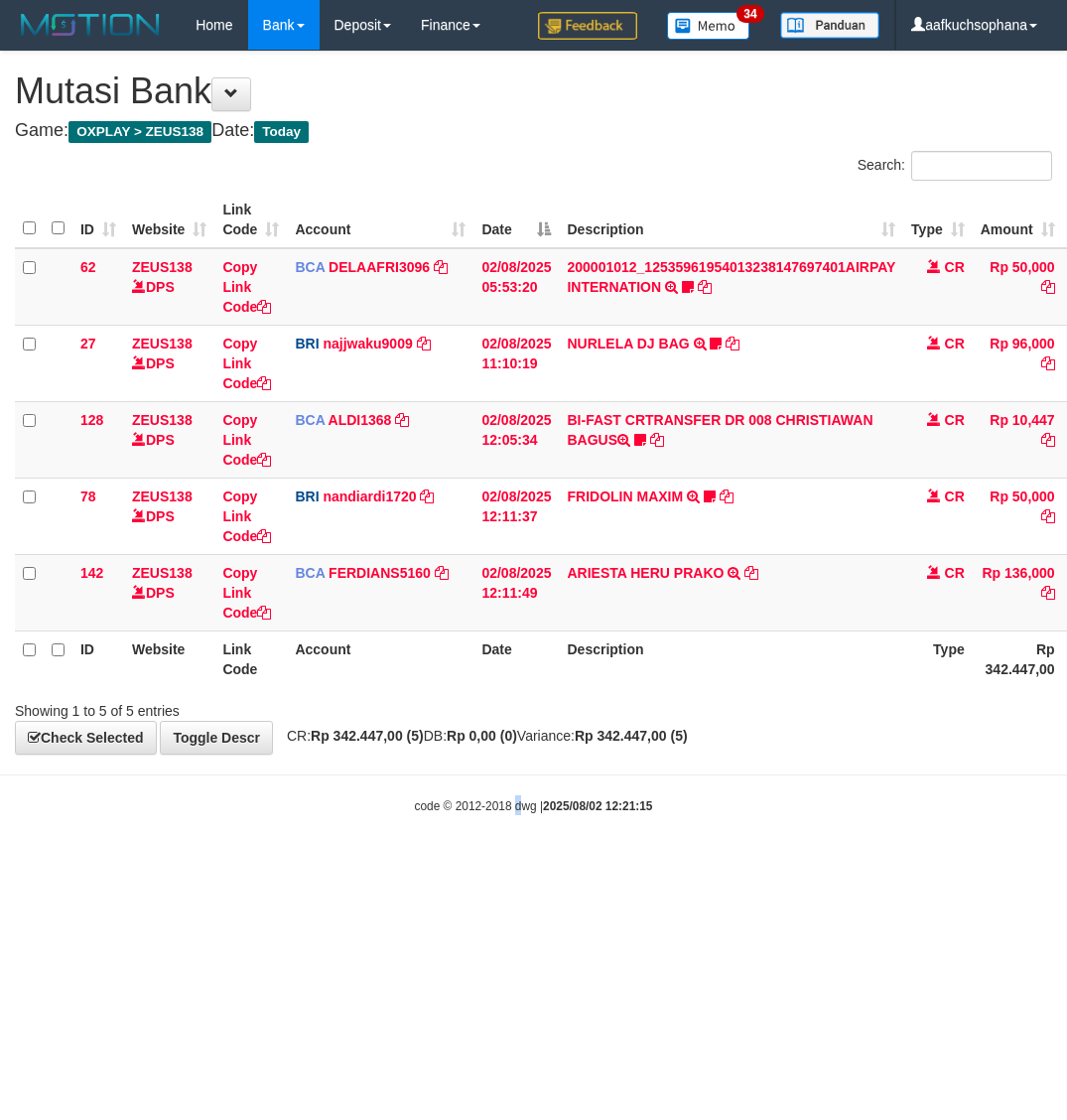 click on "Toggle navigation
Home
Bank
Account List
Load
By Website
Group
[OXPLAY]													ZEUS138
By Load Group (DPS)" at bounding box center (533, 432) 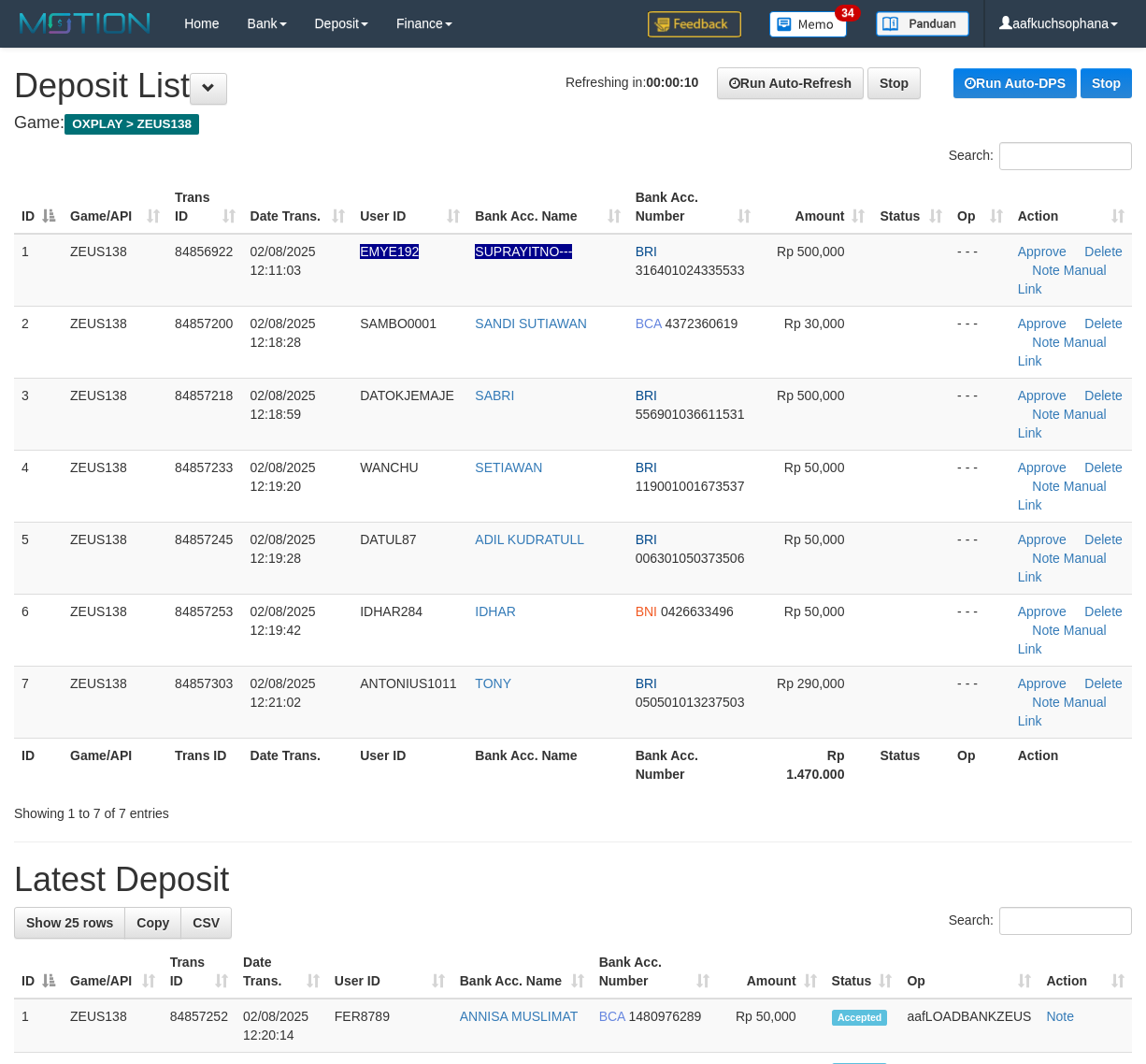 scroll, scrollTop: 0, scrollLeft: 0, axis: both 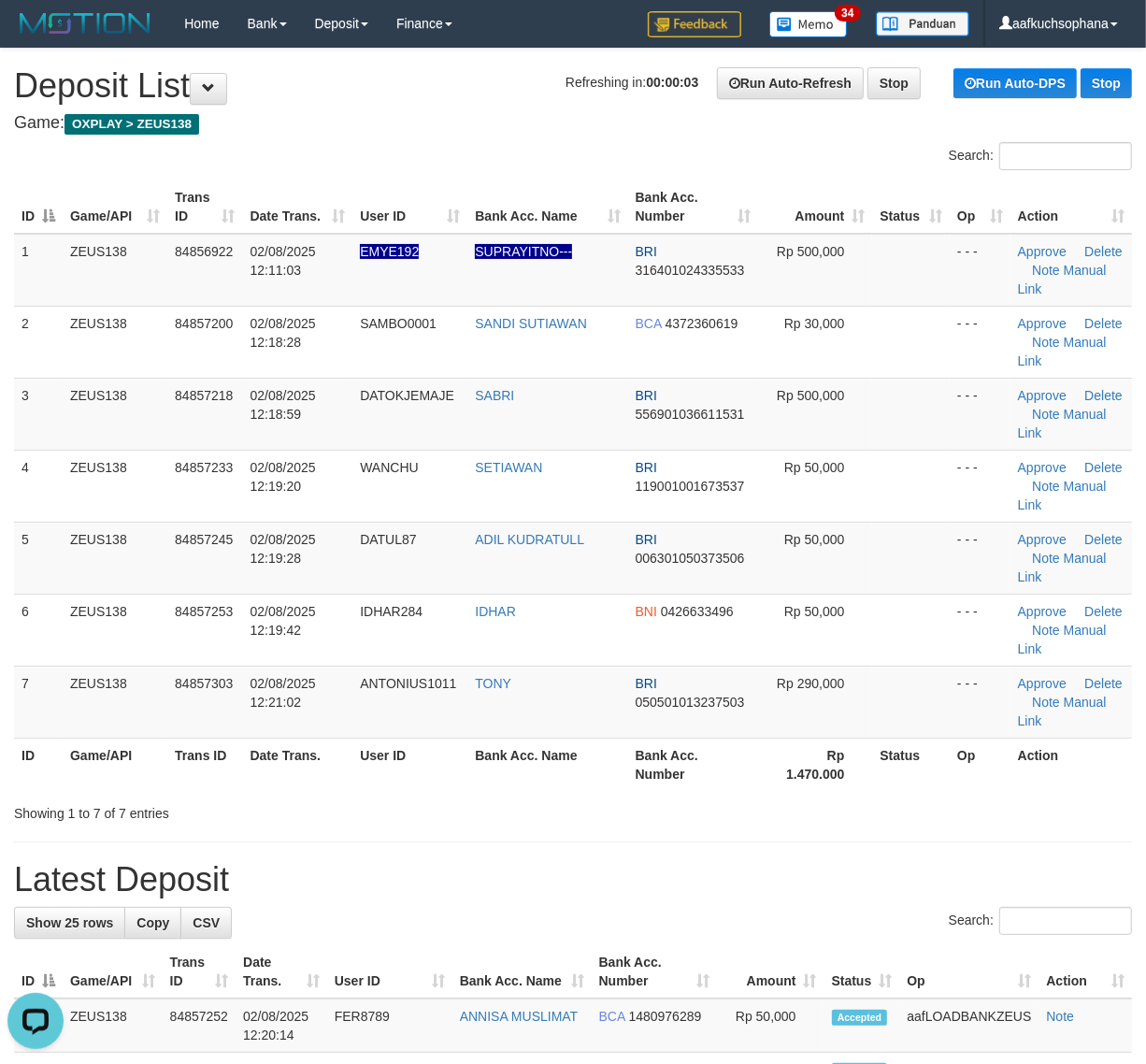 click on "**********" at bounding box center [573, 1252] 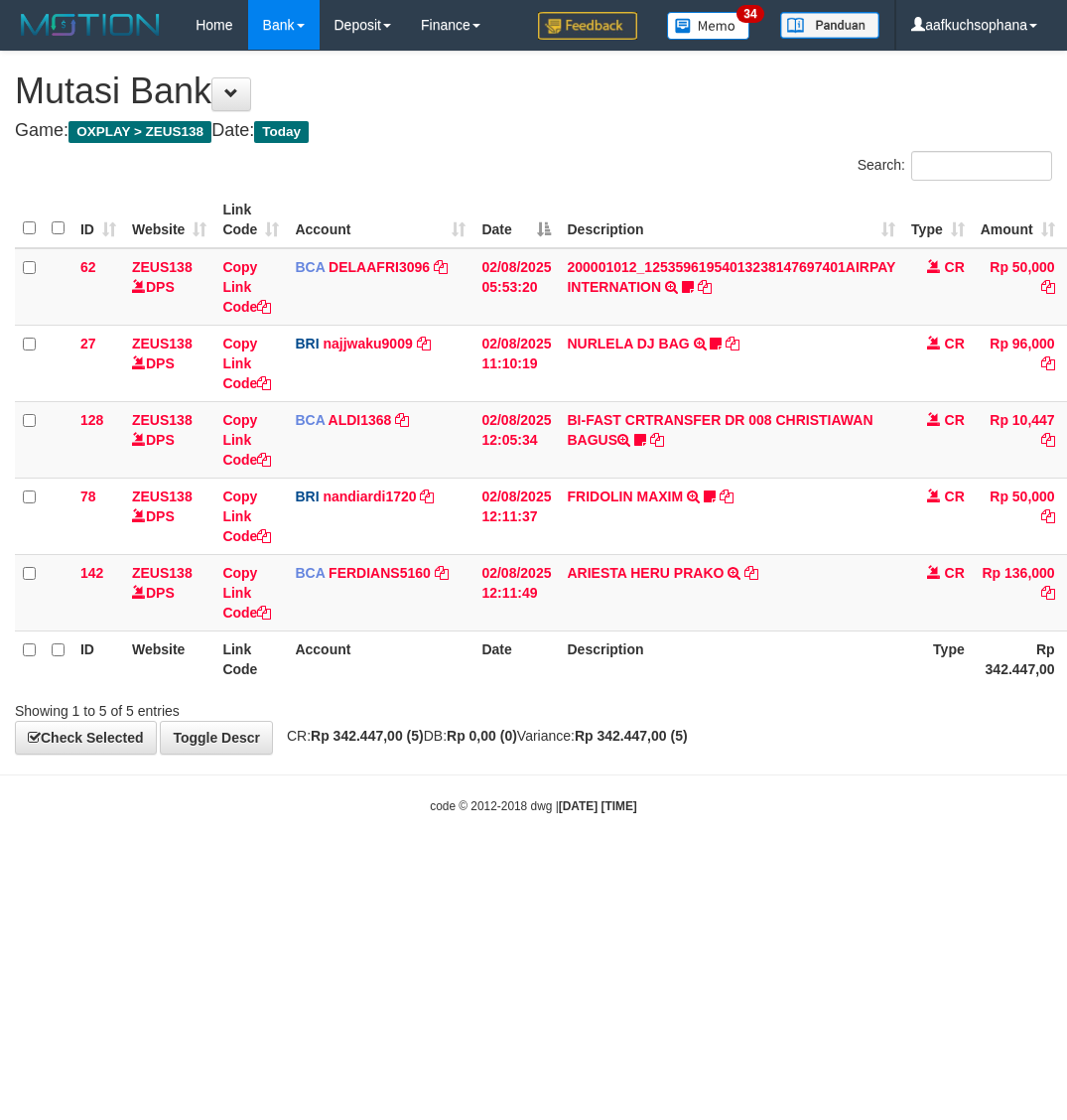 scroll, scrollTop: 0, scrollLeft: 0, axis: both 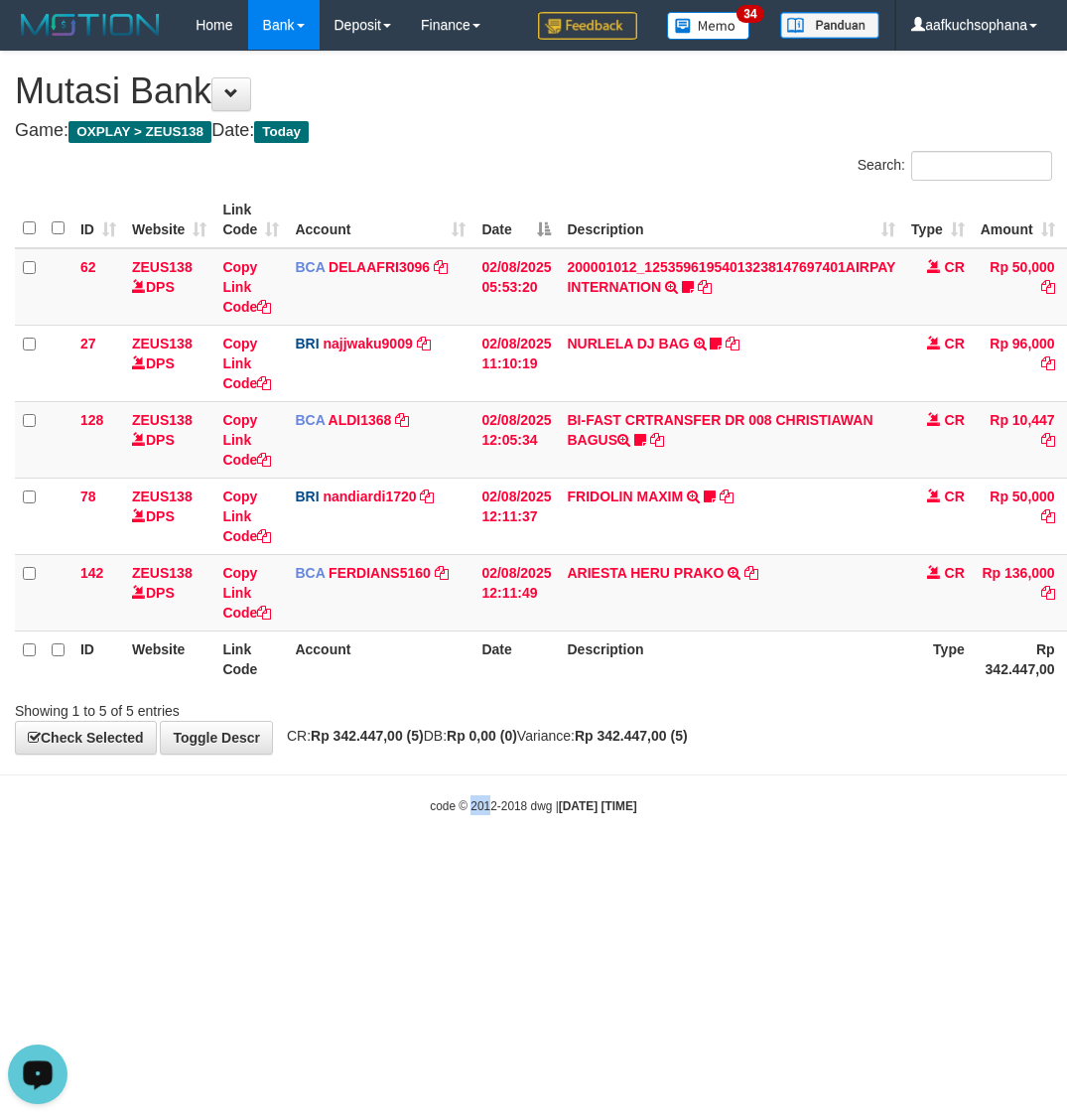 drag, startPoint x: 454, startPoint y: 1024, endPoint x: 465, endPoint y: 1023, distance: 11.045361 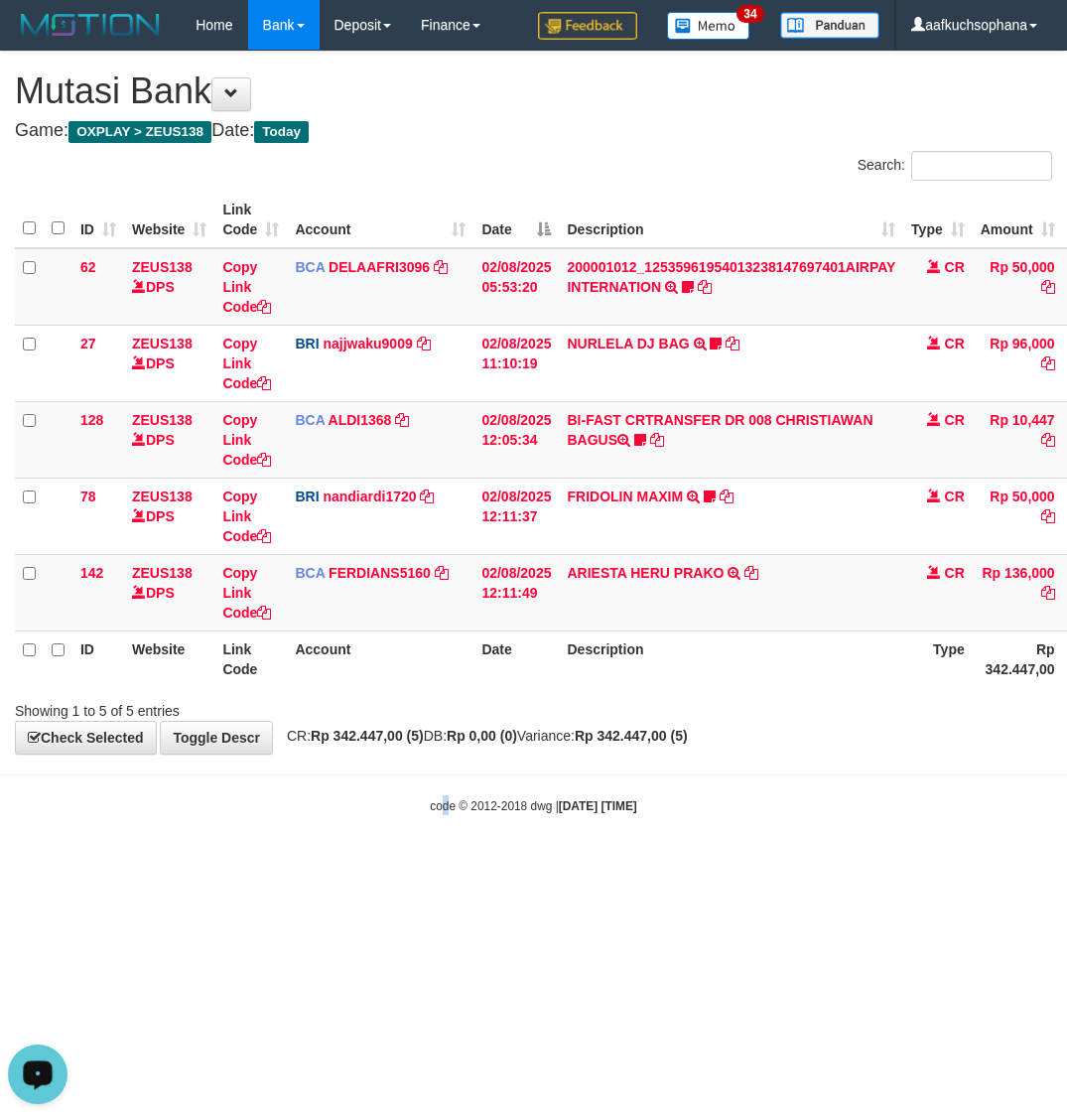 drag, startPoint x: 425, startPoint y: 994, endPoint x: 434, endPoint y: 1000, distance: 10.816654 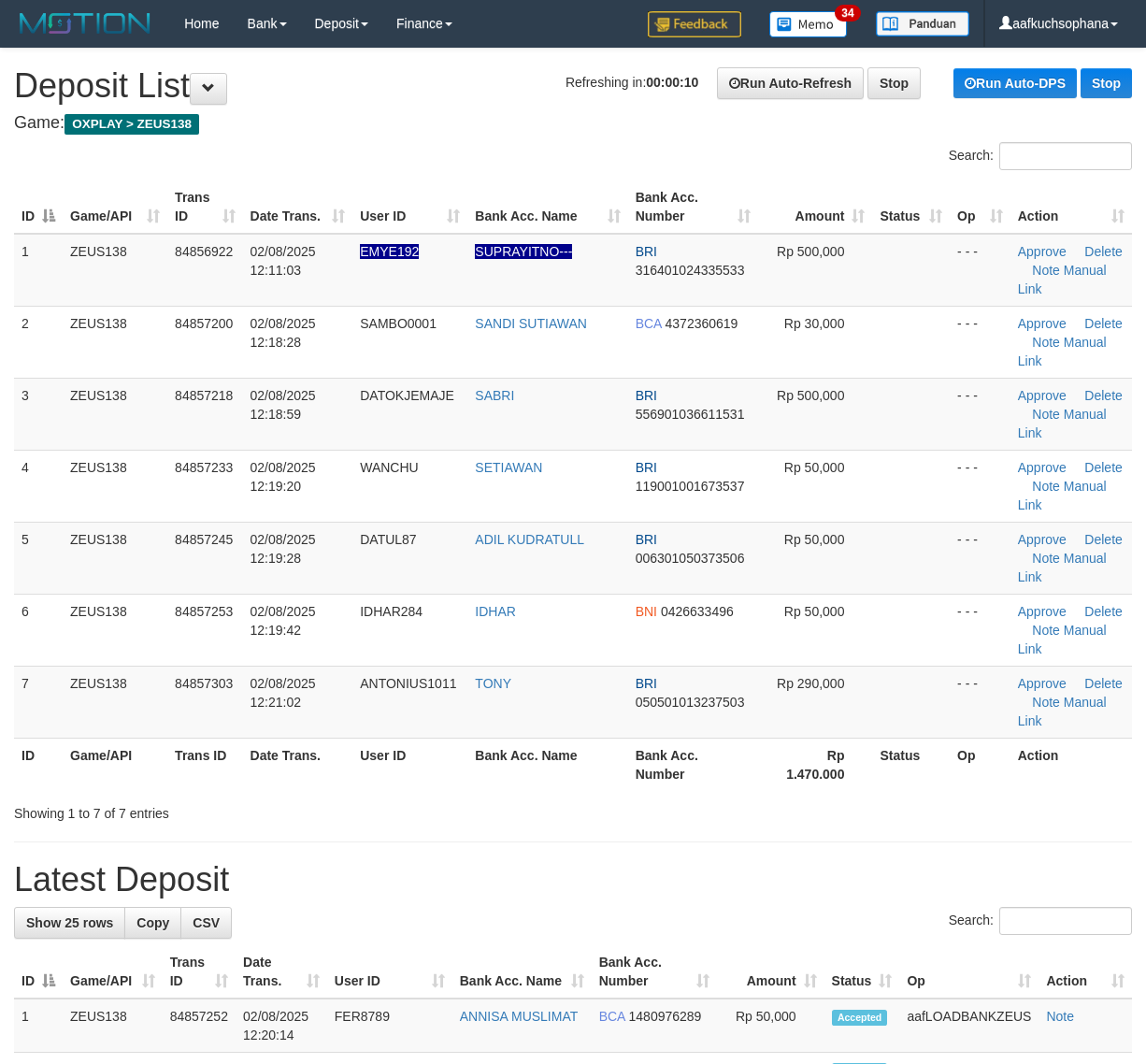 scroll, scrollTop: 0, scrollLeft: 0, axis: both 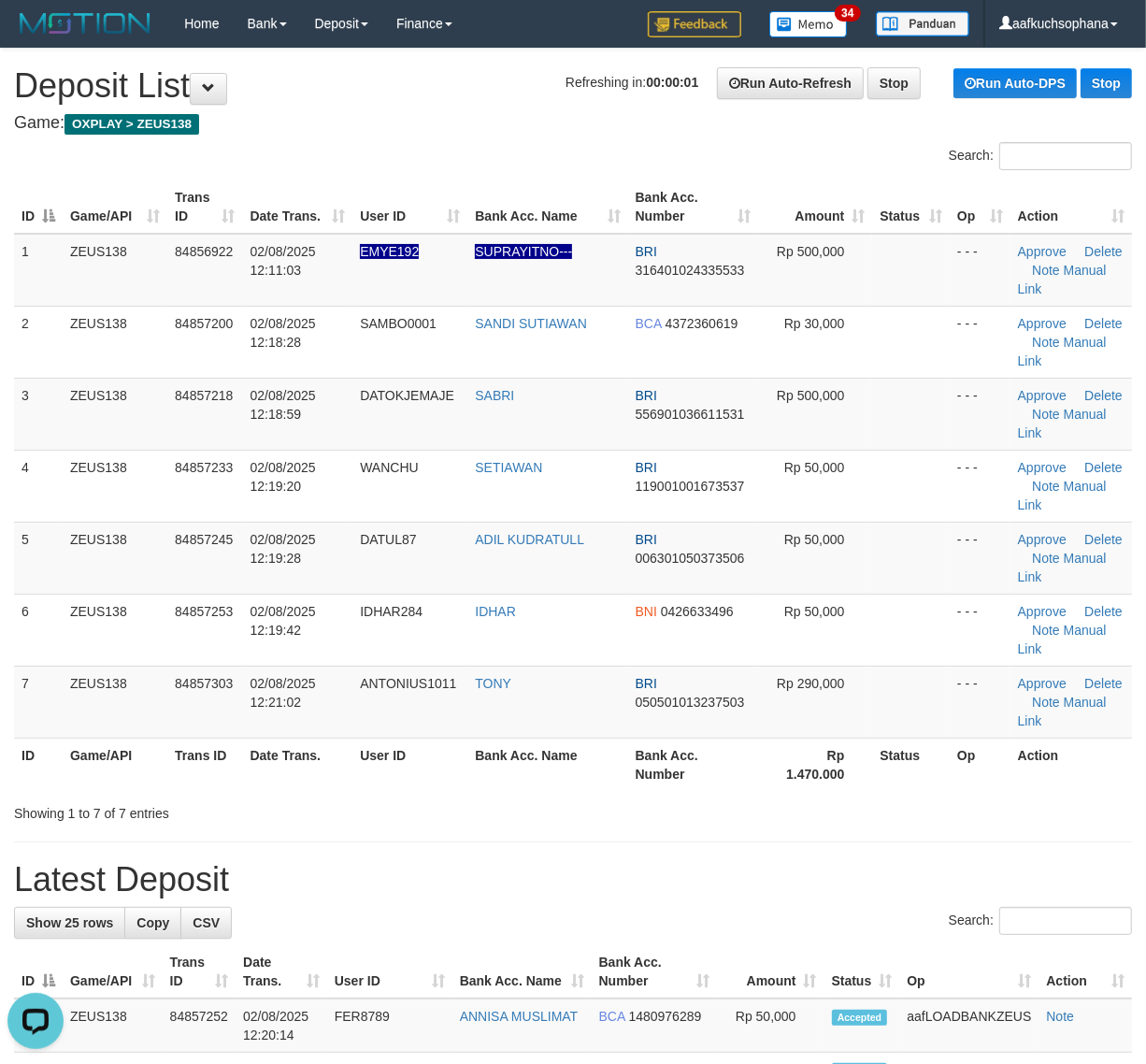 click on "Latest Deposit" at bounding box center (573, 880) 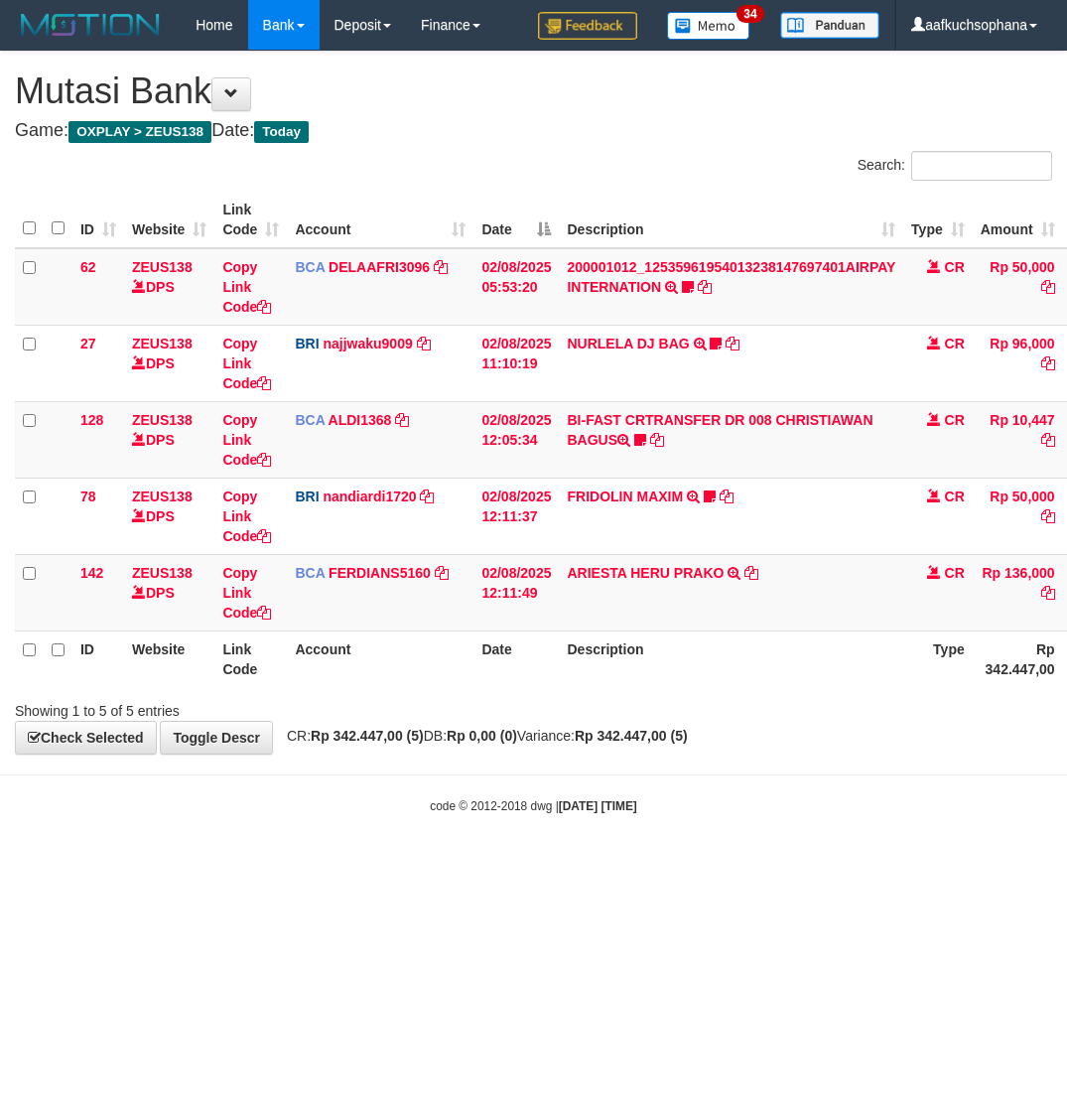 scroll, scrollTop: 0, scrollLeft: 0, axis: both 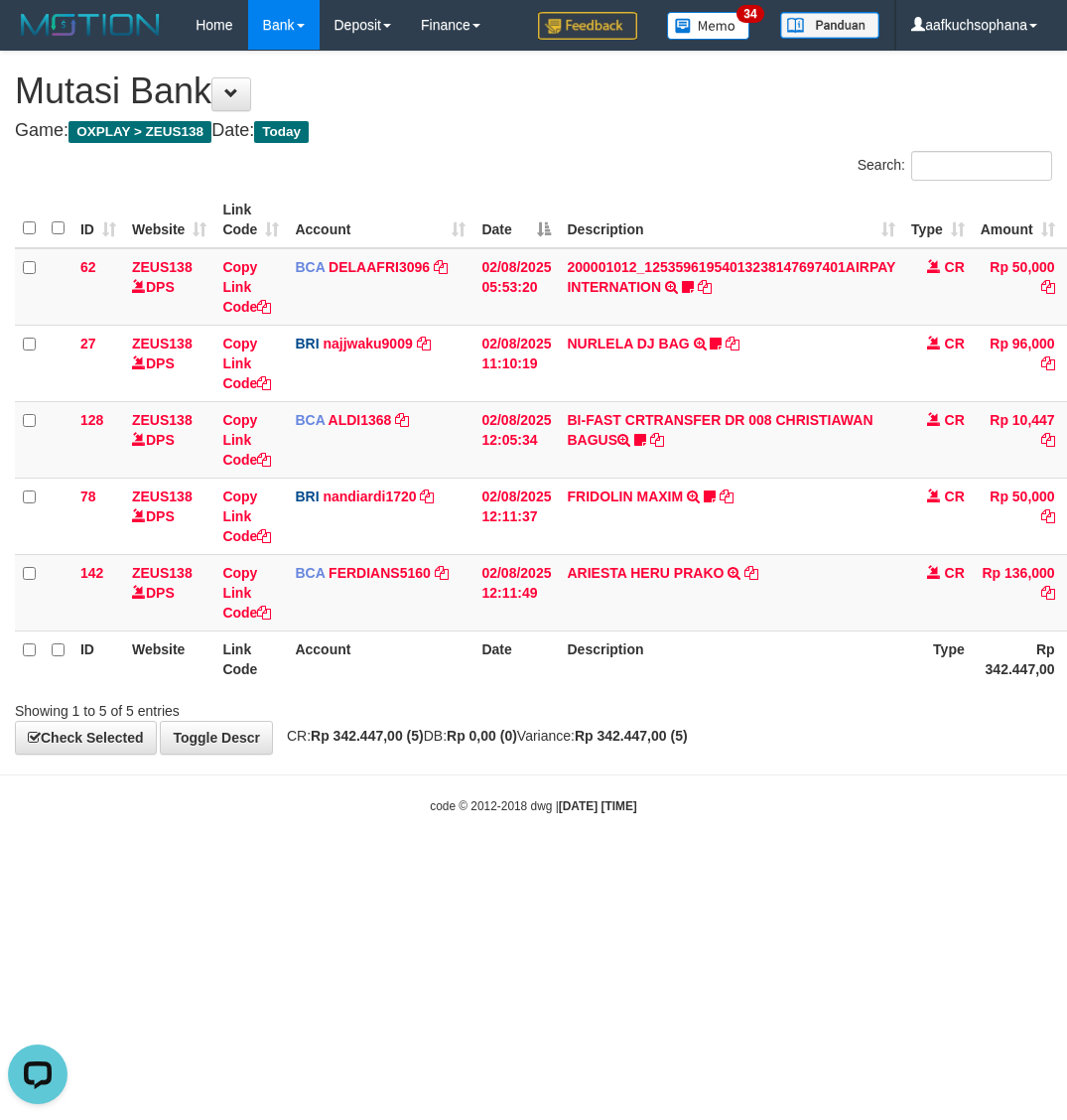 click on "Toggle navigation
Home
Bank
Account List
Load
By Website
Group
[OXPLAY]													ZEUS138
By Load Group (DPS)
Sync" at bounding box center [533, 432] 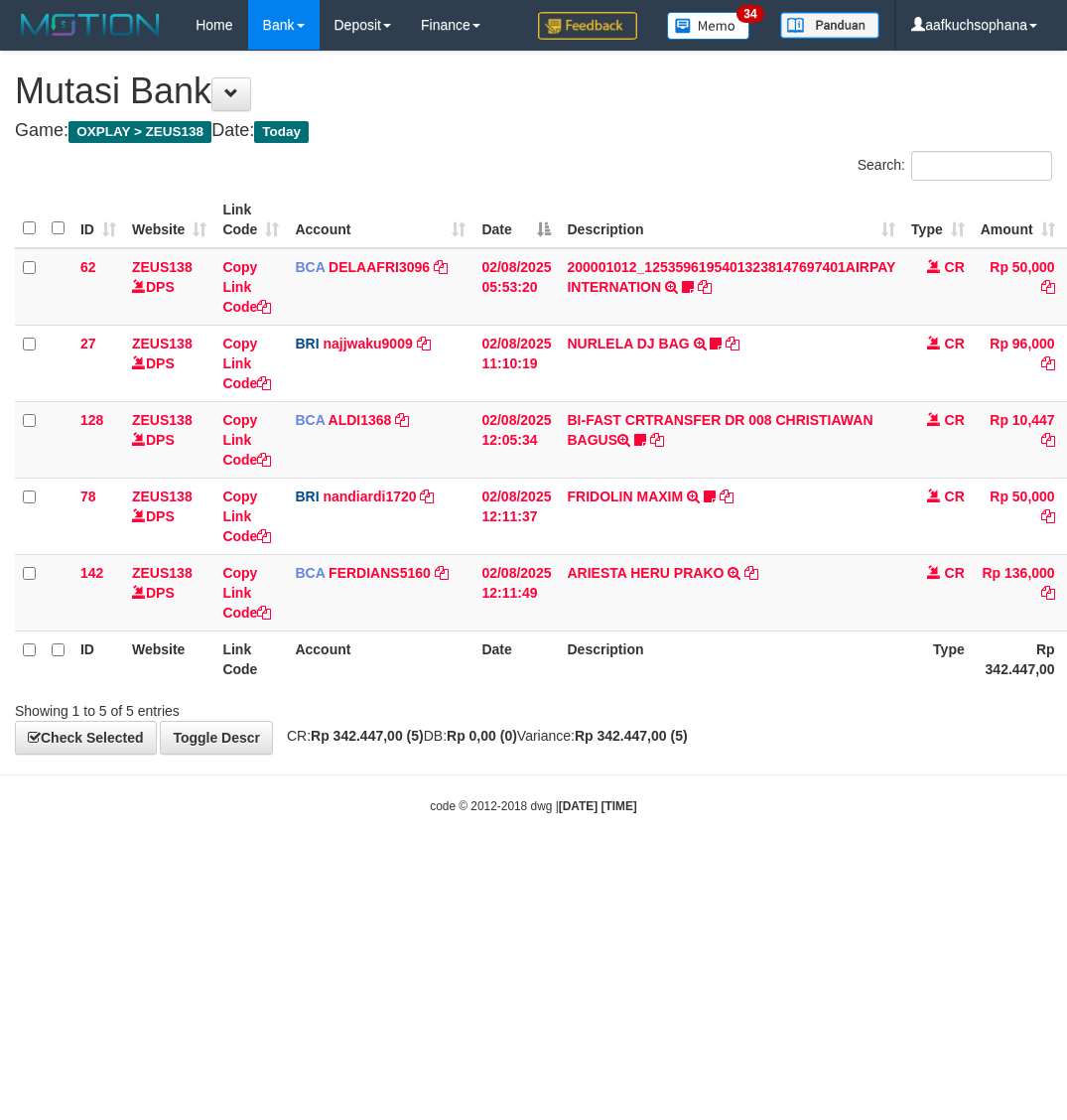 scroll, scrollTop: 0, scrollLeft: 0, axis: both 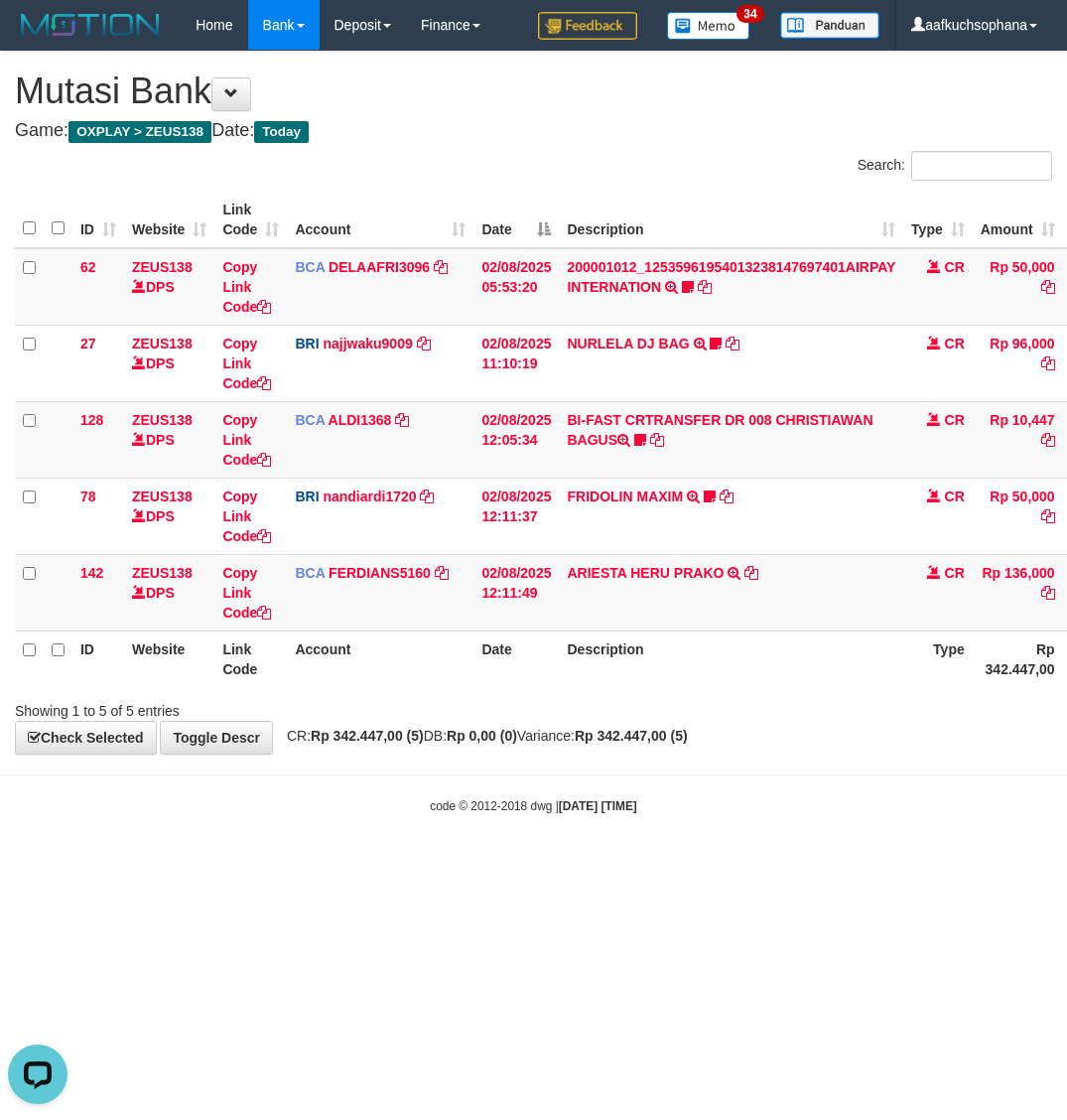 drag, startPoint x: 628, startPoint y: 884, endPoint x: 607, endPoint y: 860, distance: 31.890437 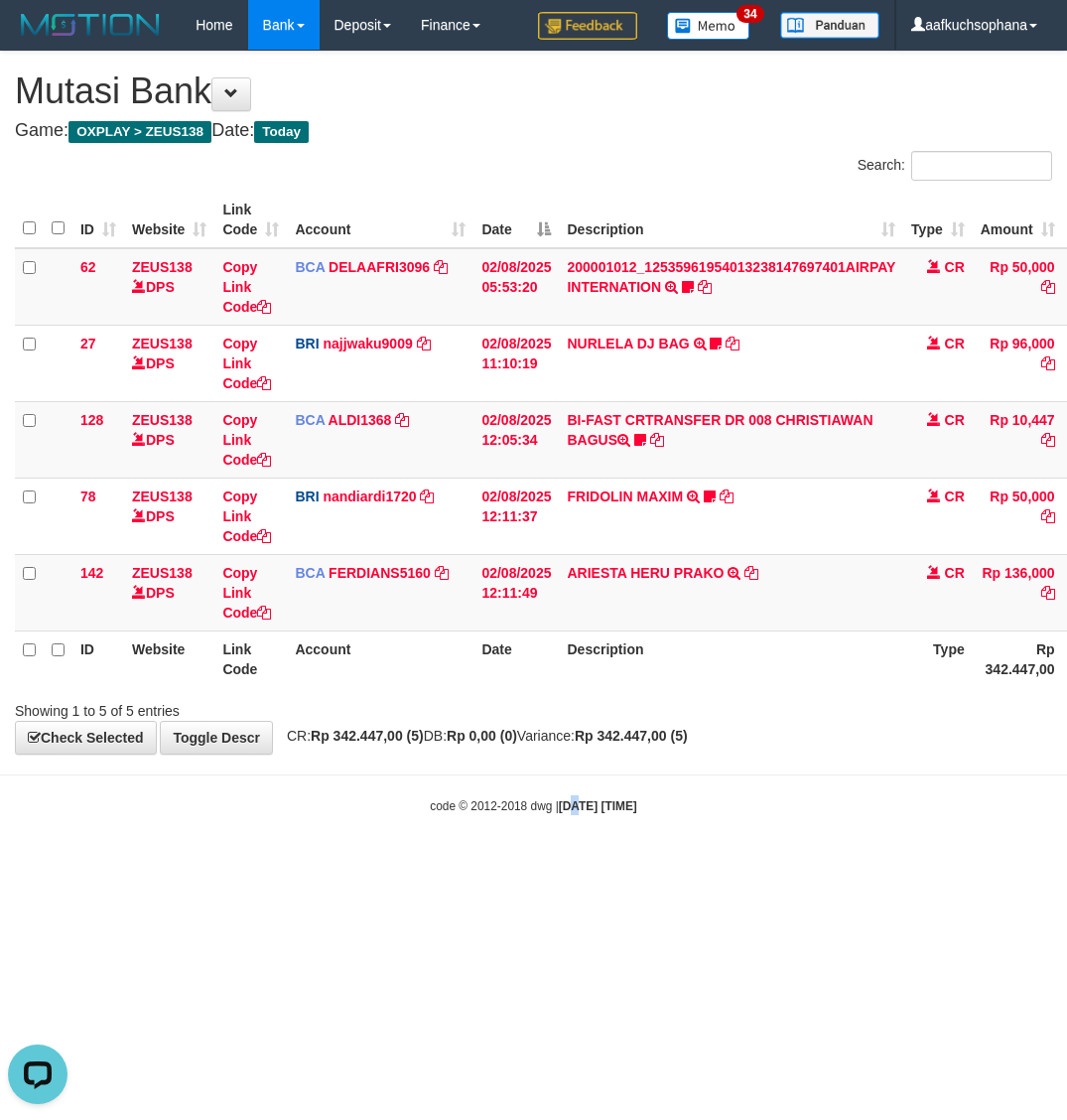 click on "Toggle navigation
Home
Bank
Account List
Load
By Website
Group
[OXPLAY]													ZEUS138
By Load Group (DPS)
Sync" at bounding box center [533, 432] 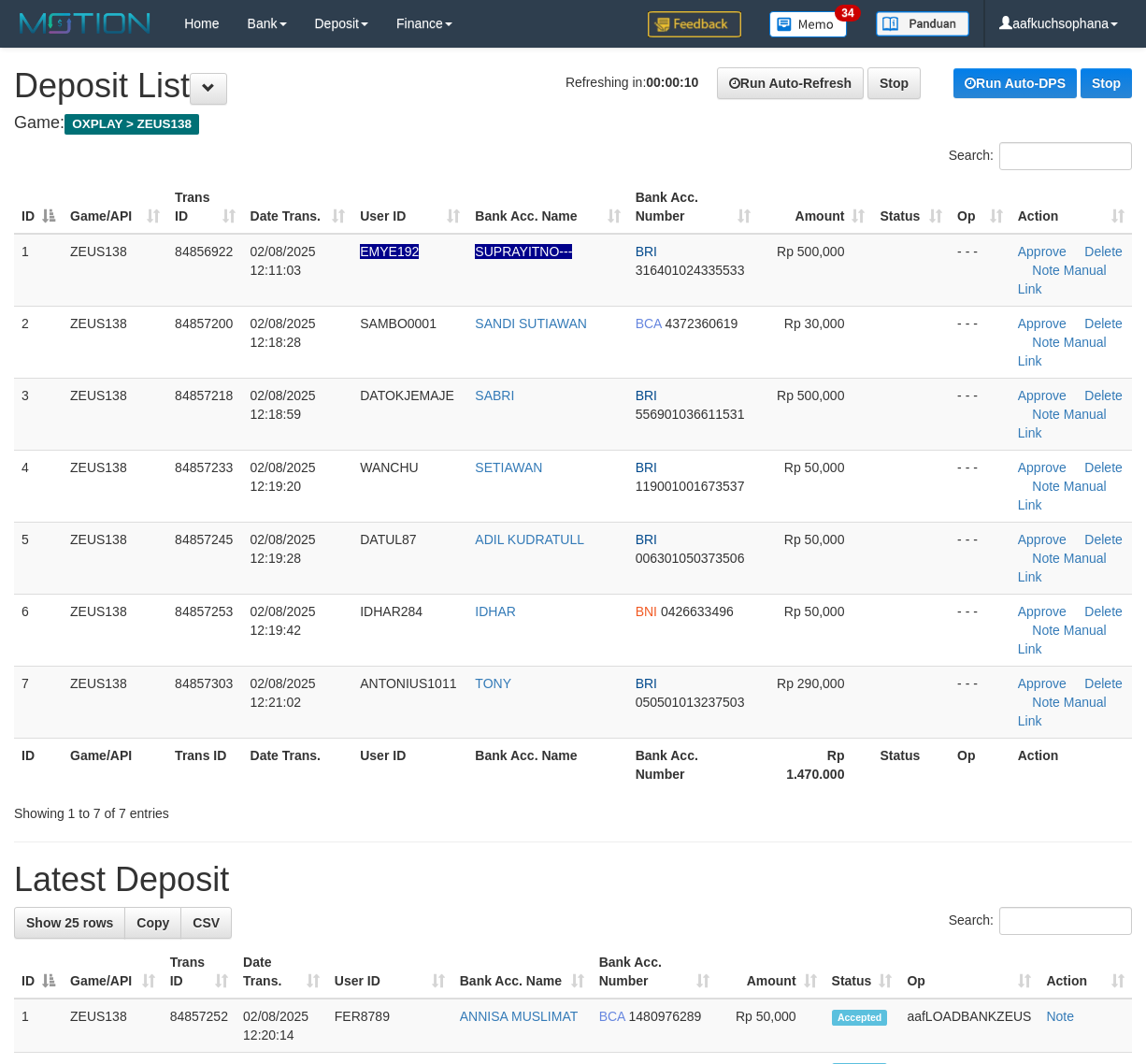scroll, scrollTop: 0, scrollLeft: 0, axis: both 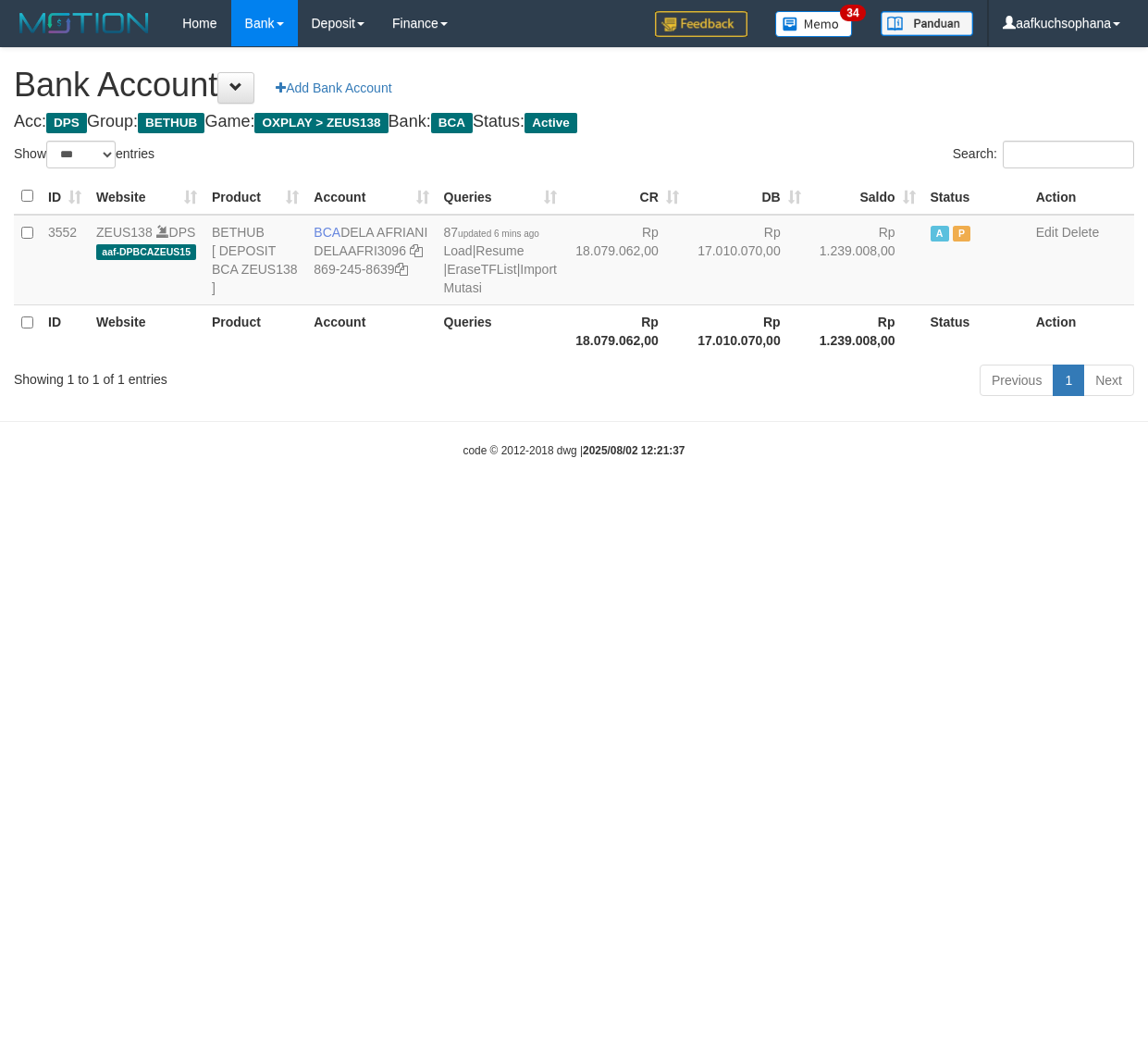 select on "***" 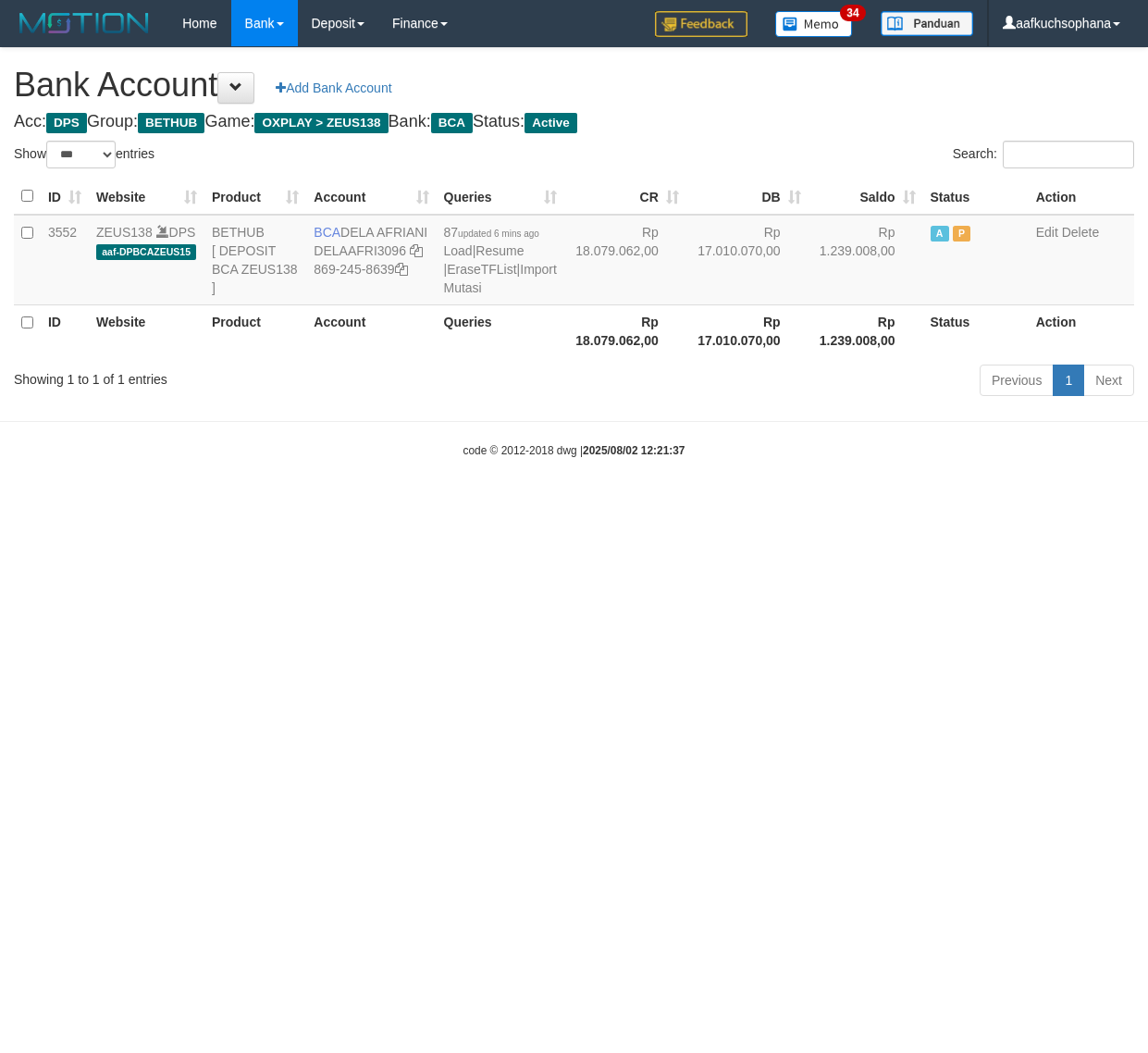 scroll, scrollTop: 0, scrollLeft: 0, axis: both 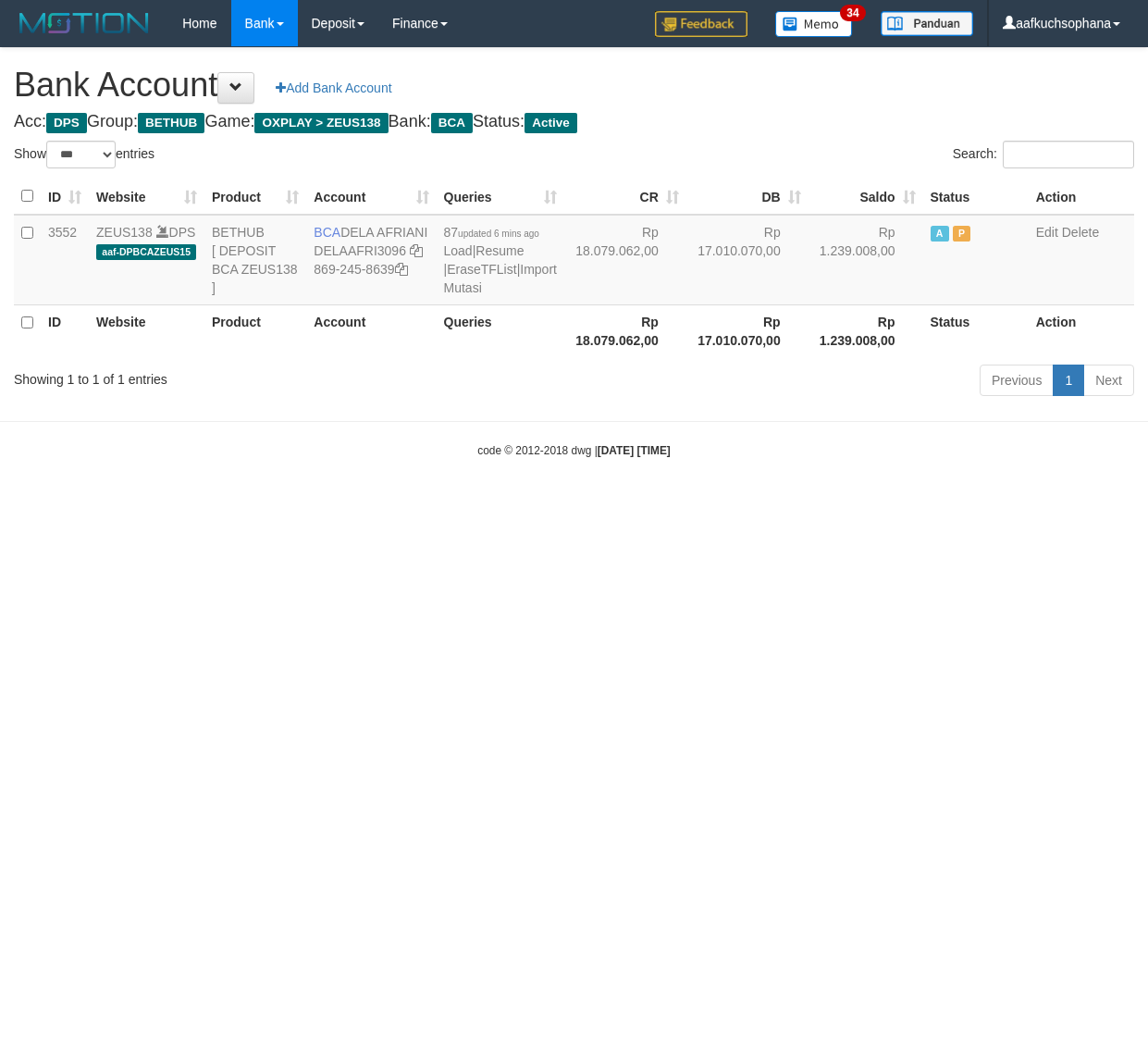 select on "***" 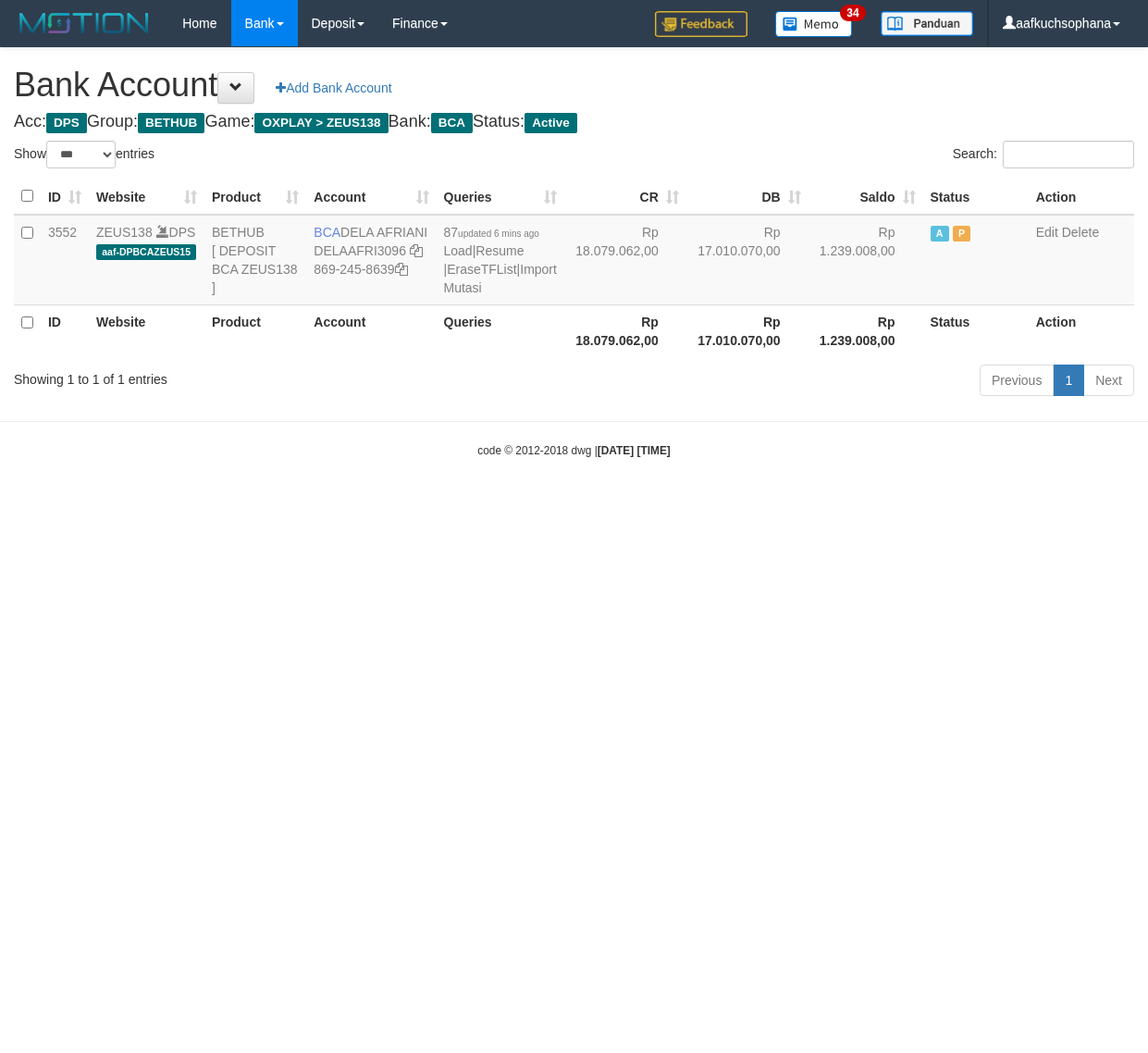 scroll, scrollTop: 0, scrollLeft: 0, axis: both 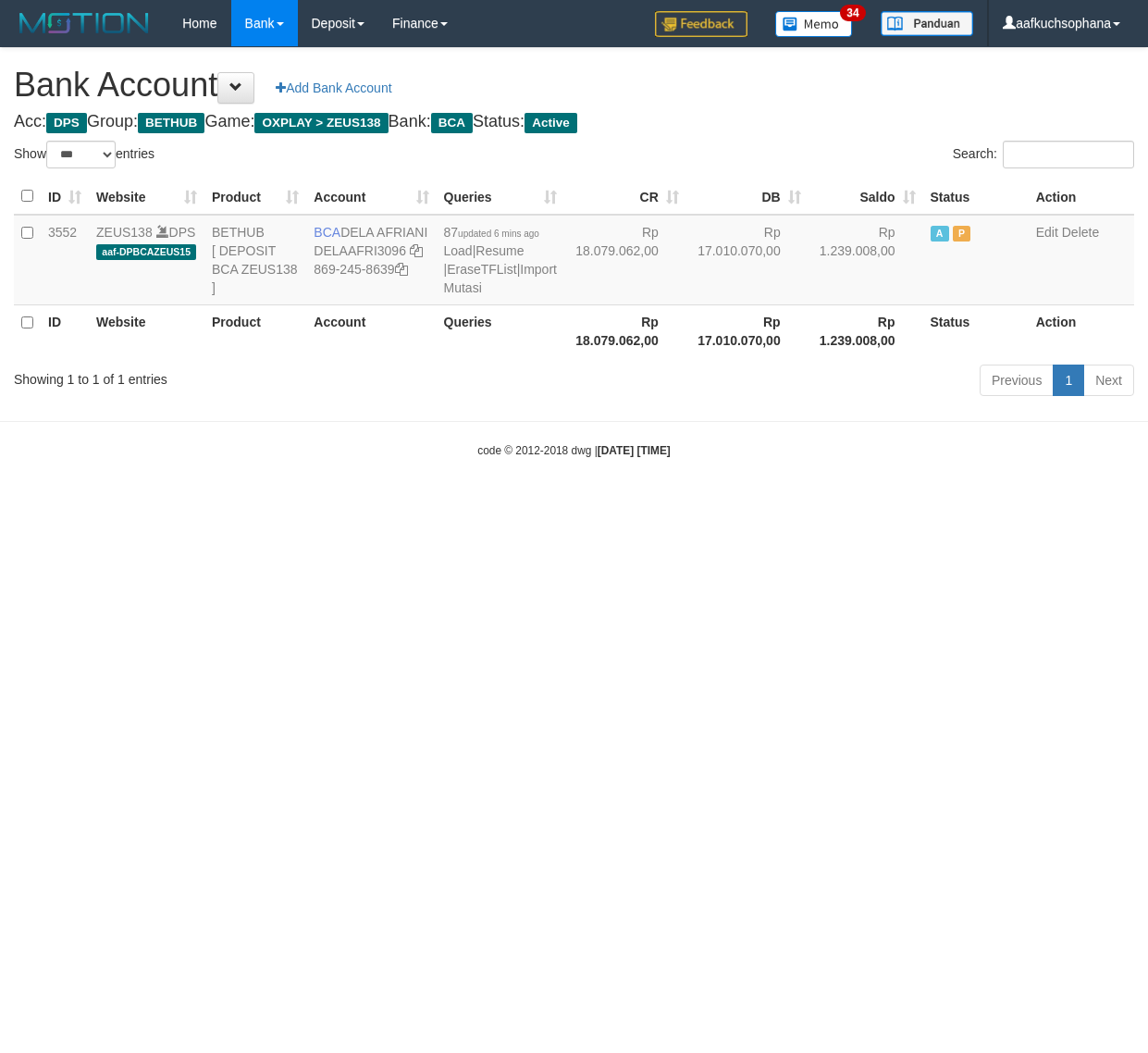 select on "***" 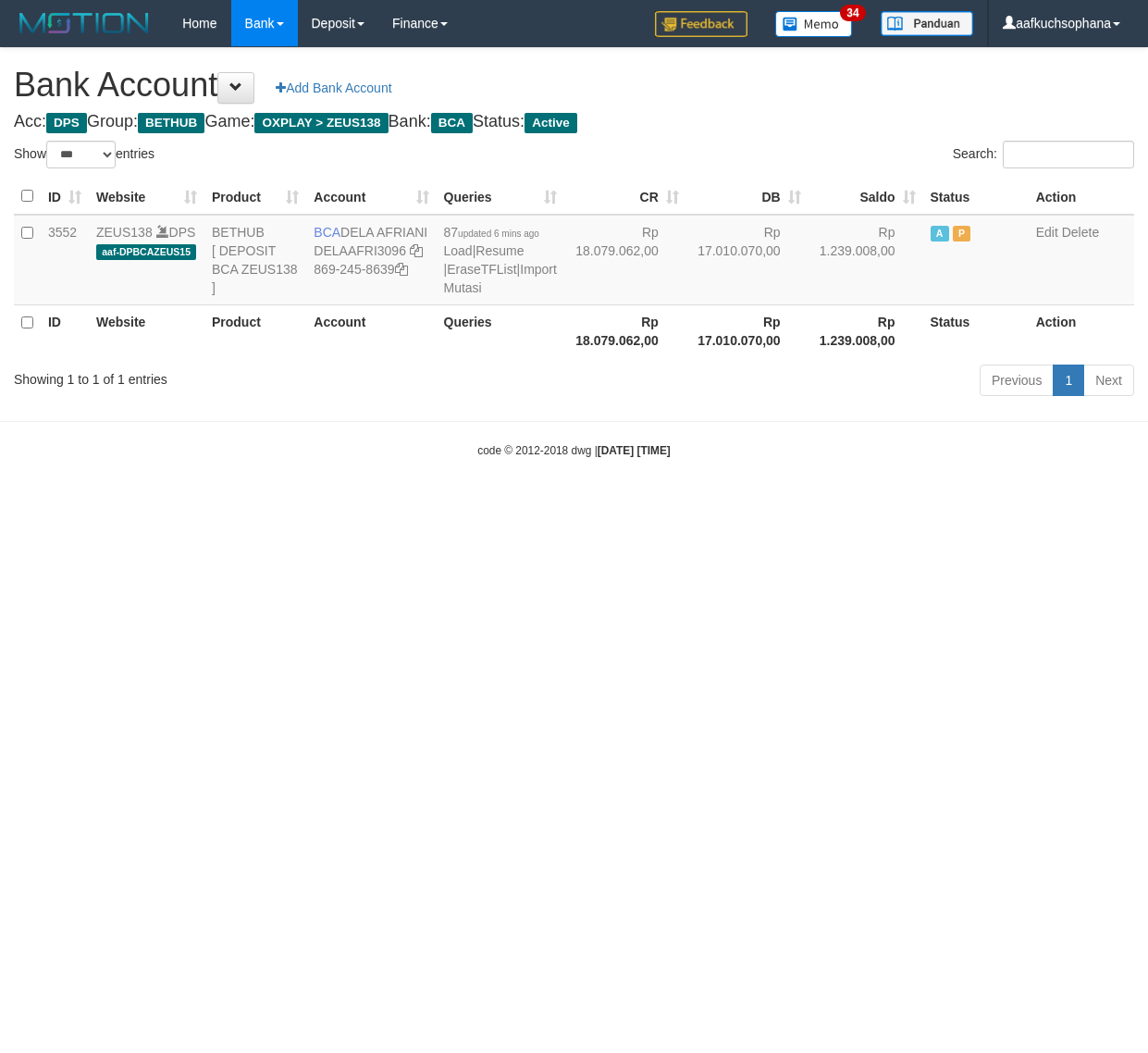 scroll, scrollTop: 0, scrollLeft: 0, axis: both 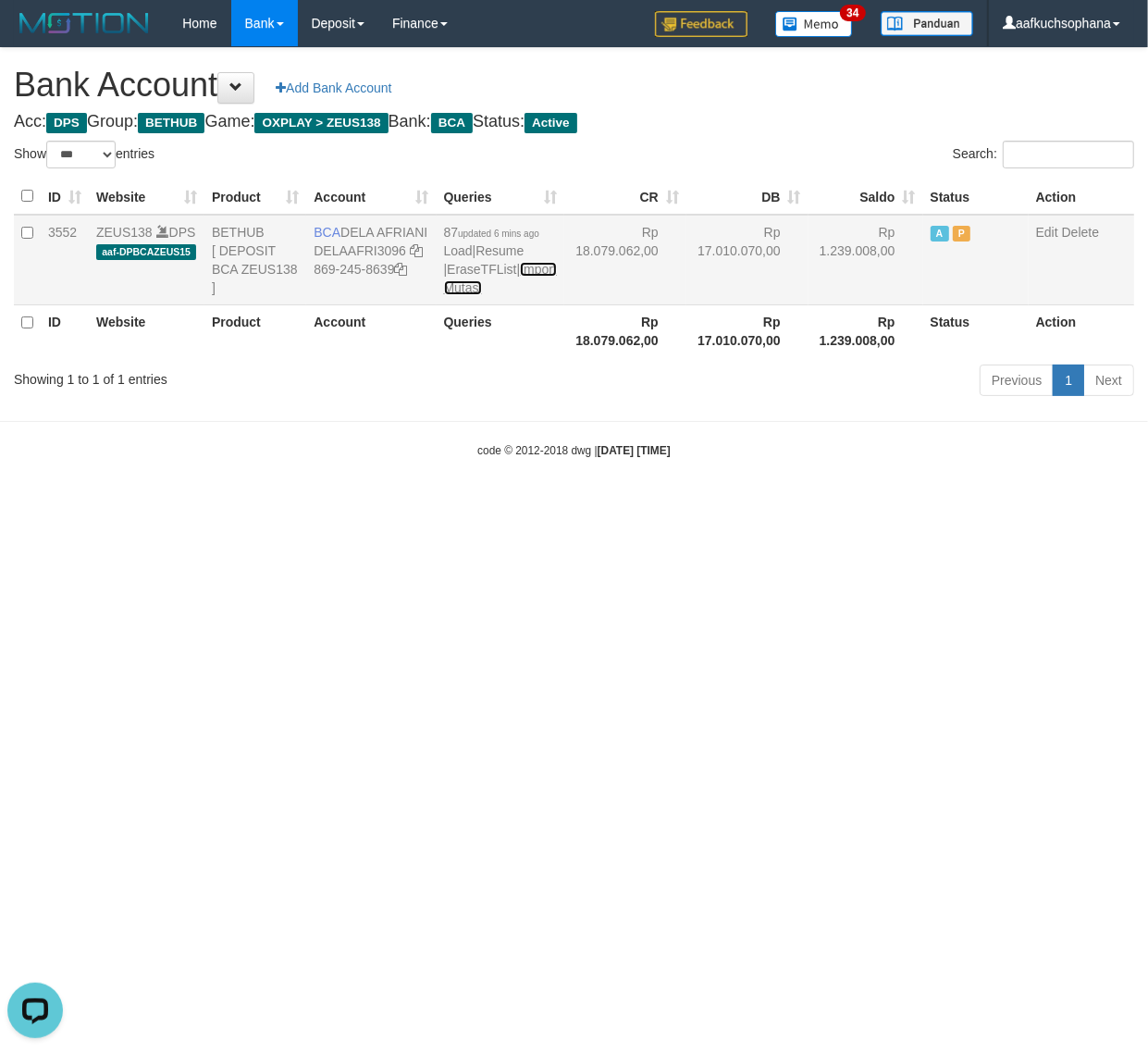click on "Import Mutasi" at bounding box center (500, 279) 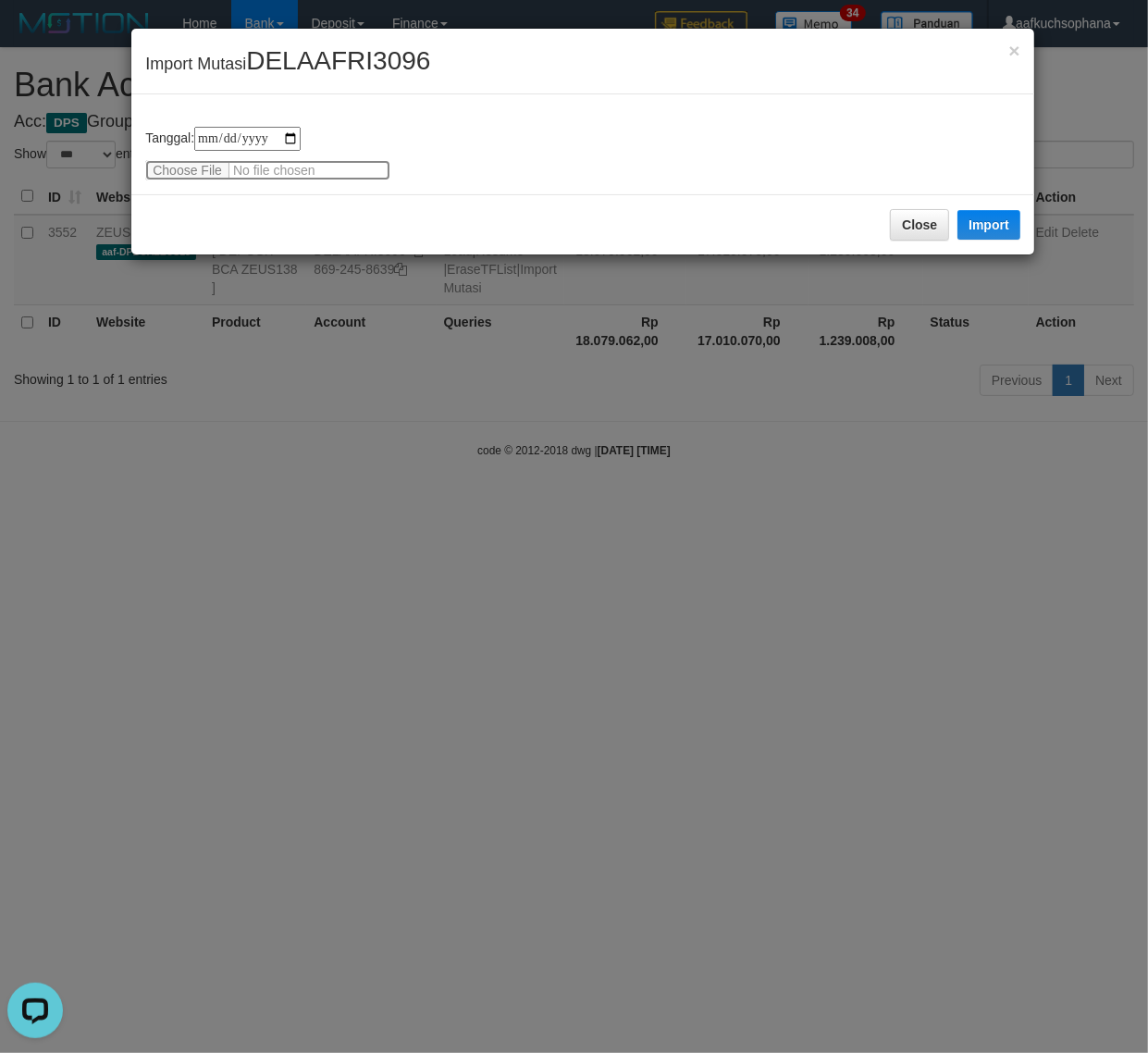 click at bounding box center [267, 170] 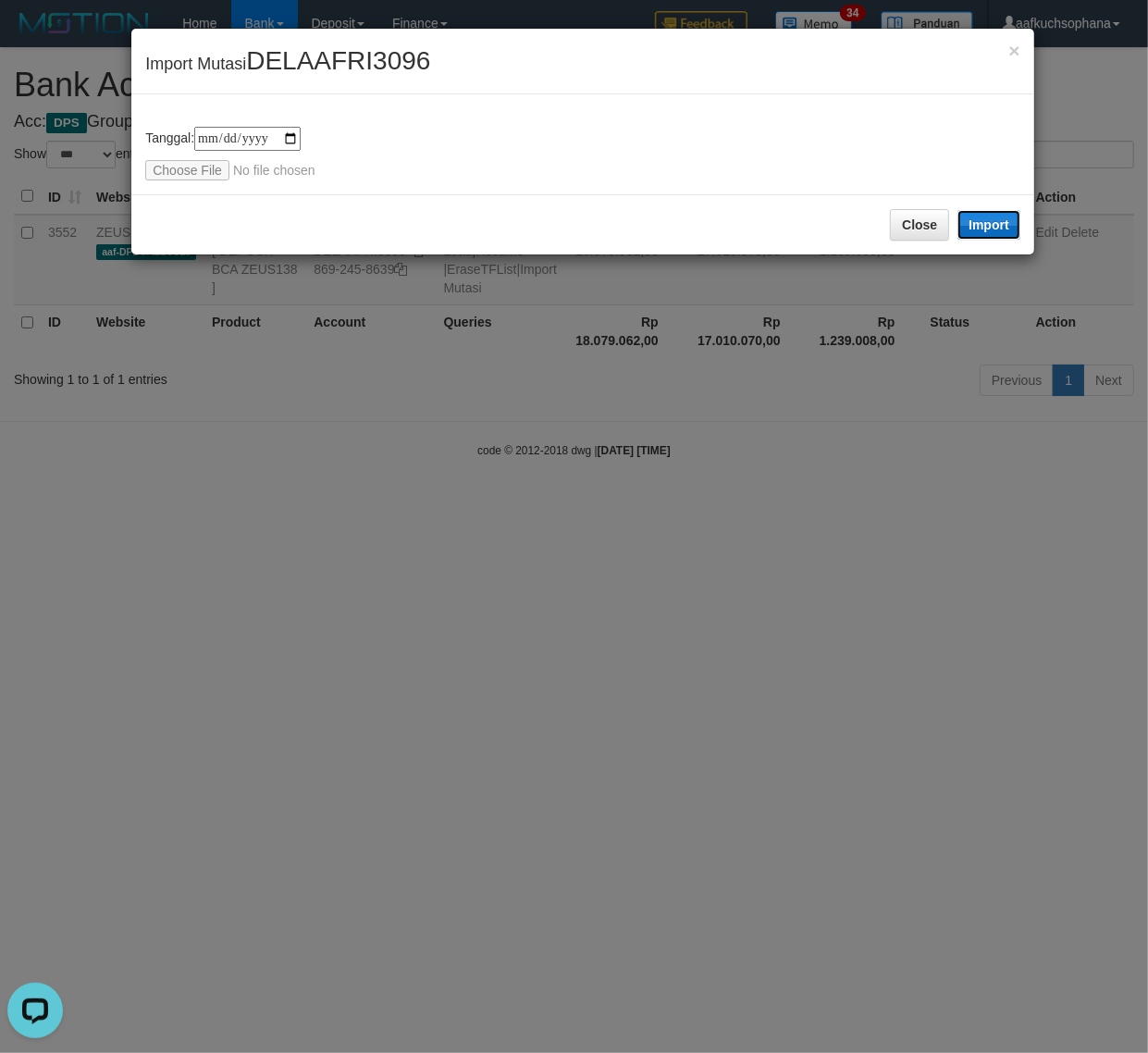 click on "Import" at bounding box center (989, 225) 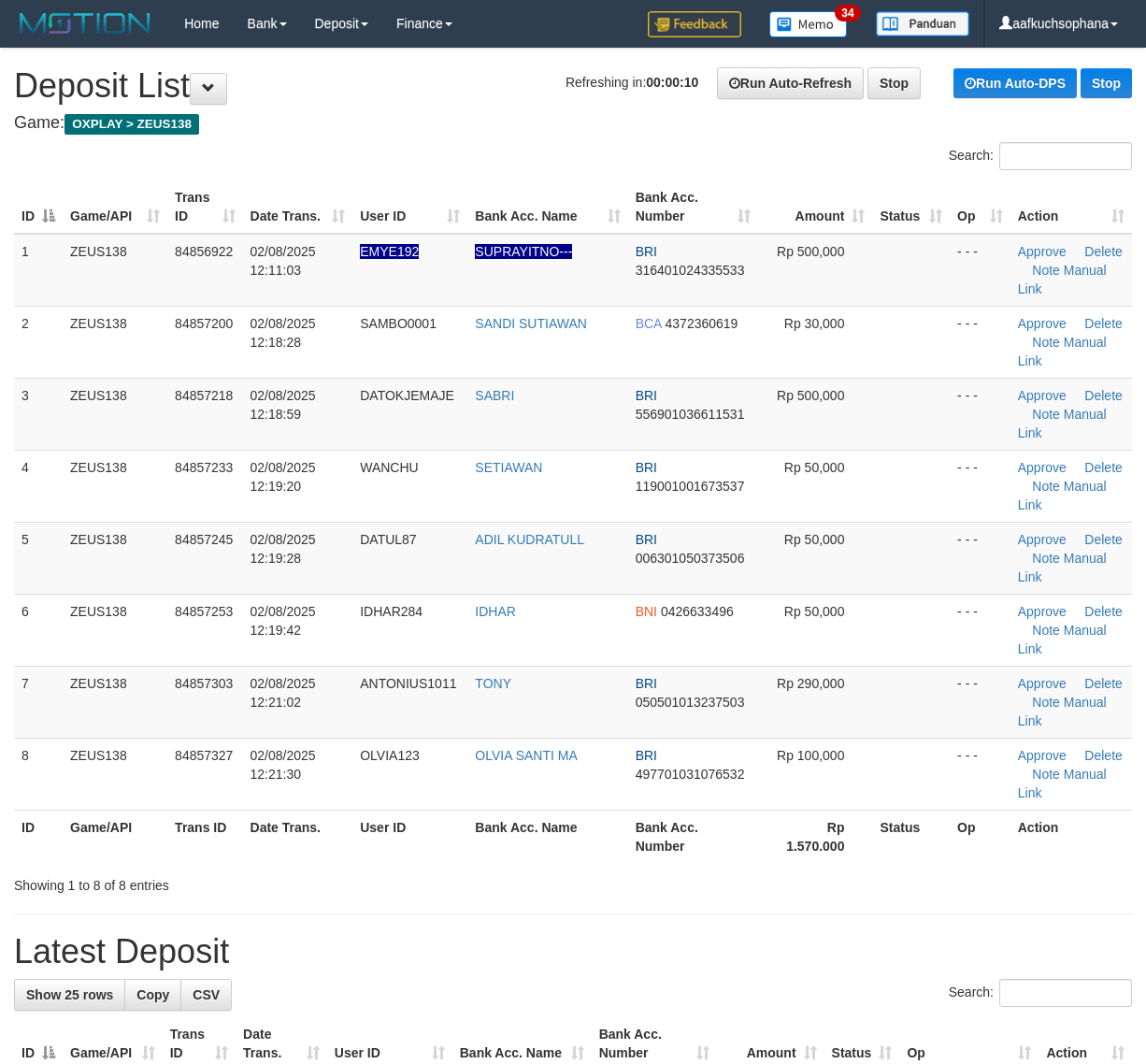 scroll, scrollTop: 0, scrollLeft: 0, axis: both 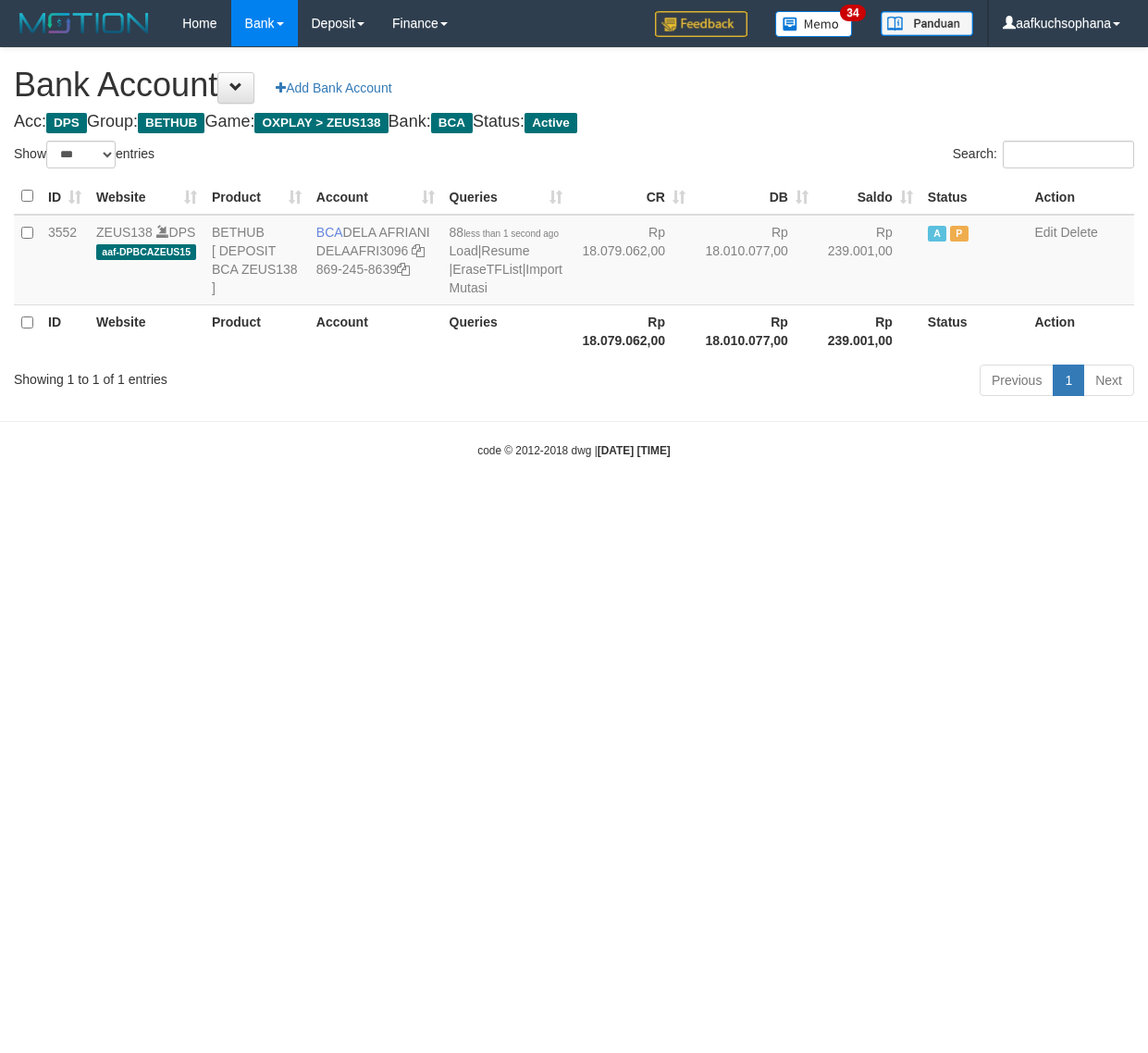 select on "***" 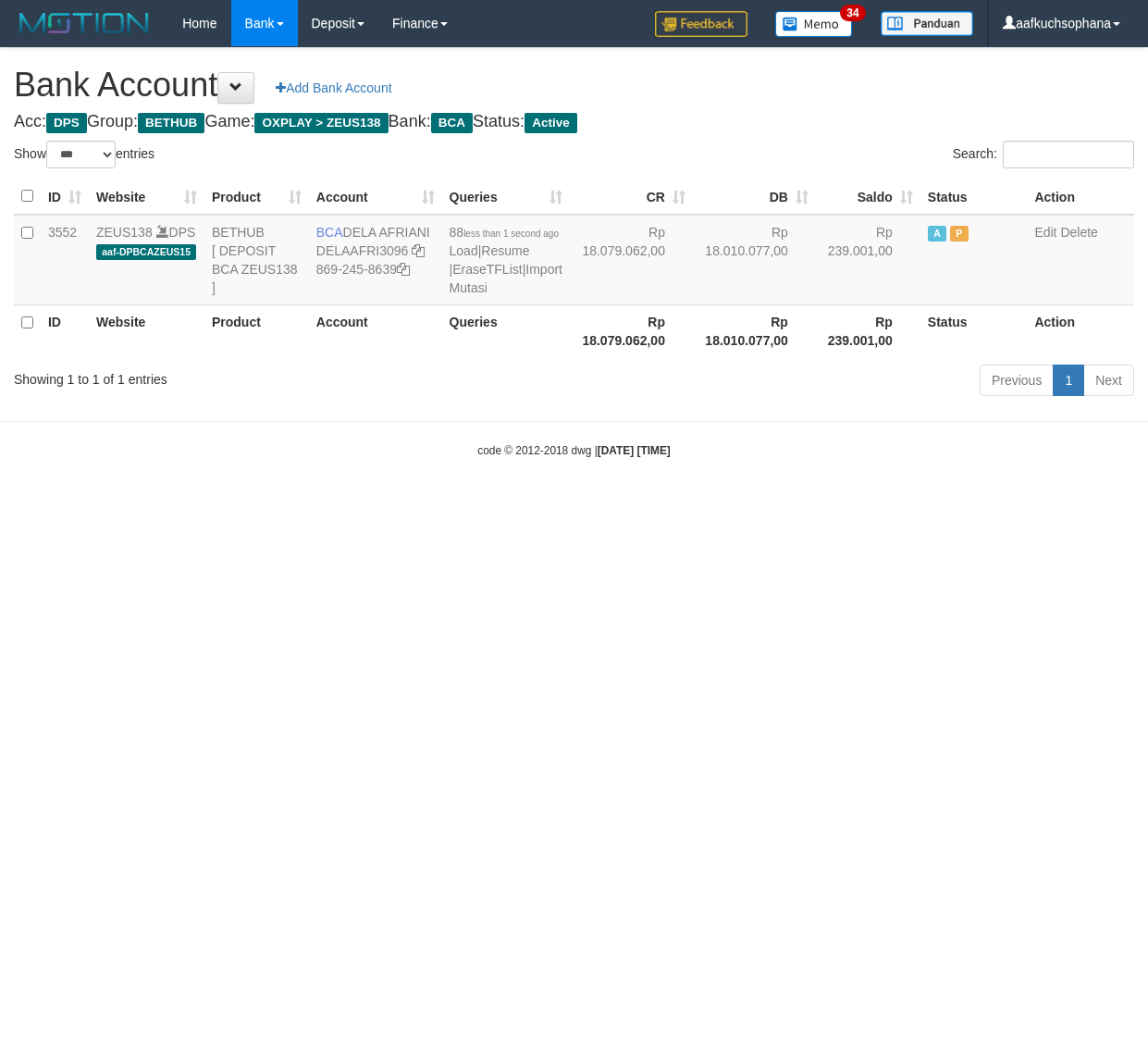 scroll, scrollTop: 0, scrollLeft: 0, axis: both 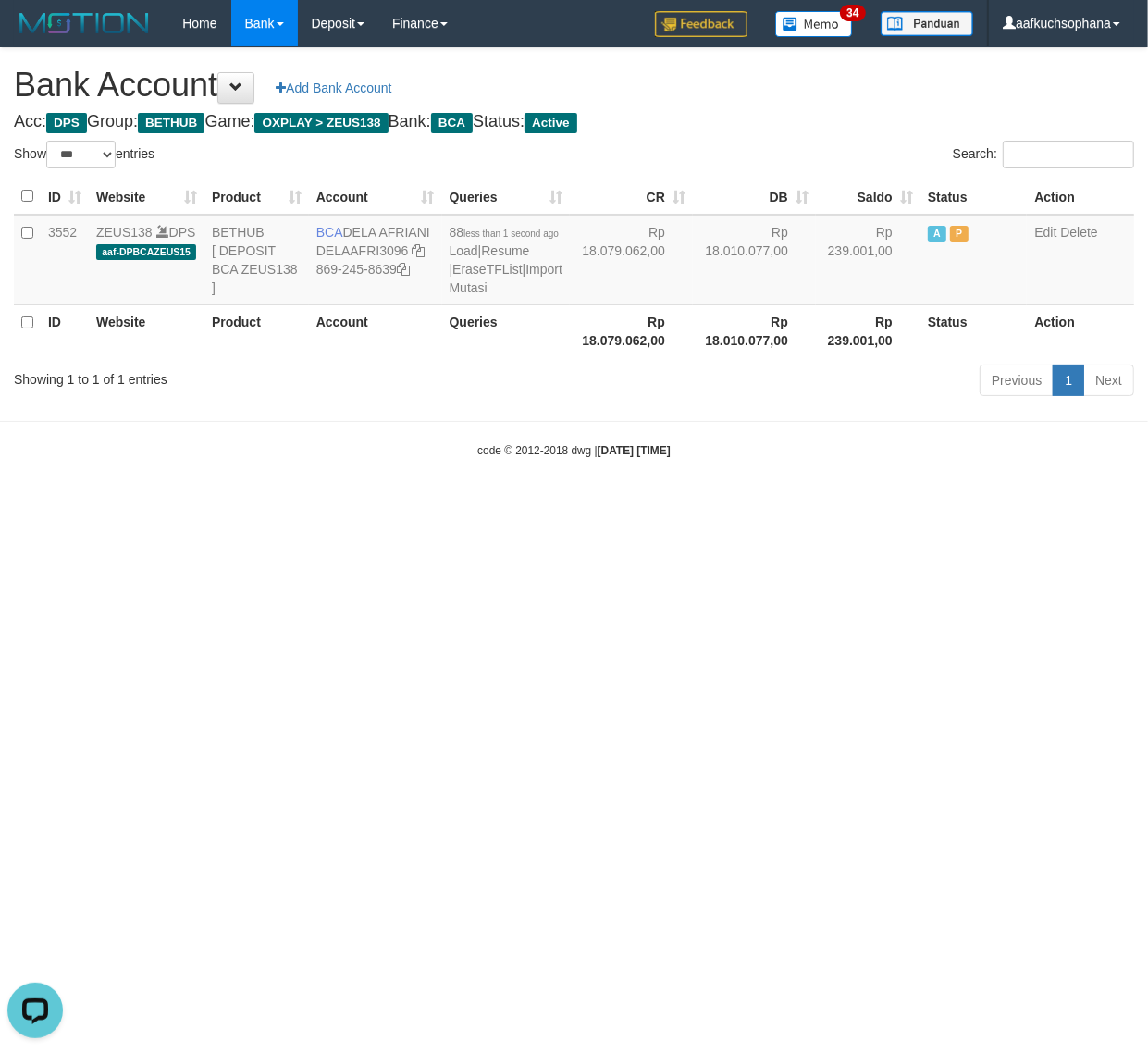drag, startPoint x: 549, startPoint y: 565, endPoint x: 562, endPoint y: 574, distance: 15.811388 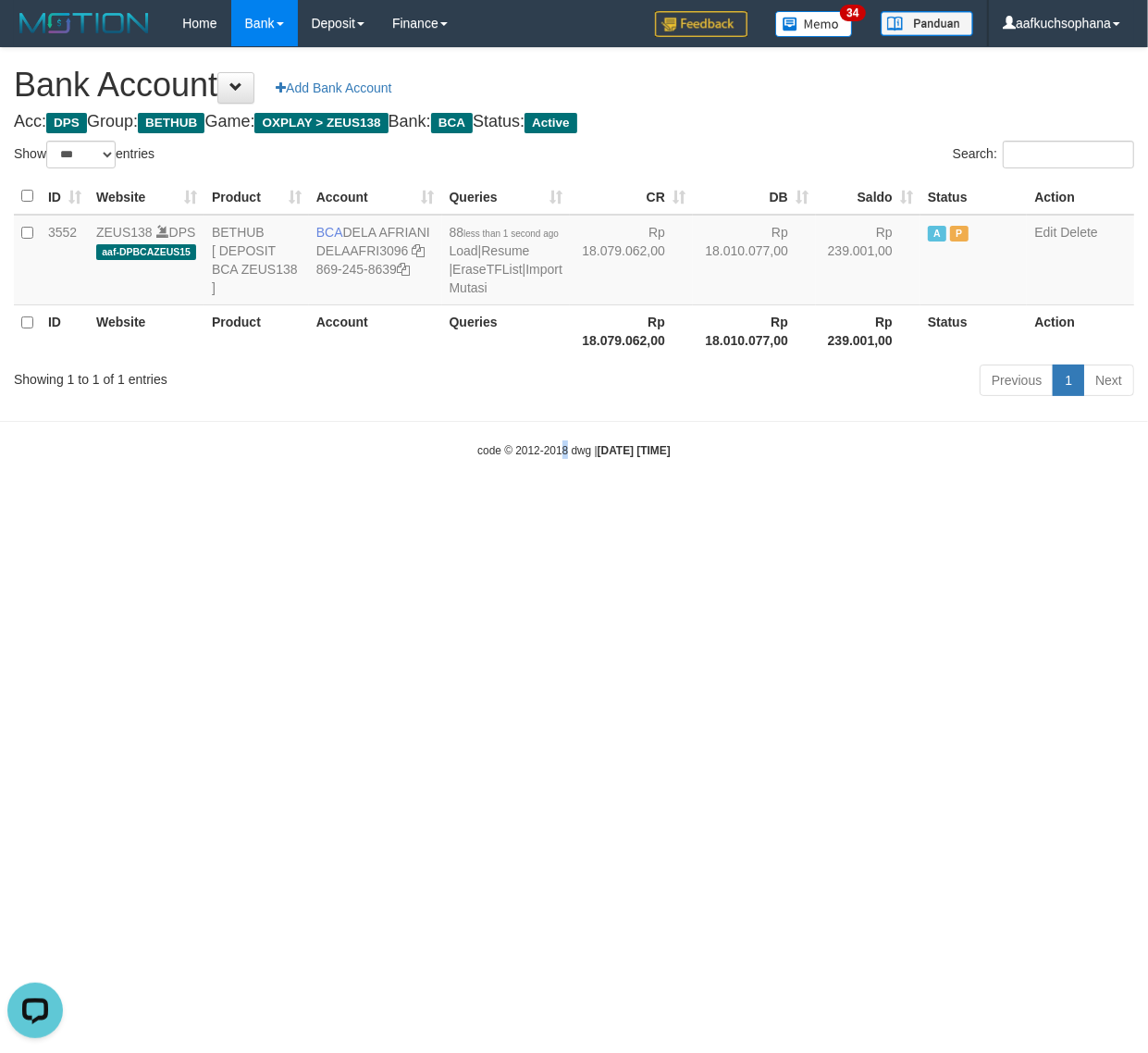 drag, startPoint x: 636, startPoint y: 636, endPoint x: 622, endPoint y: 629, distance: 15.652476 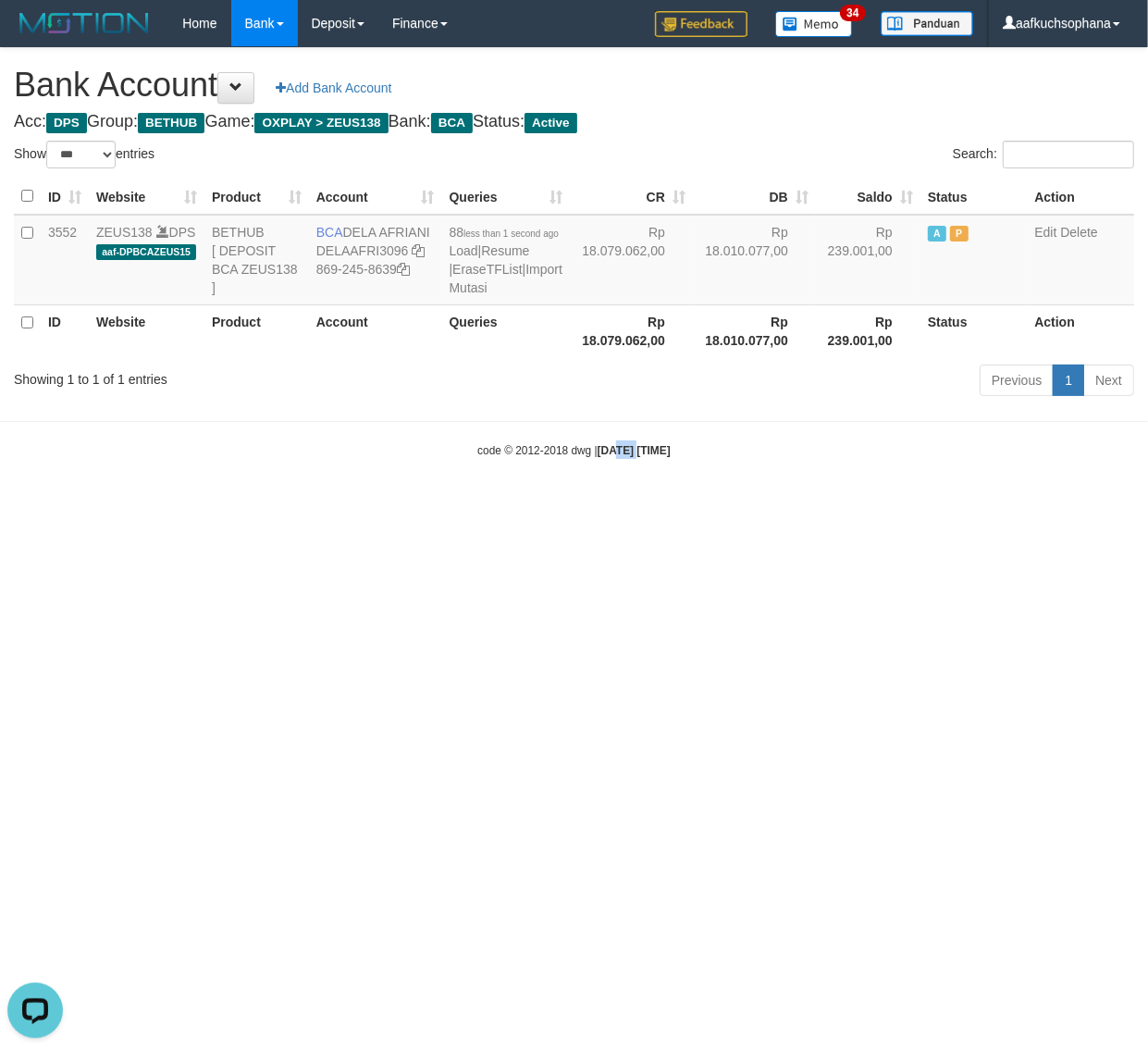 click on "Toggle navigation
Home
Bank
Account List
Load
By Website
Group
[OXPLAY]													ZEUS138
By Load Group (DPS)
Sync" at bounding box center [574, 253] 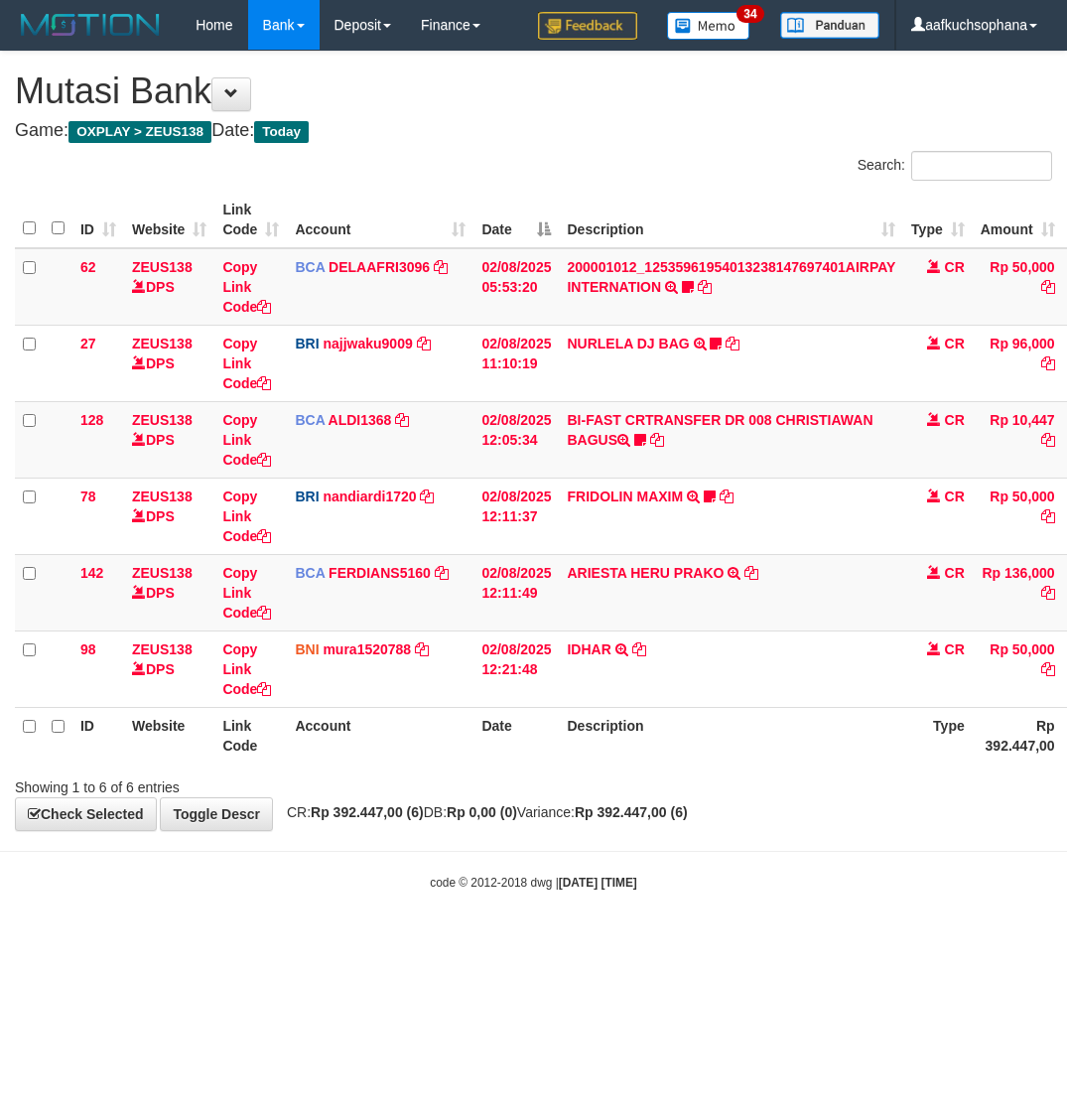 scroll, scrollTop: 0, scrollLeft: 0, axis: both 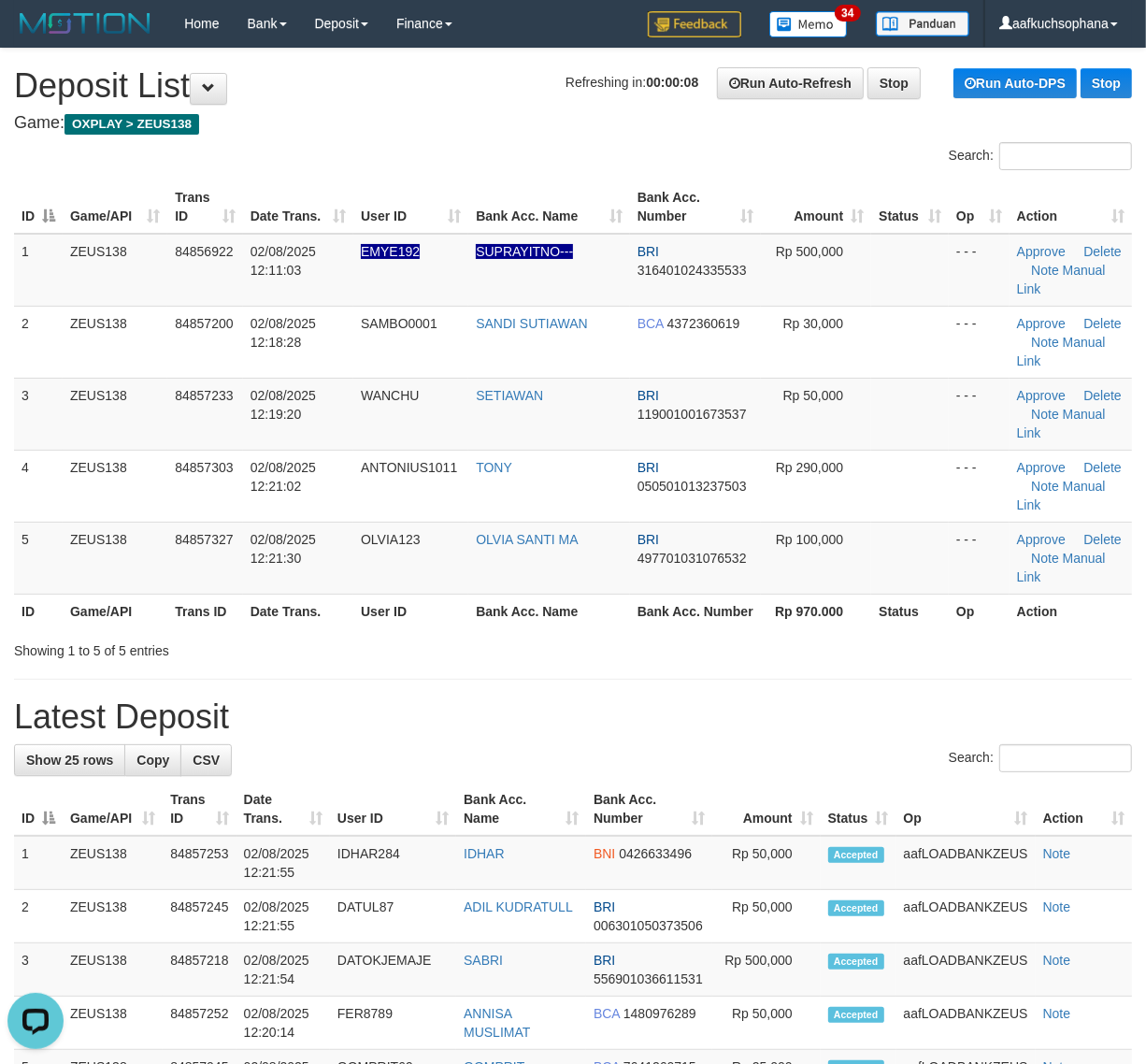 click on "Latest Deposit" at bounding box center (573, 717) 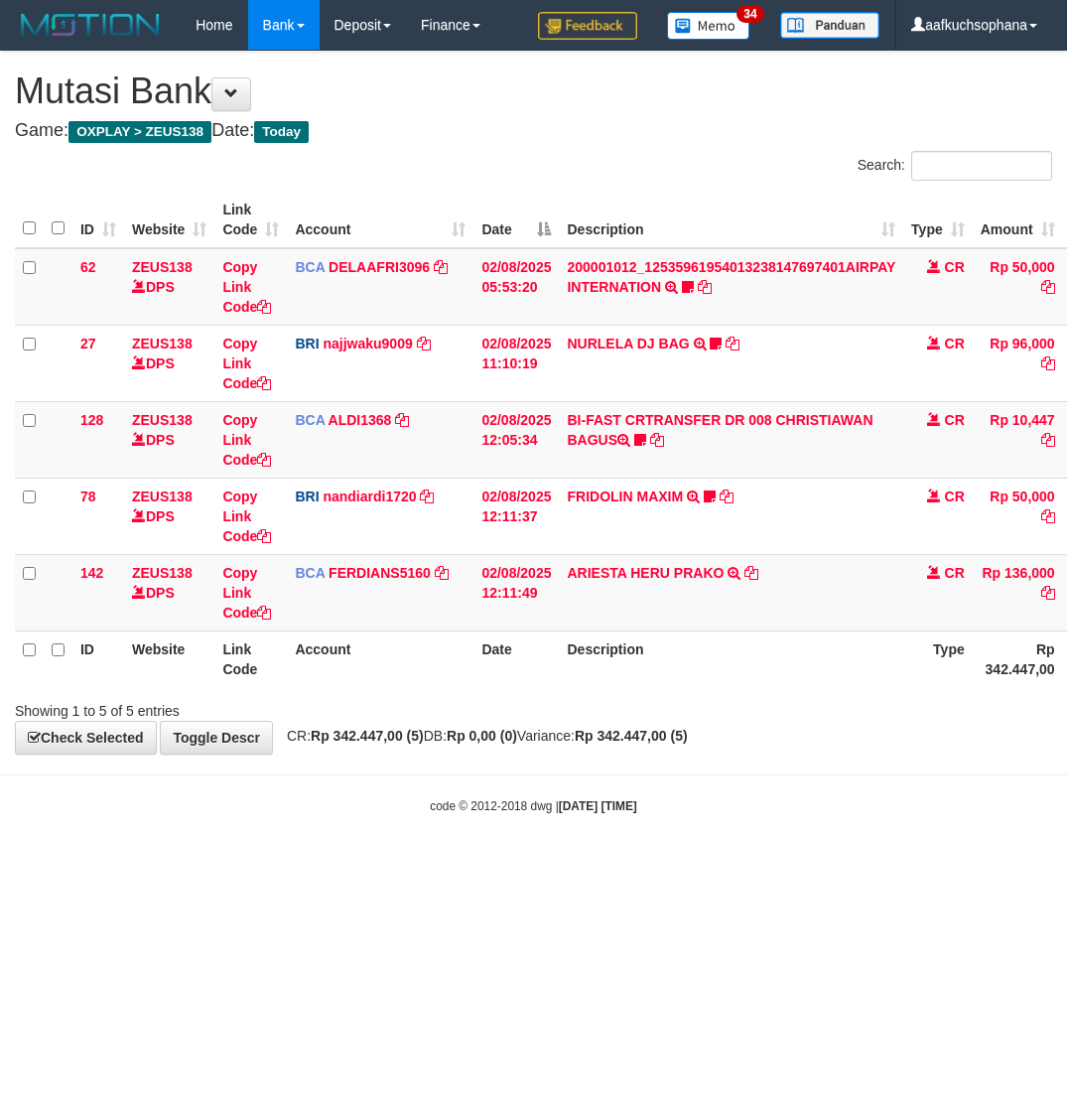 scroll, scrollTop: 0, scrollLeft: 0, axis: both 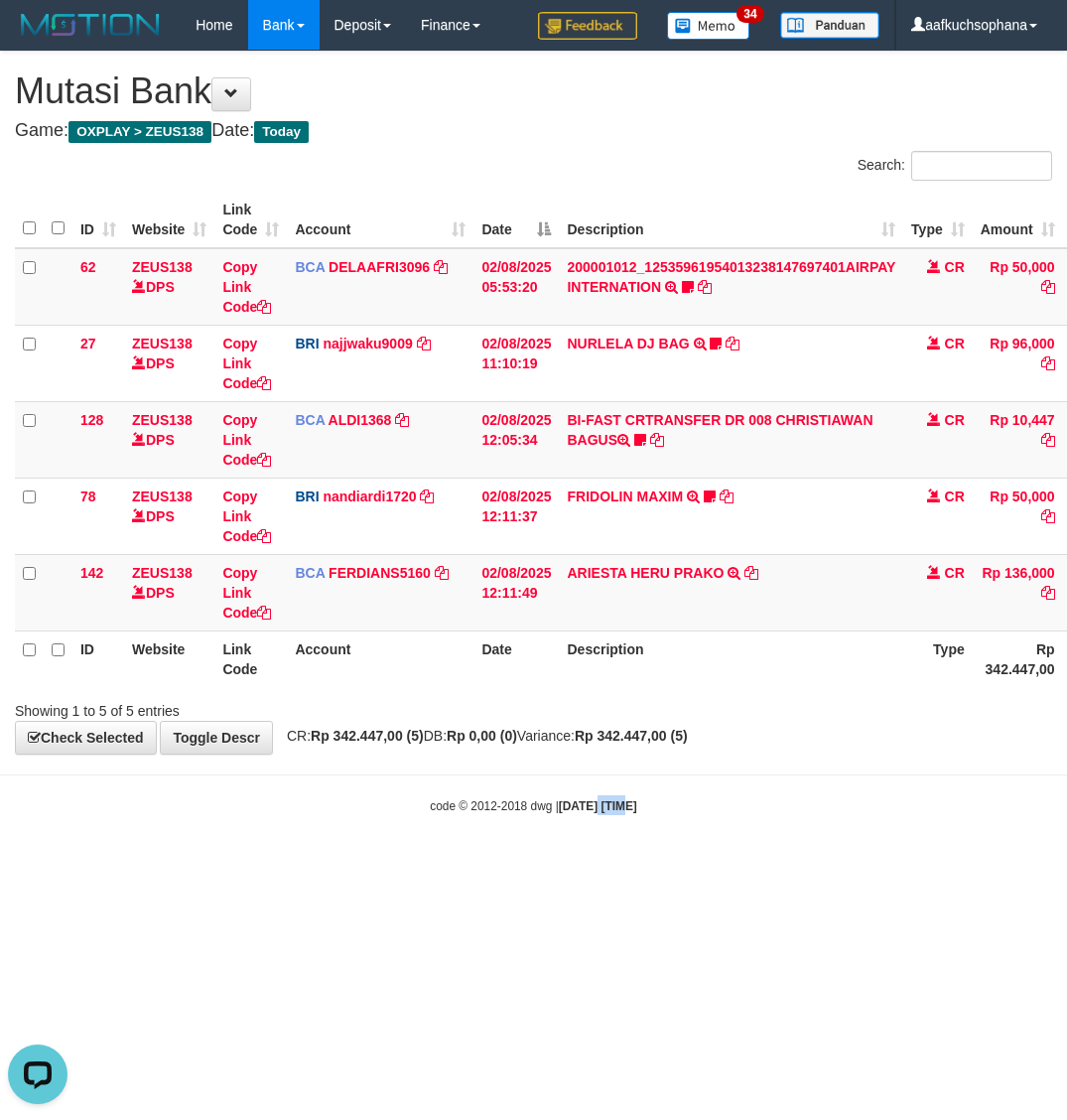 click on "Toggle navigation
Home
Bank
Account List
Load
By Website
Group
[OXPLAY]													ZEUS138
By Load Group (DPS)
Sync" at bounding box center [533, 432] 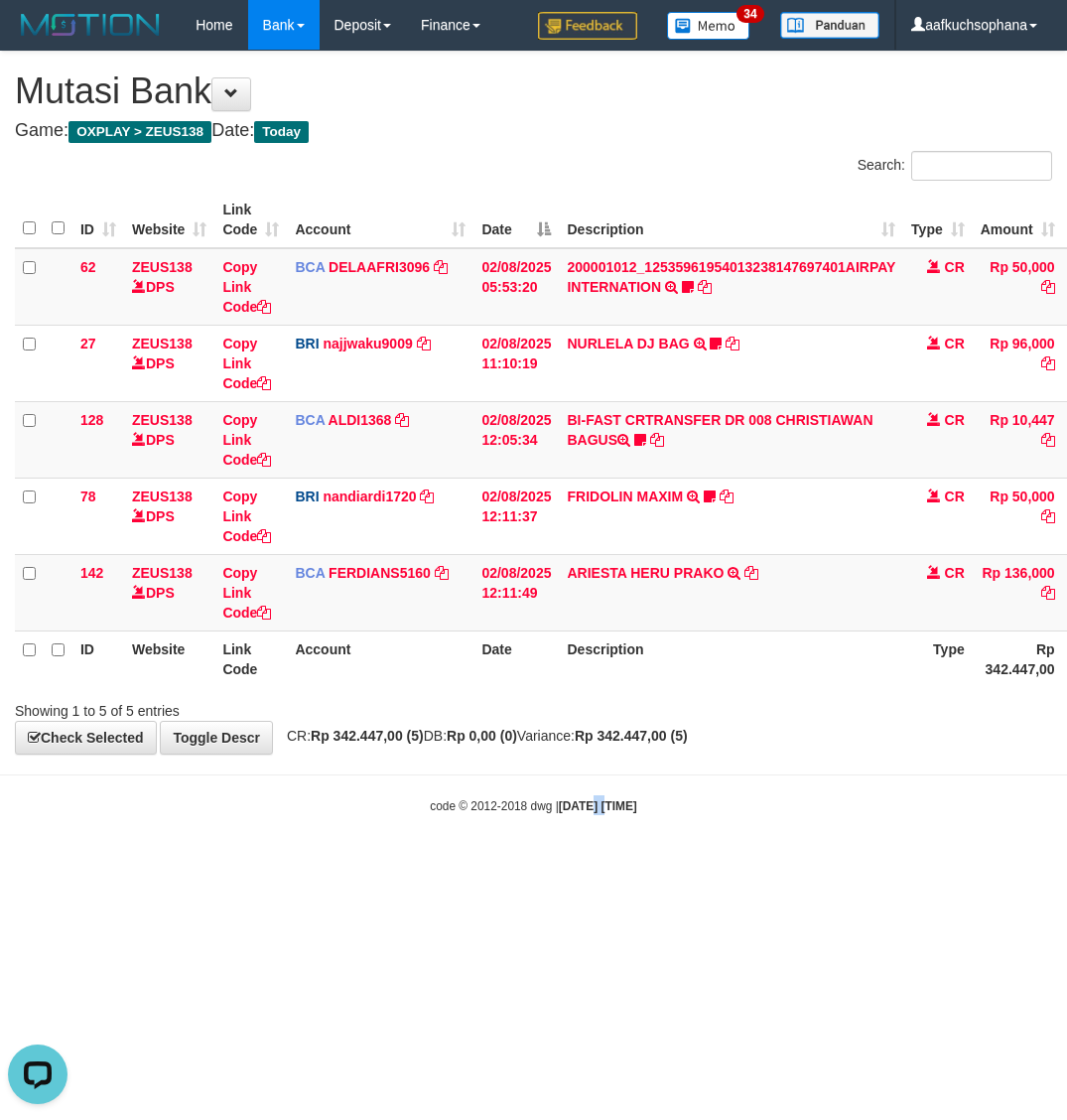 drag, startPoint x: 582, startPoint y: 909, endPoint x: 564, endPoint y: 913, distance: 18.439089 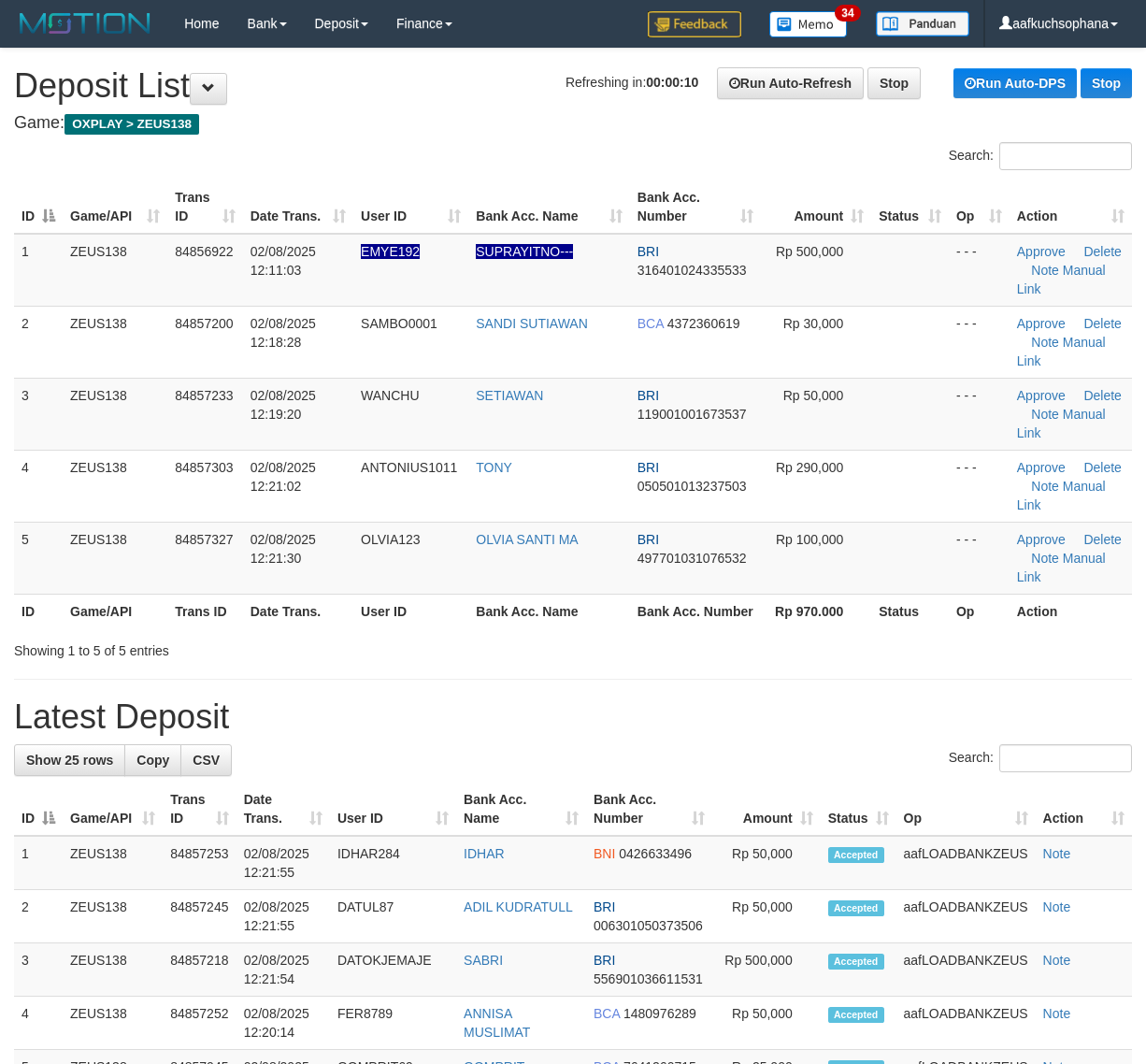scroll, scrollTop: 0, scrollLeft: 0, axis: both 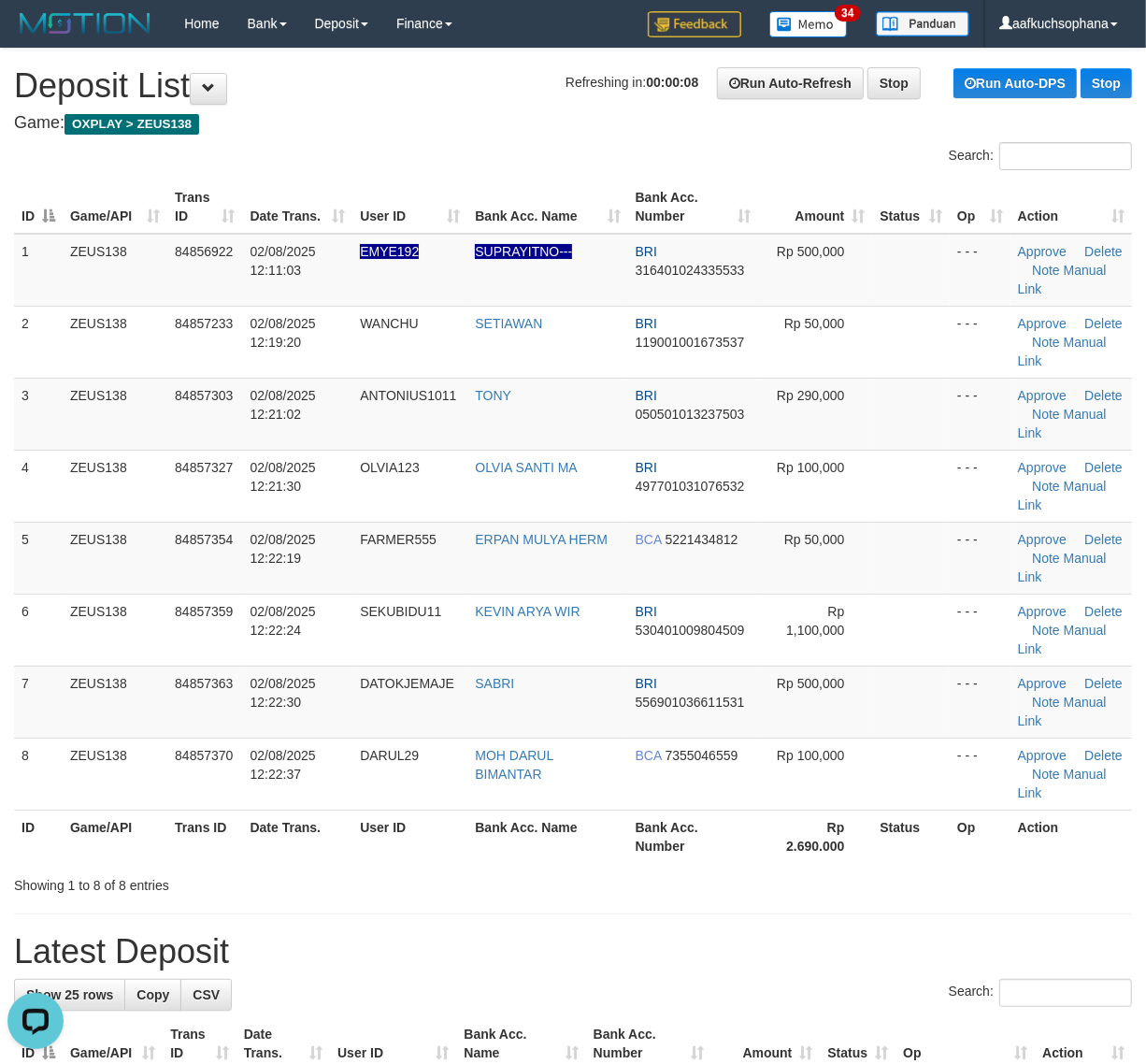 drag, startPoint x: 741, startPoint y: 949, endPoint x: 722, endPoint y: 951, distance: 19.104973 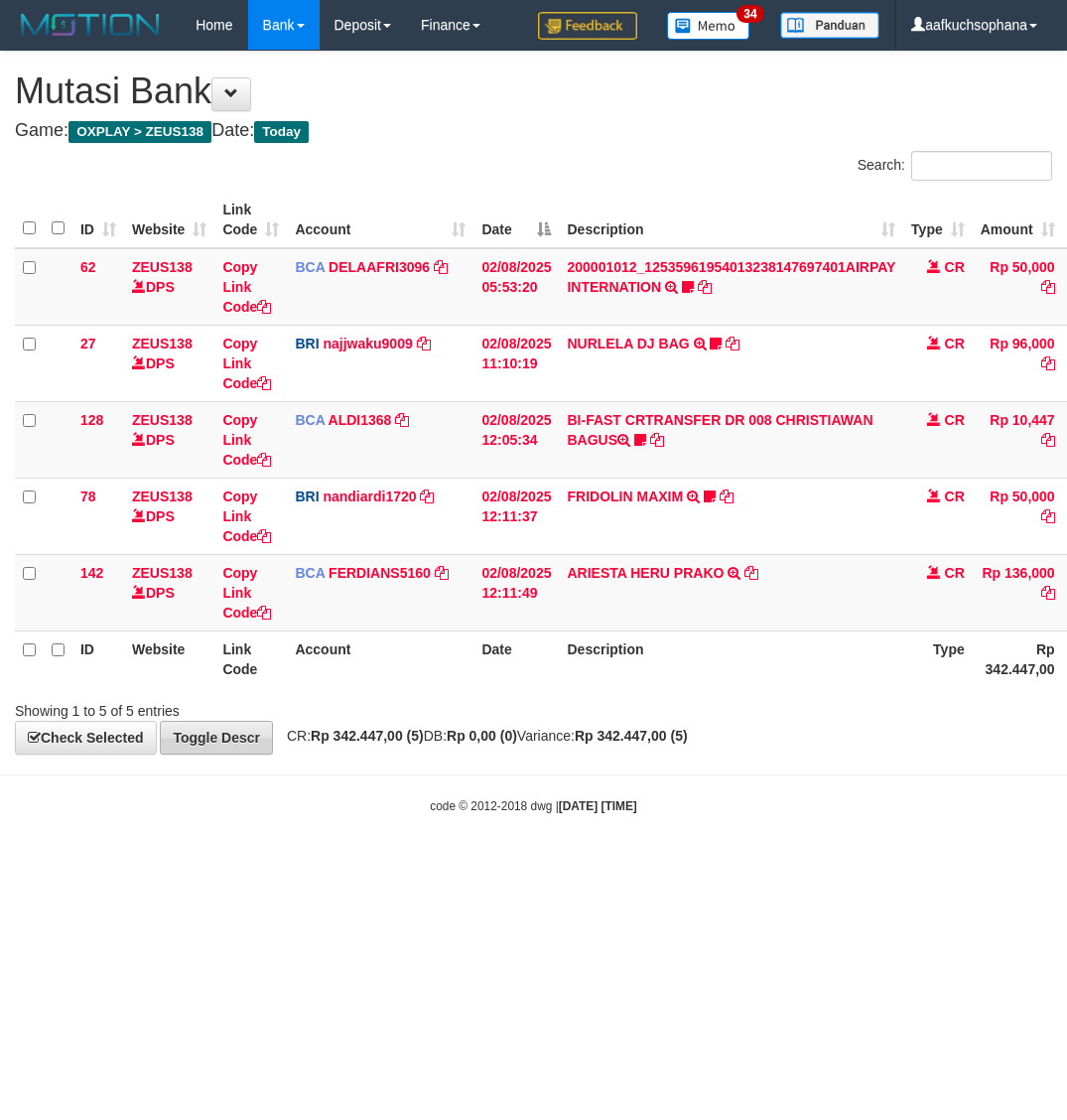 scroll, scrollTop: 0, scrollLeft: 0, axis: both 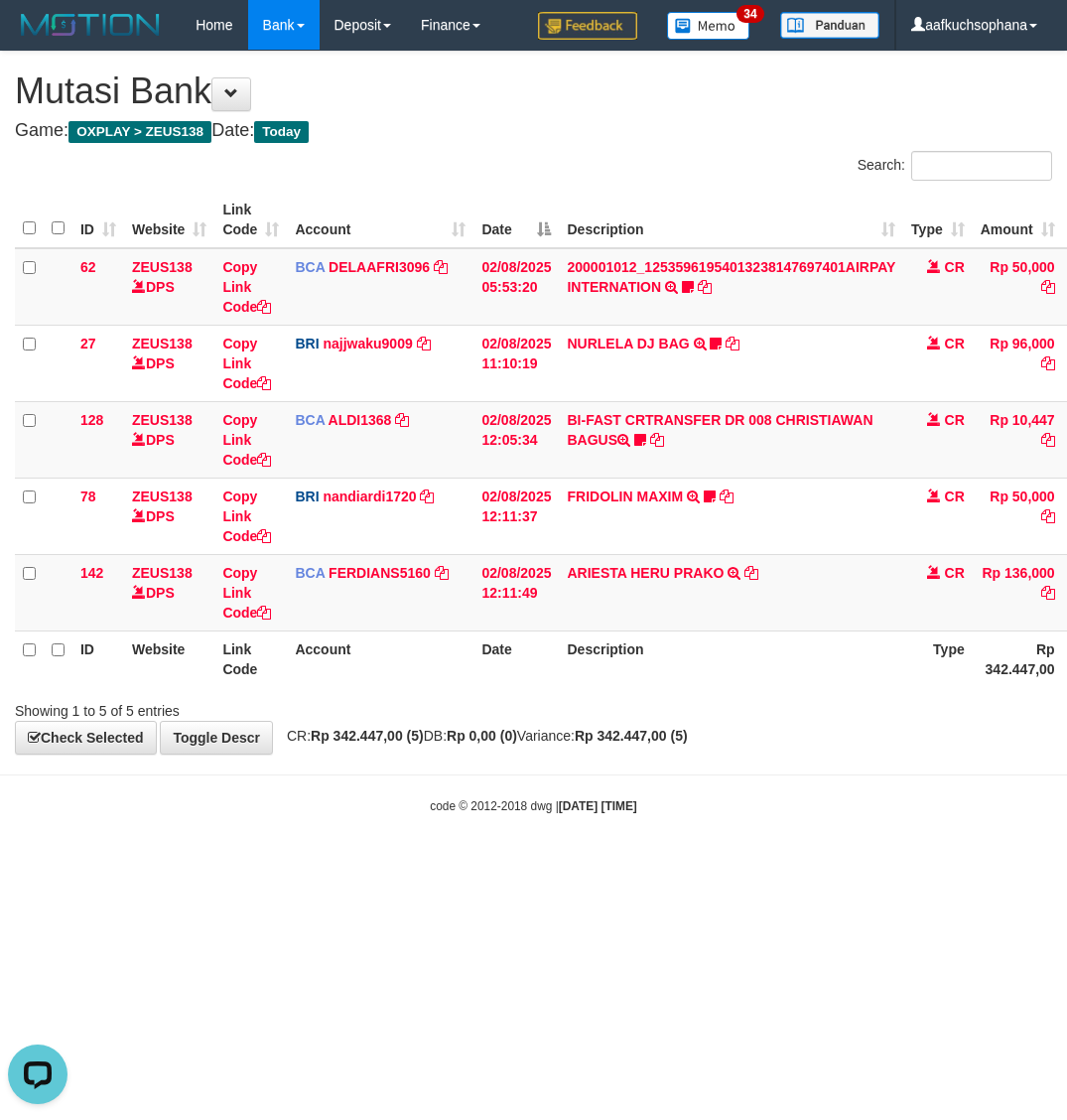 drag, startPoint x: 840, startPoint y: 989, endPoint x: 821, endPoint y: 989, distance: 19 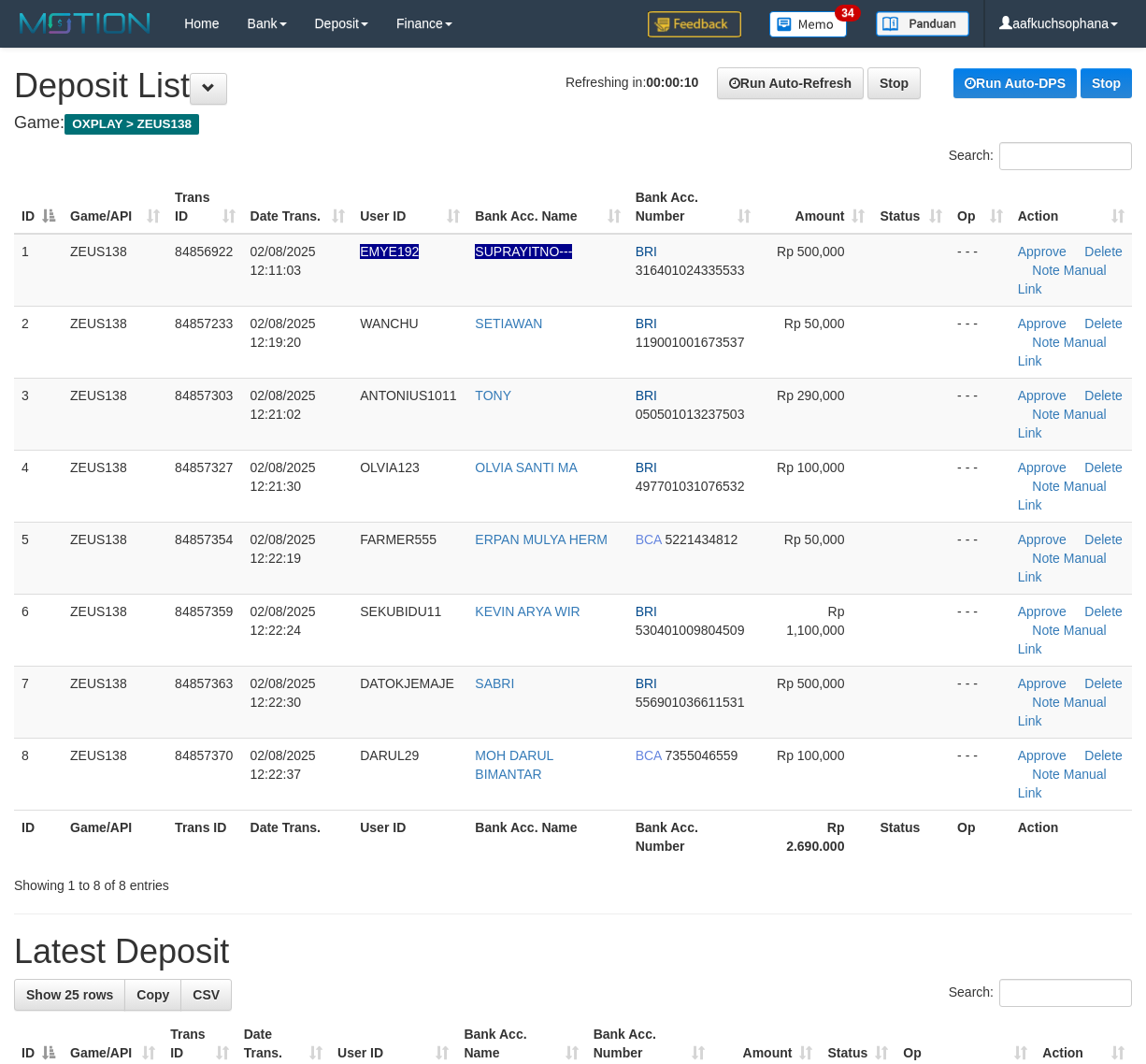 scroll, scrollTop: 0, scrollLeft: 0, axis: both 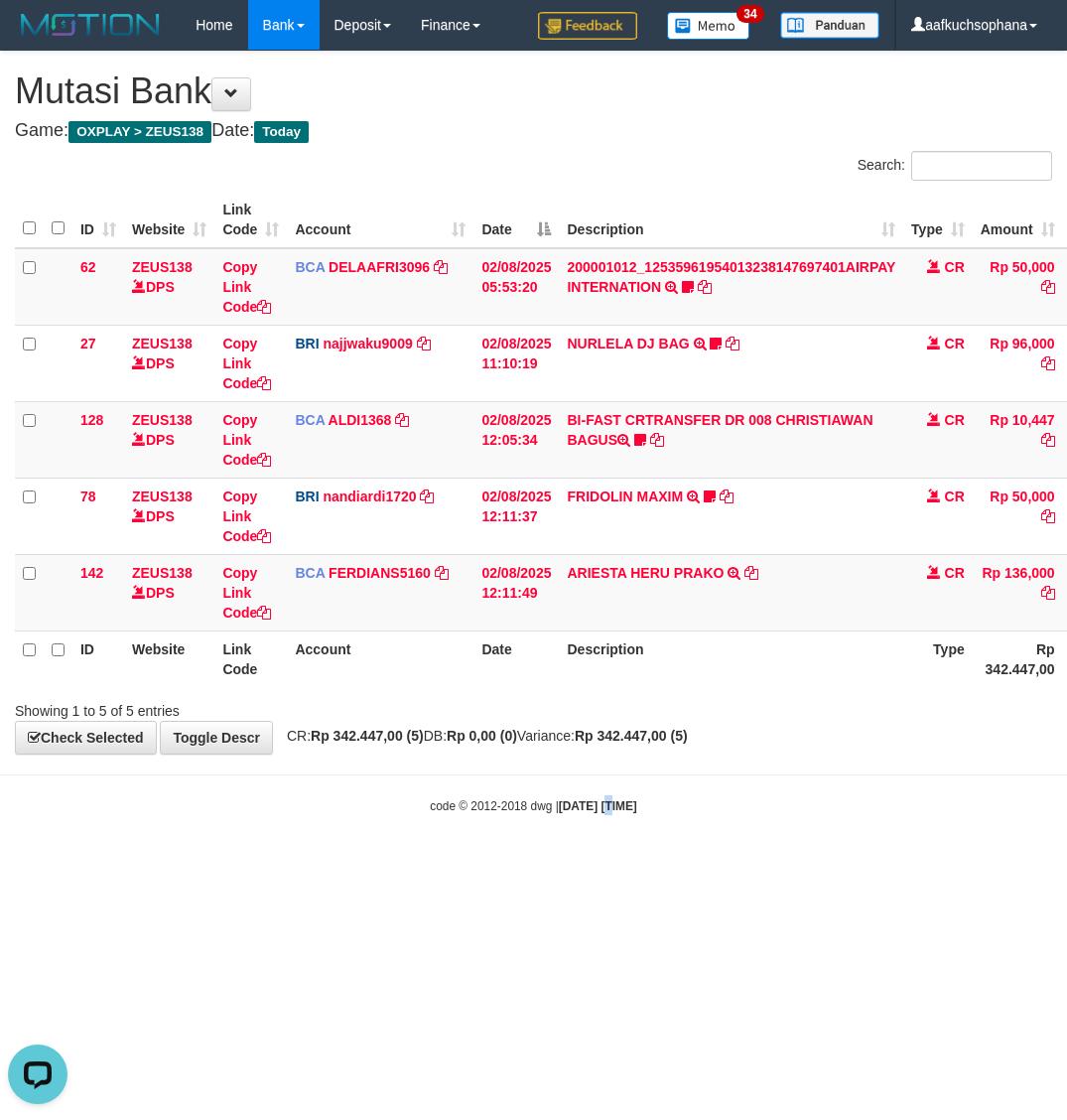 click on "Toggle navigation
Home
Bank
Account List
Load
By Website
Group
[OXPLAY]													ZEUS138
By Load Group (DPS)
Sync" at bounding box center (533, 432) 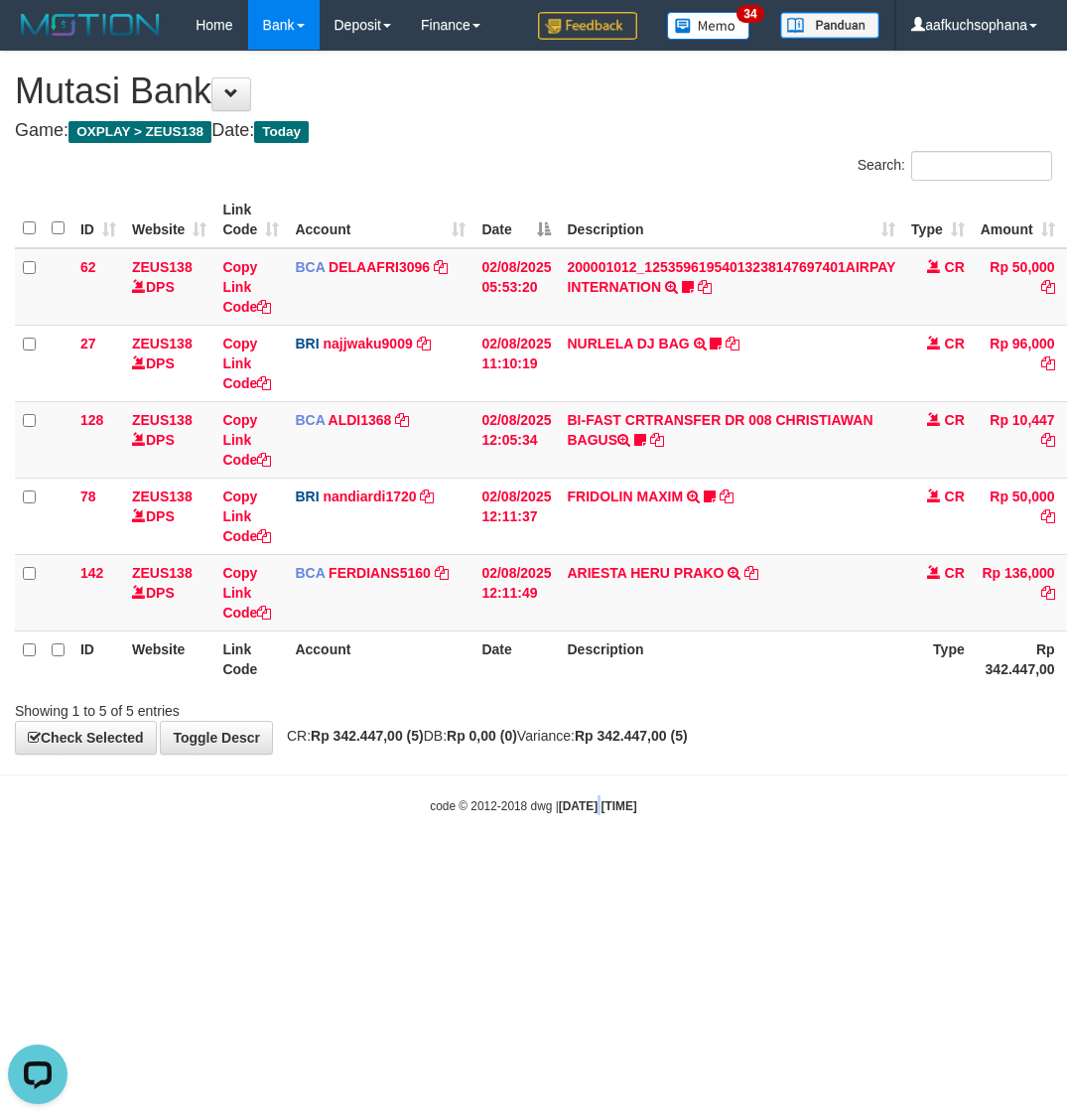 click on "Toggle navigation
Home
Bank
Account List
Load
By Website
Group
[OXPLAY]													ZEUS138
By Load Group (DPS)
Sync" at bounding box center [533, 432] 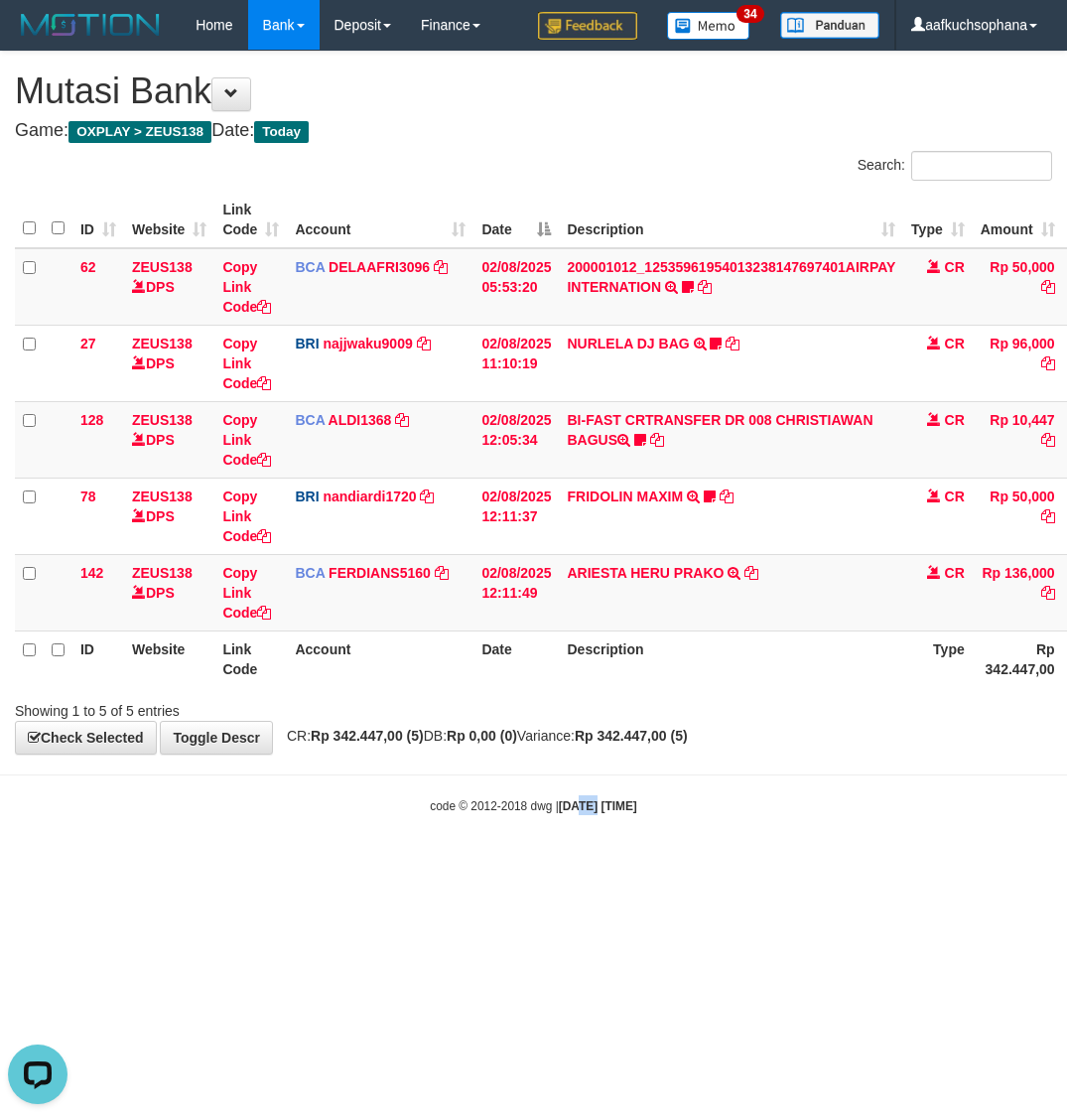 click on "Toggle navigation
Home
Bank
Account List
Load
By Website
Group
[OXPLAY]													ZEUS138
By Load Group (DPS)
Sync" at bounding box center [533, 432] 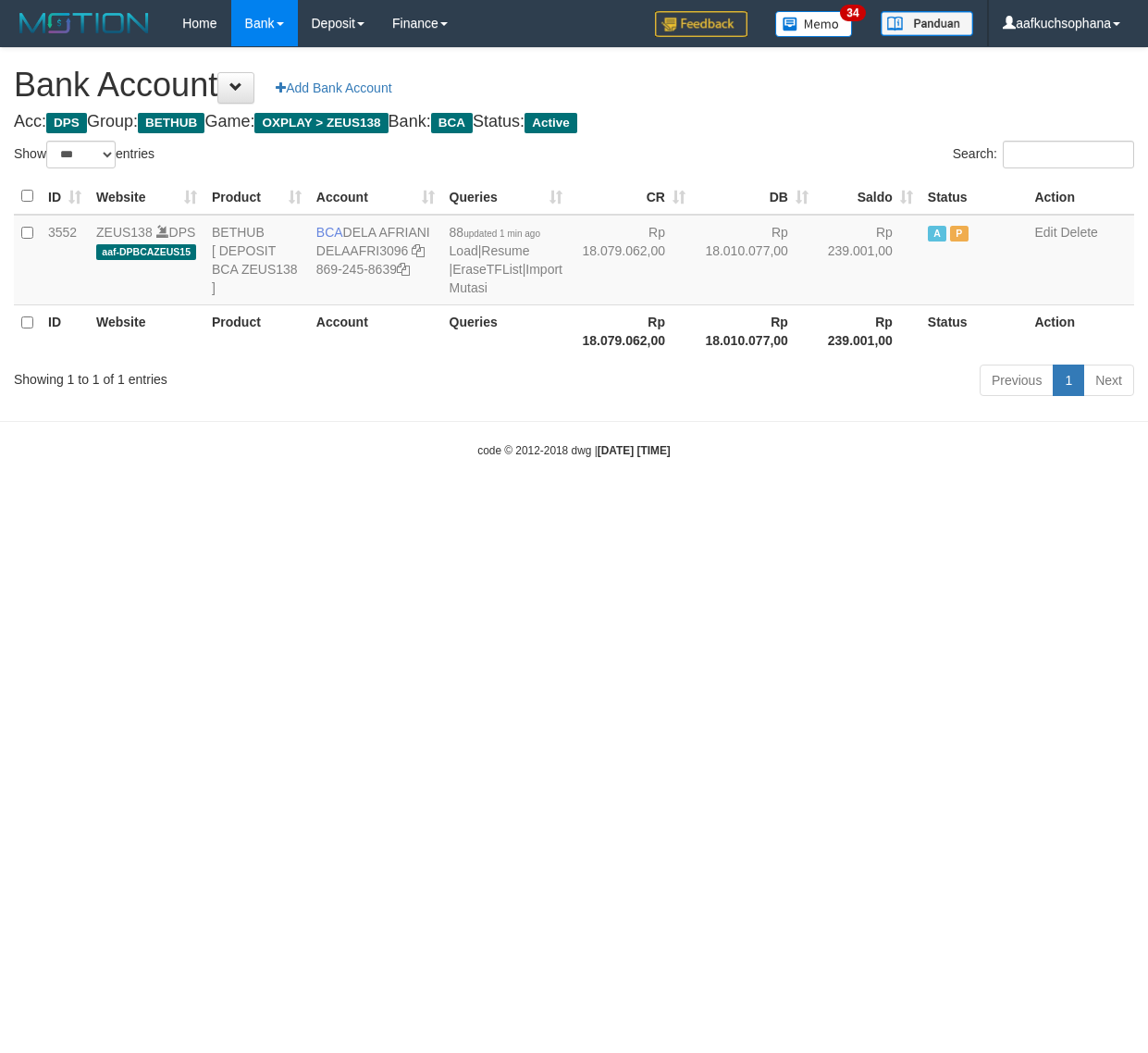 select on "***" 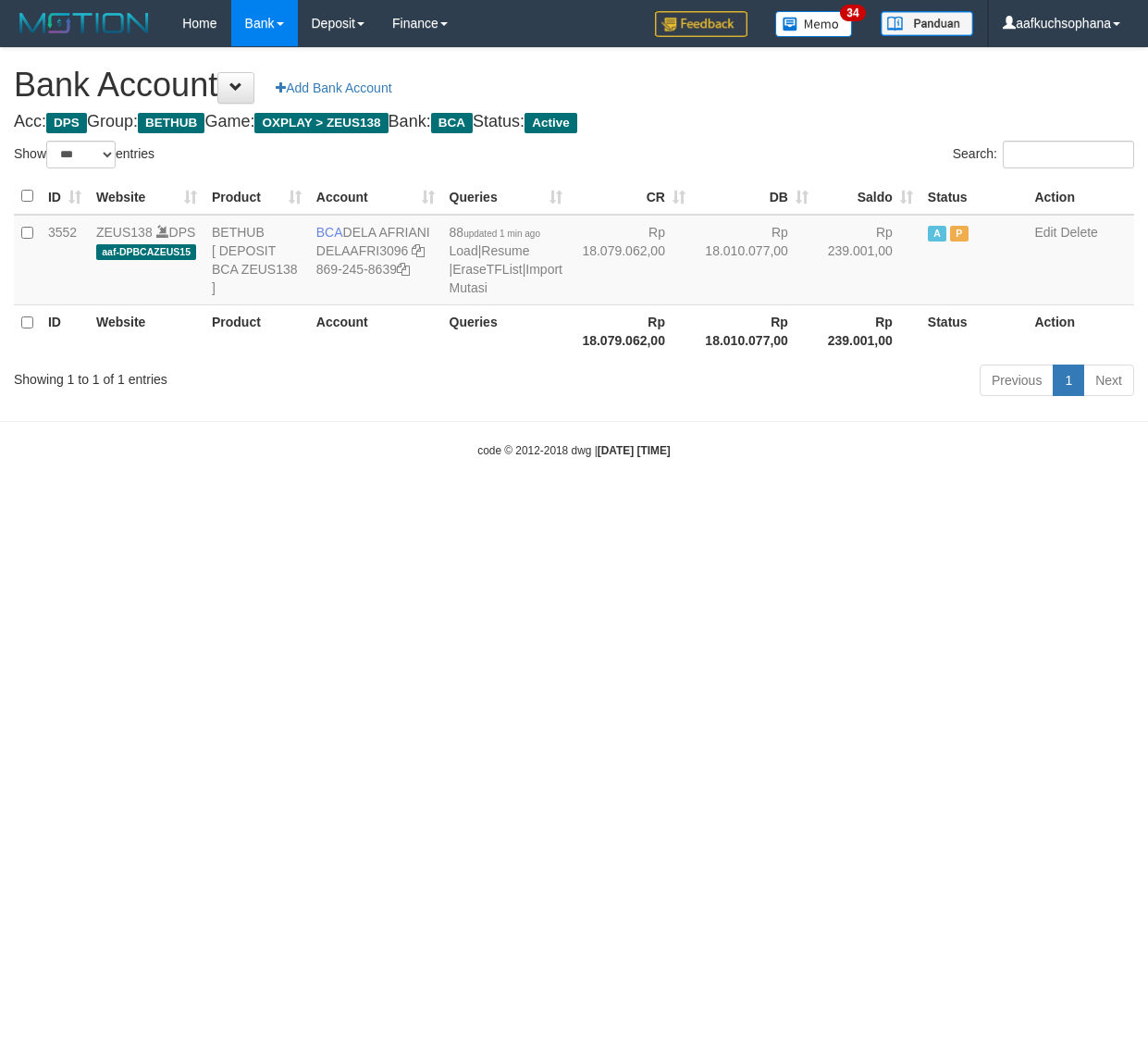 scroll, scrollTop: 0, scrollLeft: 0, axis: both 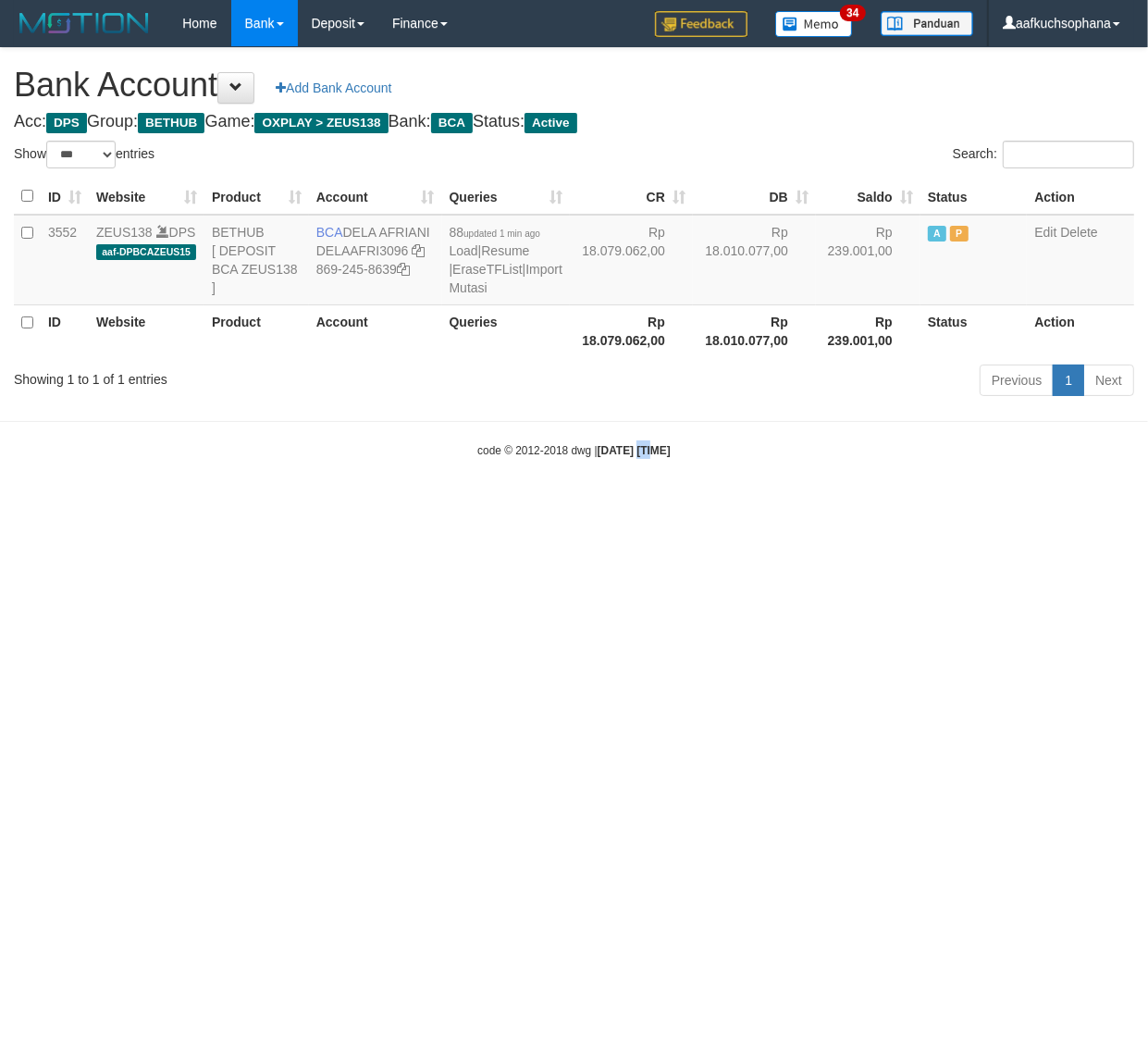 drag, startPoint x: 0, startPoint y: 0, endPoint x: 652, endPoint y: 602, distance: 887.4165 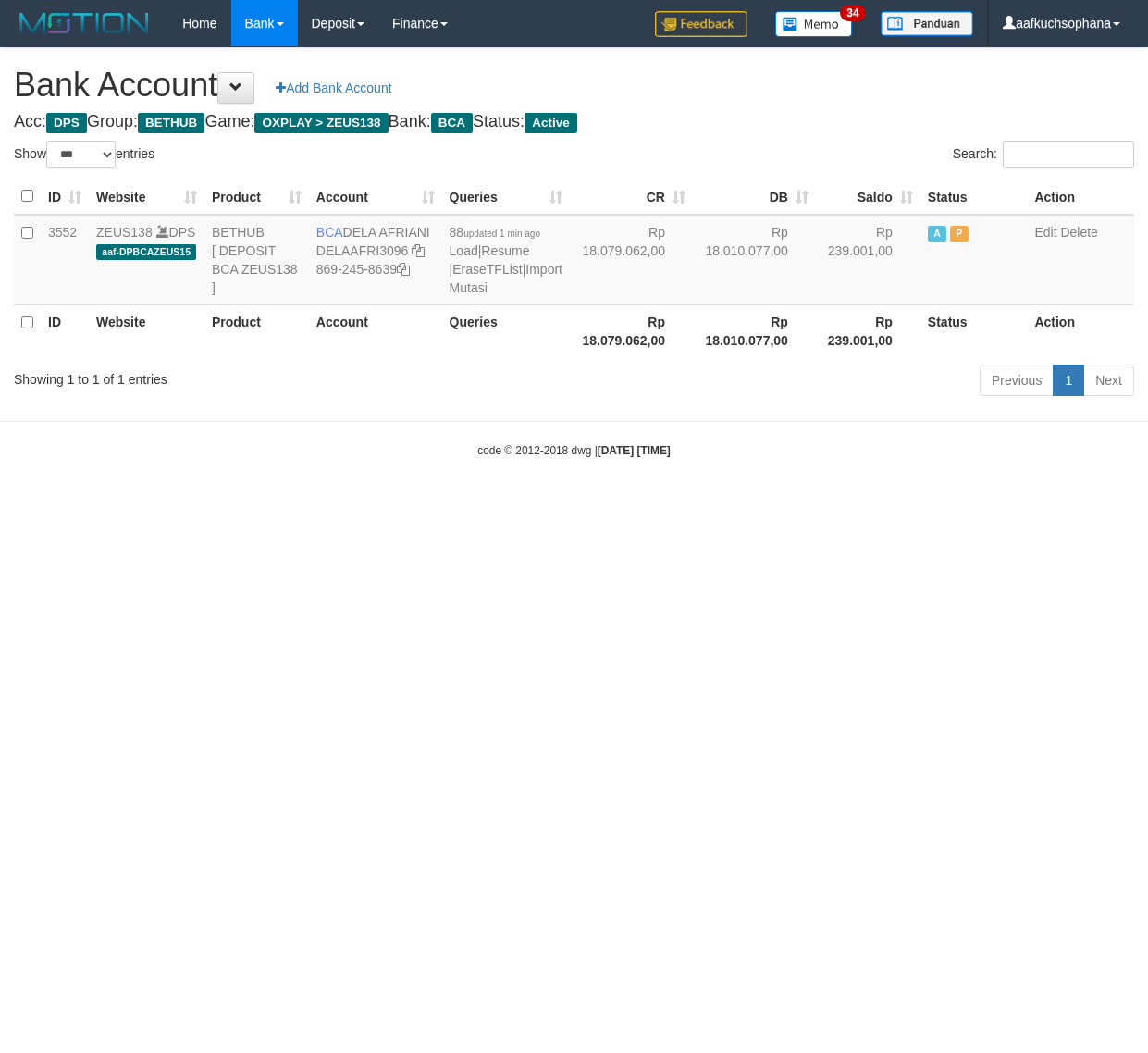 select on "***" 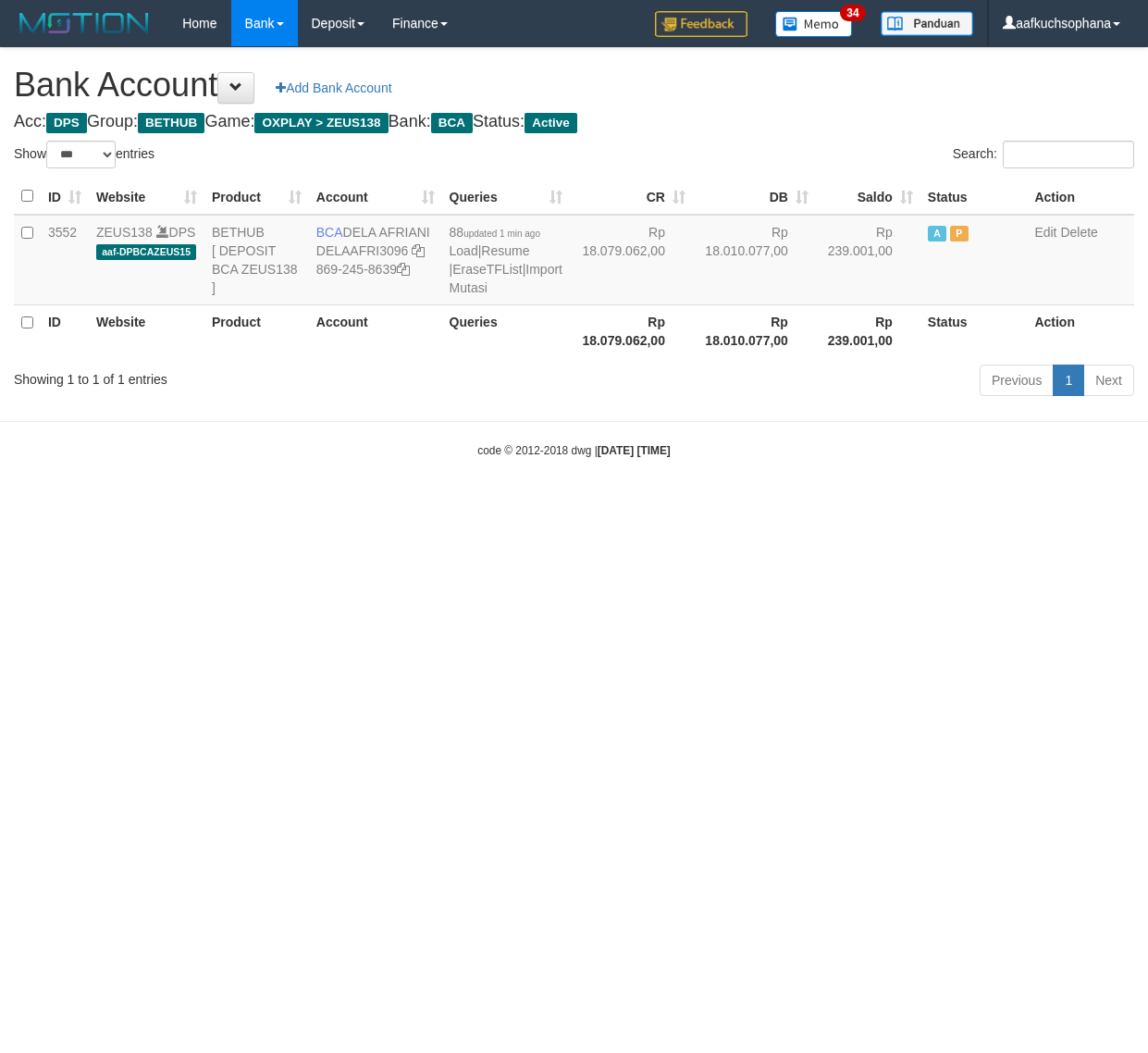 scroll, scrollTop: 0, scrollLeft: 0, axis: both 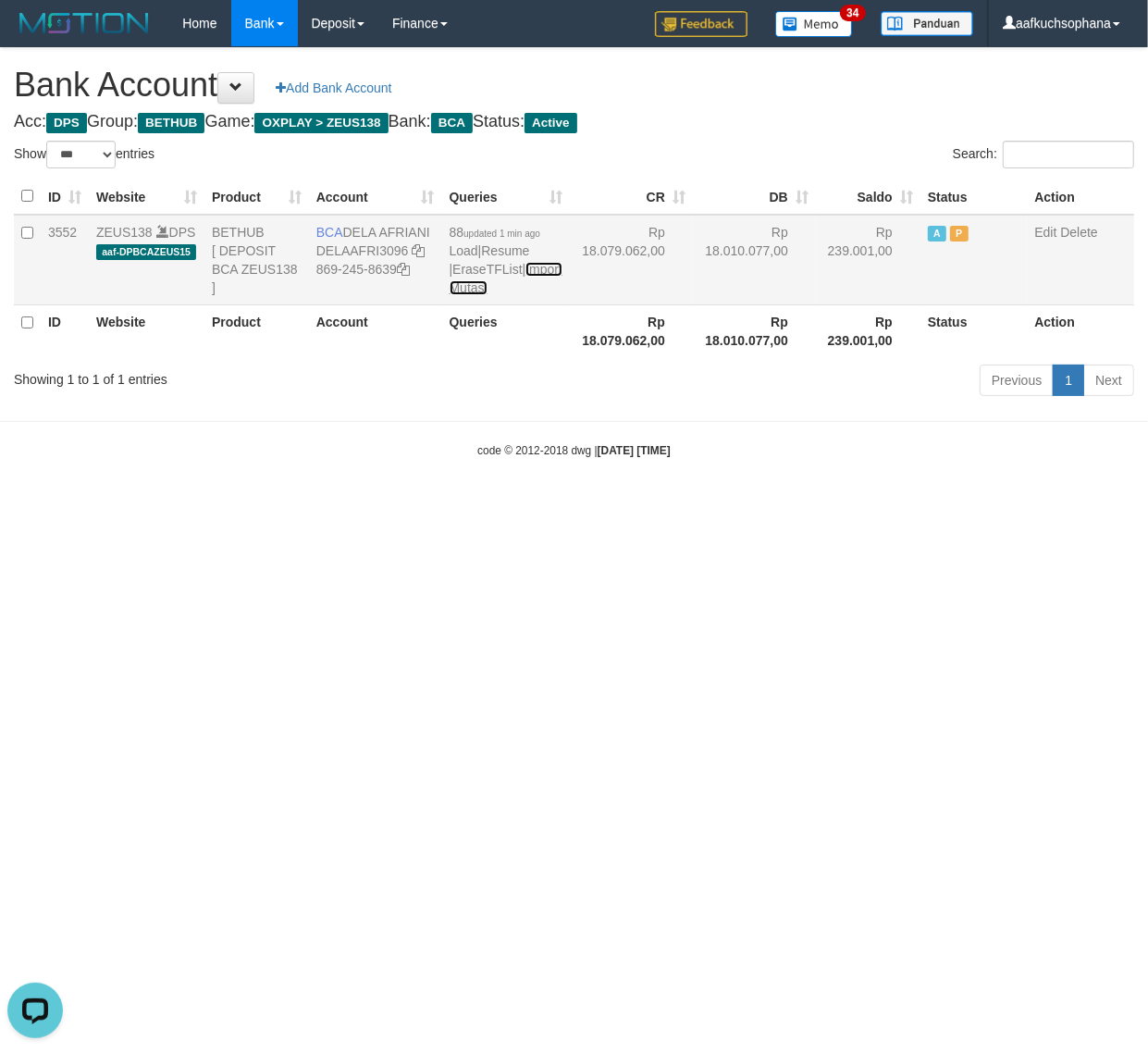 click on "Import Mutasi" at bounding box center (506, 279) 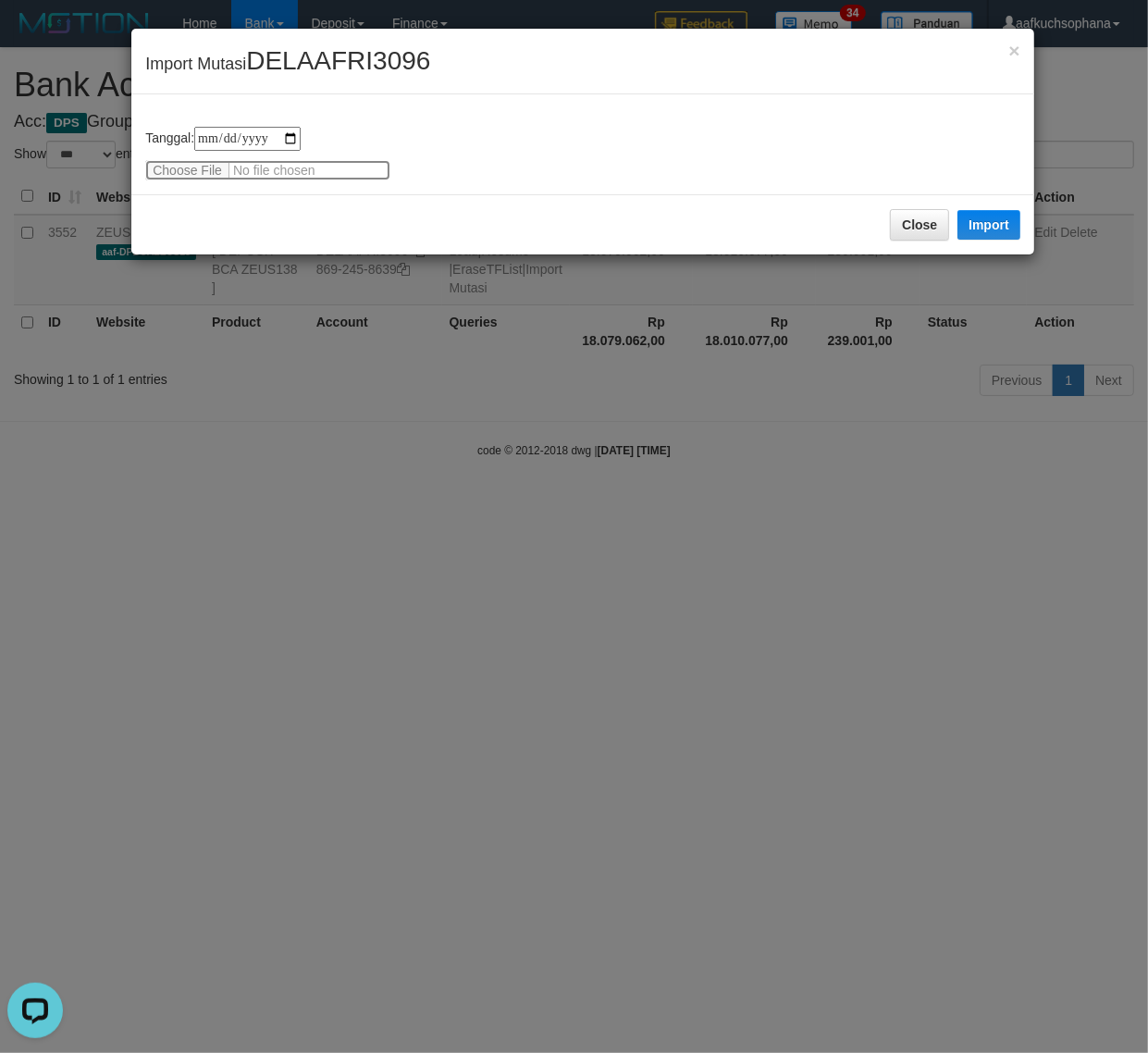click at bounding box center [267, 170] 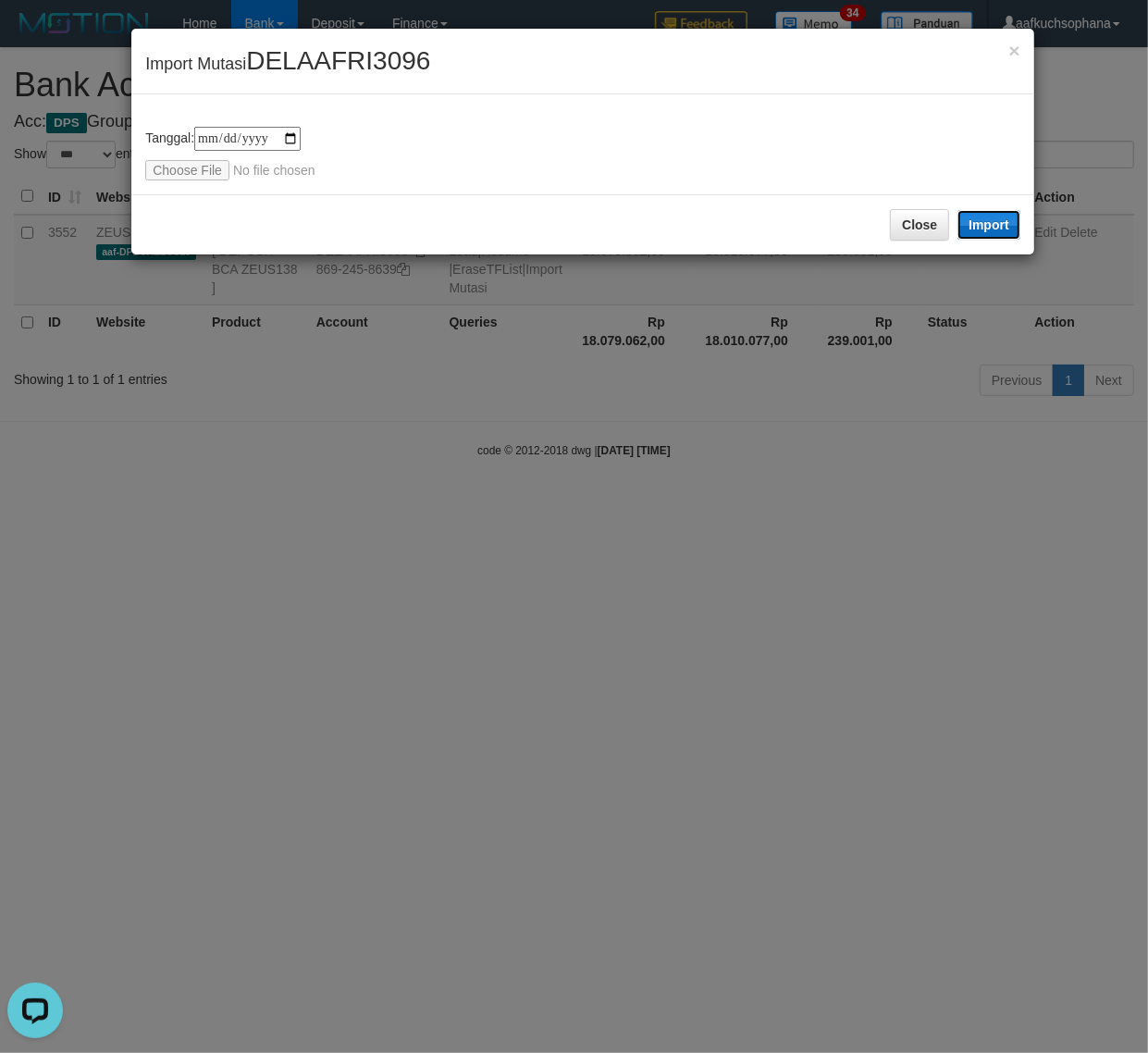 click on "Import" at bounding box center (989, 225) 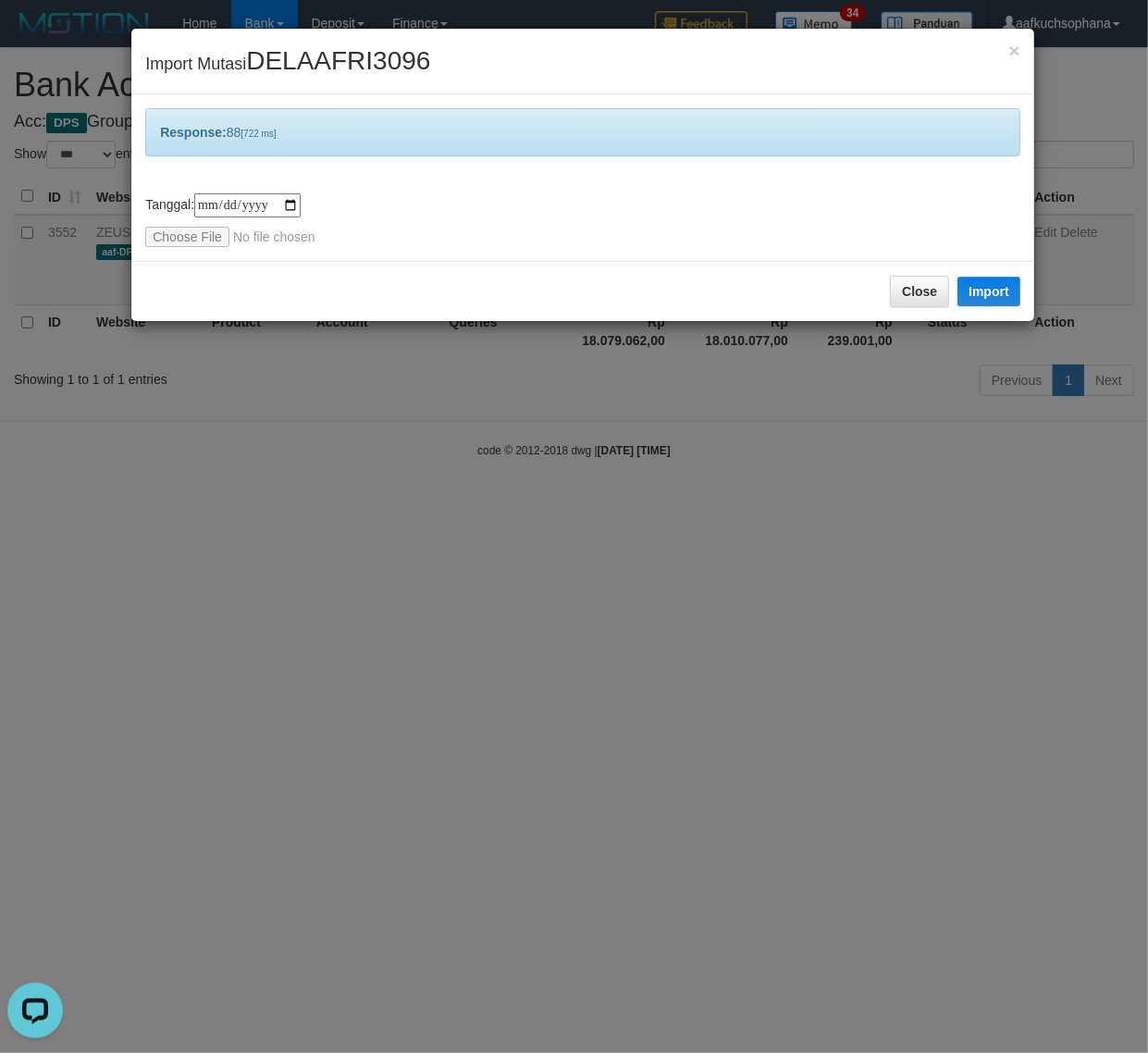 drag, startPoint x: 898, startPoint y: 644, endPoint x: 996, endPoint y: 518, distance: 159.6246 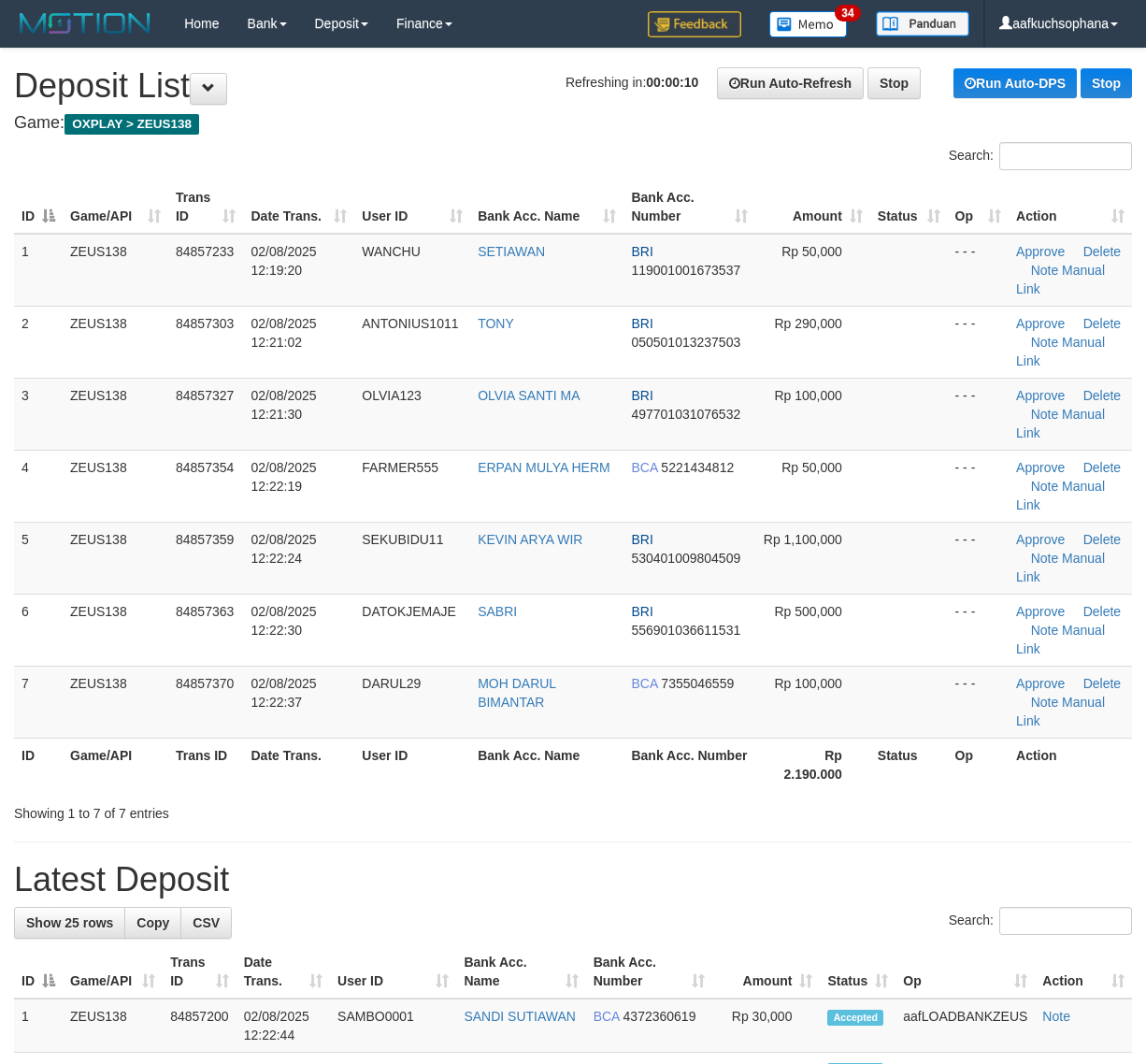scroll, scrollTop: 0, scrollLeft: 0, axis: both 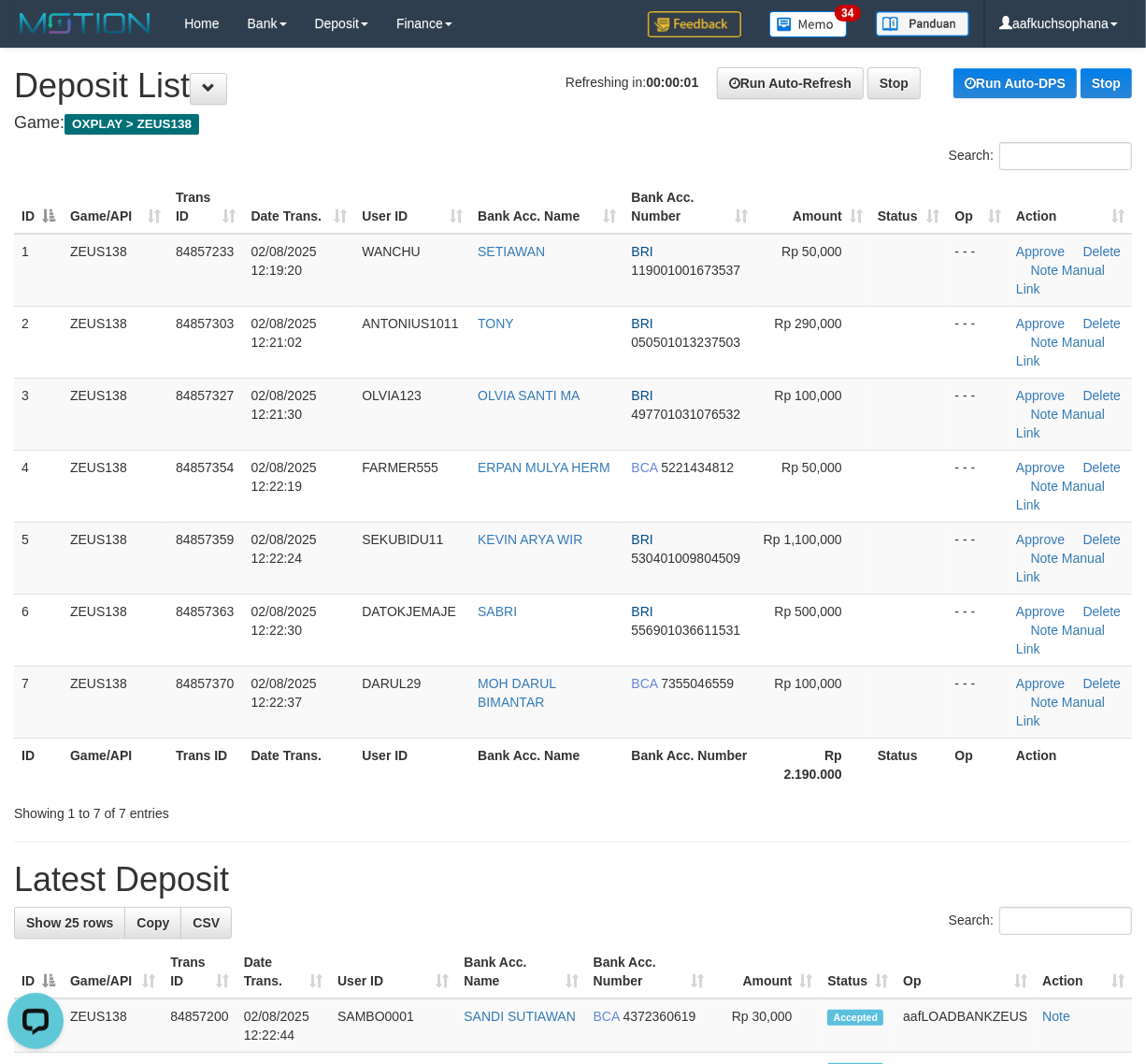 click on "**********" at bounding box center [573, 1252] 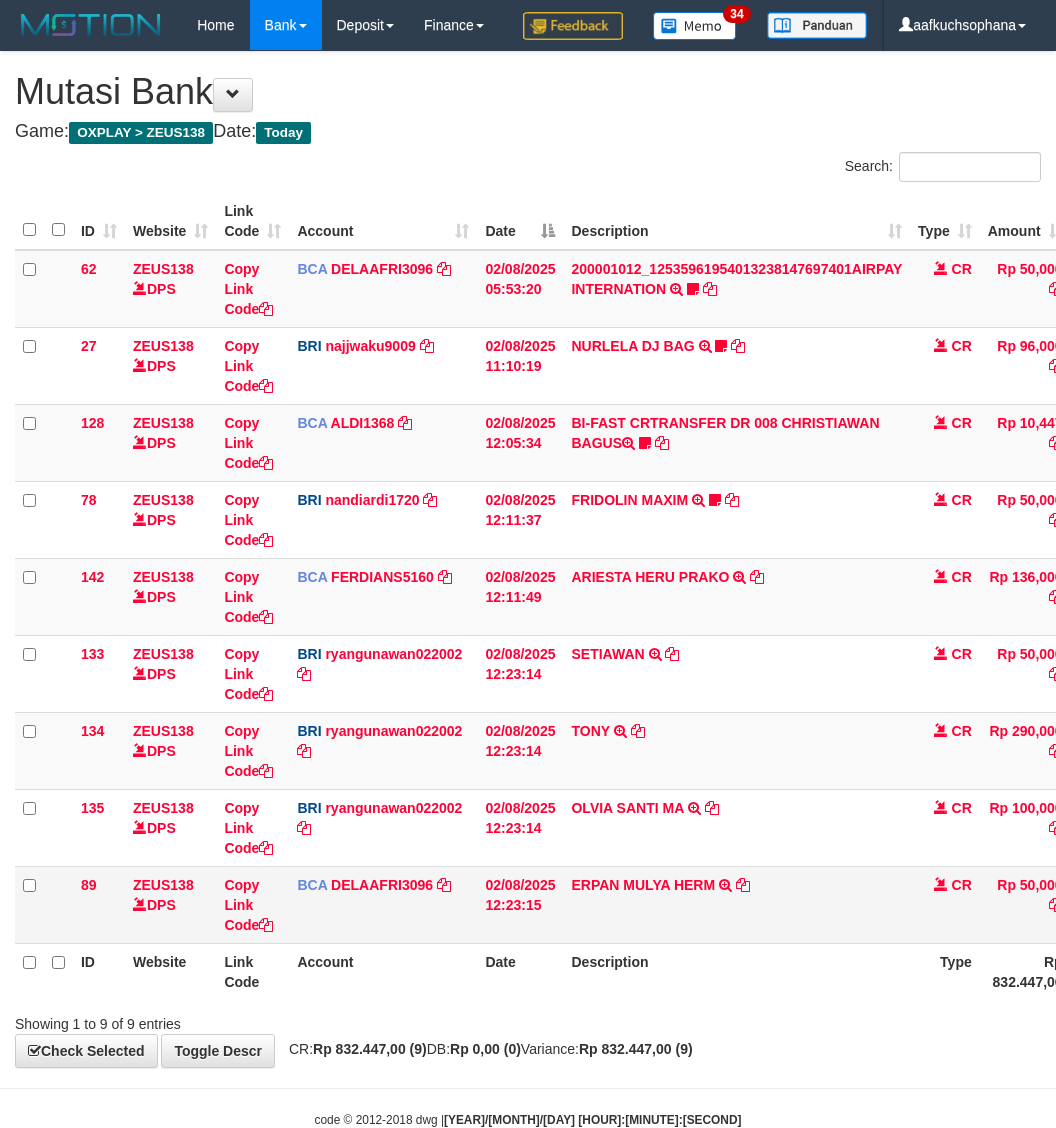 scroll, scrollTop: 0, scrollLeft: 0, axis: both 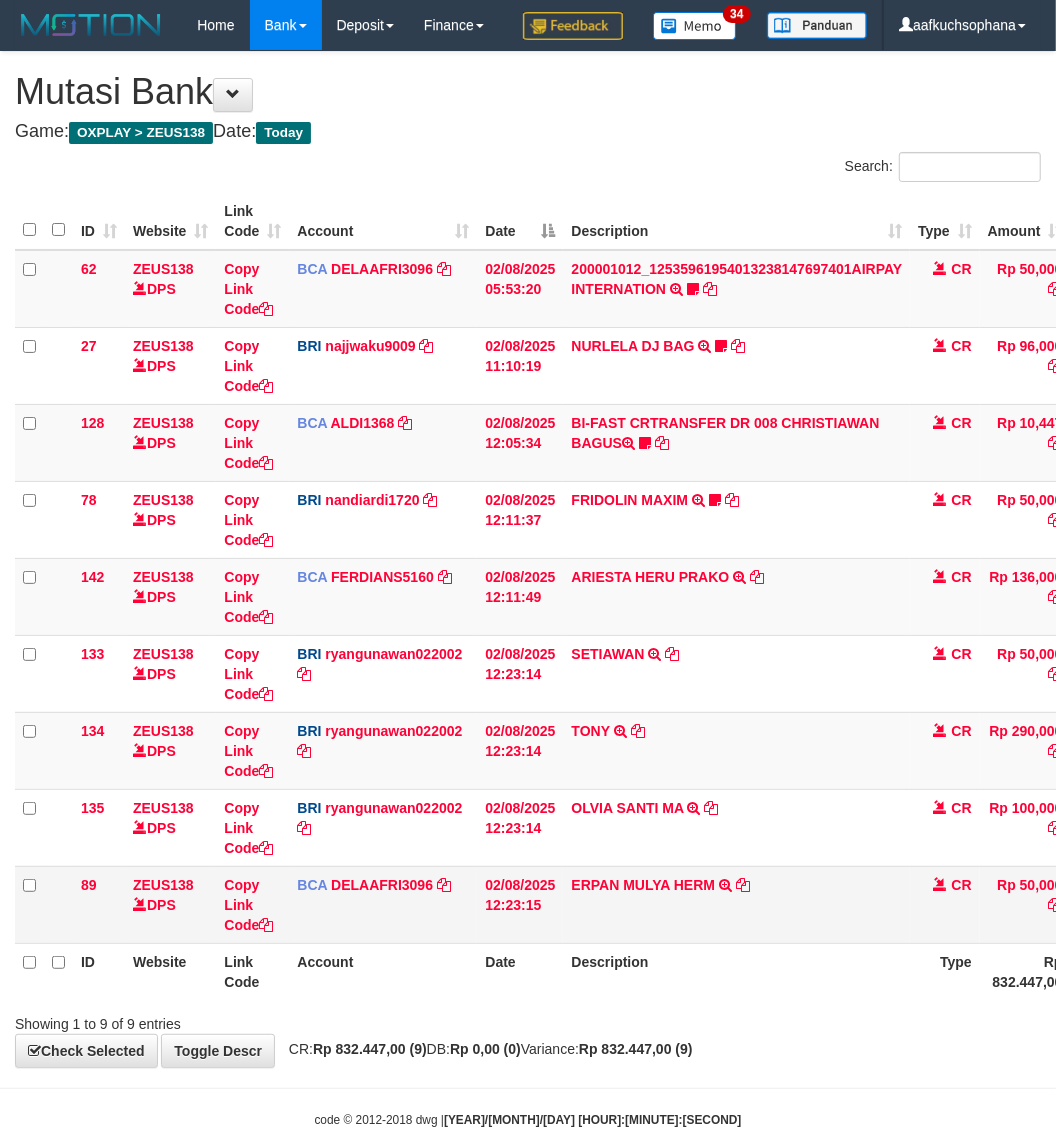 drag, startPoint x: 0, startPoint y: 0, endPoint x: 565, endPoint y: 977, distance: 1128.607 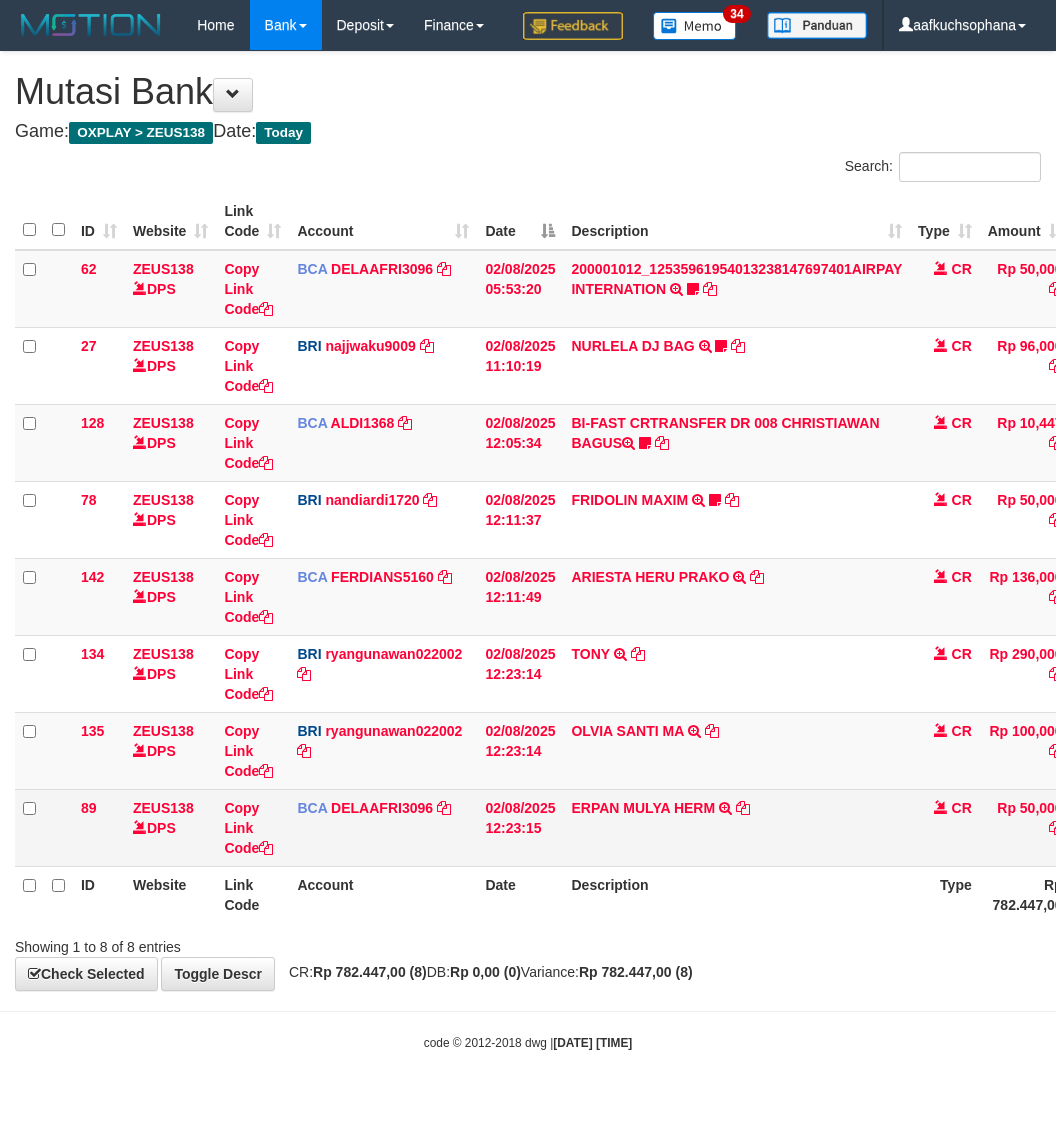 scroll, scrollTop: 0, scrollLeft: 0, axis: both 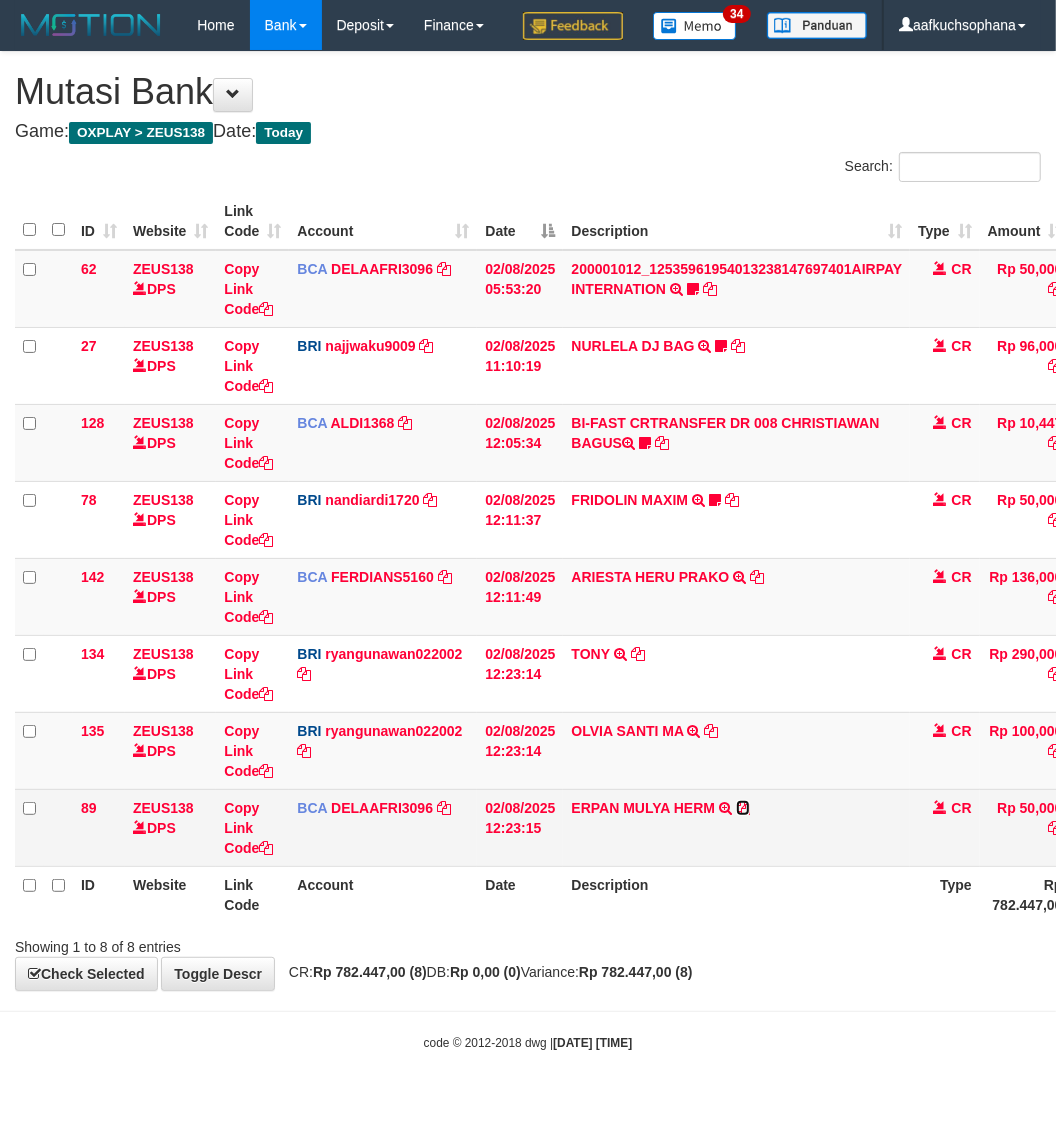 click at bounding box center (743, 808) 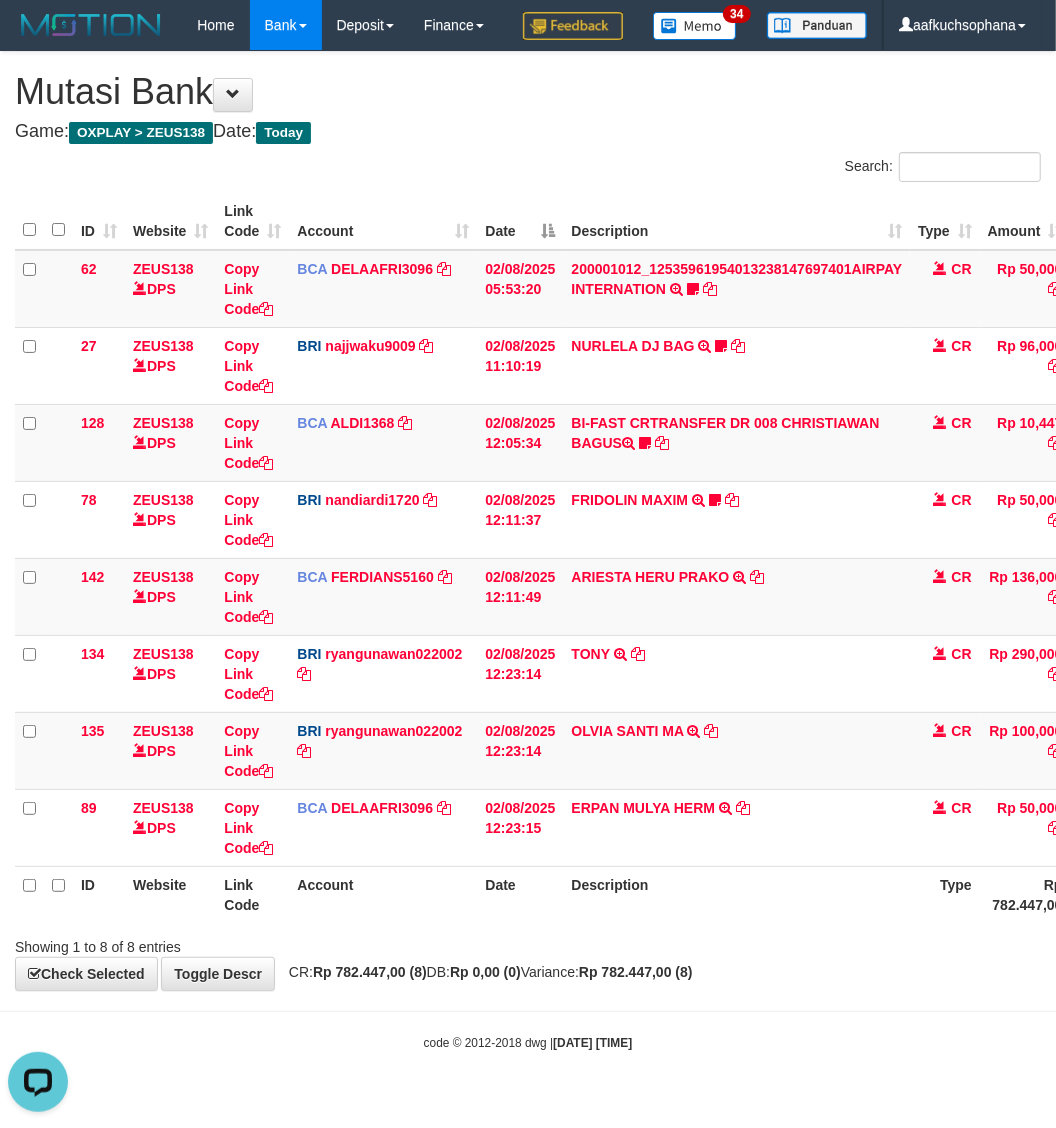 scroll, scrollTop: 0, scrollLeft: 0, axis: both 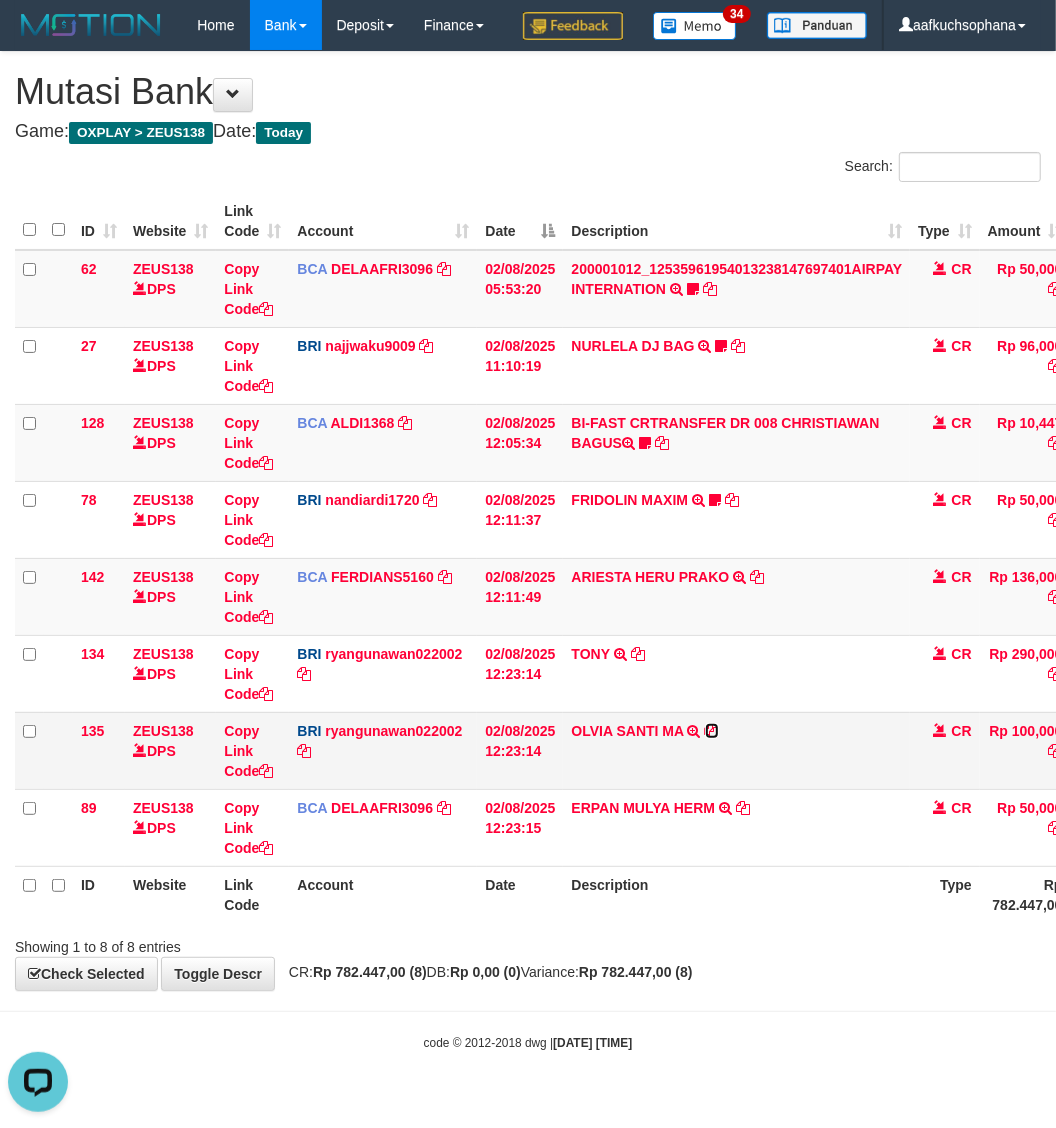 click at bounding box center [712, 731] 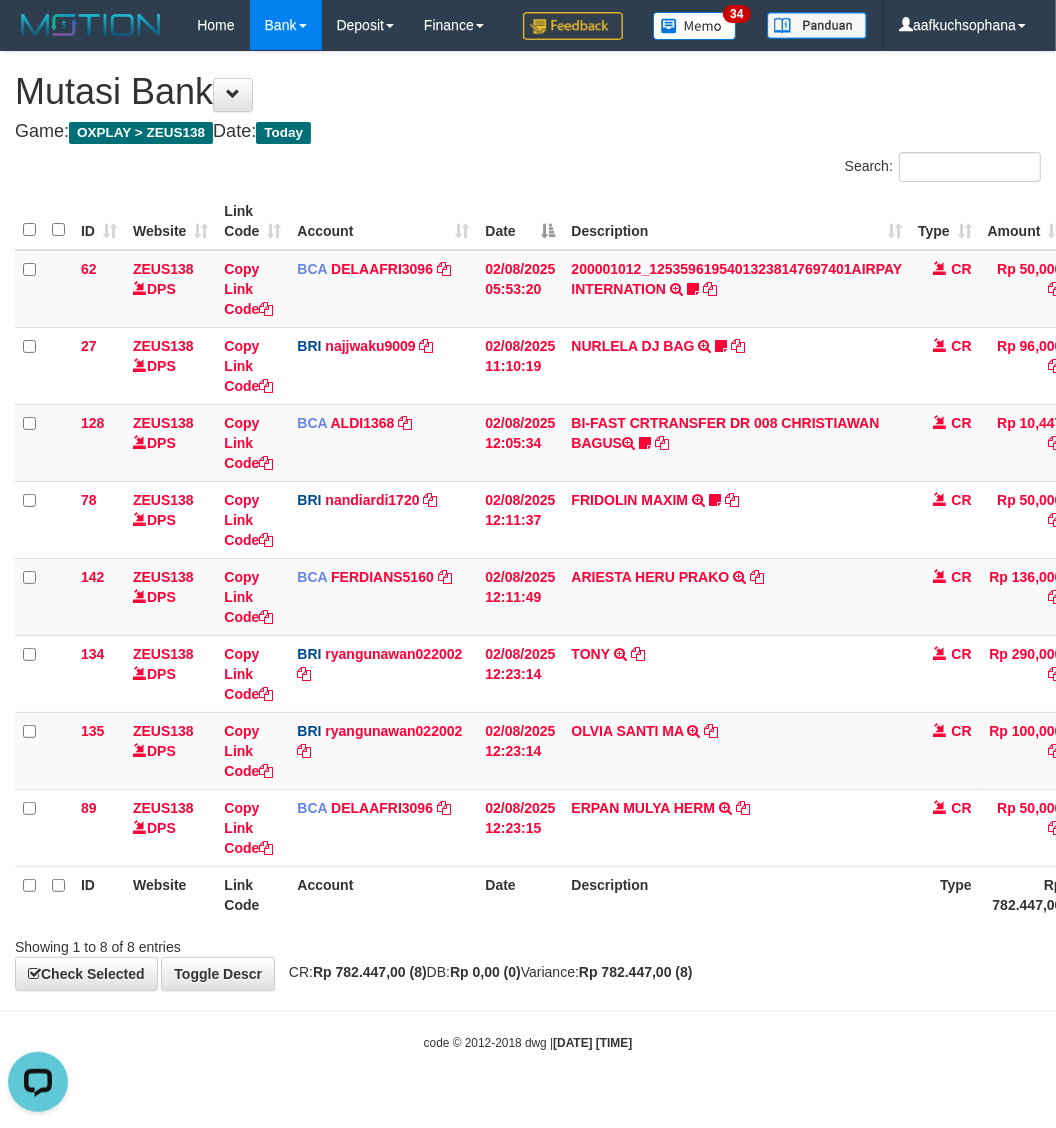 click on "**********" at bounding box center (528, 521) 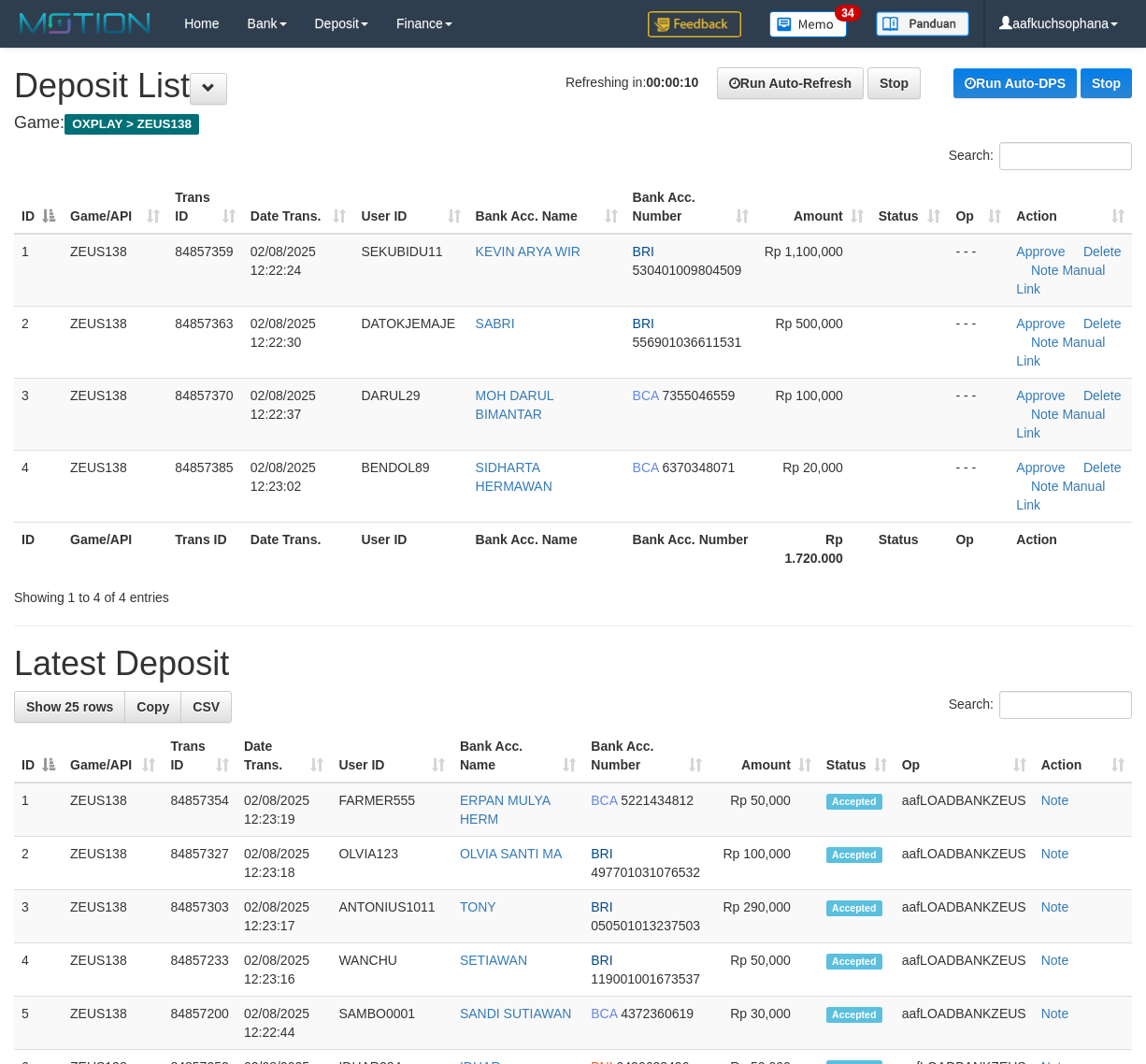 scroll, scrollTop: 0, scrollLeft: 0, axis: both 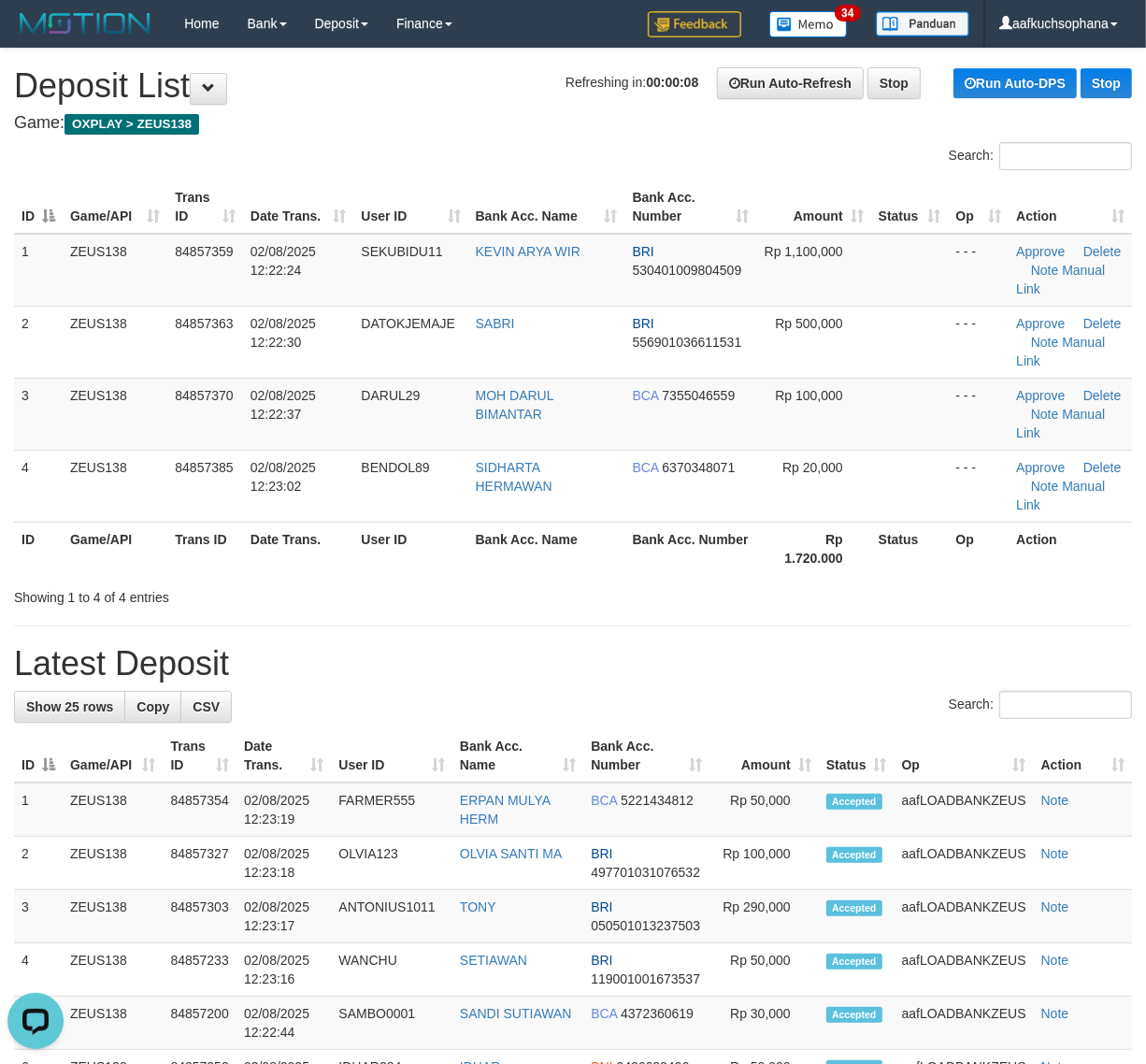 click on "**********" at bounding box center [573, 1144] 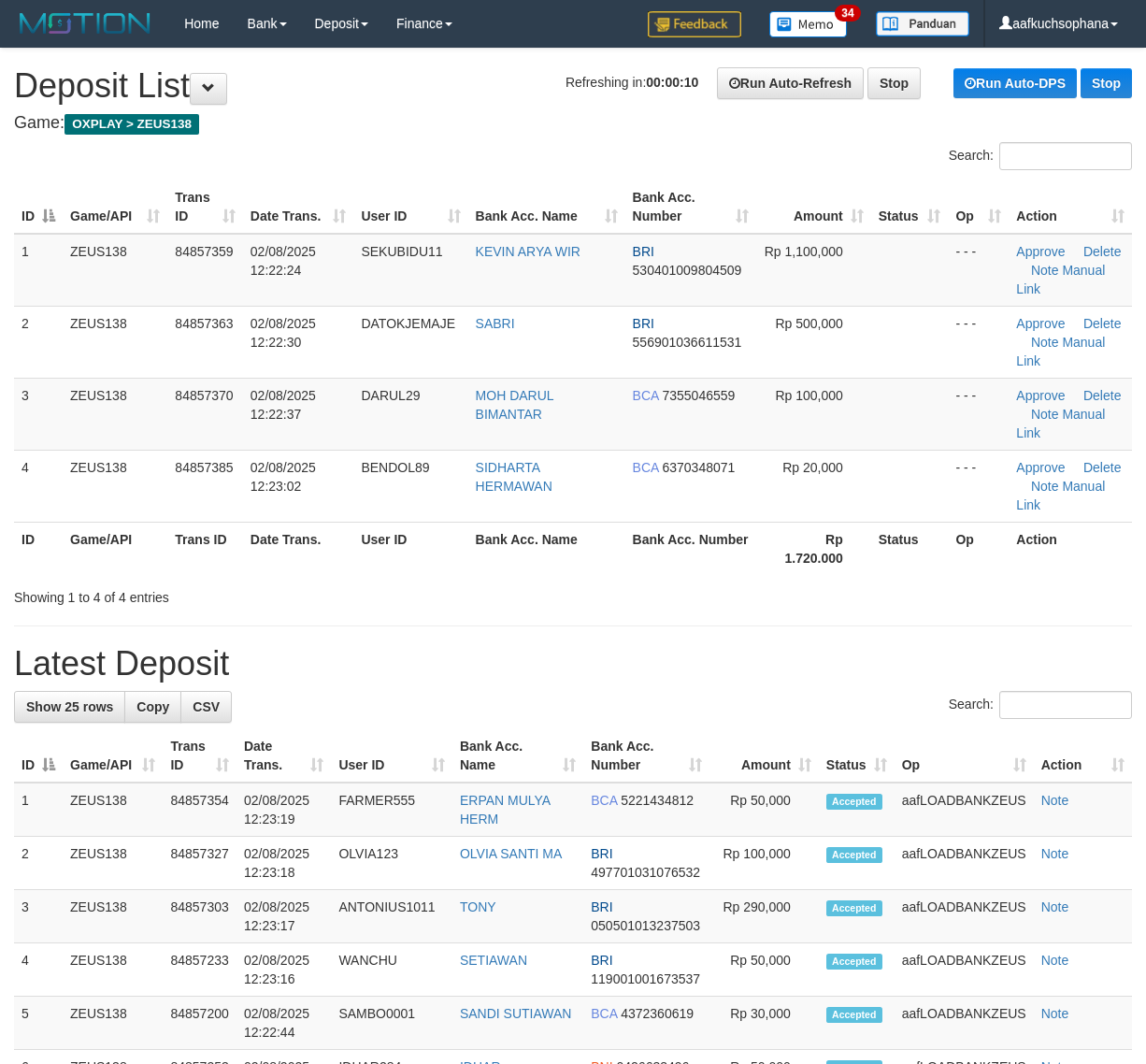 scroll, scrollTop: 0, scrollLeft: 0, axis: both 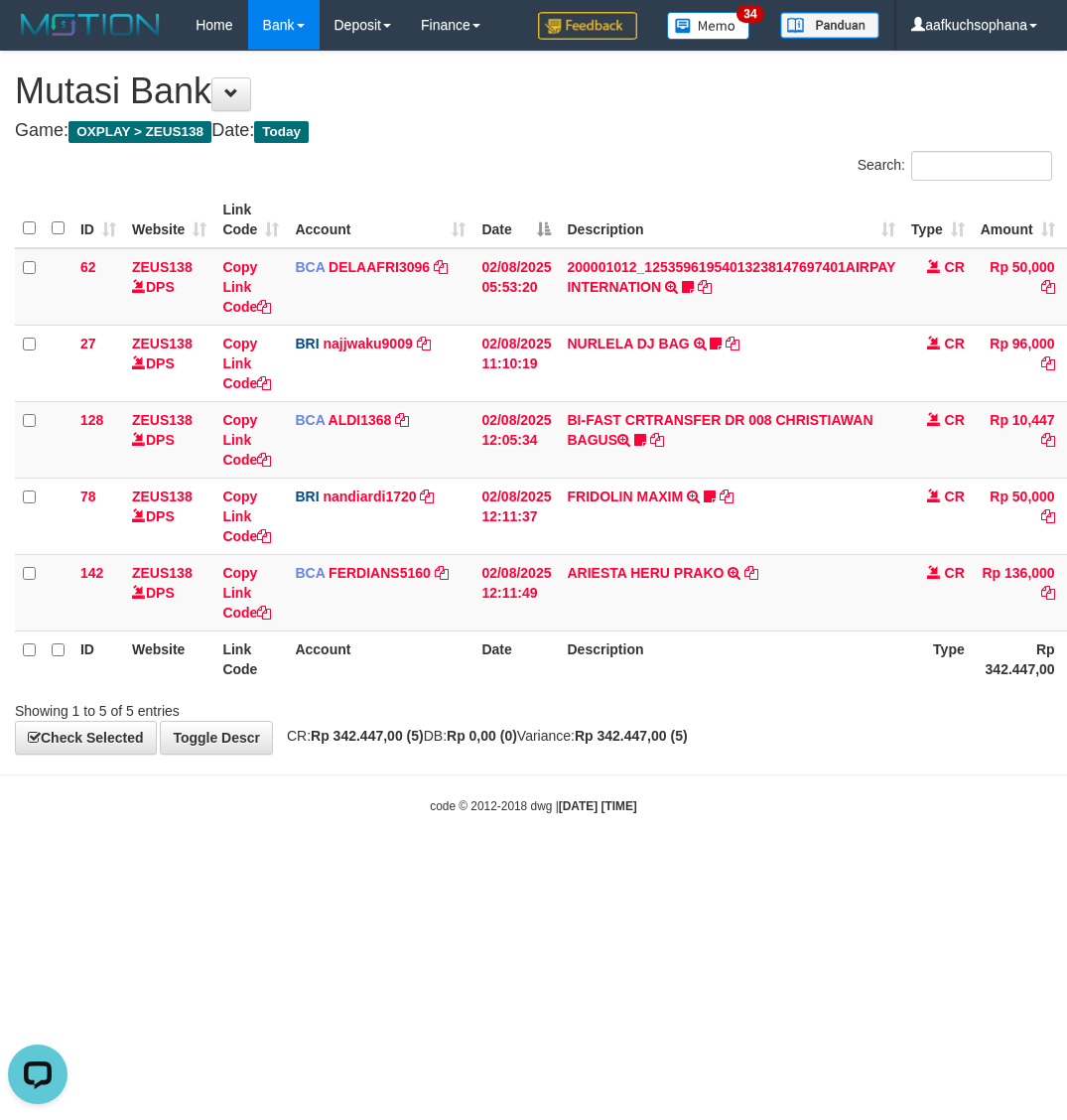 drag, startPoint x: 685, startPoint y: 815, endPoint x: 650, endPoint y: 815, distance: 35 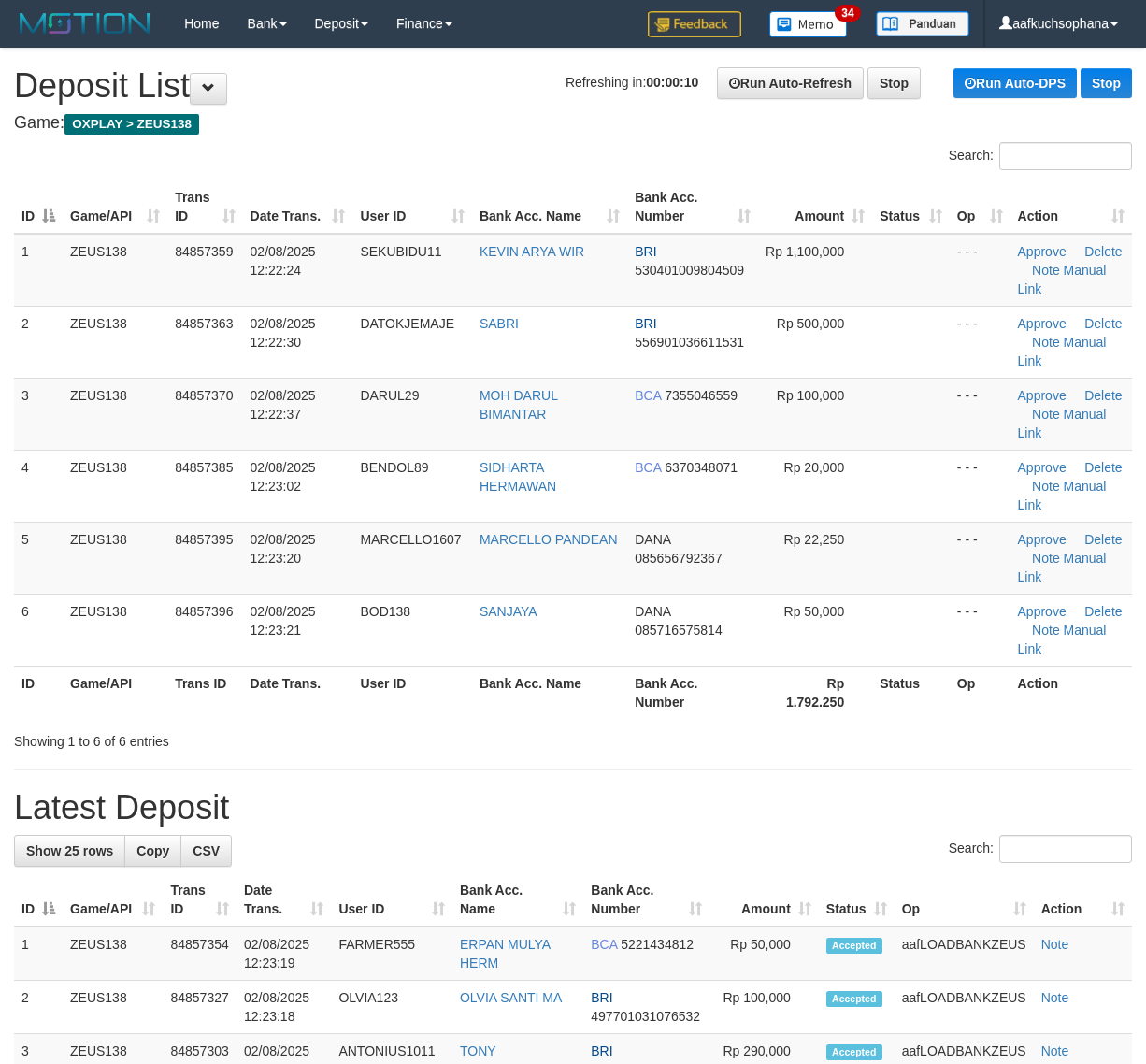 scroll, scrollTop: 0, scrollLeft: 0, axis: both 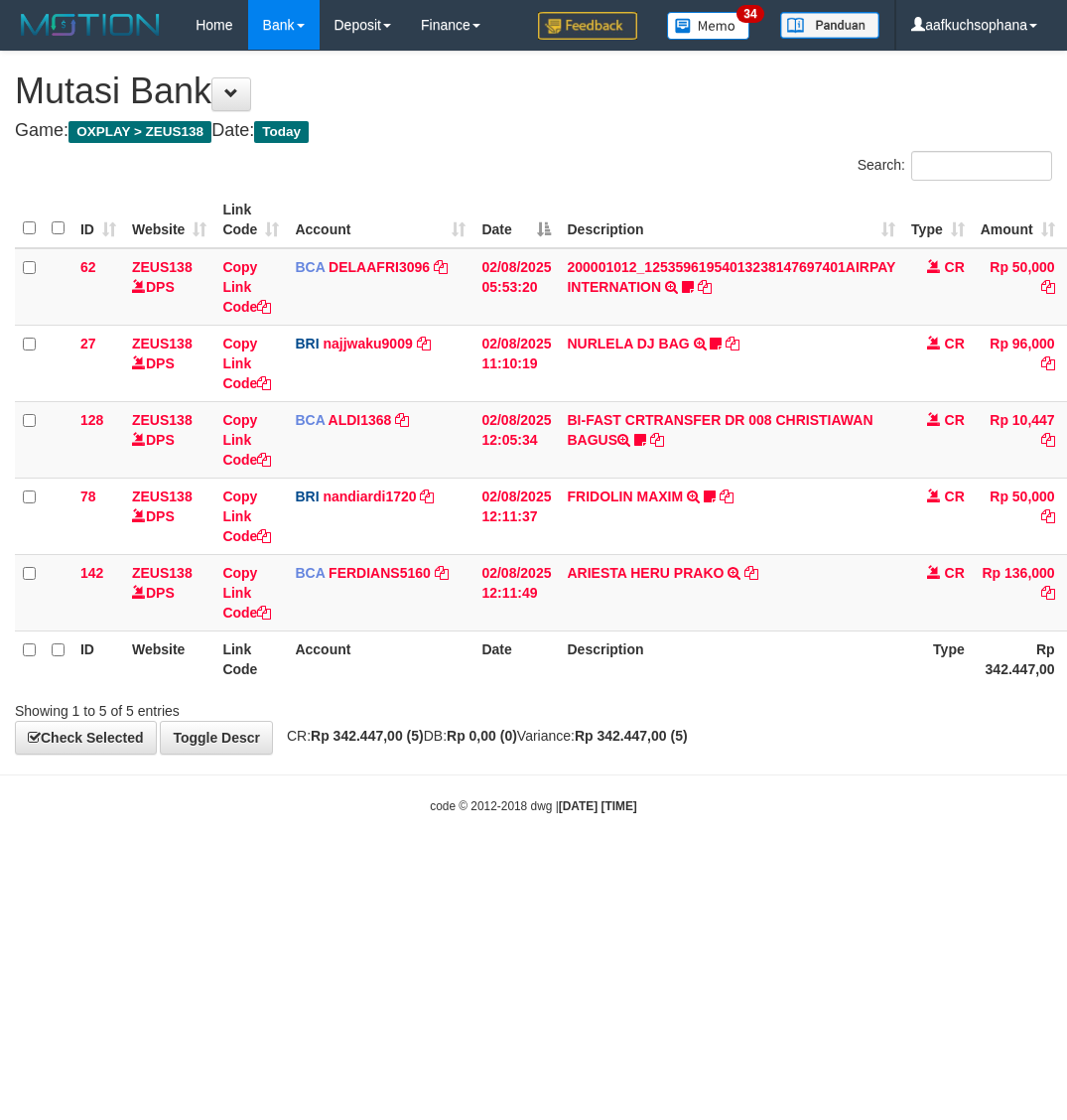 click on "Toggle navigation
Home
Bank
Account List
Load
By Website
Group
[OXPLAY]													ZEUS138
By Load Group (DPS)
Sync" at bounding box center [533, 432] 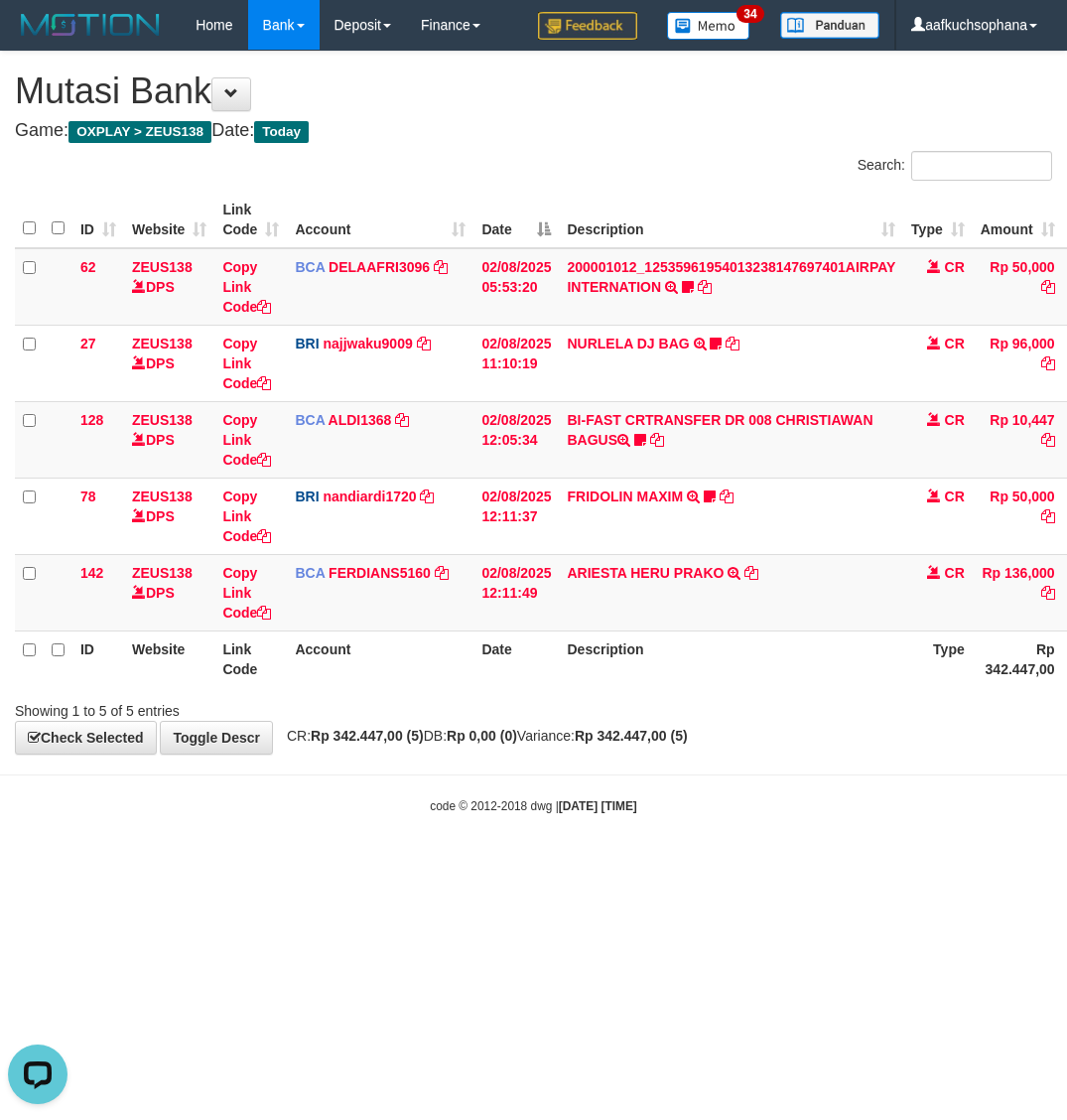 scroll, scrollTop: 0, scrollLeft: 0, axis: both 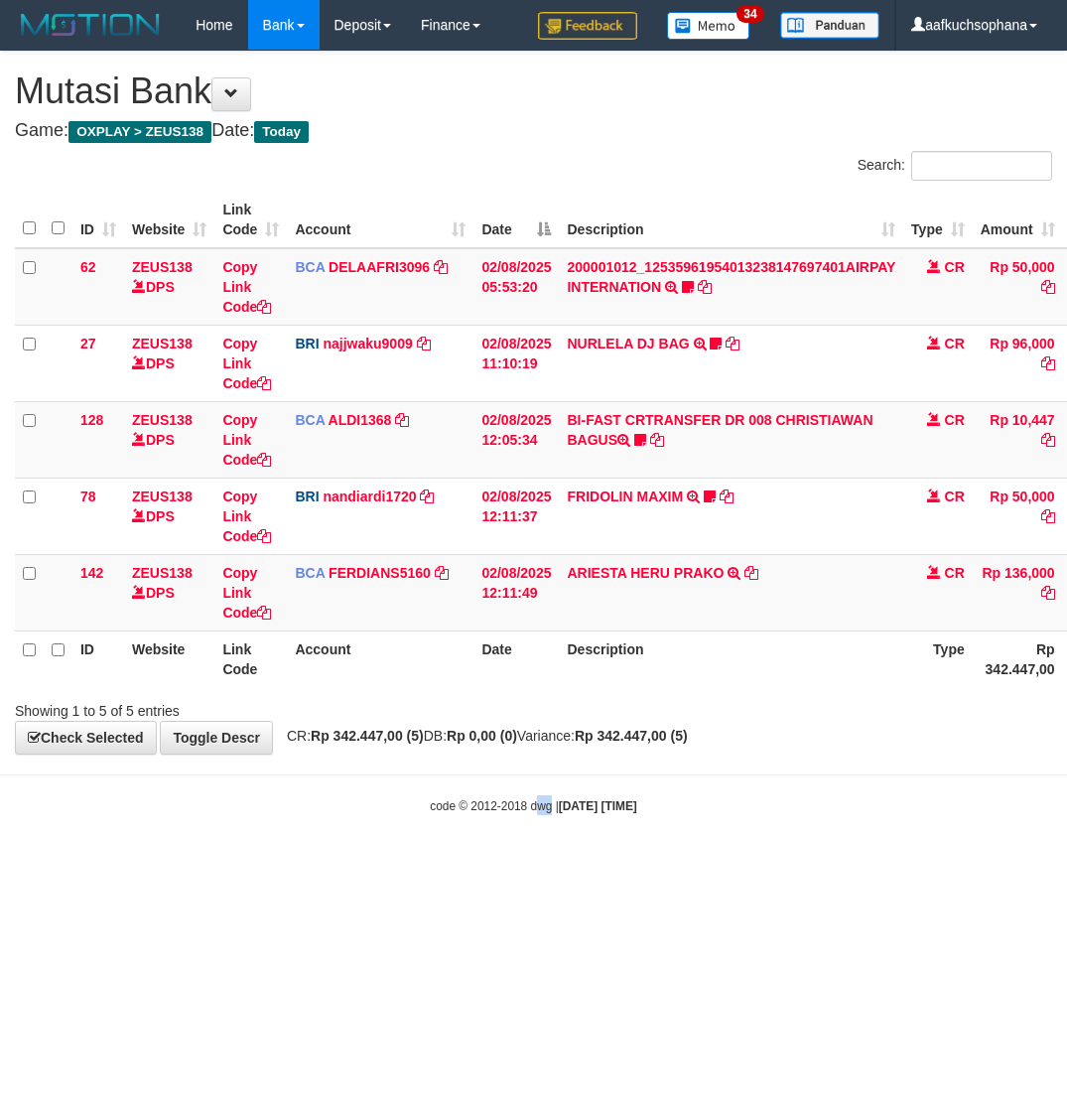 click on "Toggle navigation
Home
Bank
Account List
Load
By Website
Group
[OXPLAY]													ZEUS138
By Load Group (DPS)
Sync" at bounding box center (533, 432) 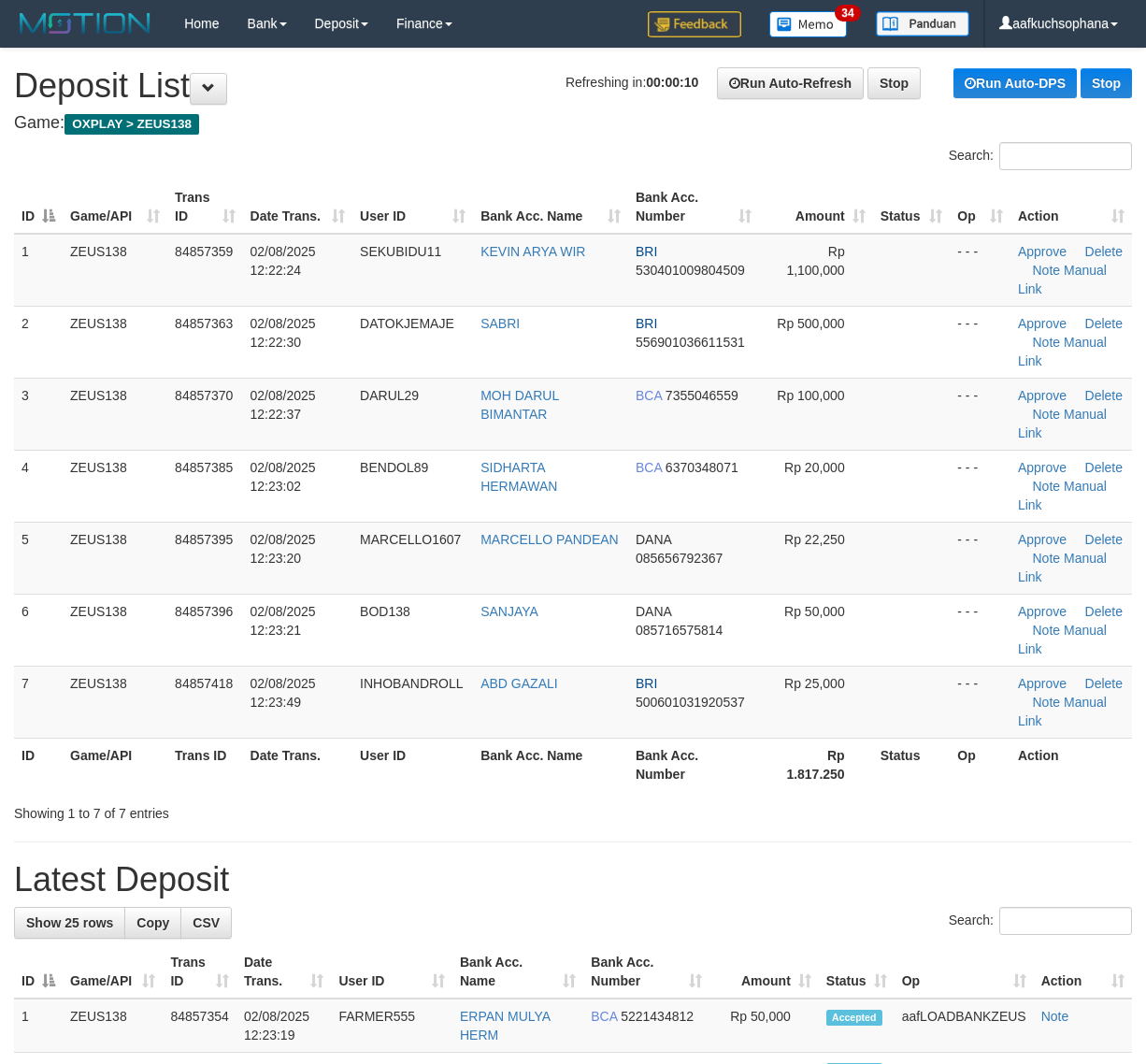 scroll, scrollTop: 0, scrollLeft: 0, axis: both 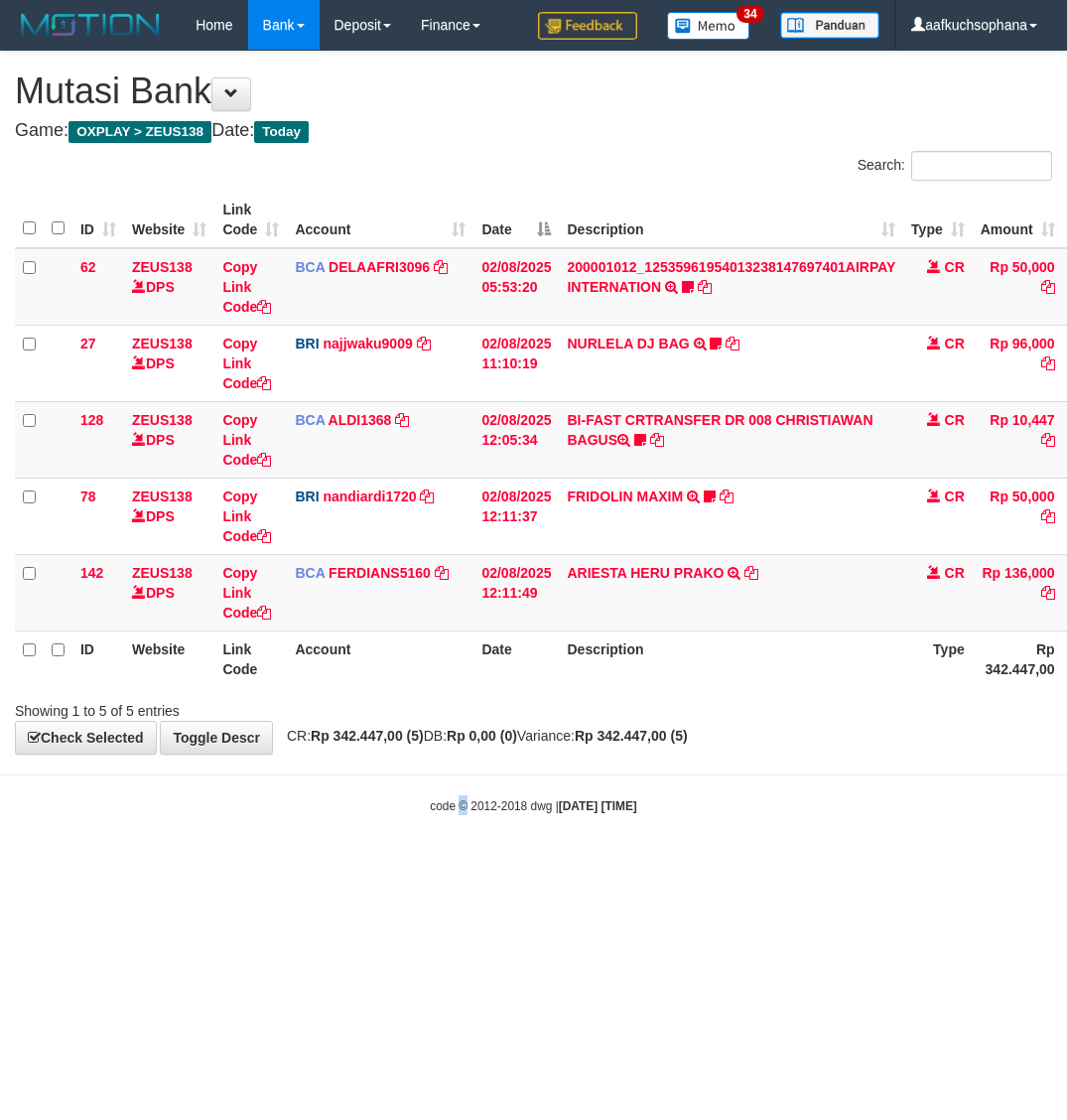 click on "Toggle navigation
Home
Bank
Account List
Load
By Website
Group
[OXPLAY]													ZEUS138
By Load Group (DPS)
Sync" at bounding box center (533, 432) 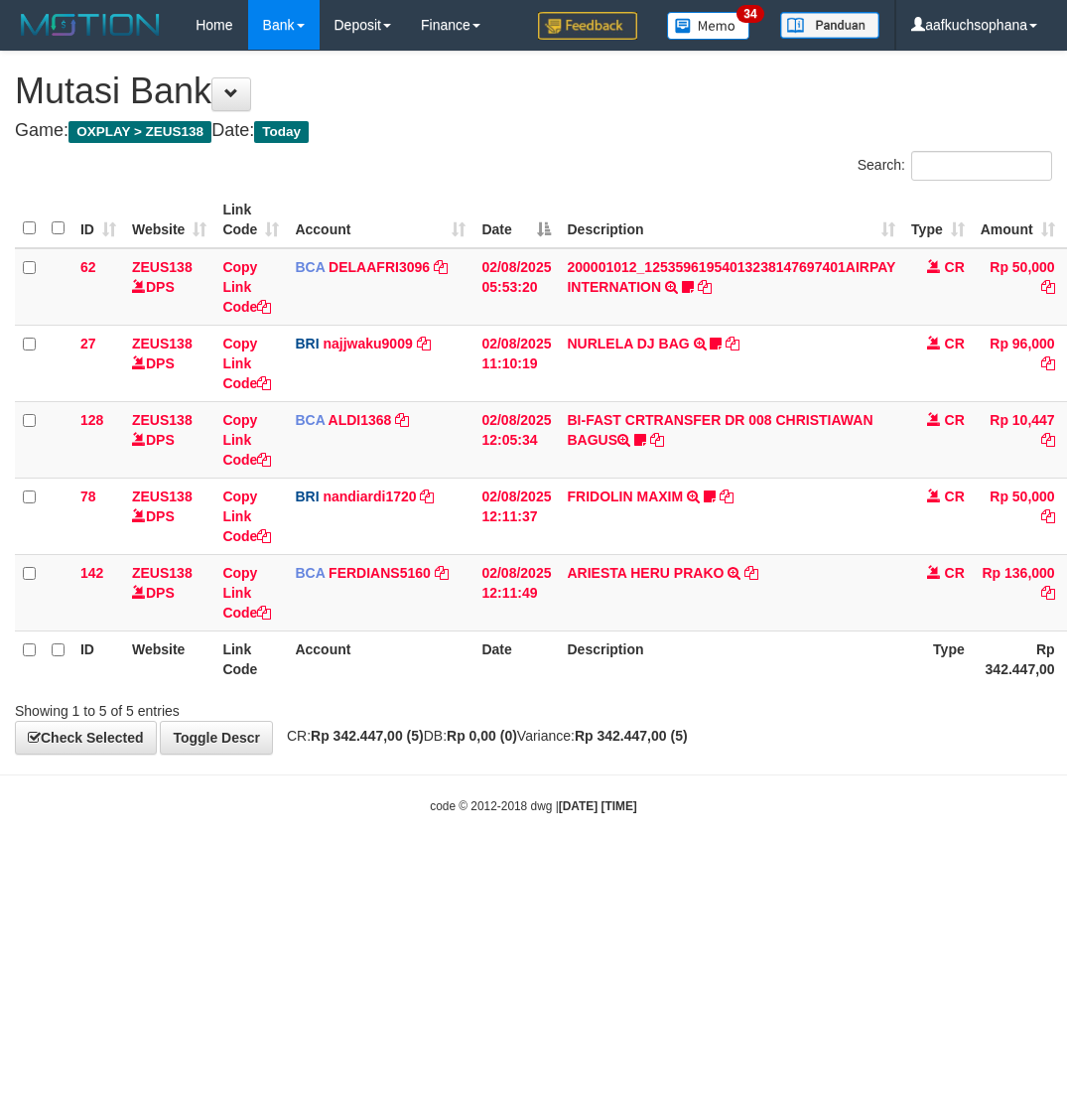 click on "Toggle navigation
Home
Bank
Account List
Load
By Website
Group
[OXPLAY]													ZEUS138
By Load Group (DPS)
Sync" at bounding box center [533, 432] 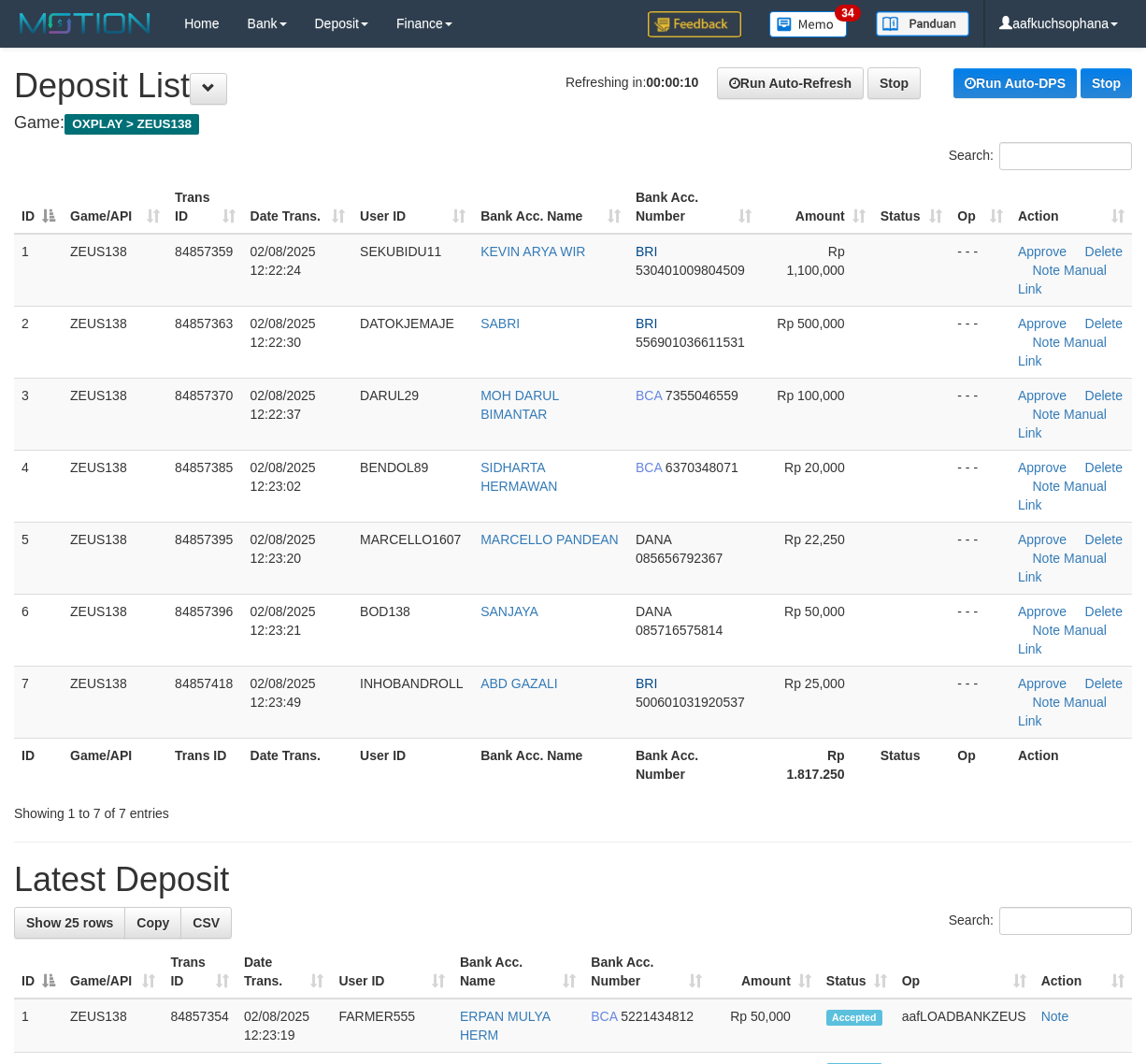 scroll, scrollTop: 0, scrollLeft: 0, axis: both 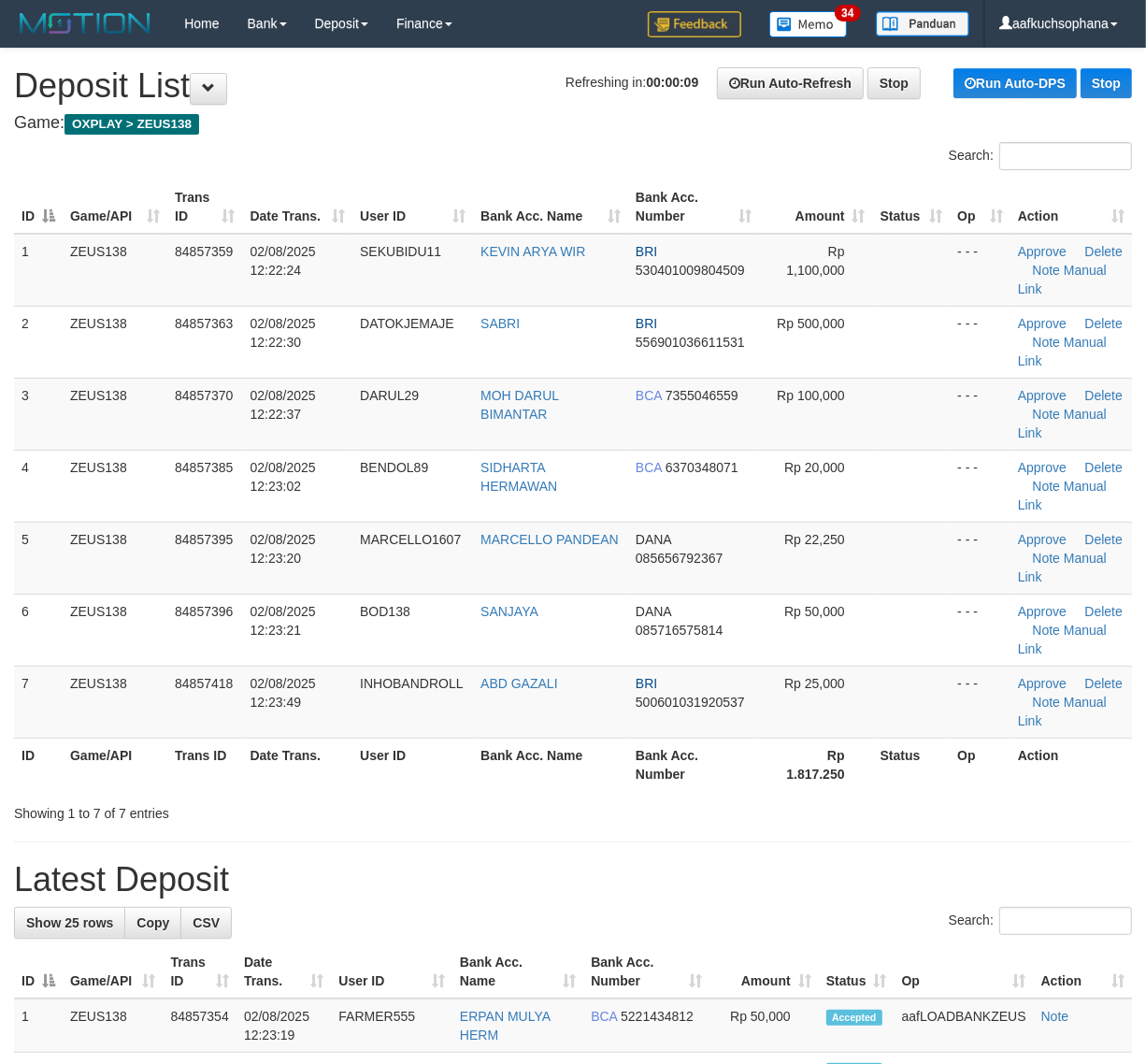 drag, startPoint x: 863, startPoint y: 927, endPoint x: 824, endPoint y: 893, distance: 51.739733 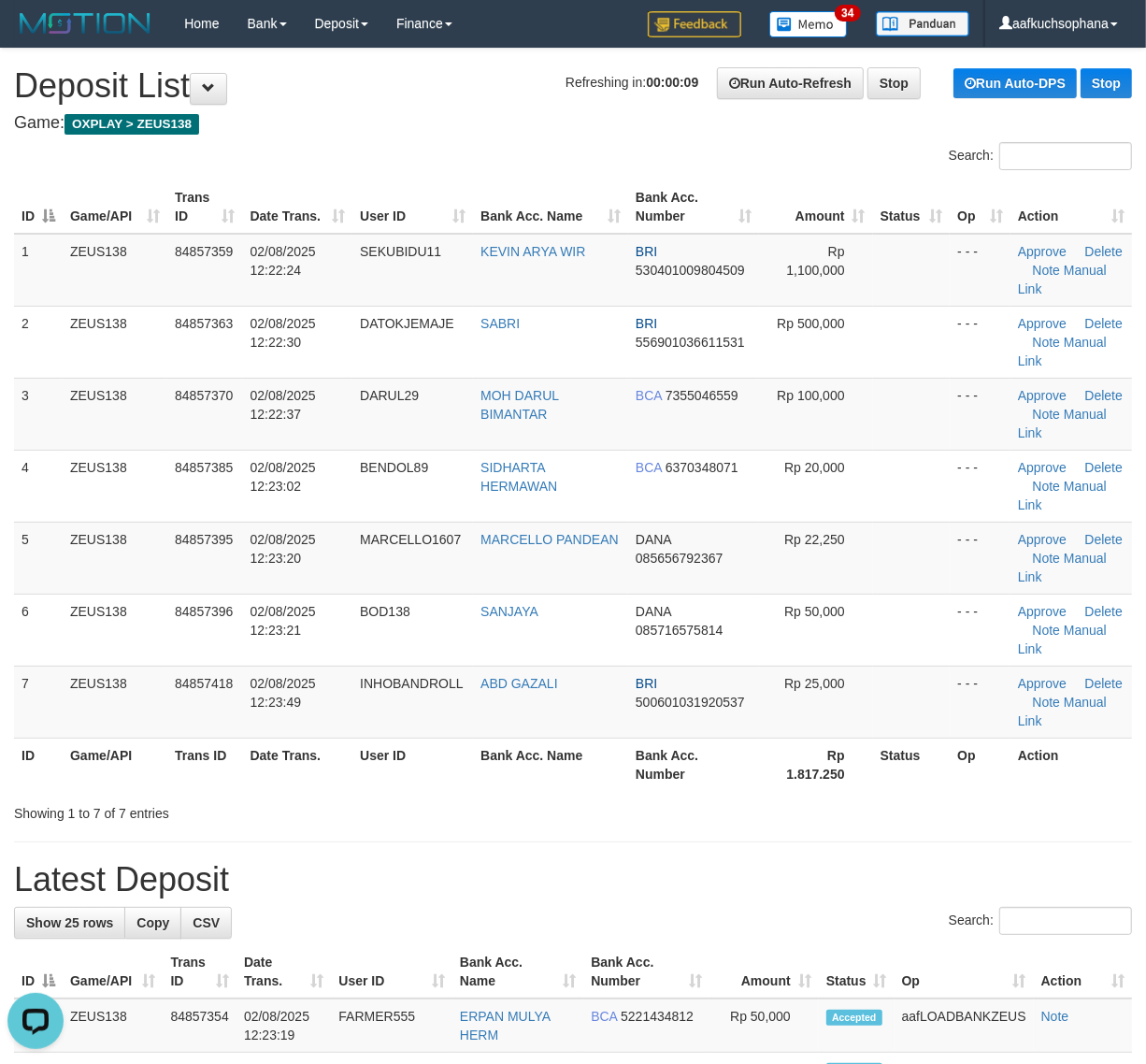 scroll, scrollTop: 0, scrollLeft: 0, axis: both 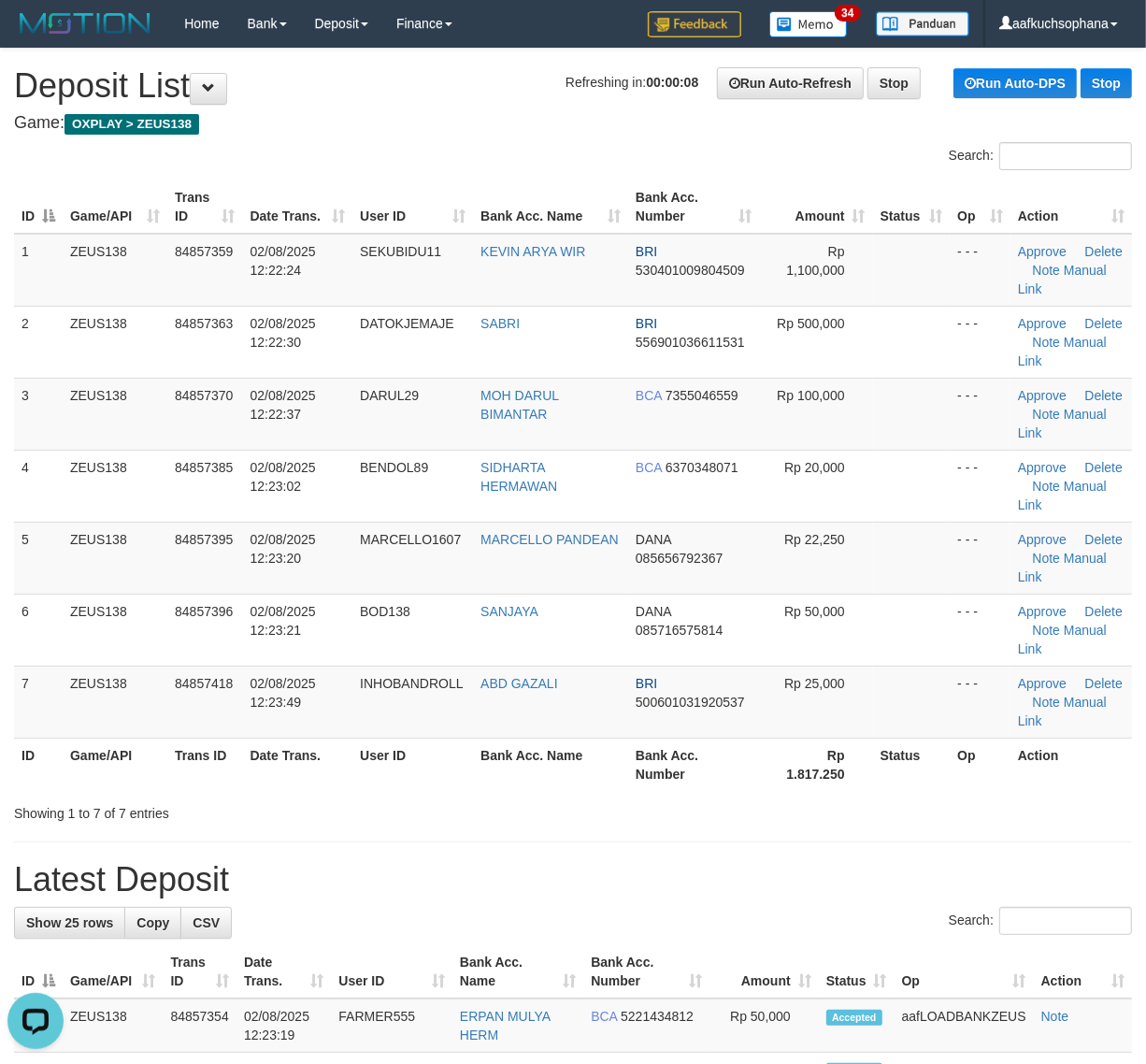 click on "Latest Deposit" at bounding box center [573, 880] 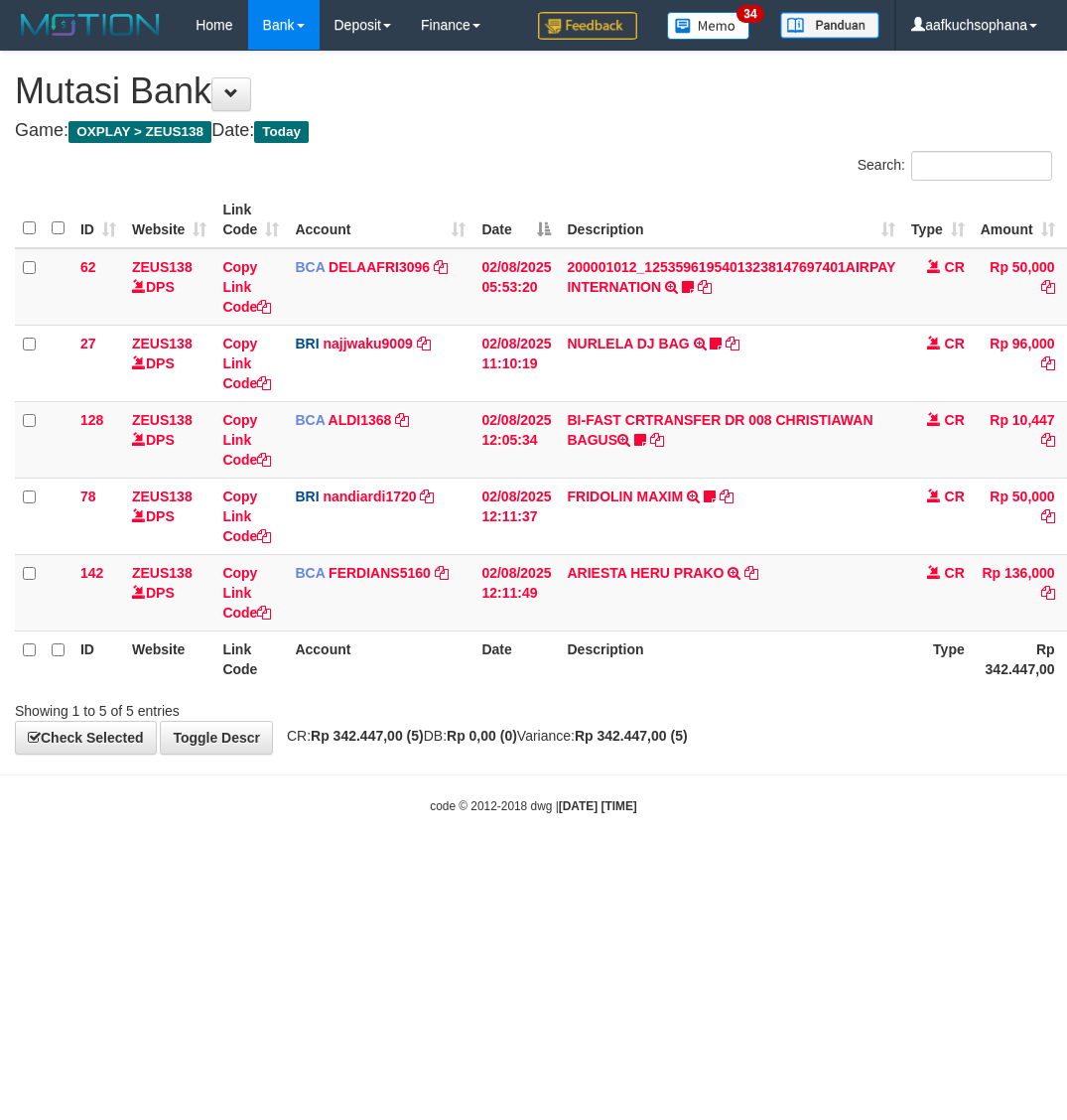 scroll, scrollTop: 0, scrollLeft: 0, axis: both 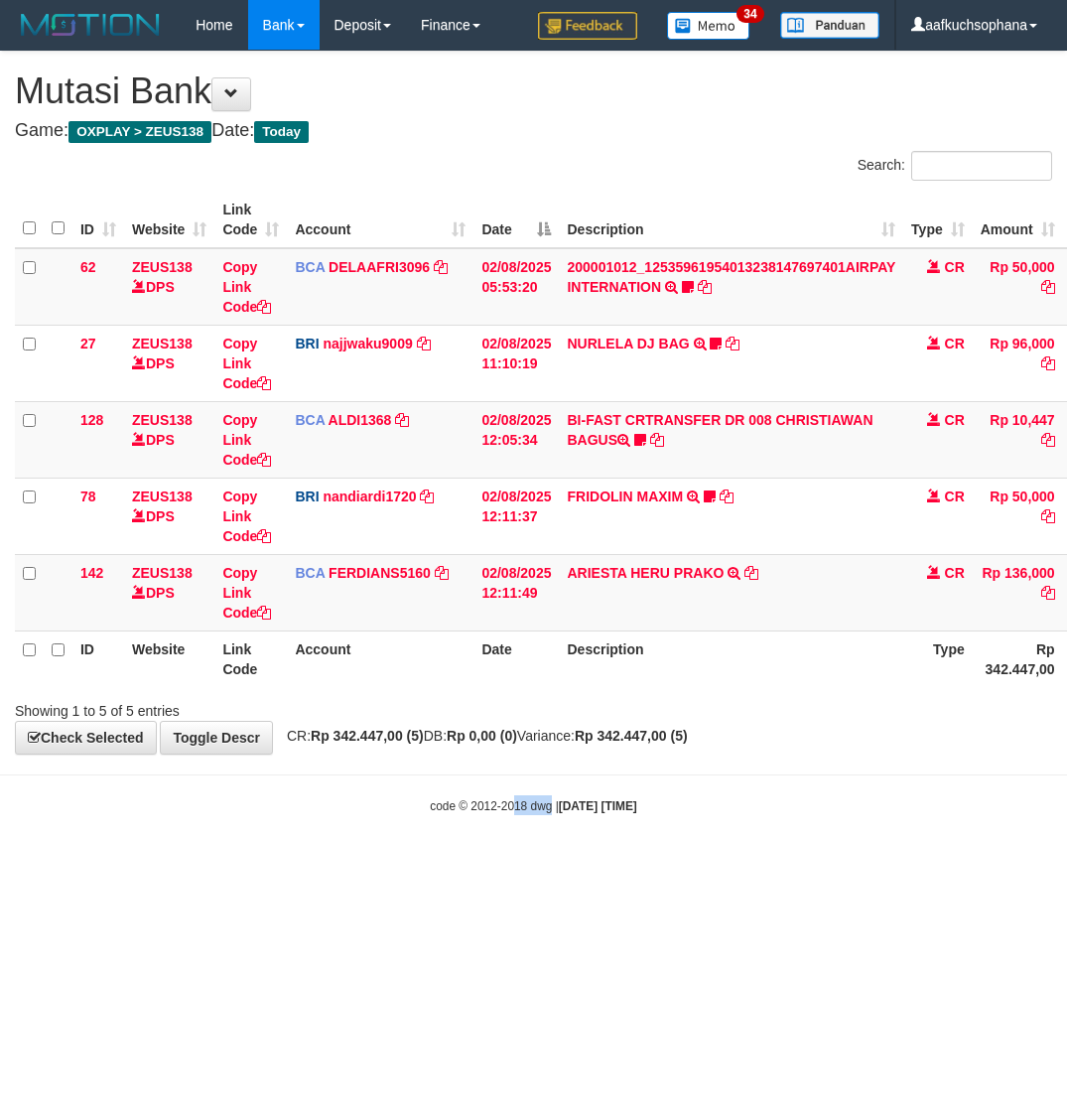 drag, startPoint x: 538, startPoint y: 1102, endPoint x: 523, endPoint y: 886, distance: 216.52021 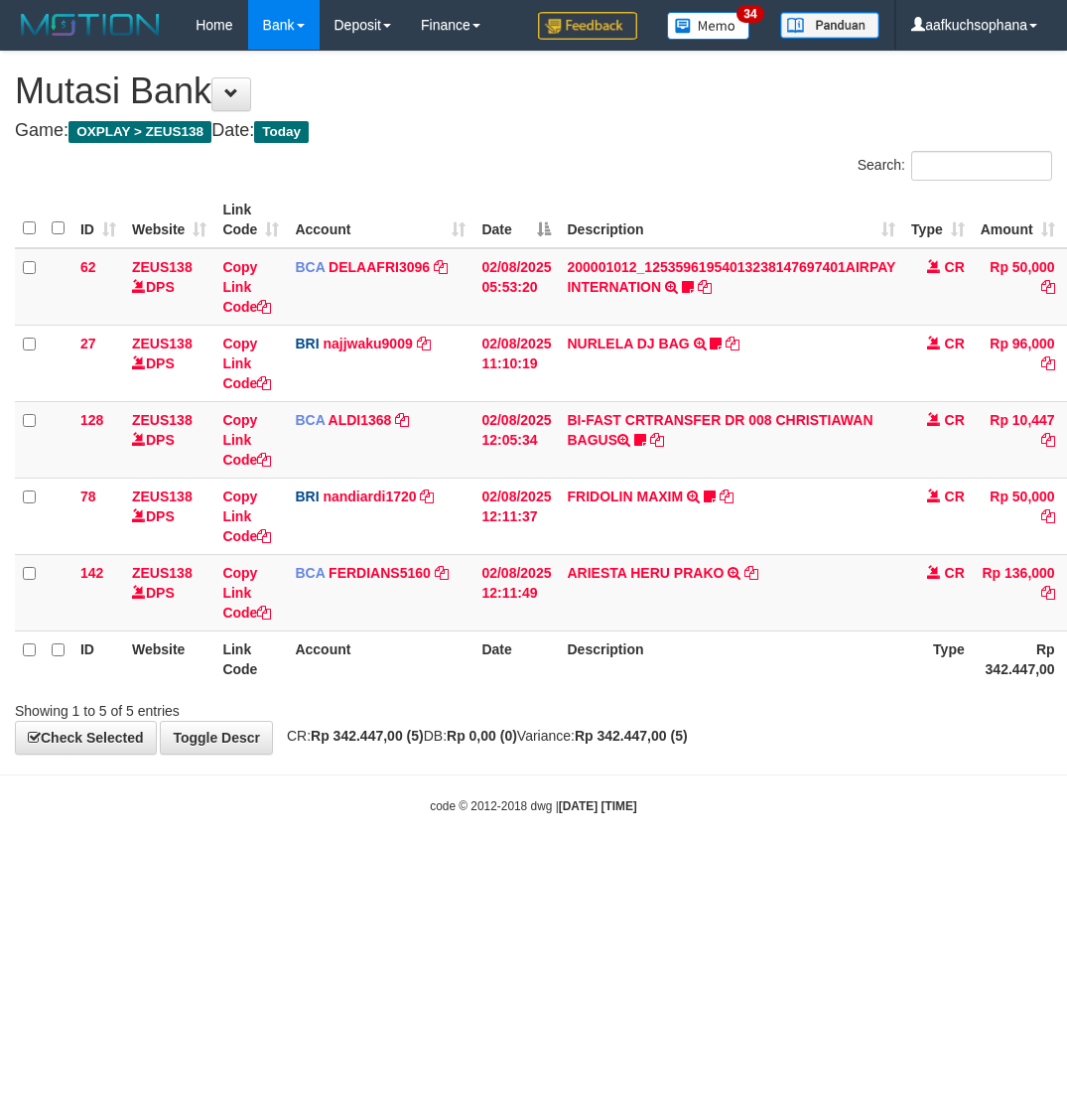 scroll, scrollTop: 0, scrollLeft: 0, axis: both 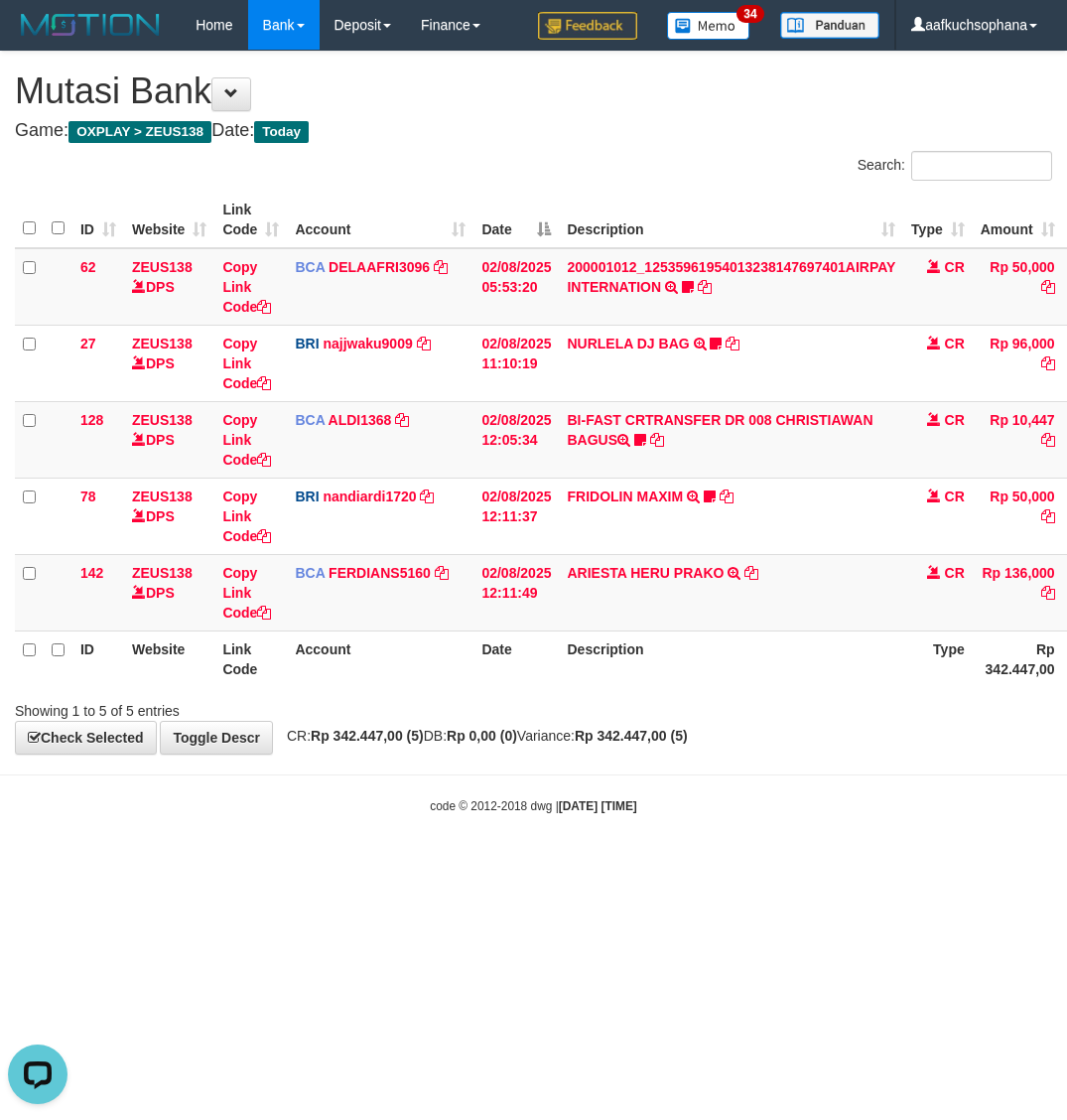 click on "Toggle navigation
Home
Bank
Account List
Load
By Website
Group
[OXPLAY]													ZEUS138
By Load Group (DPS)
Sync" at bounding box center (533, 432) 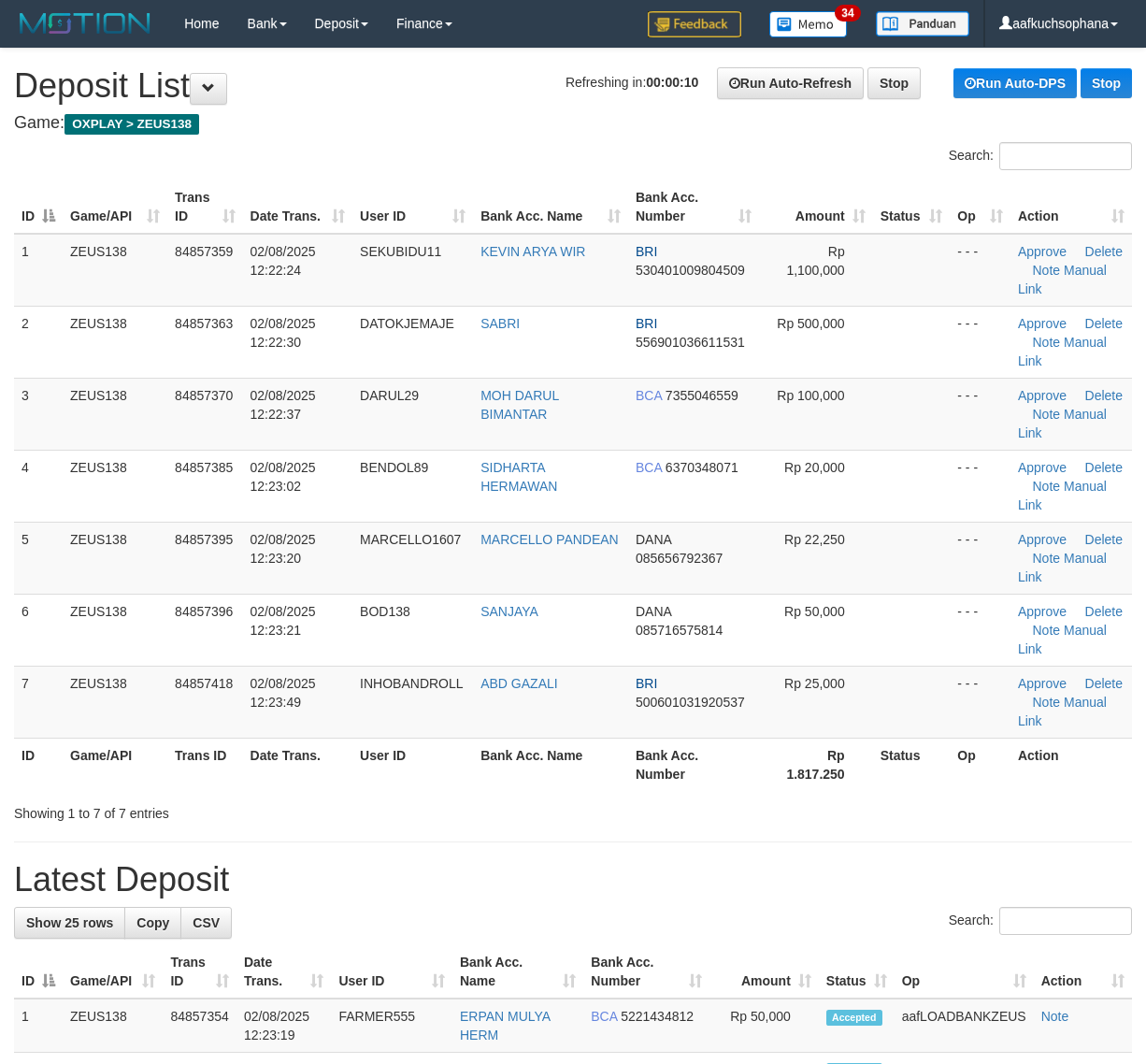 scroll, scrollTop: 0, scrollLeft: 0, axis: both 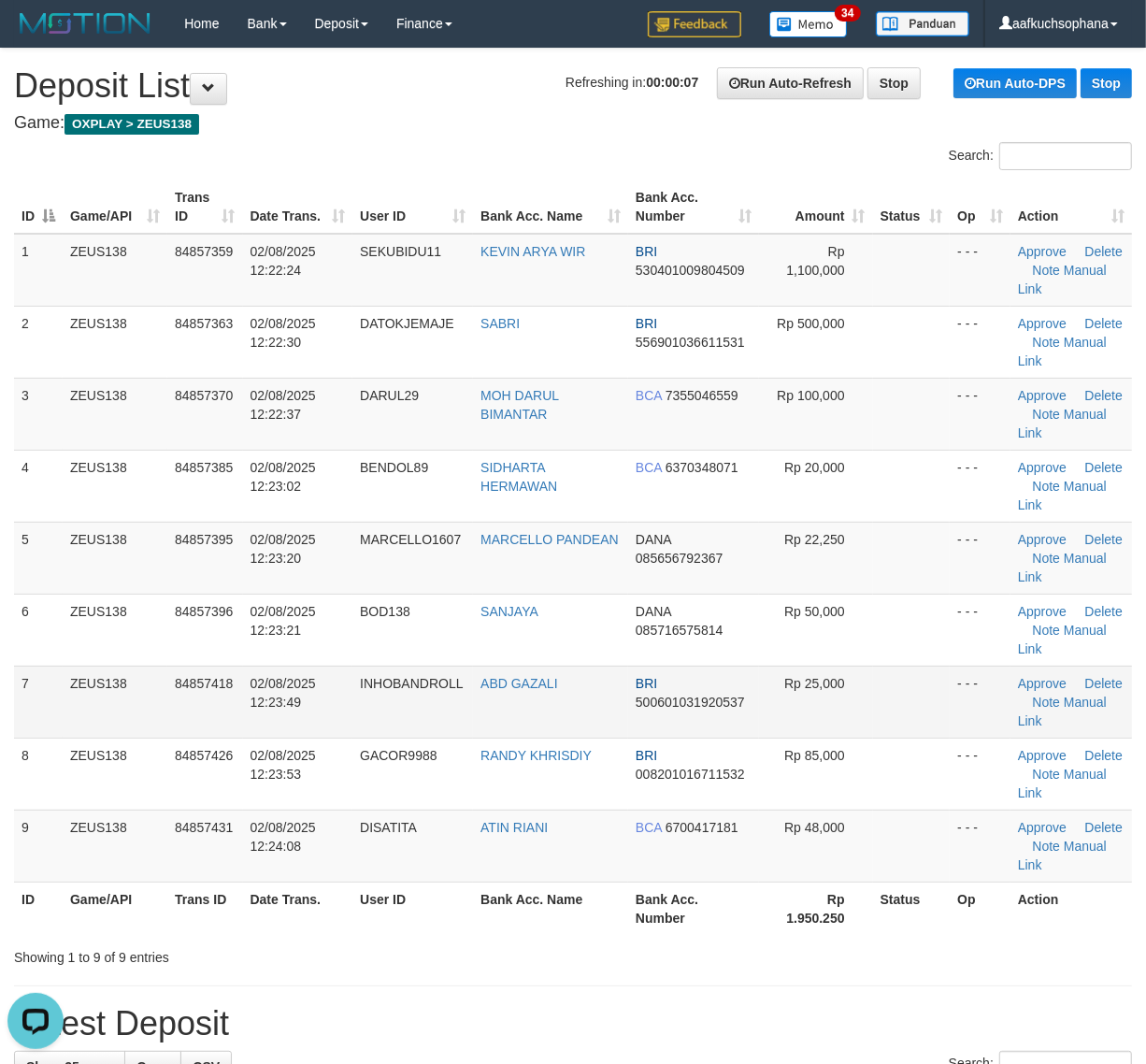 drag, startPoint x: 992, startPoint y: 699, endPoint x: 1068, endPoint y: 629, distance: 103.32473 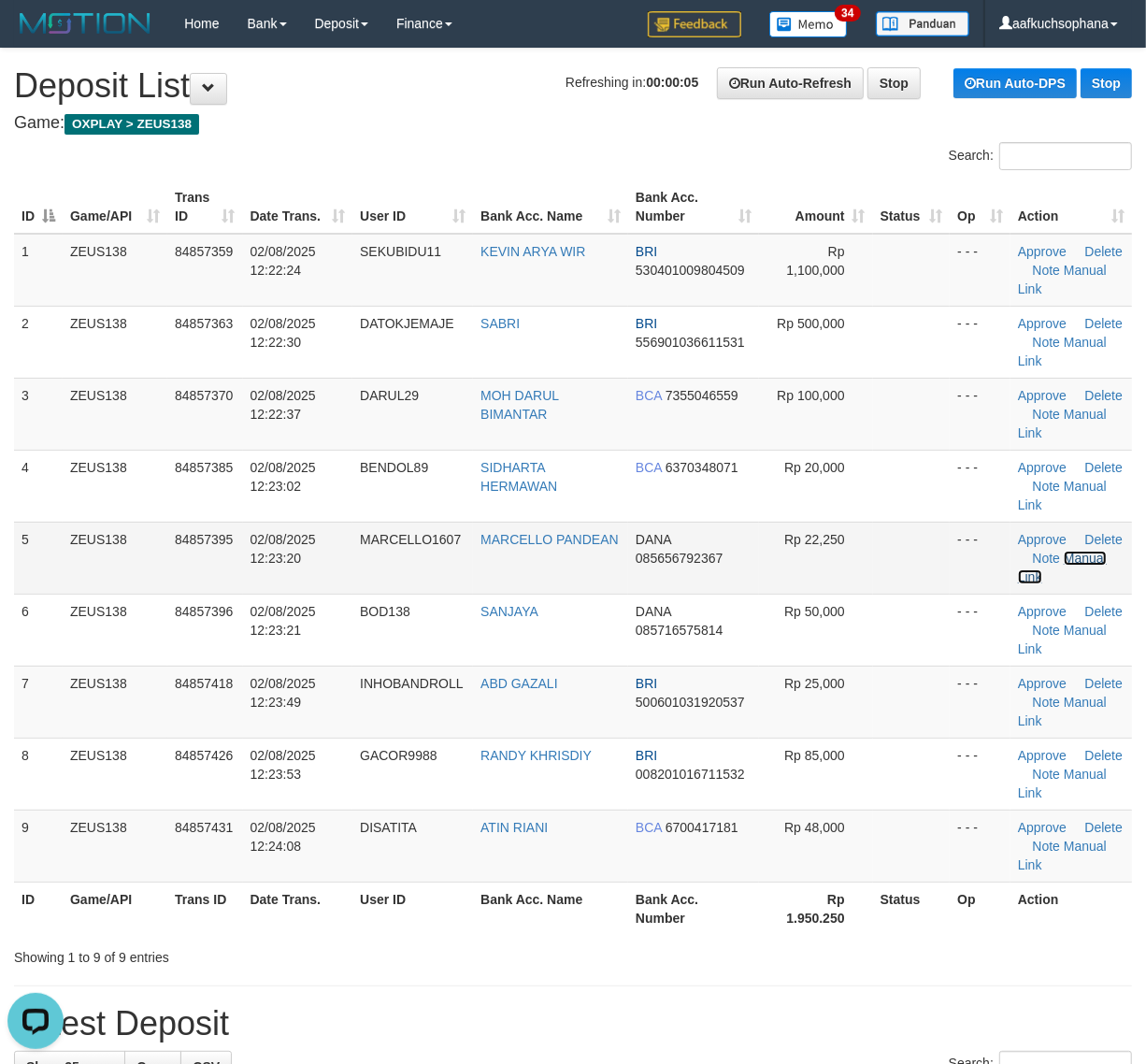 click on "Manual Link" at bounding box center [1062, 568] 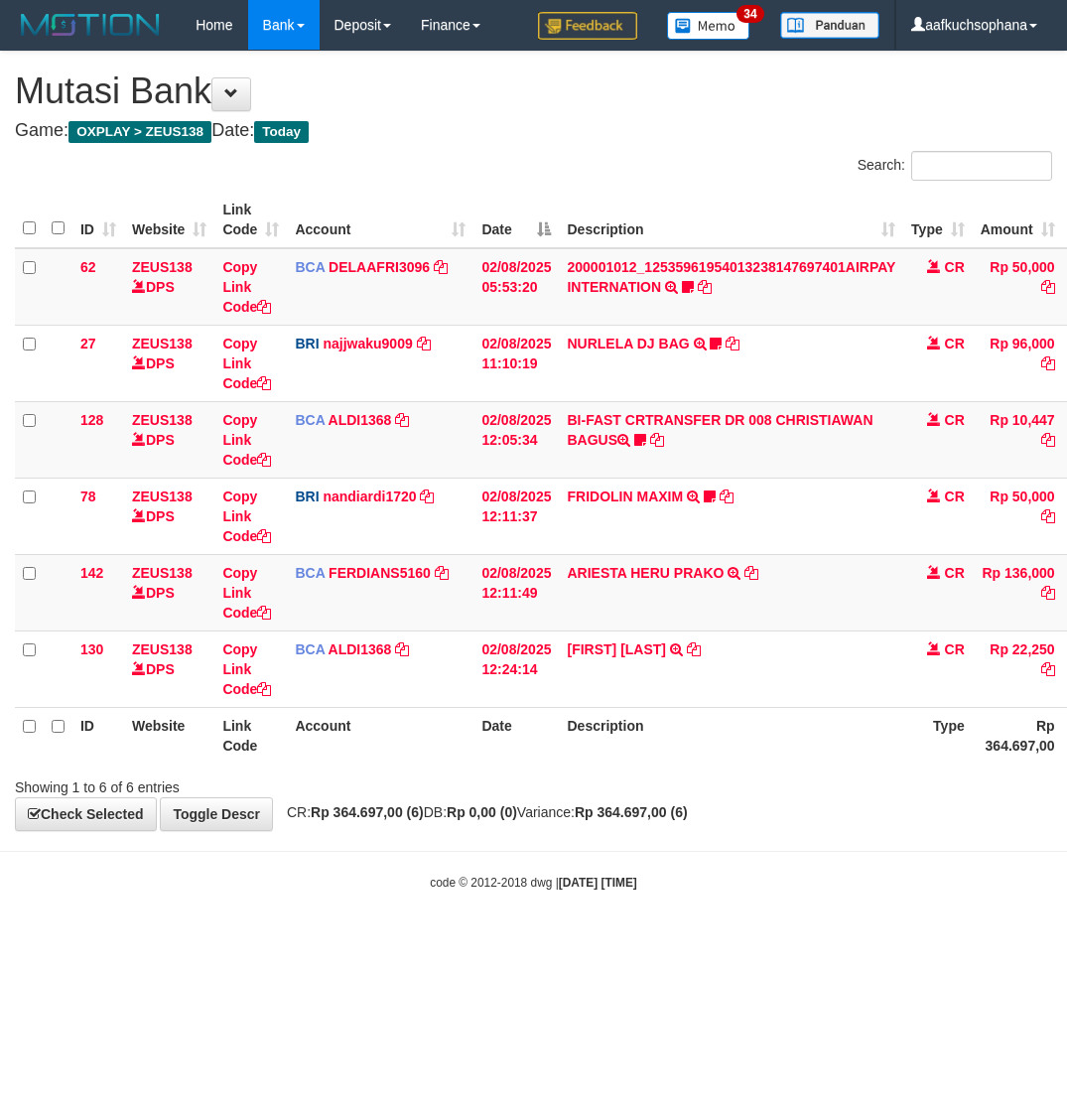scroll, scrollTop: 0, scrollLeft: 0, axis: both 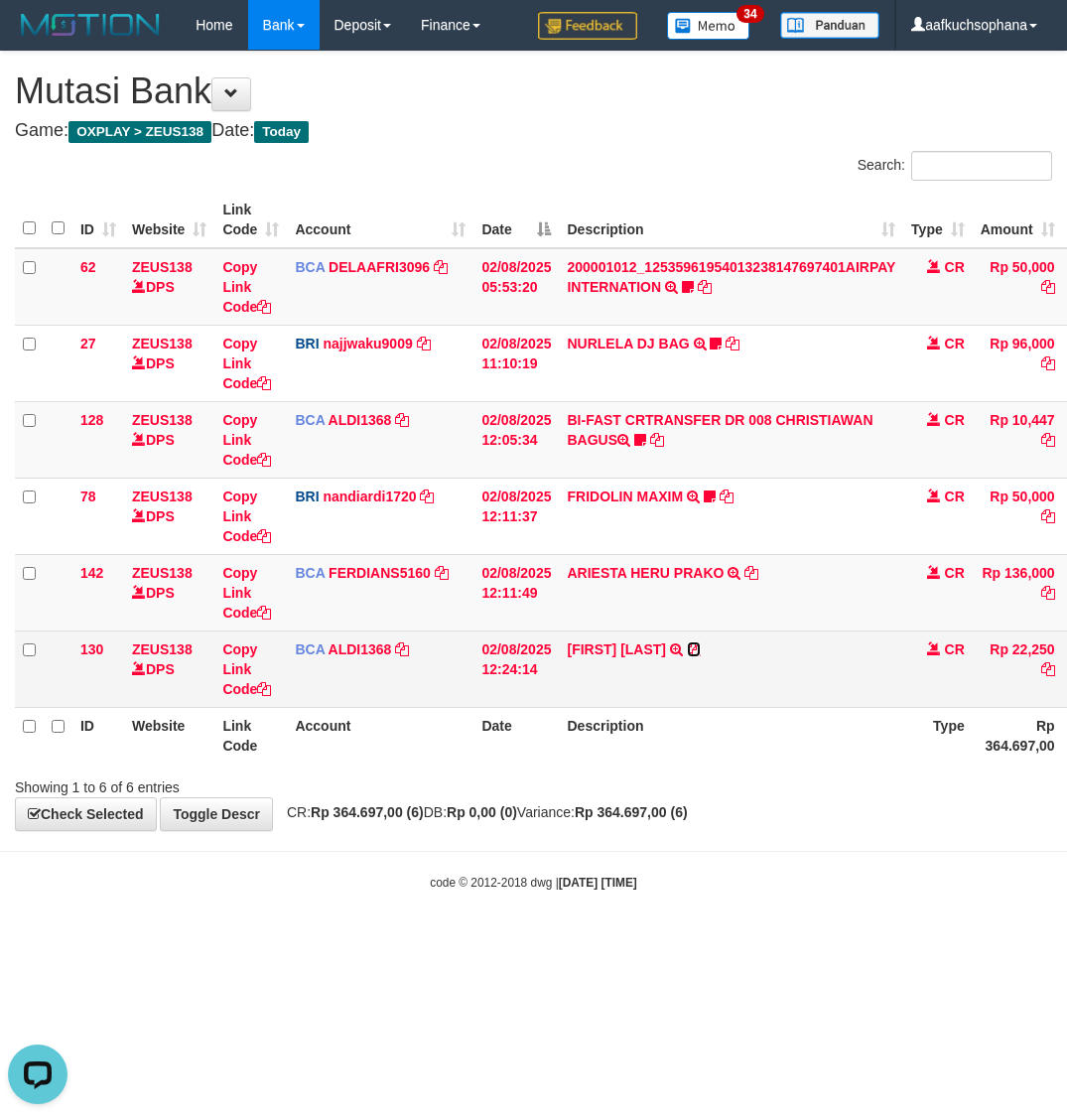 click at bounding box center (694, 649) 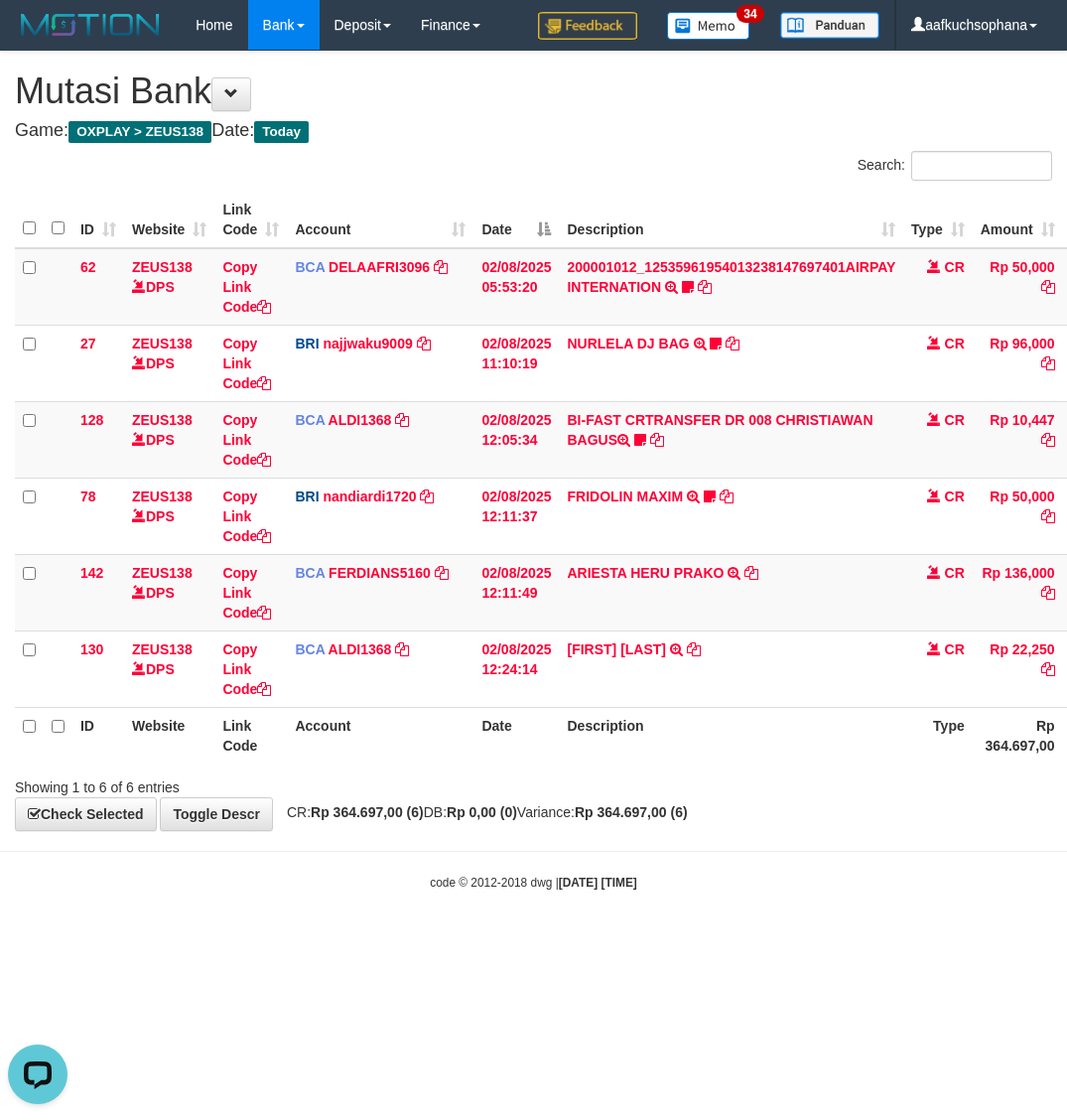 drag, startPoint x: 235, startPoint y: 956, endPoint x: 275, endPoint y: 985, distance: 49.40648 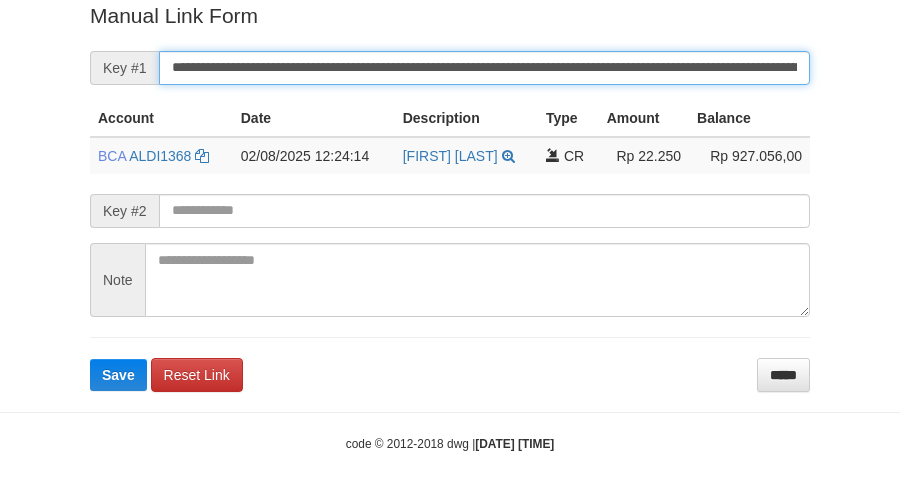 click on "Save" at bounding box center (118, 375) 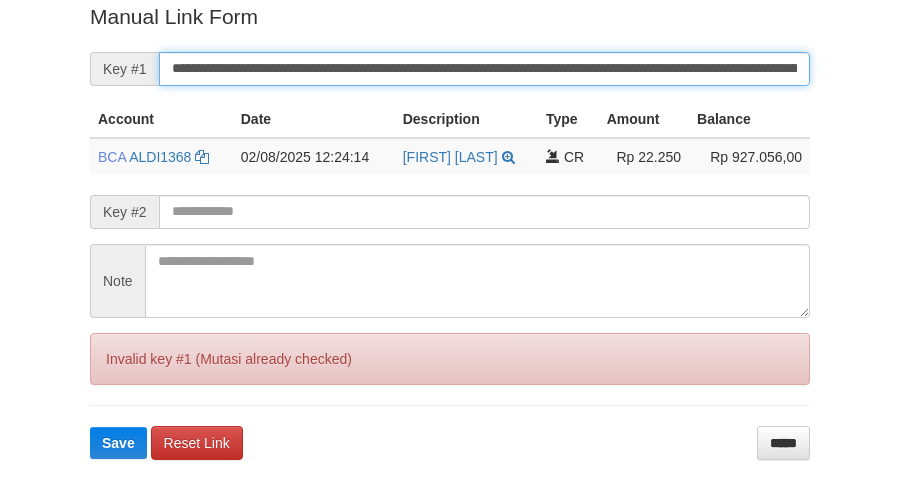 click on "Save" at bounding box center (118, 443) 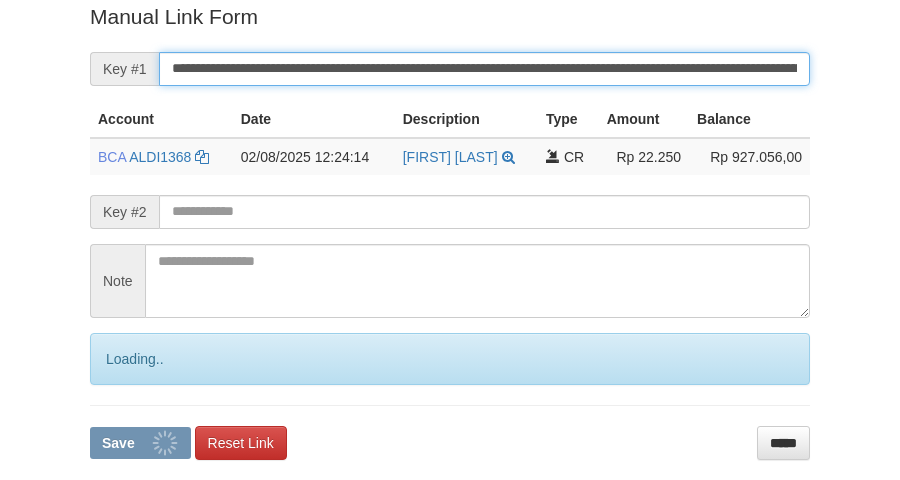 click on "**********" at bounding box center [484, 69] 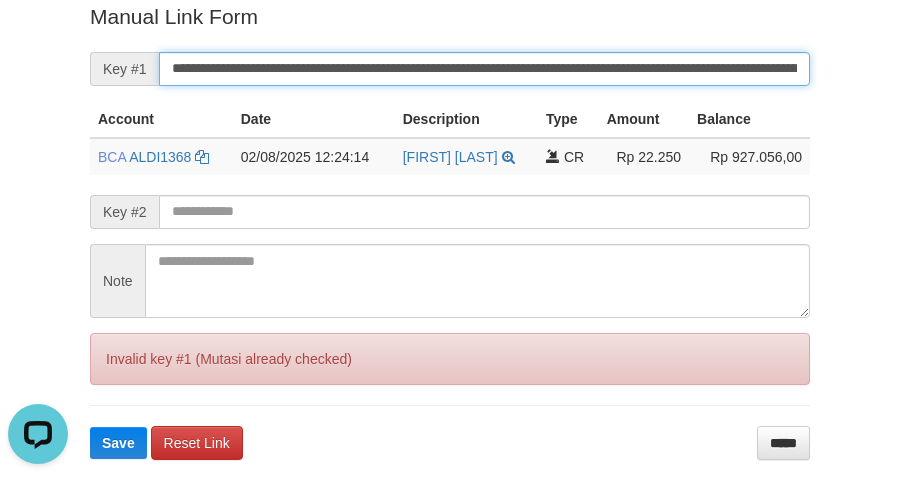 scroll, scrollTop: 0, scrollLeft: 0, axis: both 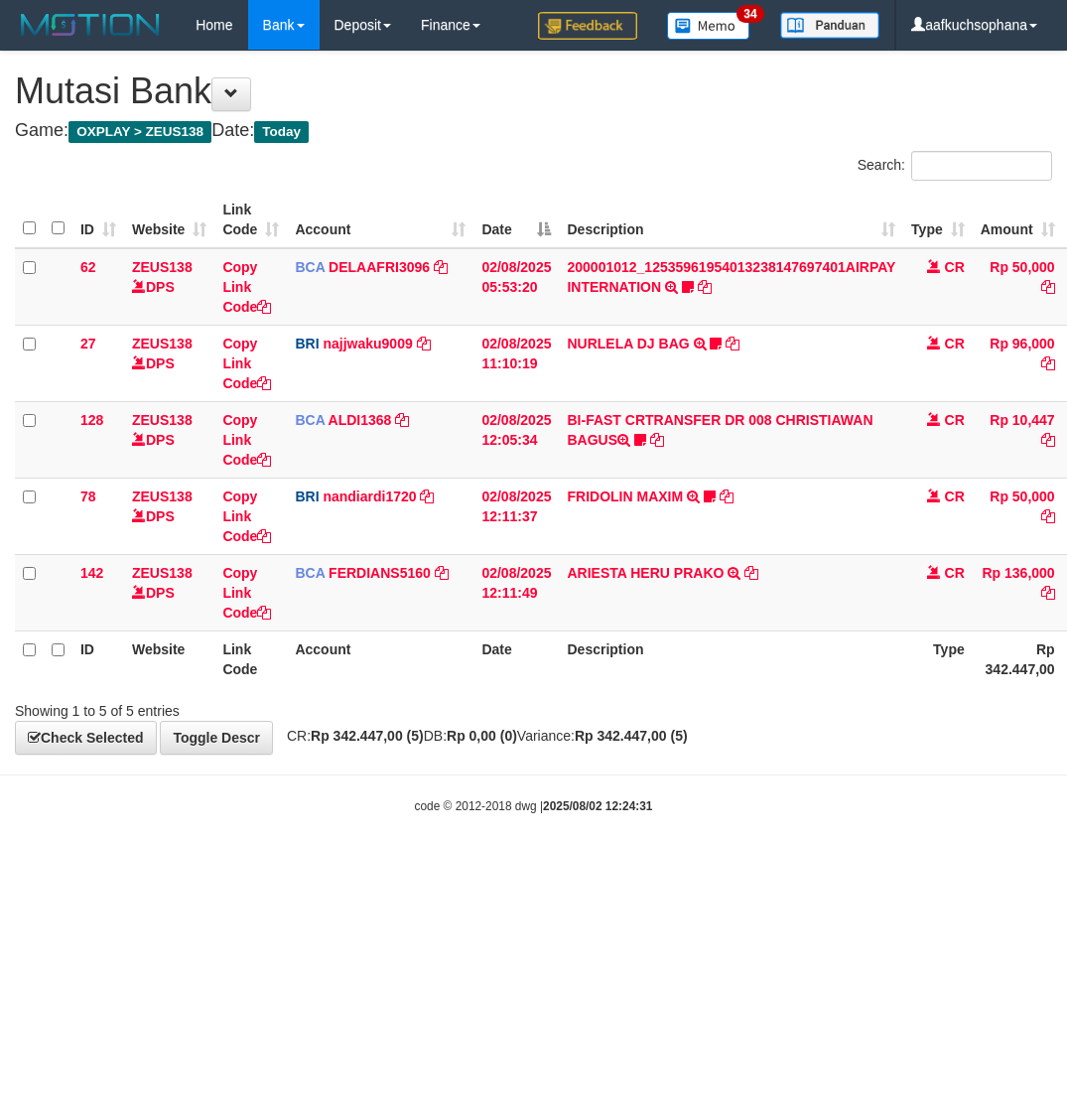 drag, startPoint x: 181, startPoint y: 968, endPoint x: 215, endPoint y: 988, distance: 39.446166 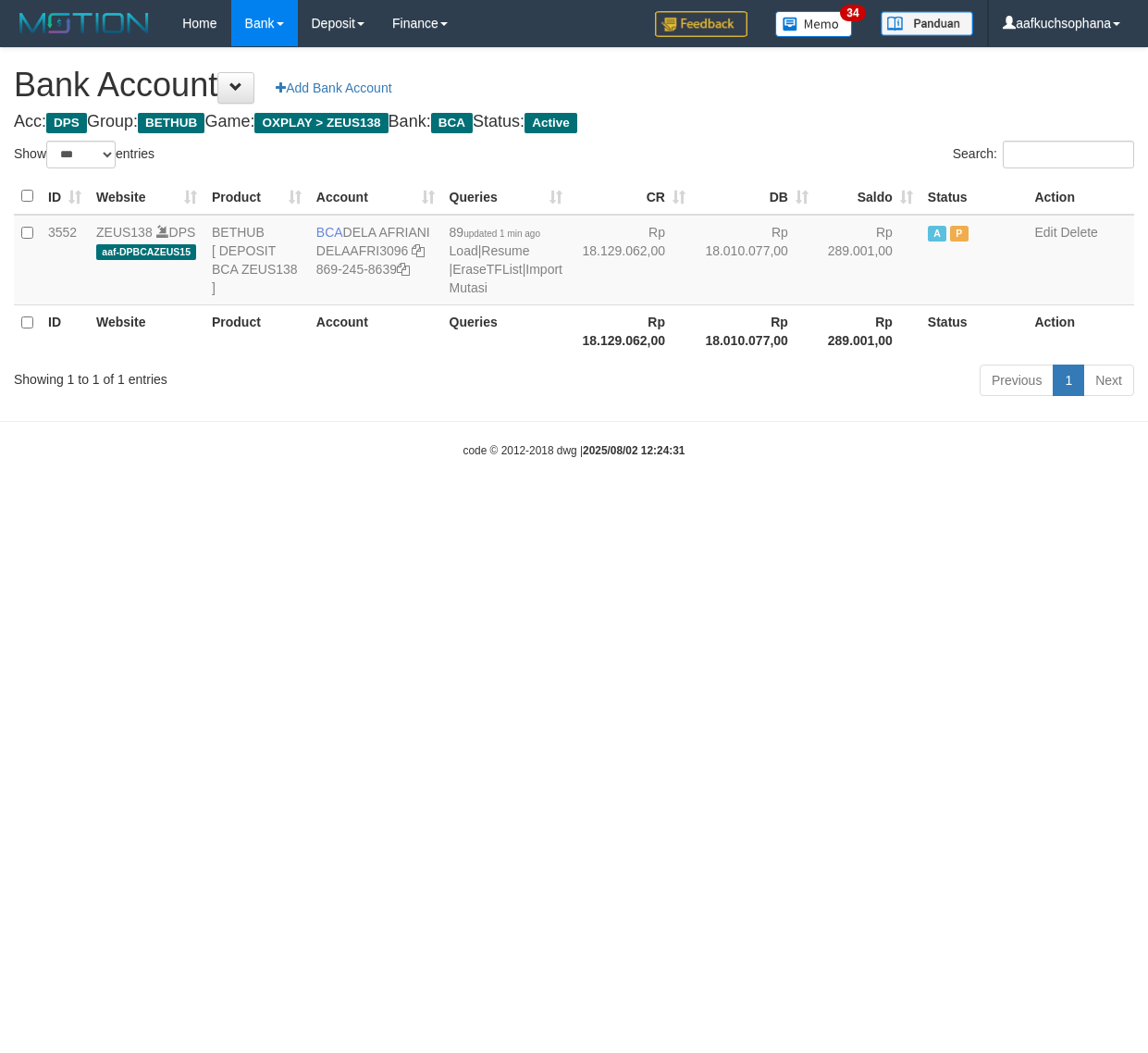 select on "***" 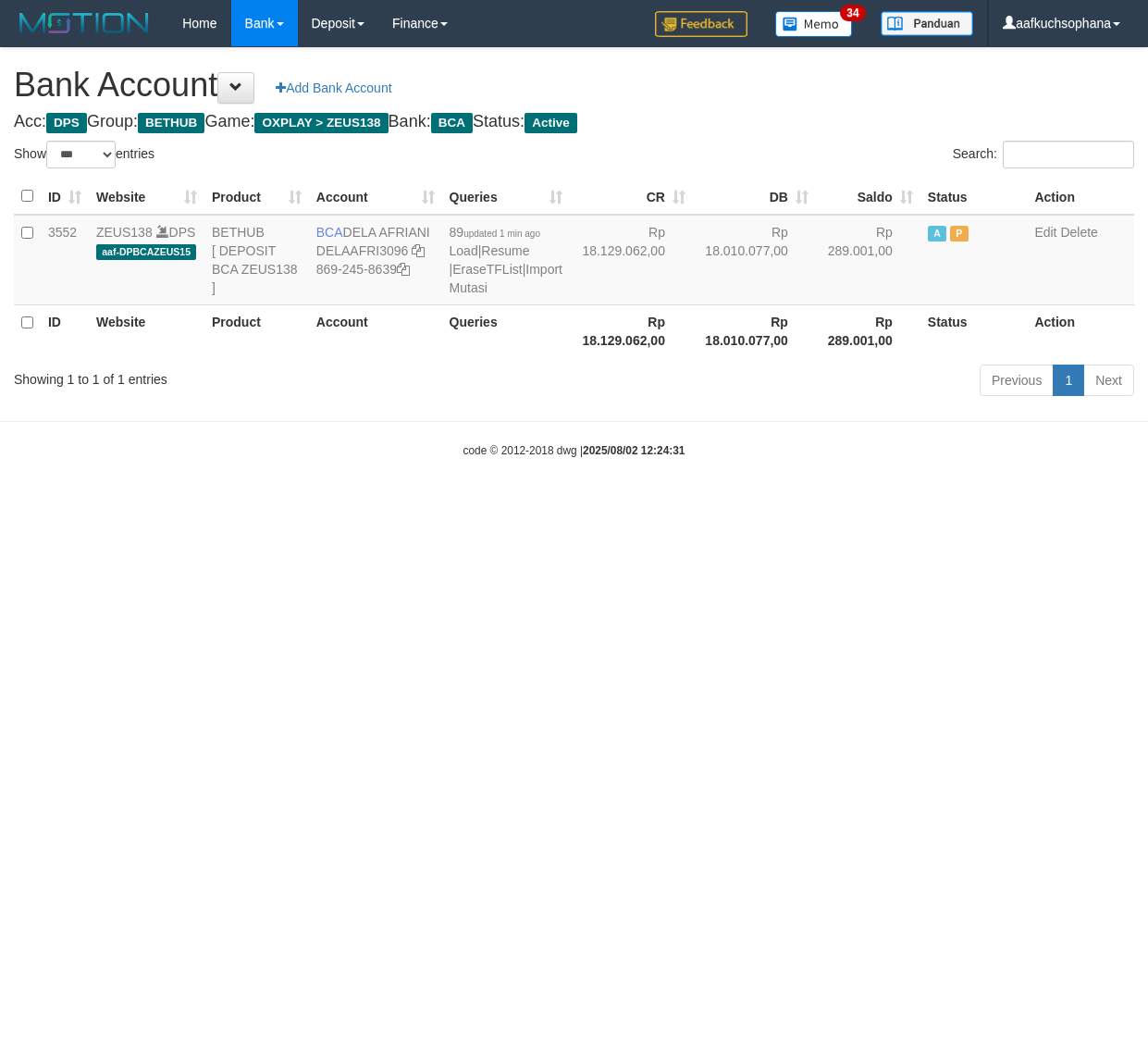 scroll, scrollTop: 0, scrollLeft: 0, axis: both 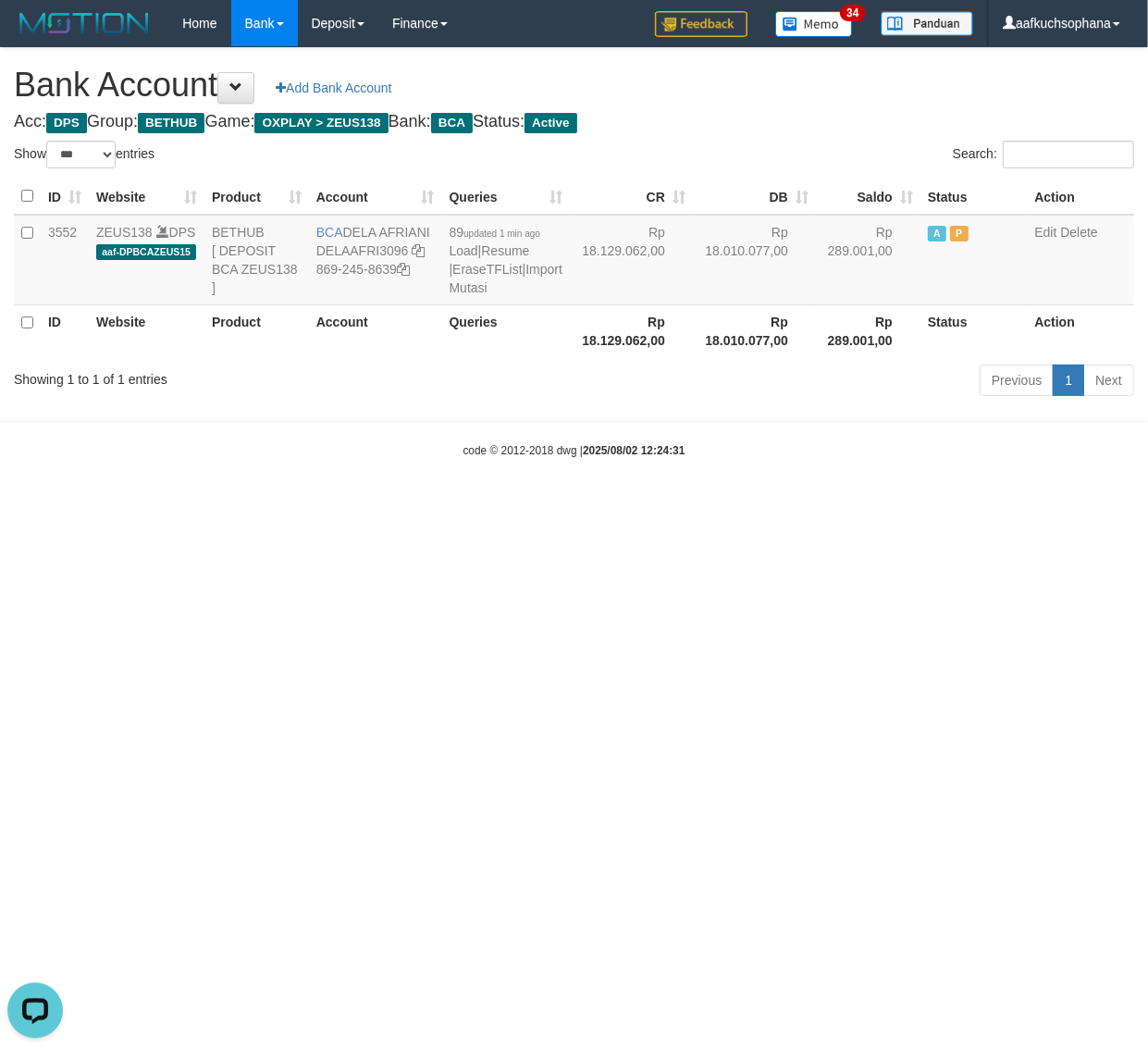 drag, startPoint x: 967, startPoint y: 660, endPoint x: 1144, endPoint y: 512, distance: 230.723 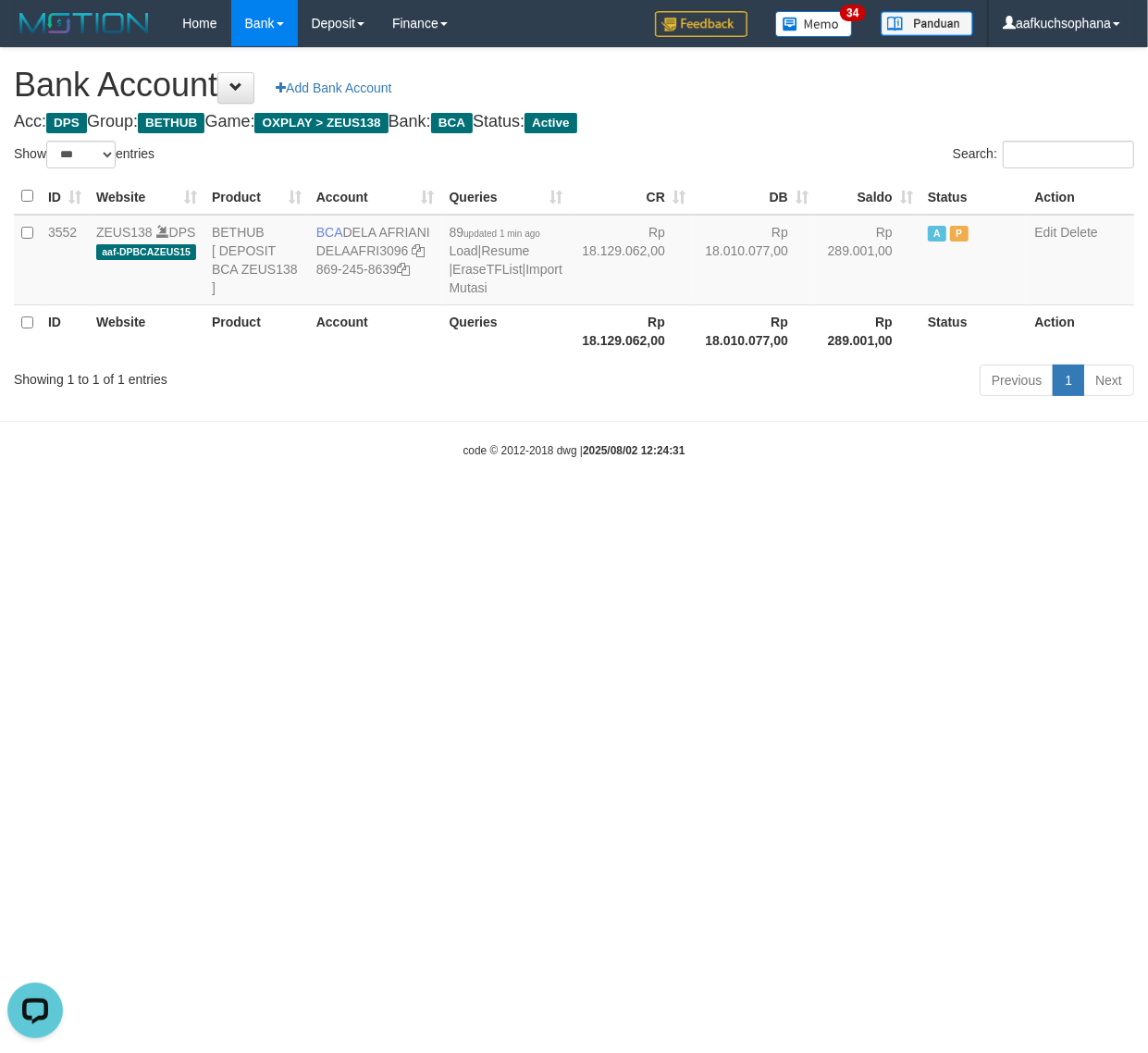 click on "Toggle navigation
Home
Bank
Account List
Load
By Website
Group
[OXPLAY]													ZEUS138
By Load Group (DPS)
Sync" at bounding box center [574, 253] 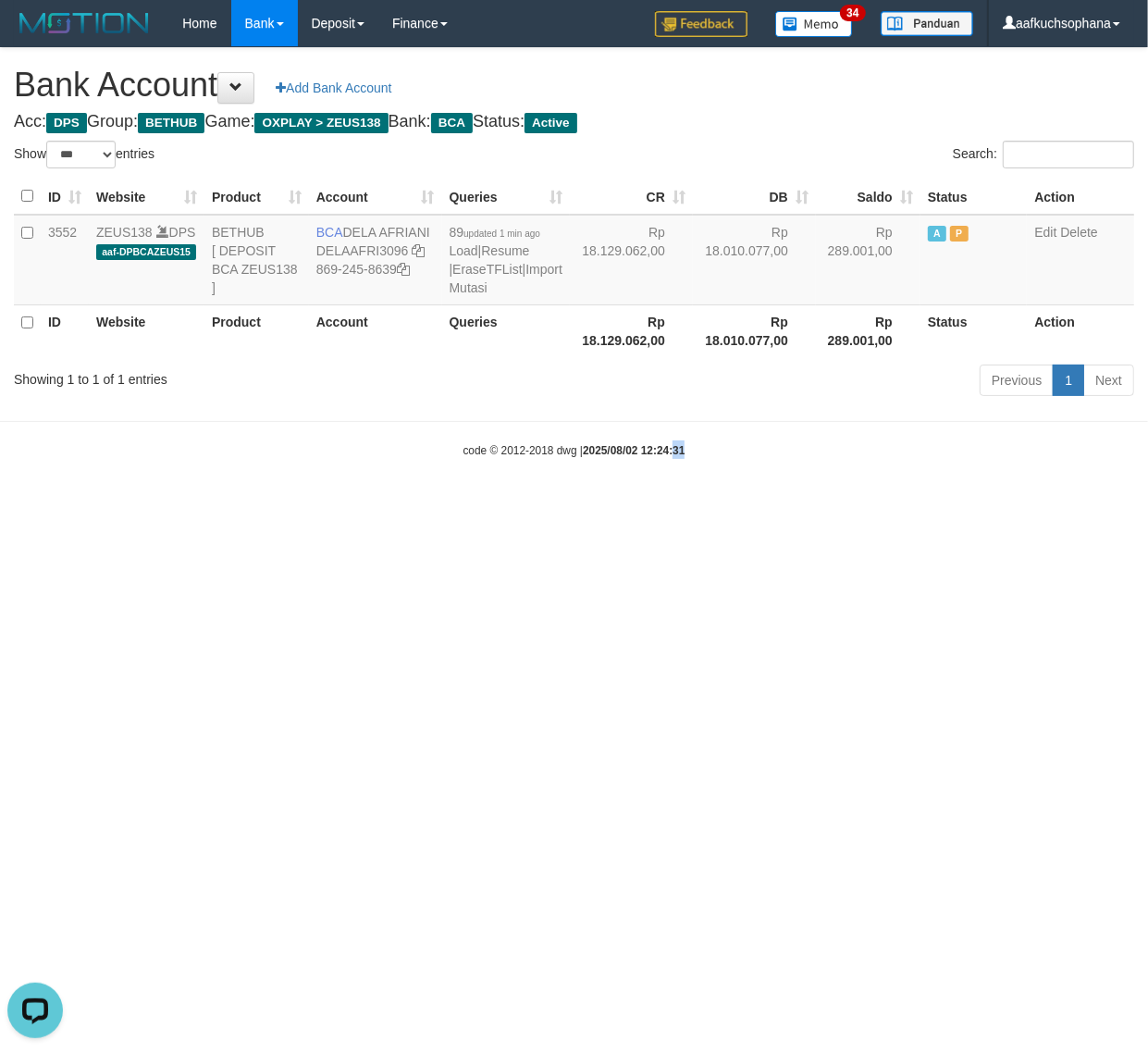 drag, startPoint x: 676, startPoint y: 644, endPoint x: 675, endPoint y: 626, distance: 18.027756 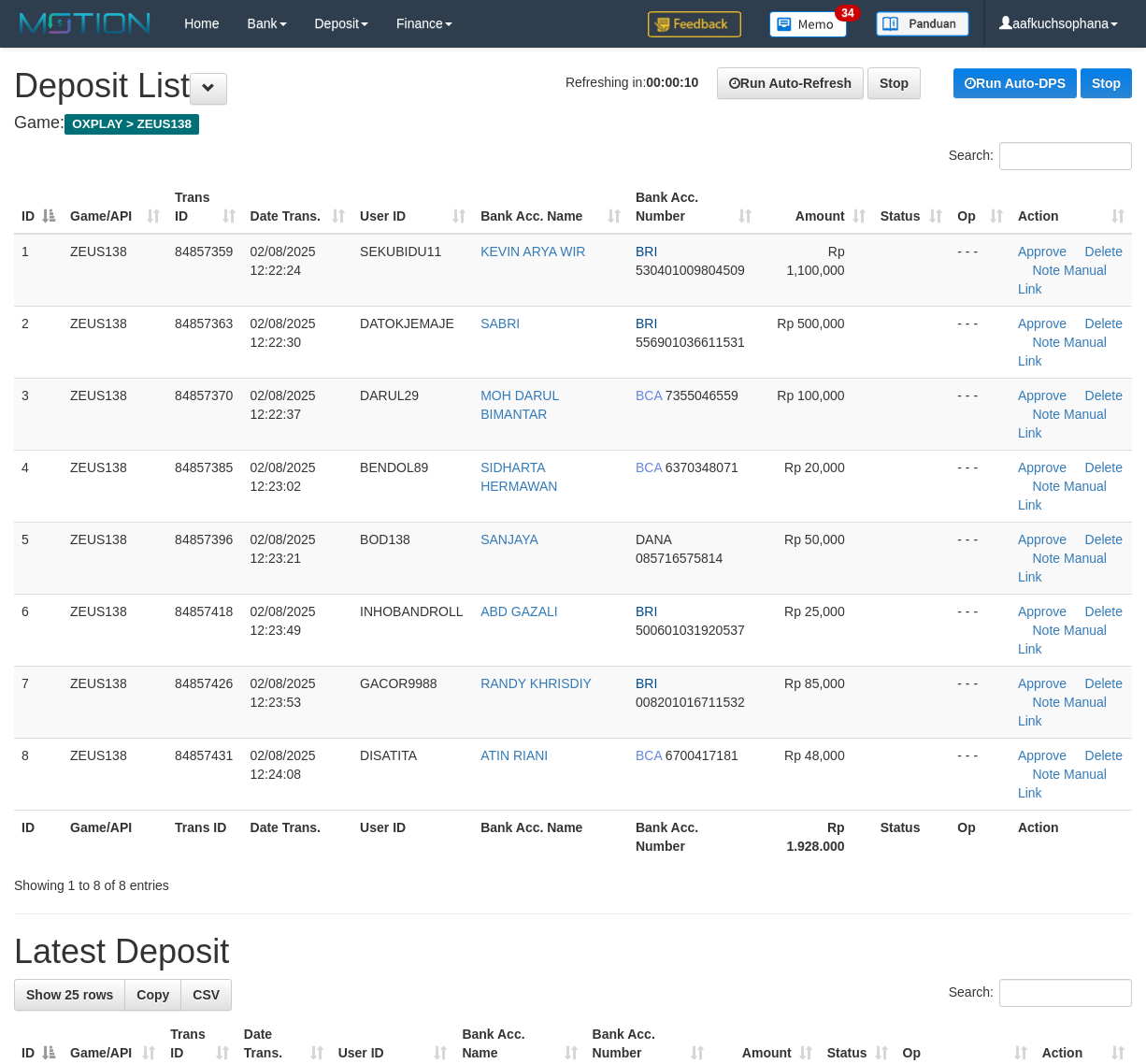 scroll, scrollTop: 0, scrollLeft: 0, axis: both 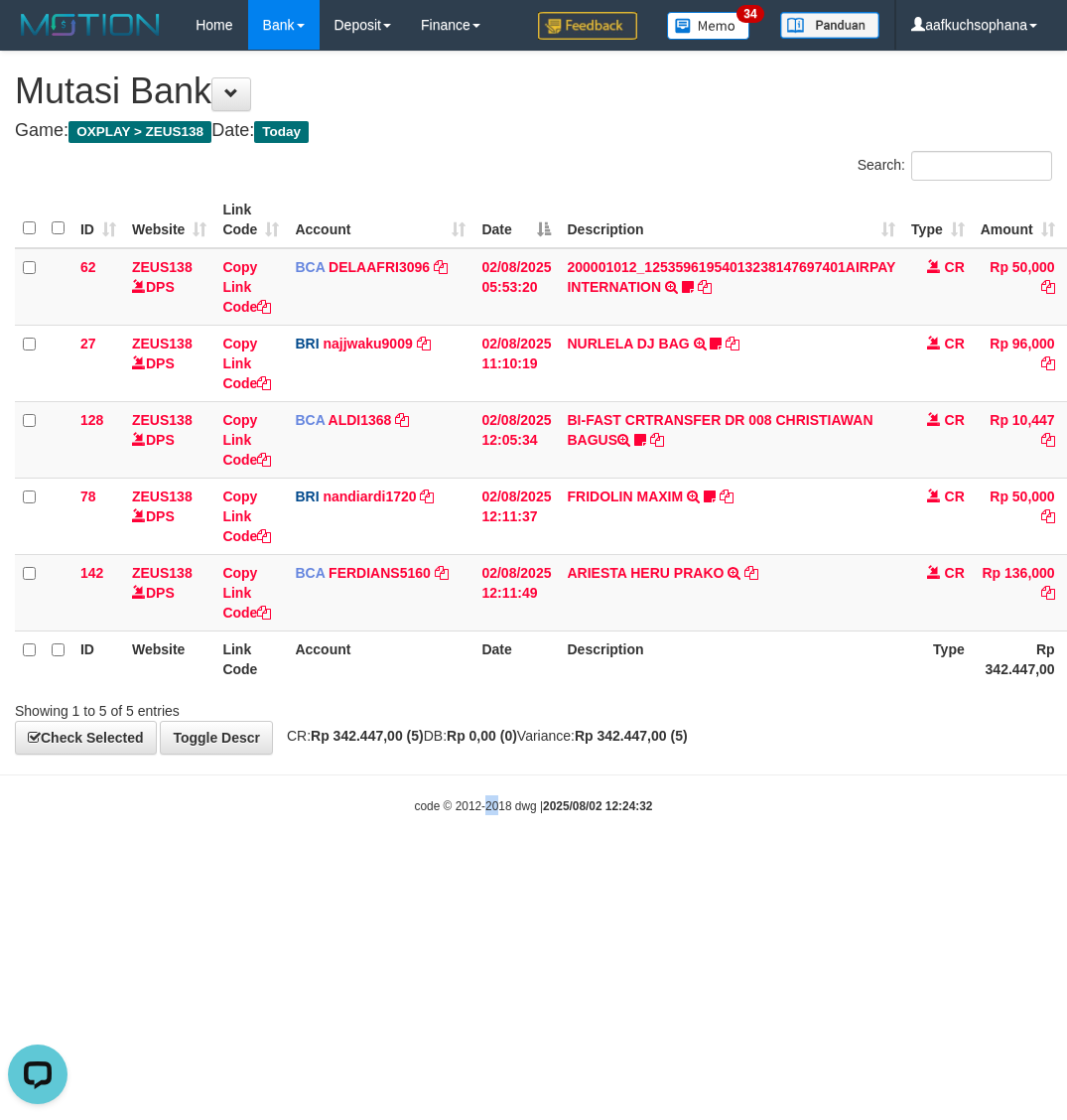 drag, startPoint x: 491, startPoint y: 964, endPoint x: 481, endPoint y: 968, distance: 10.77033 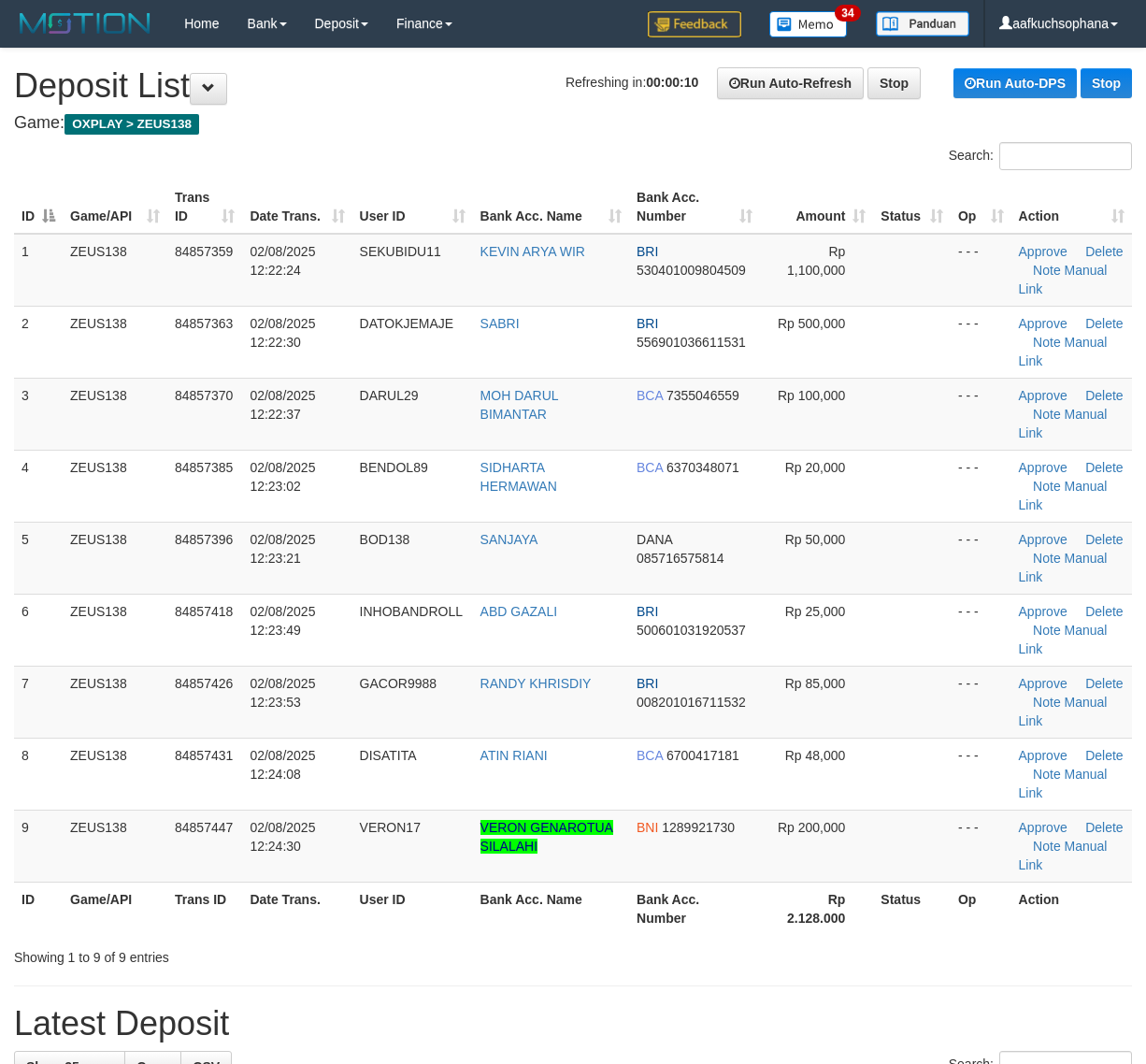scroll, scrollTop: 0, scrollLeft: 0, axis: both 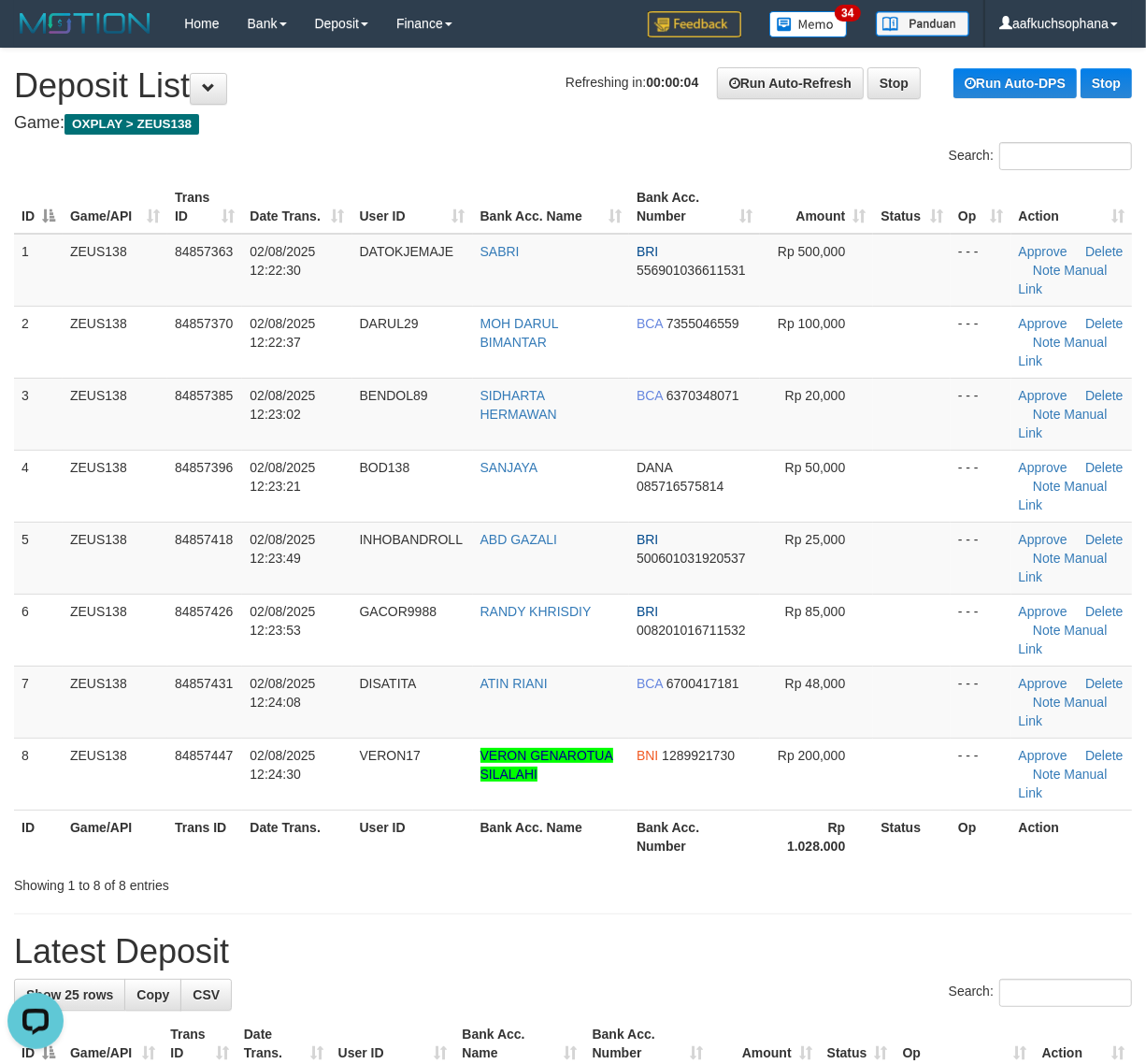 drag, startPoint x: 750, startPoint y: 896, endPoint x: 1157, endPoint y: 884, distance: 407.1769 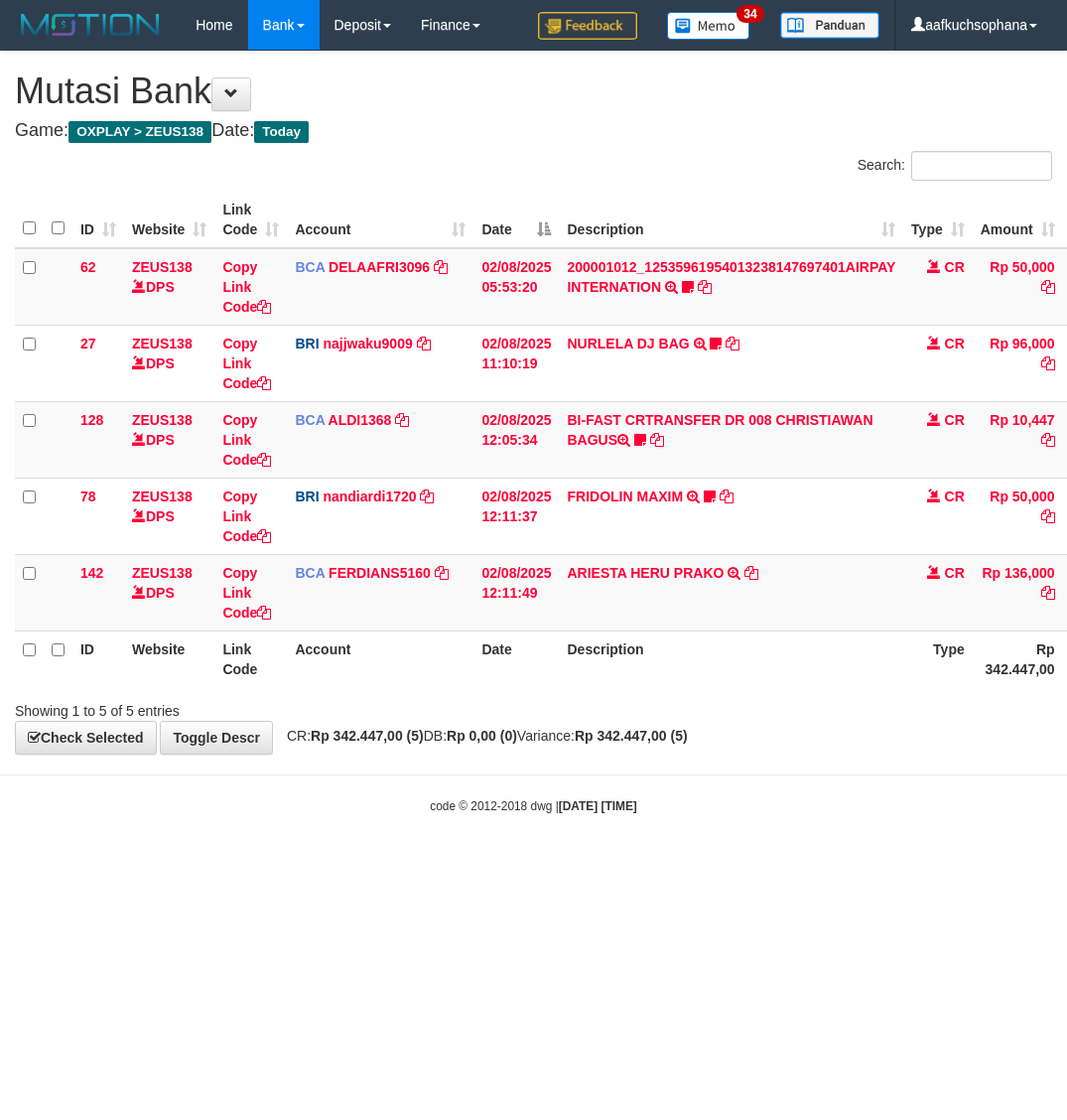 scroll, scrollTop: 0, scrollLeft: 0, axis: both 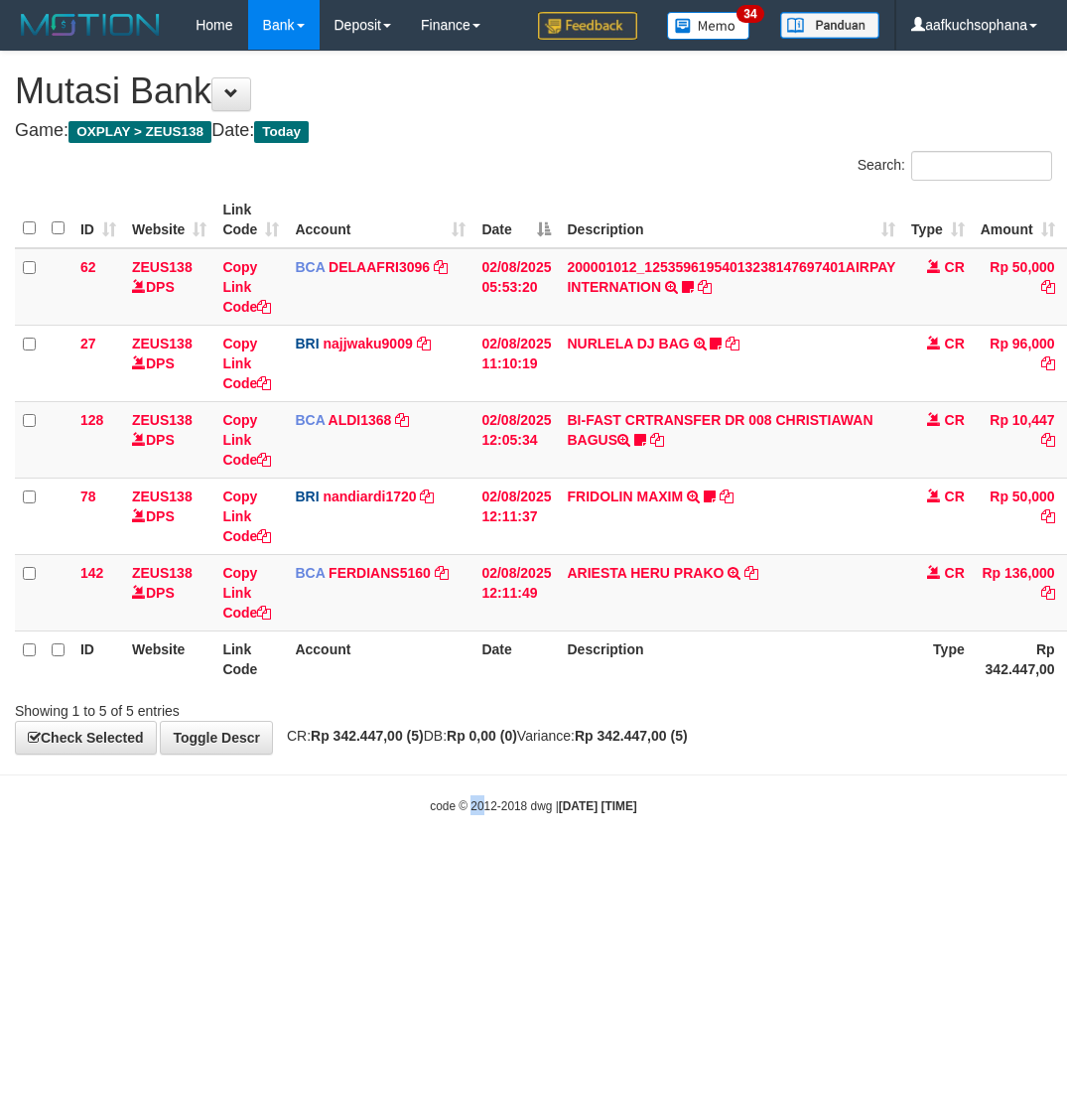click on "Toggle navigation
Home
Bank
Account List
Load
By Website
Group
[OXPLAY]													ZEUS138
By Load Group (DPS)
Sync" at bounding box center (533, 432) 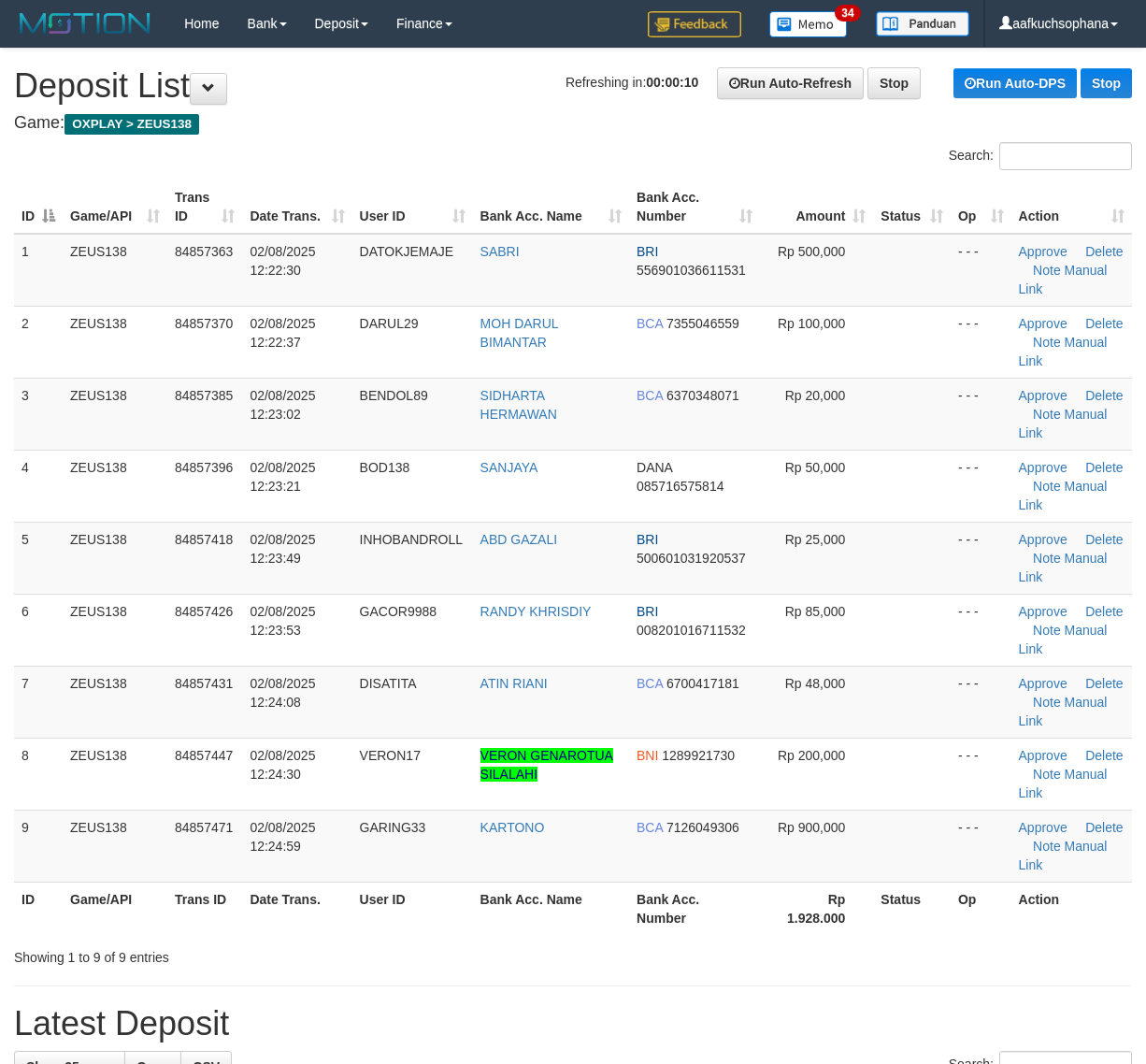 scroll, scrollTop: 0, scrollLeft: 0, axis: both 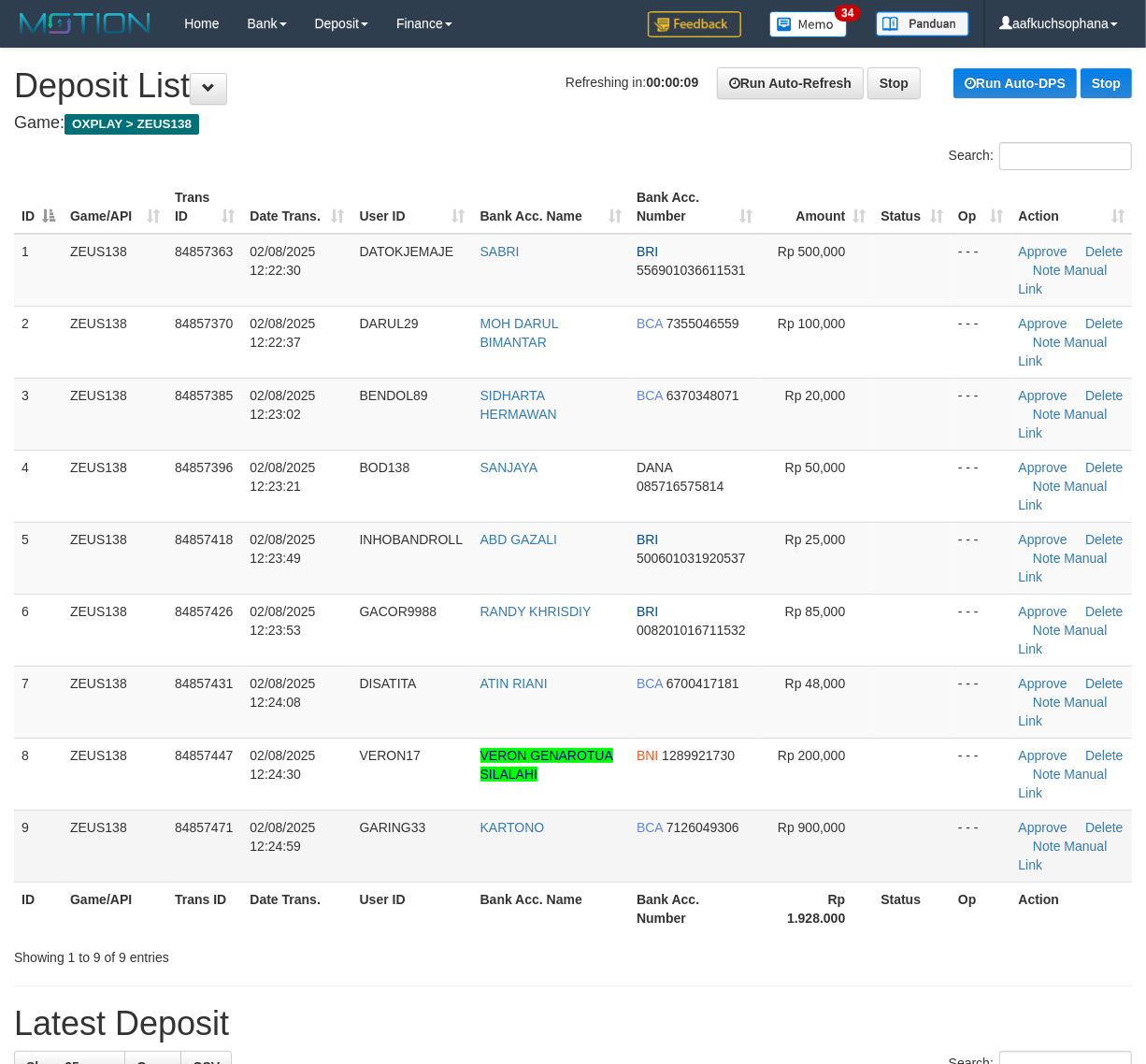 drag, startPoint x: 595, startPoint y: 958, endPoint x: 15, endPoint y: 814, distance: 597.6086 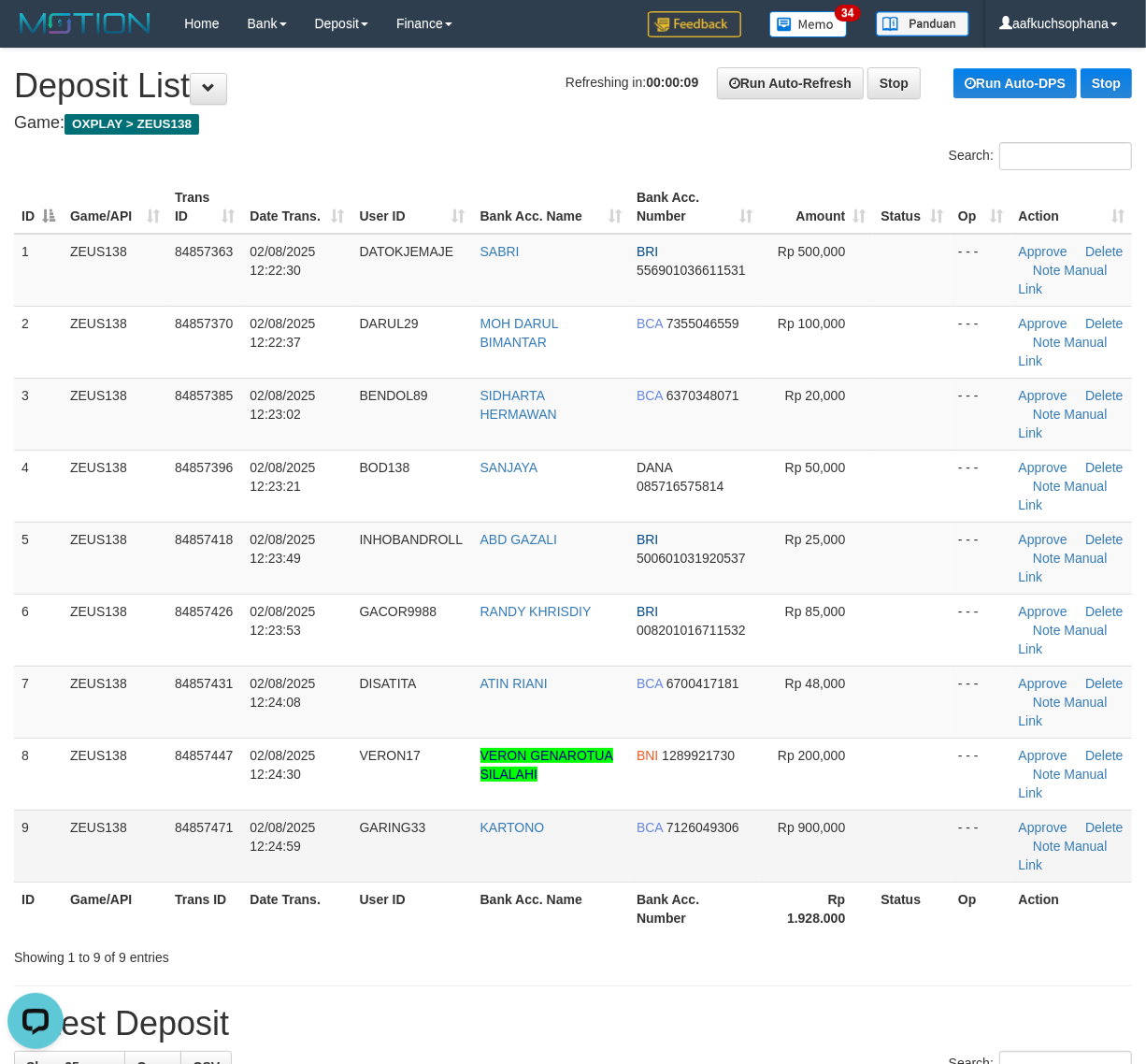 scroll, scrollTop: 0, scrollLeft: 0, axis: both 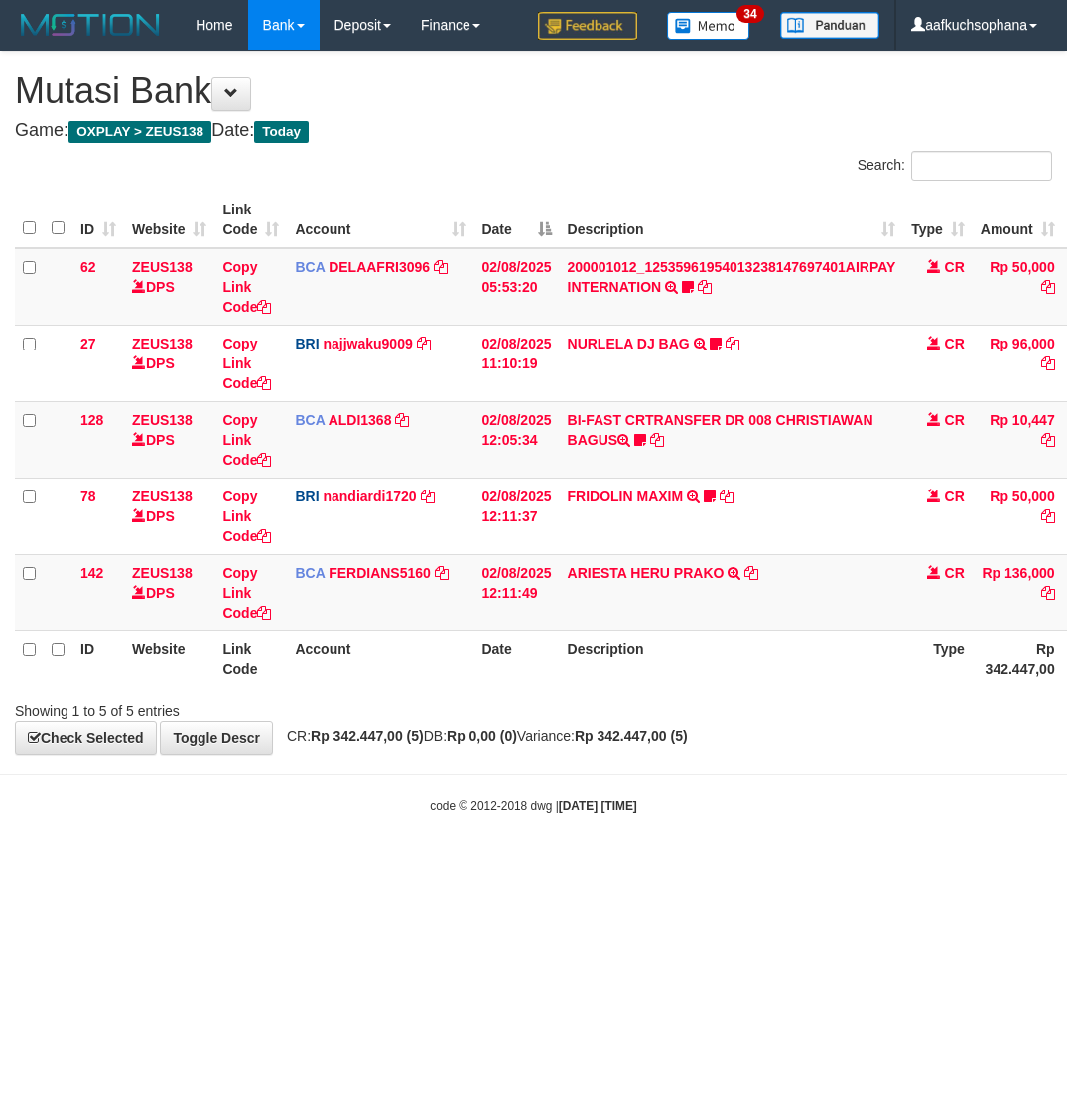 click on "Toggle navigation
Home
Bank
Account List
Load
By Website
Group
[OXPLAY]													ZEUS138
By Load Group (DPS)
Sync" at bounding box center [533, 432] 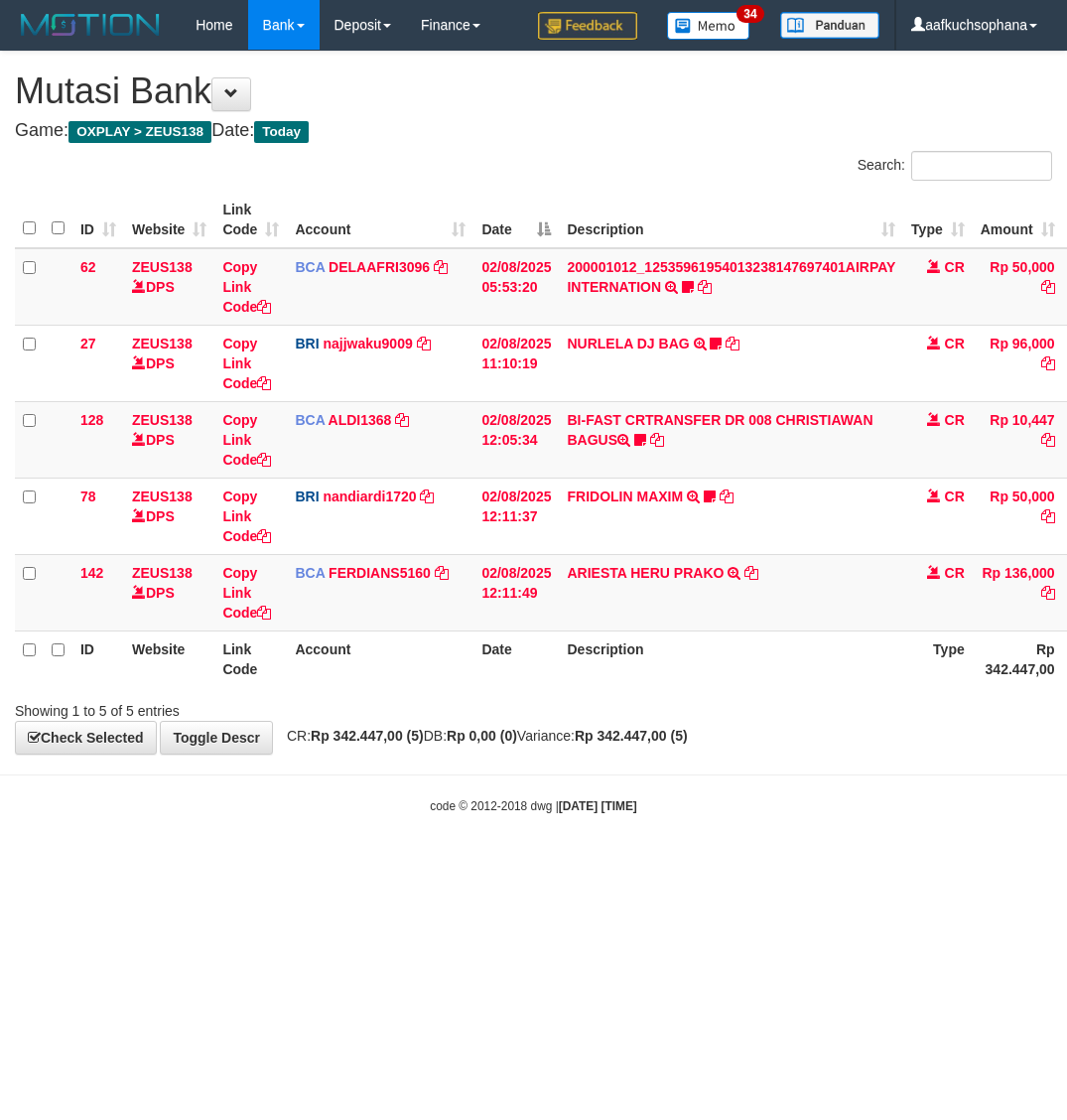 scroll, scrollTop: 0, scrollLeft: 0, axis: both 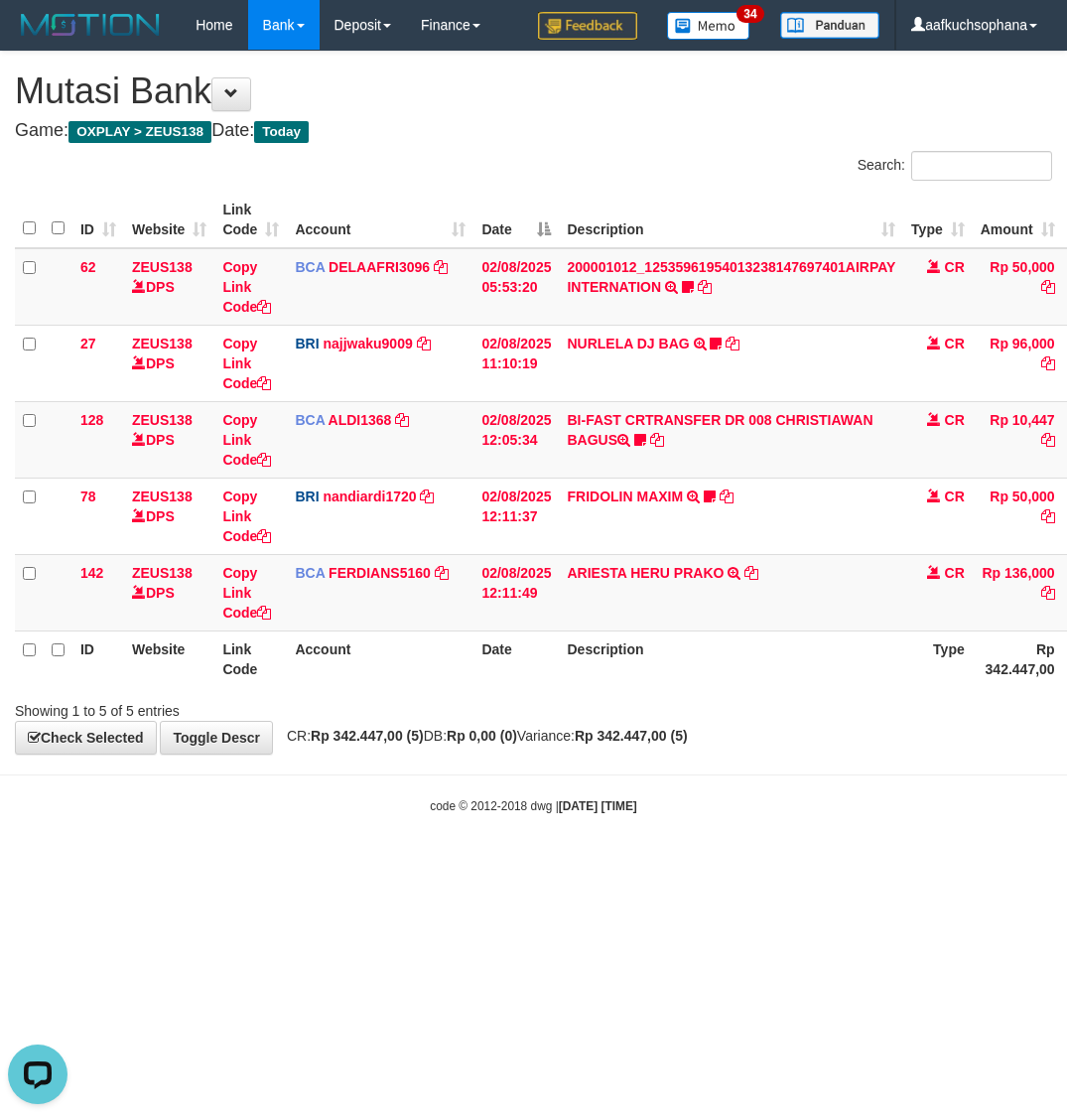 drag, startPoint x: 97, startPoint y: 981, endPoint x: 114, endPoint y: 980, distance: 17.029386 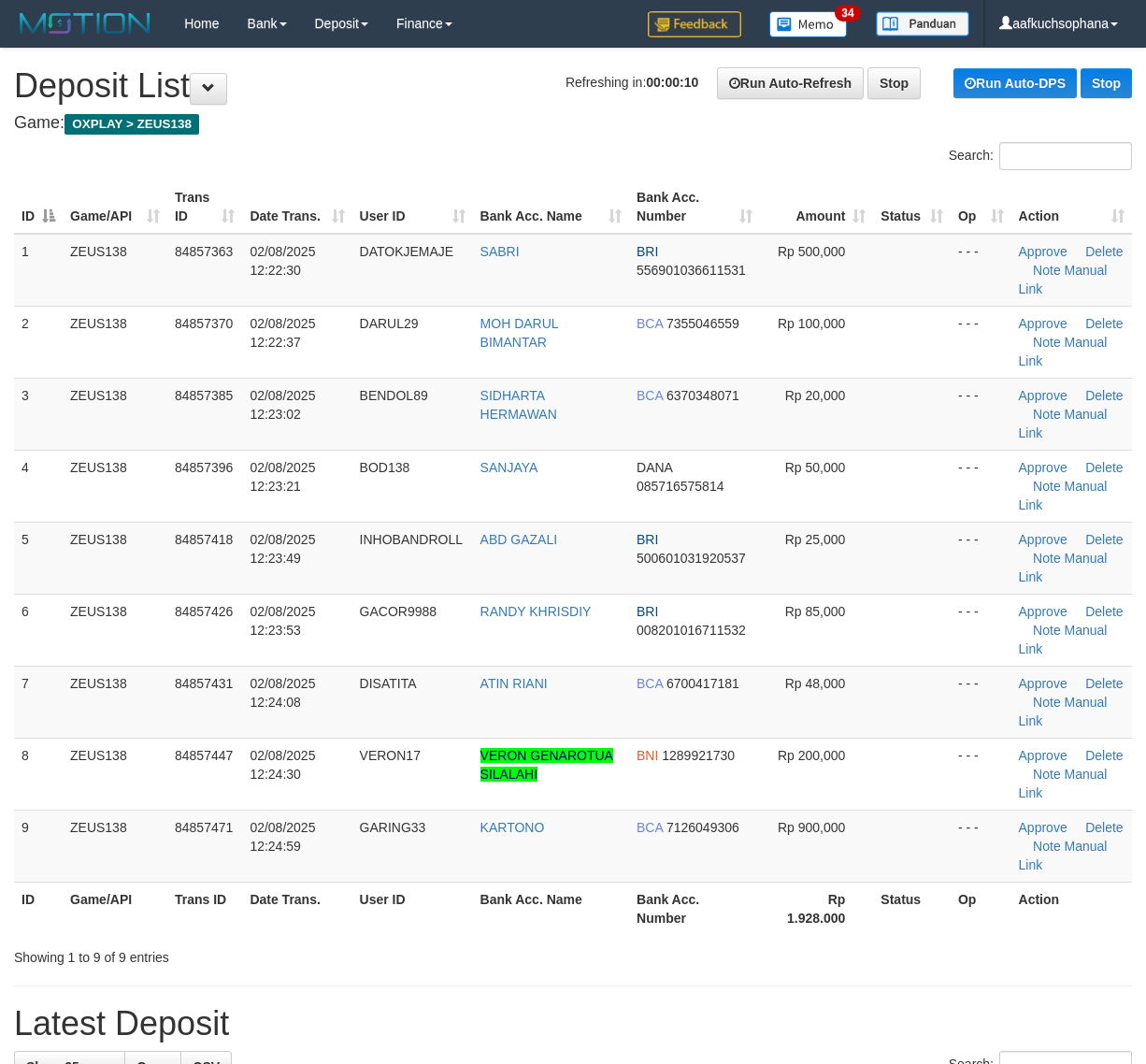scroll, scrollTop: 0, scrollLeft: 0, axis: both 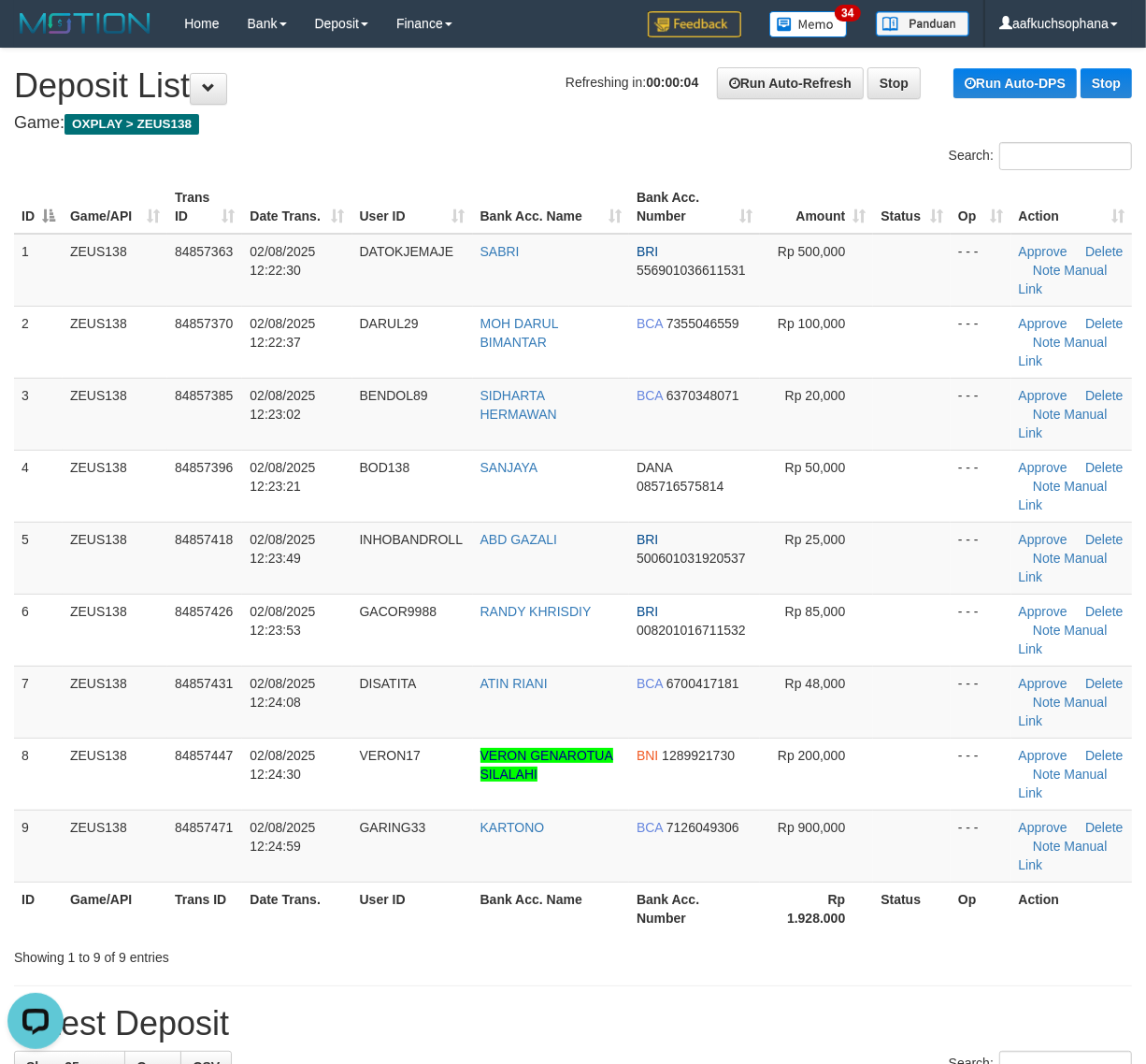 drag, startPoint x: 856, startPoint y: 970, endPoint x: 991, endPoint y: 977, distance: 135.18136 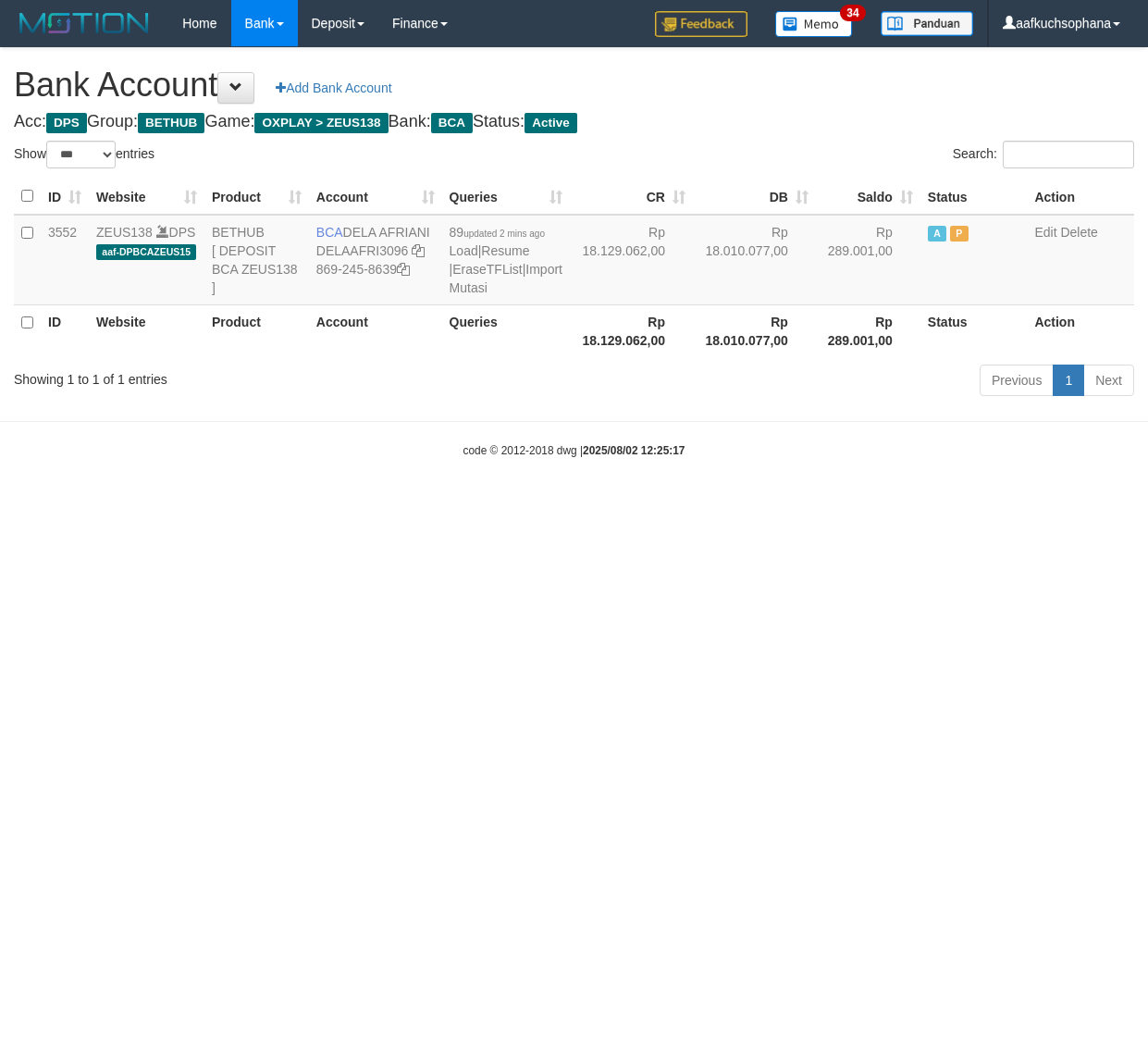 select on "***" 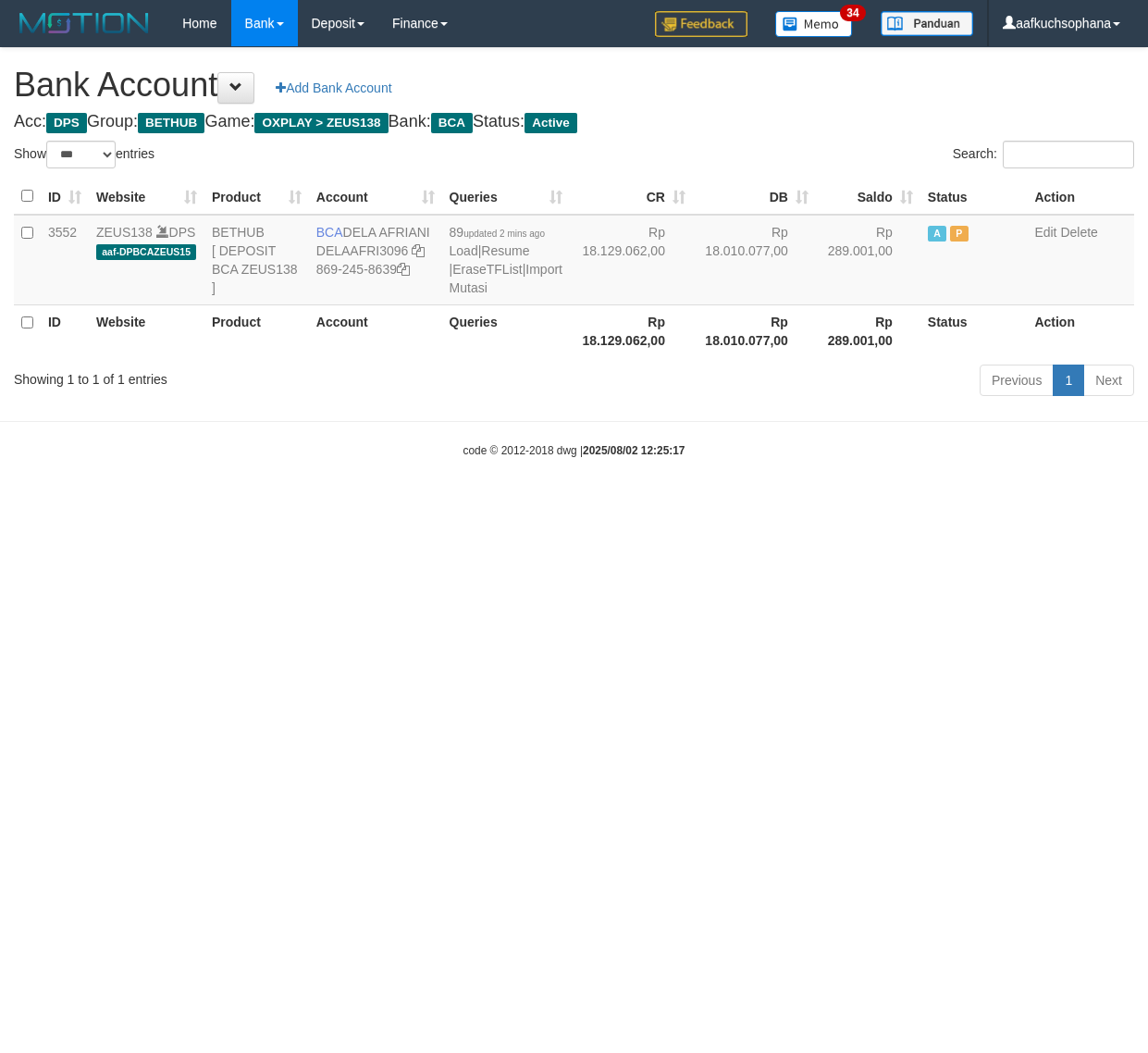 scroll, scrollTop: 0, scrollLeft: 0, axis: both 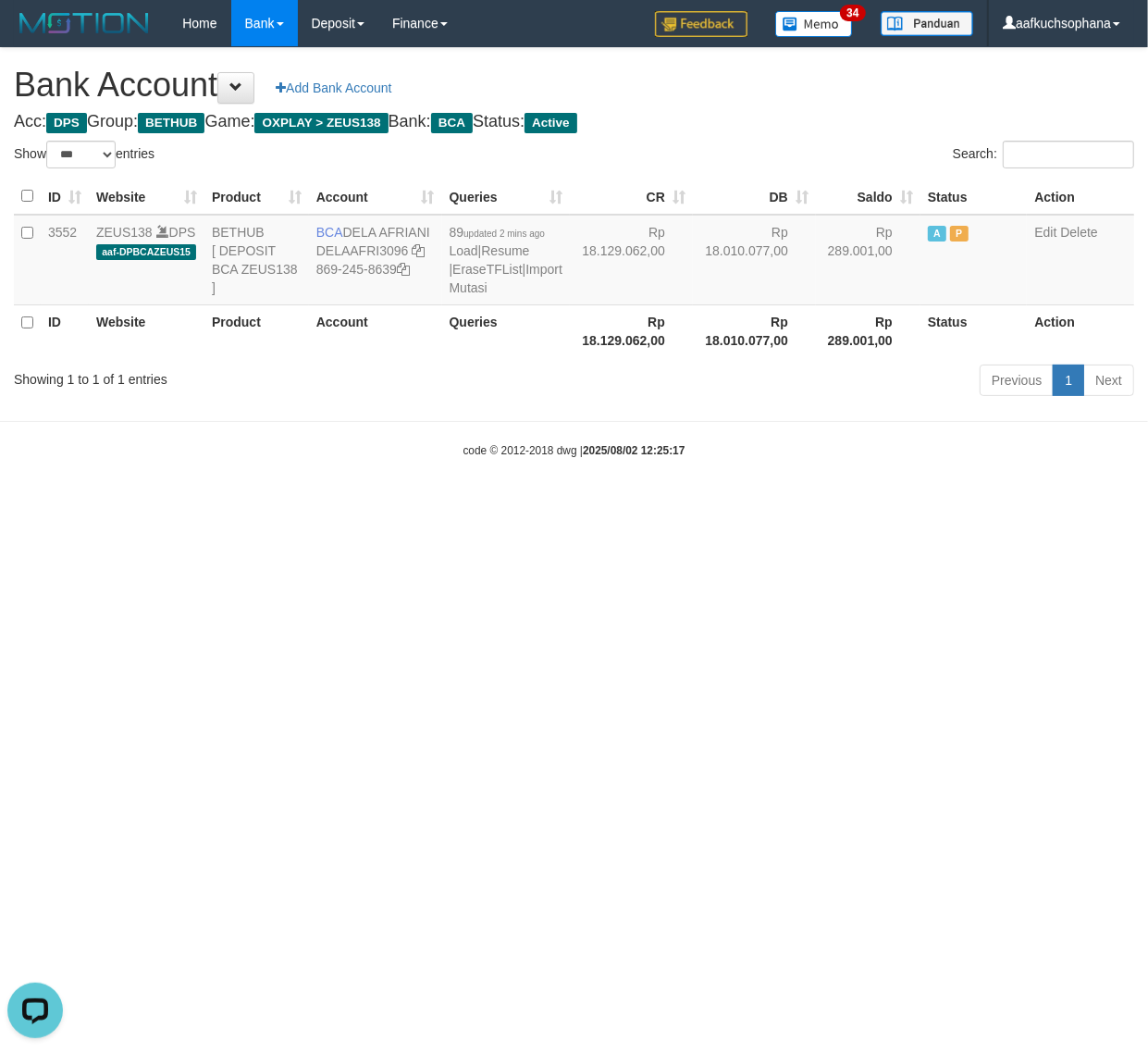 drag, startPoint x: 928, startPoint y: 677, endPoint x: 959, endPoint y: 688, distance: 32.893768 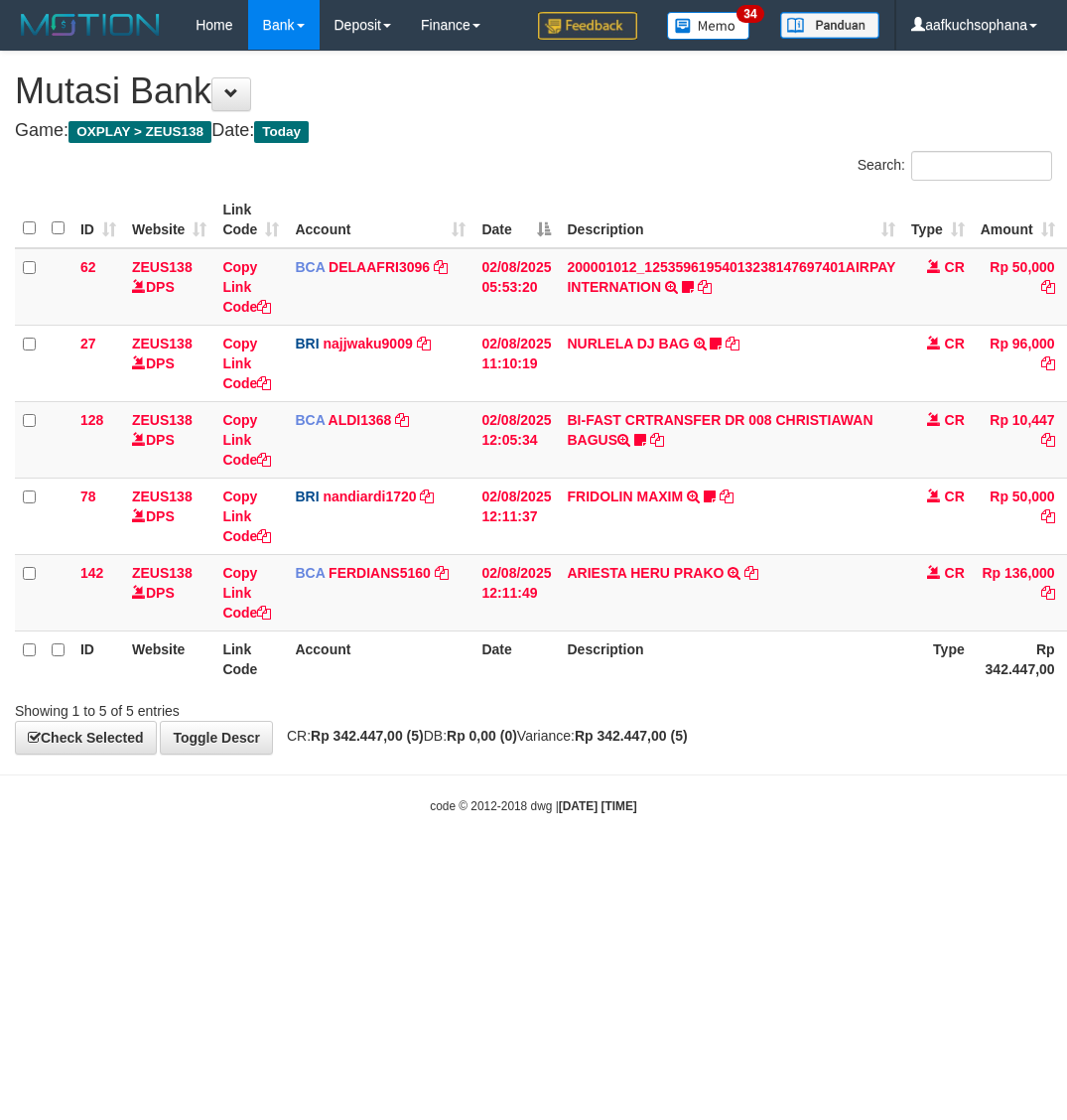 scroll, scrollTop: 0, scrollLeft: 0, axis: both 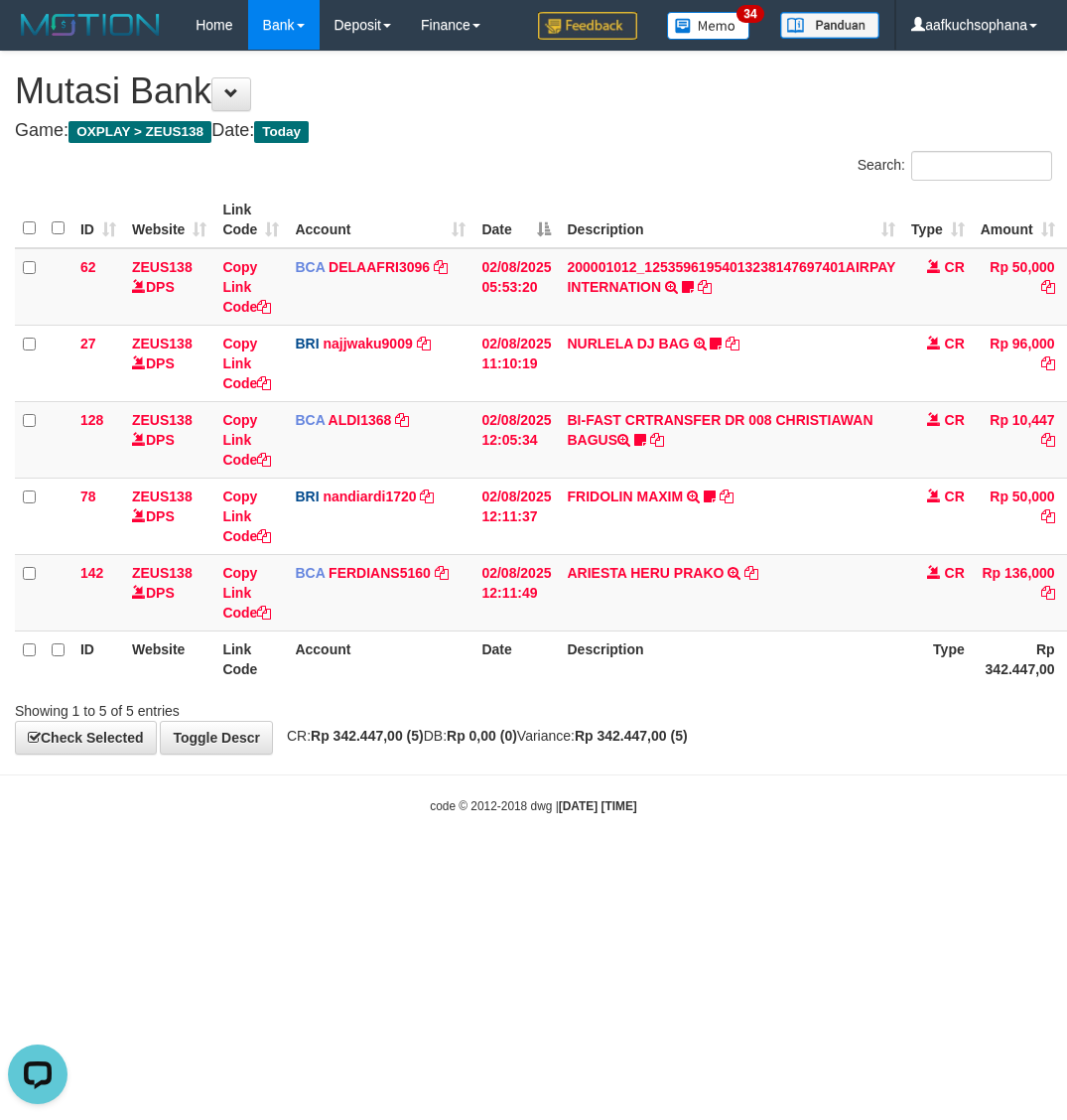 click on "Toggle navigation
Home
Bank
Account List
Load
By Website
Group
[OXPLAY]													ZEUS138
By Load Group (DPS)
Sync" at bounding box center [533, 432] 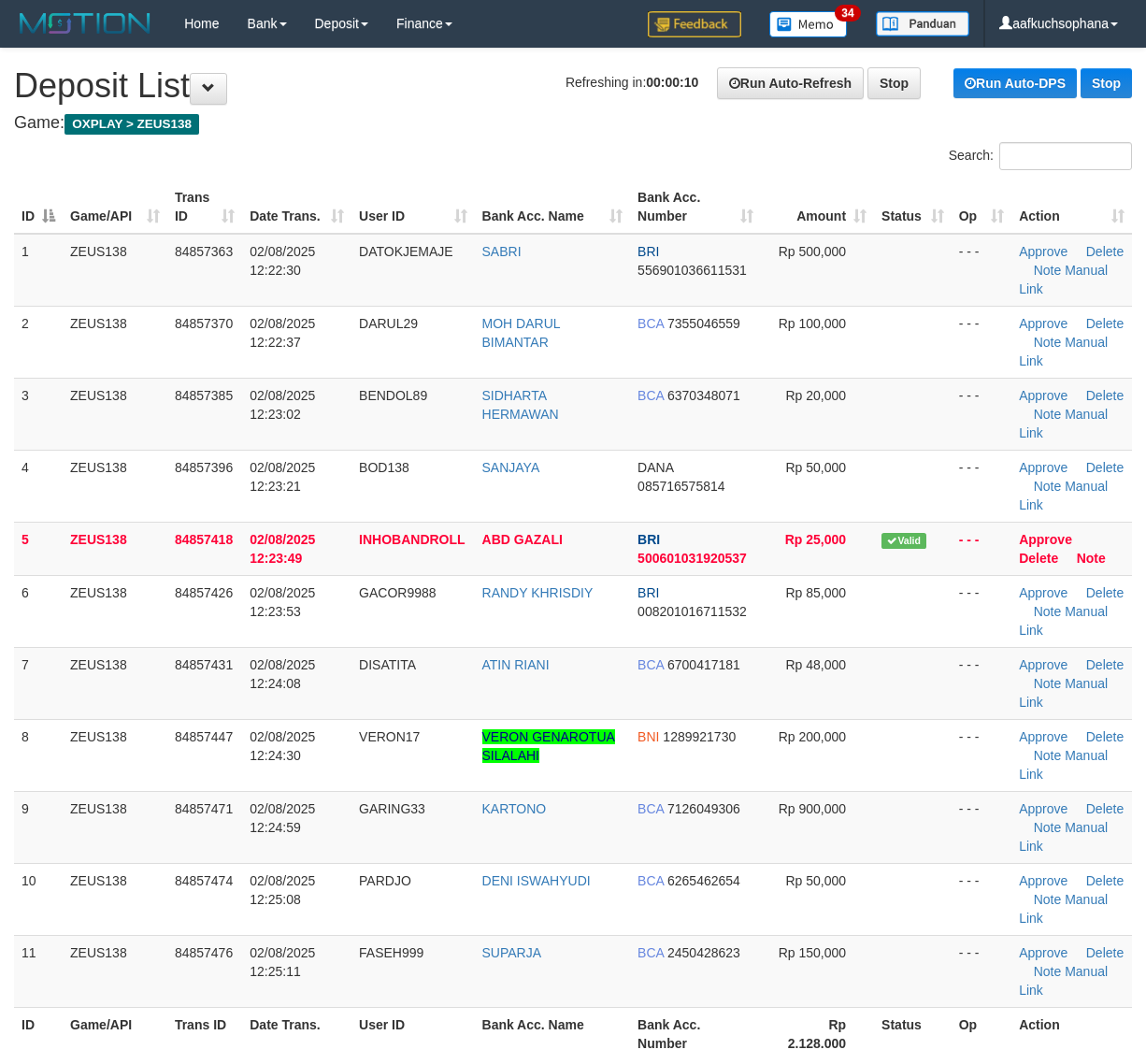 scroll, scrollTop: 0, scrollLeft: 0, axis: both 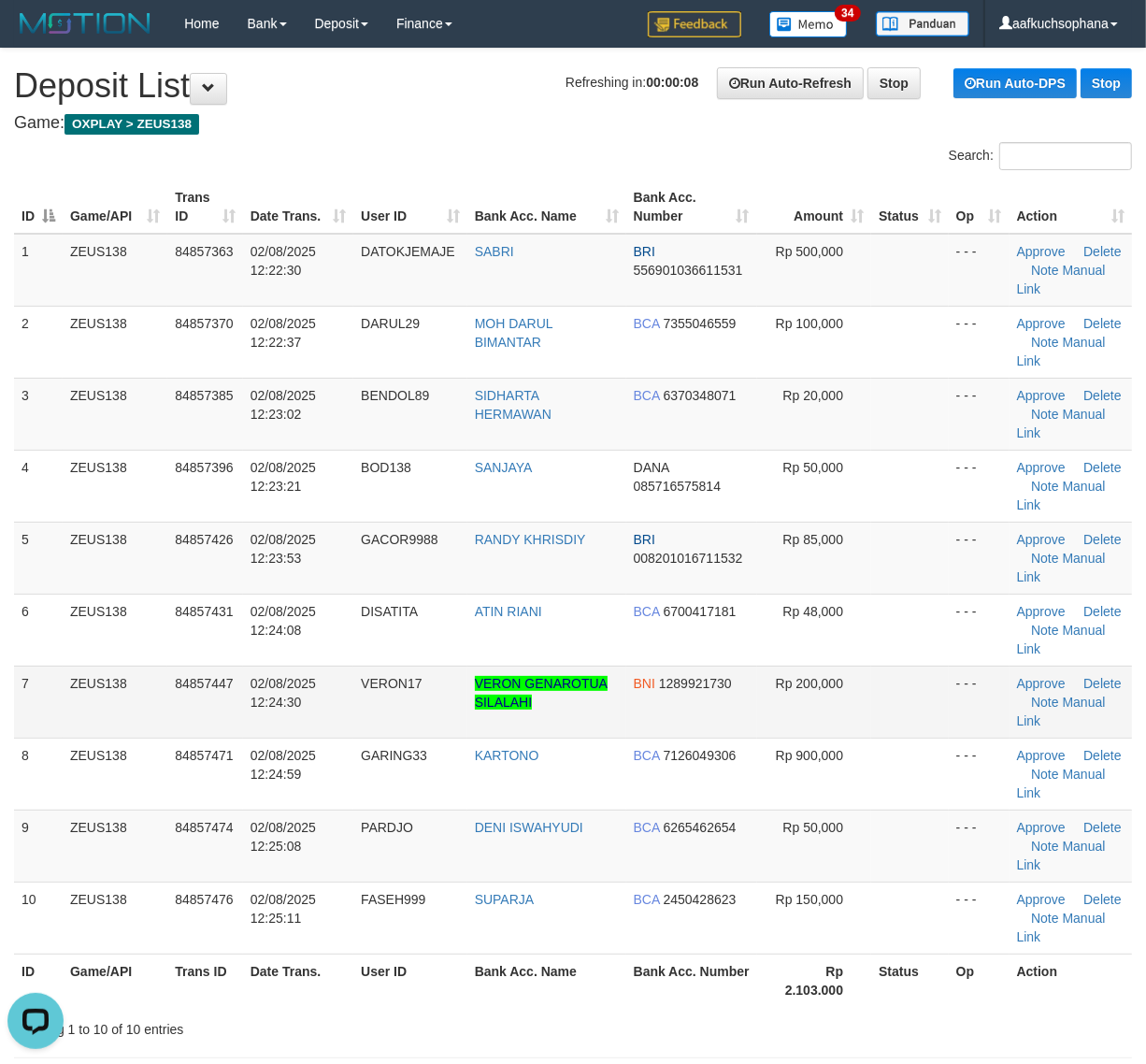 drag, startPoint x: 947, startPoint y: 614, endPoint x: 730, endPoint y: 695, distance: 231.6247 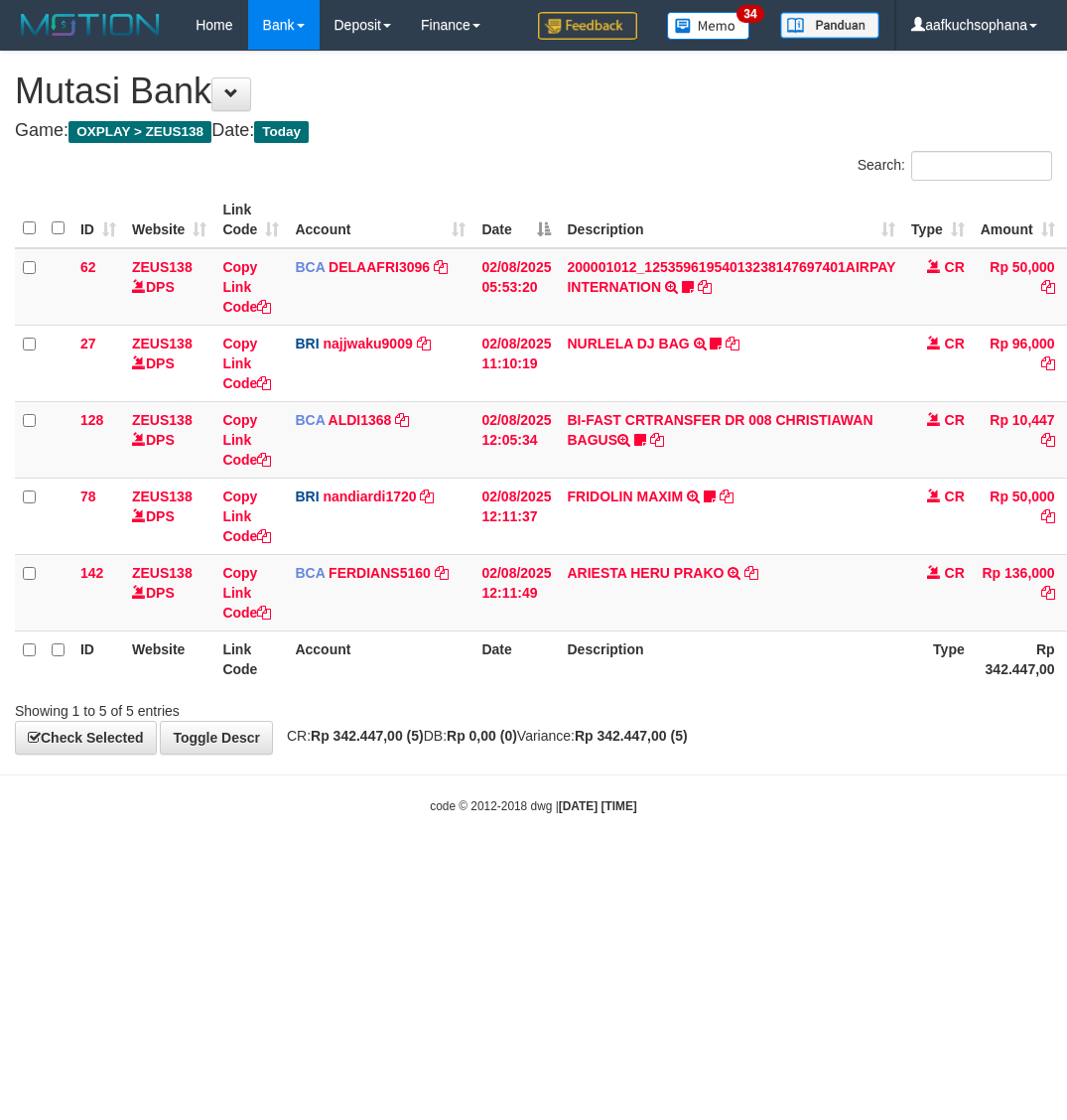 scroll, scrollTop: 0, scrollLeft: 0, axis: both 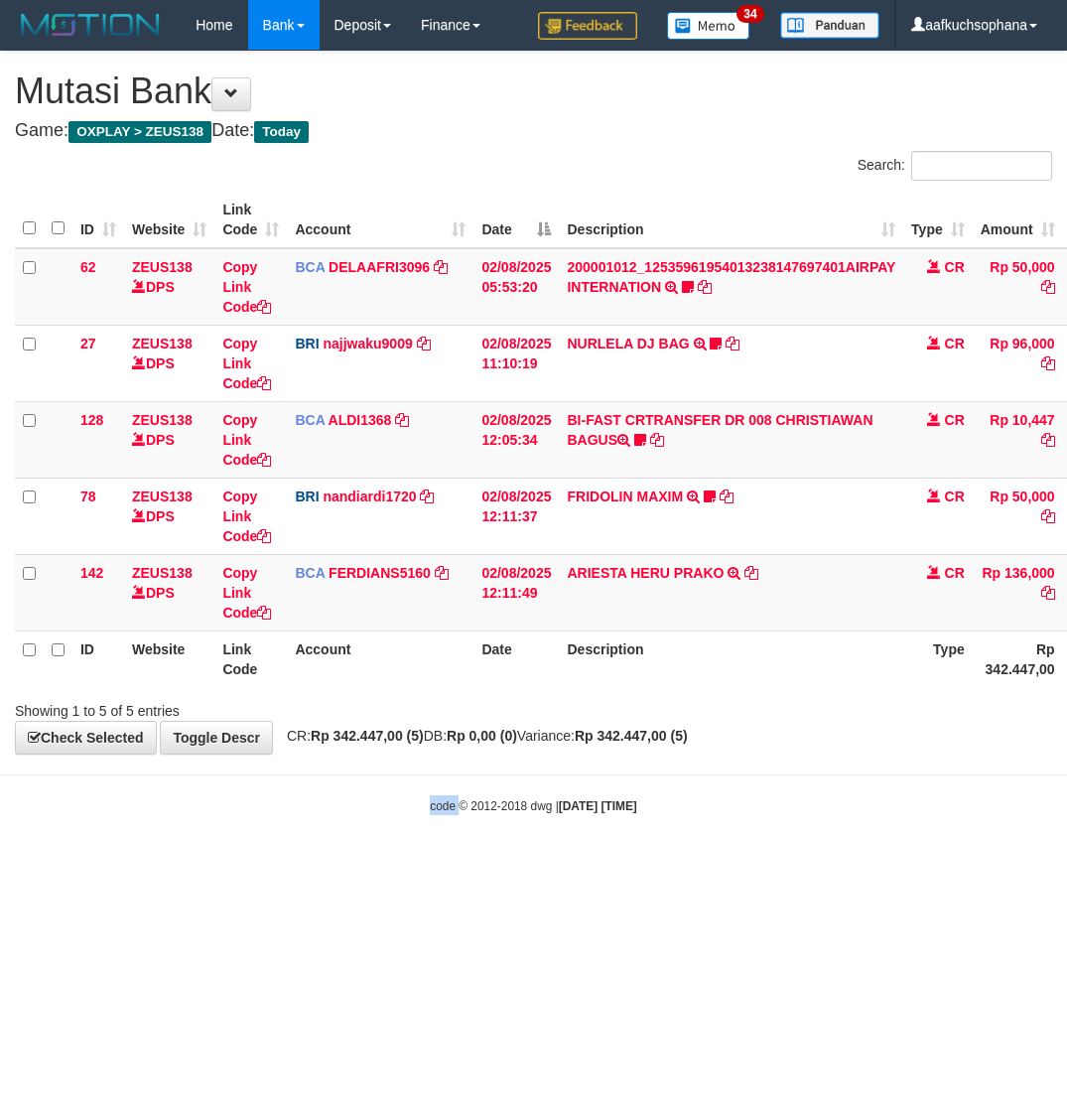 drag, startPoint x: 467, startPoint y: 831, endPoint x: 311, endPoint y: 765, distance: 169.38713 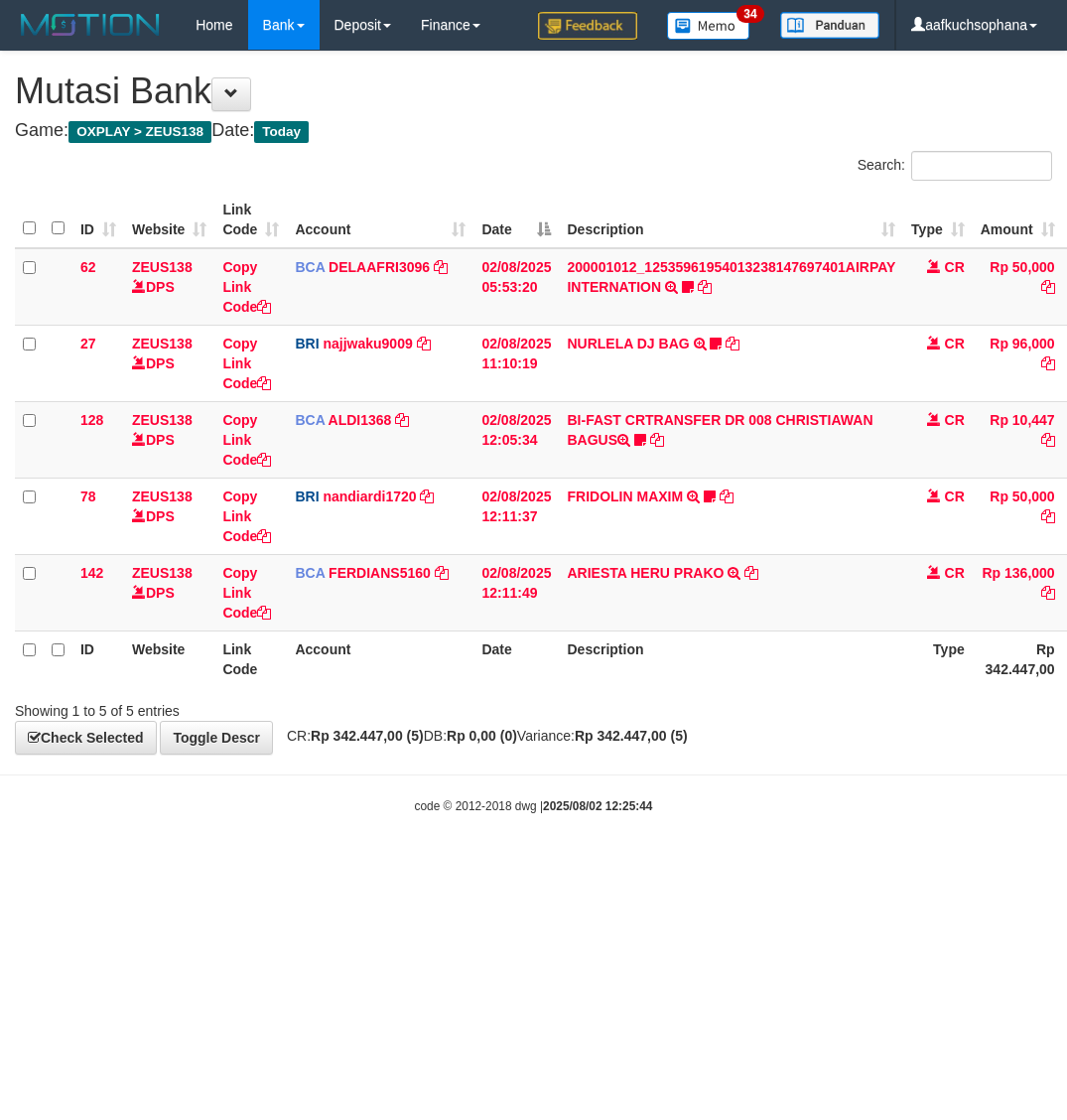 scroll, scrollTop: 0, scrollLeft: 0, axis: both 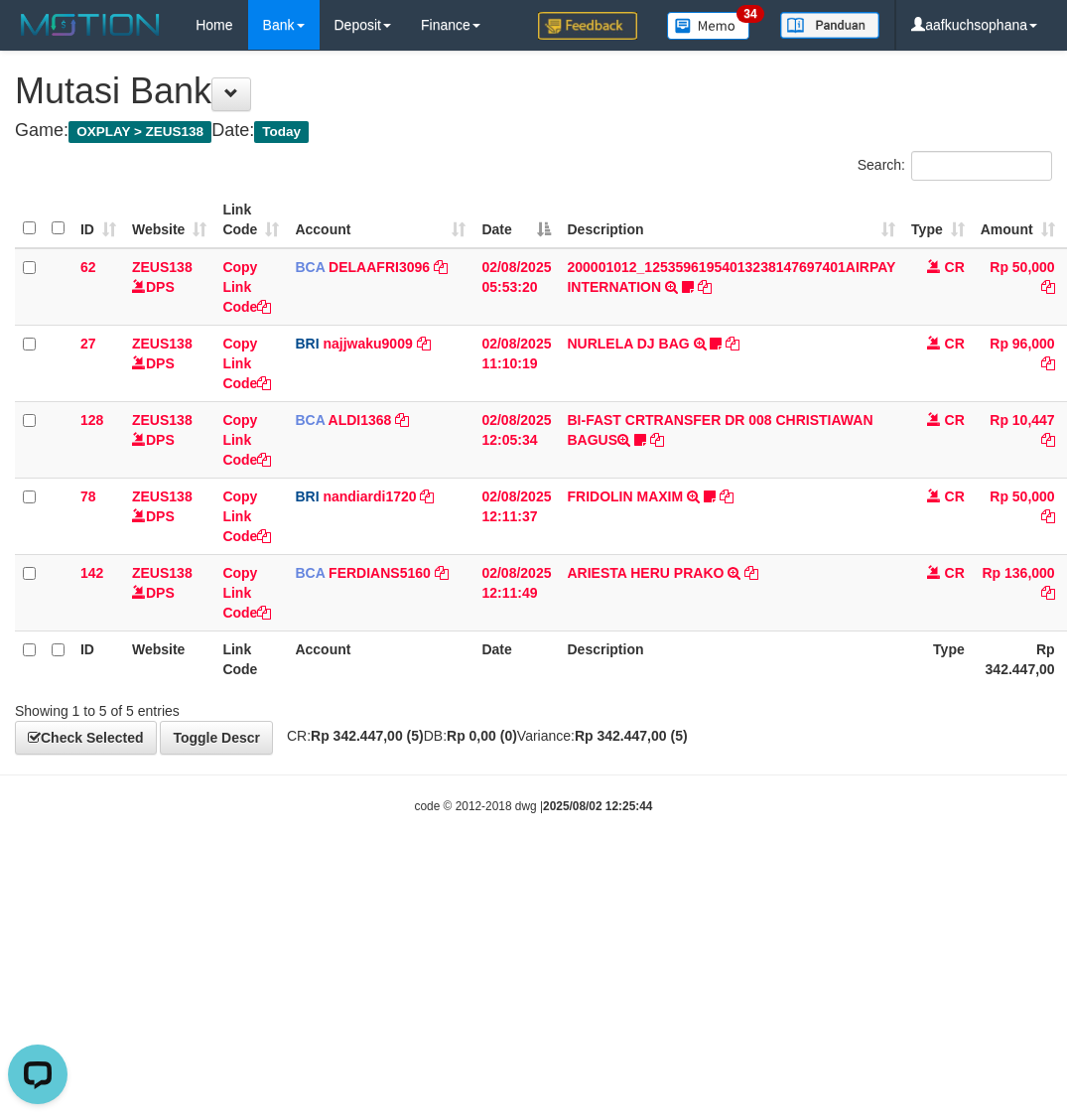 drag, startPoint x: 377, startPoint y: 896, endPoint x: 392, endPoint y: 925, distance: 32.64966 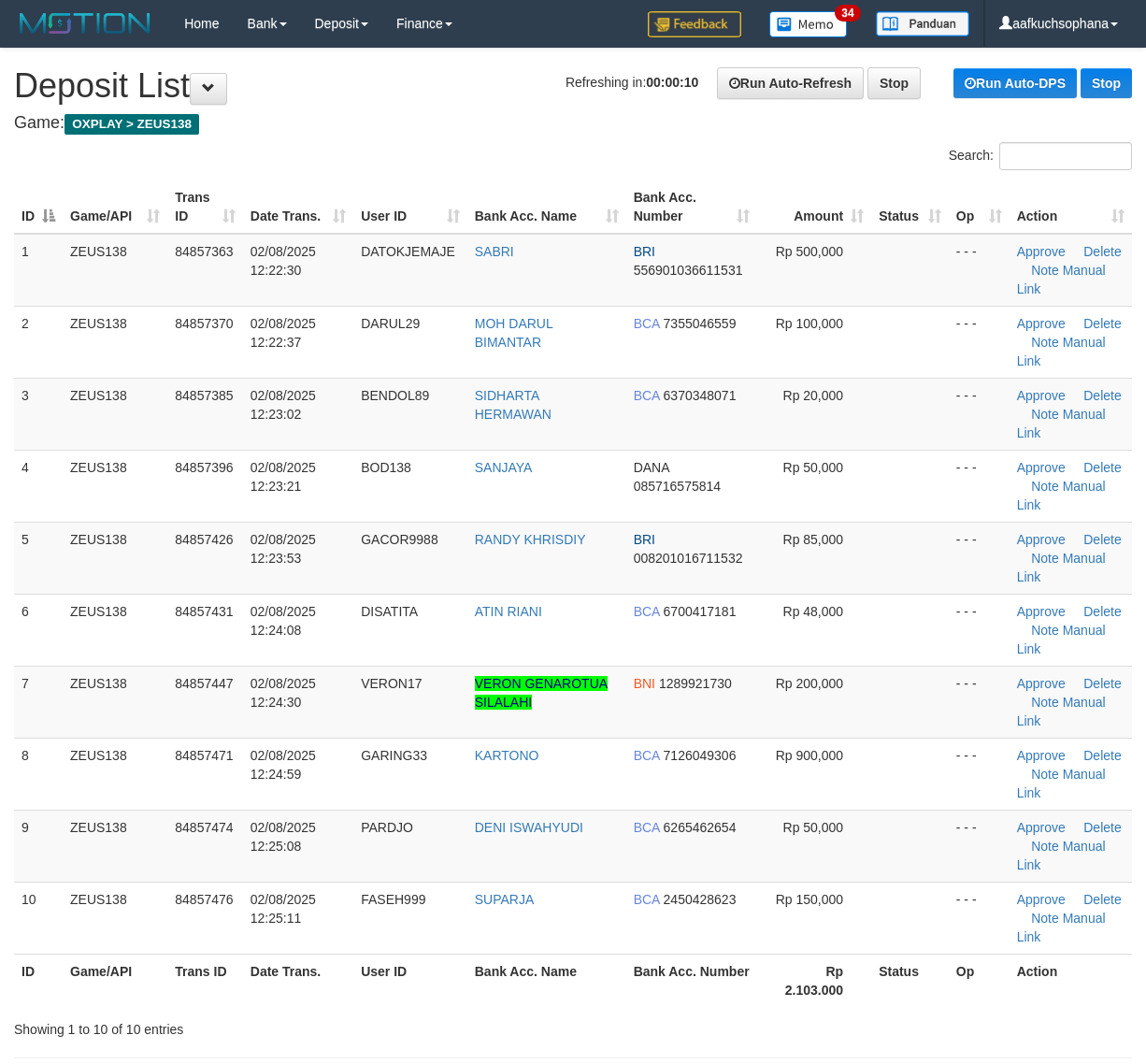 scroll, scrollTop: 0, scrollLeft: 0, axis: both 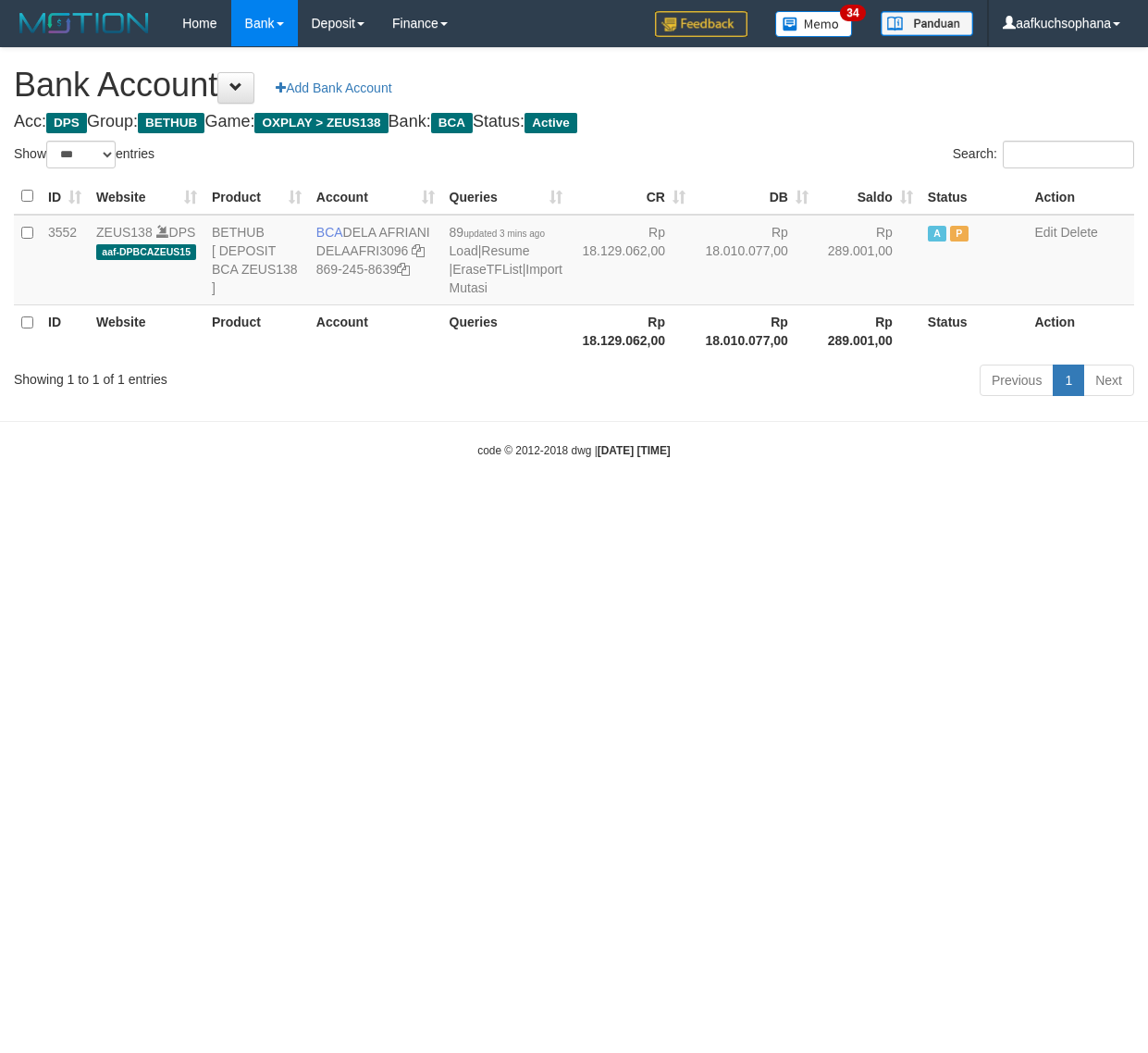 select on "***" 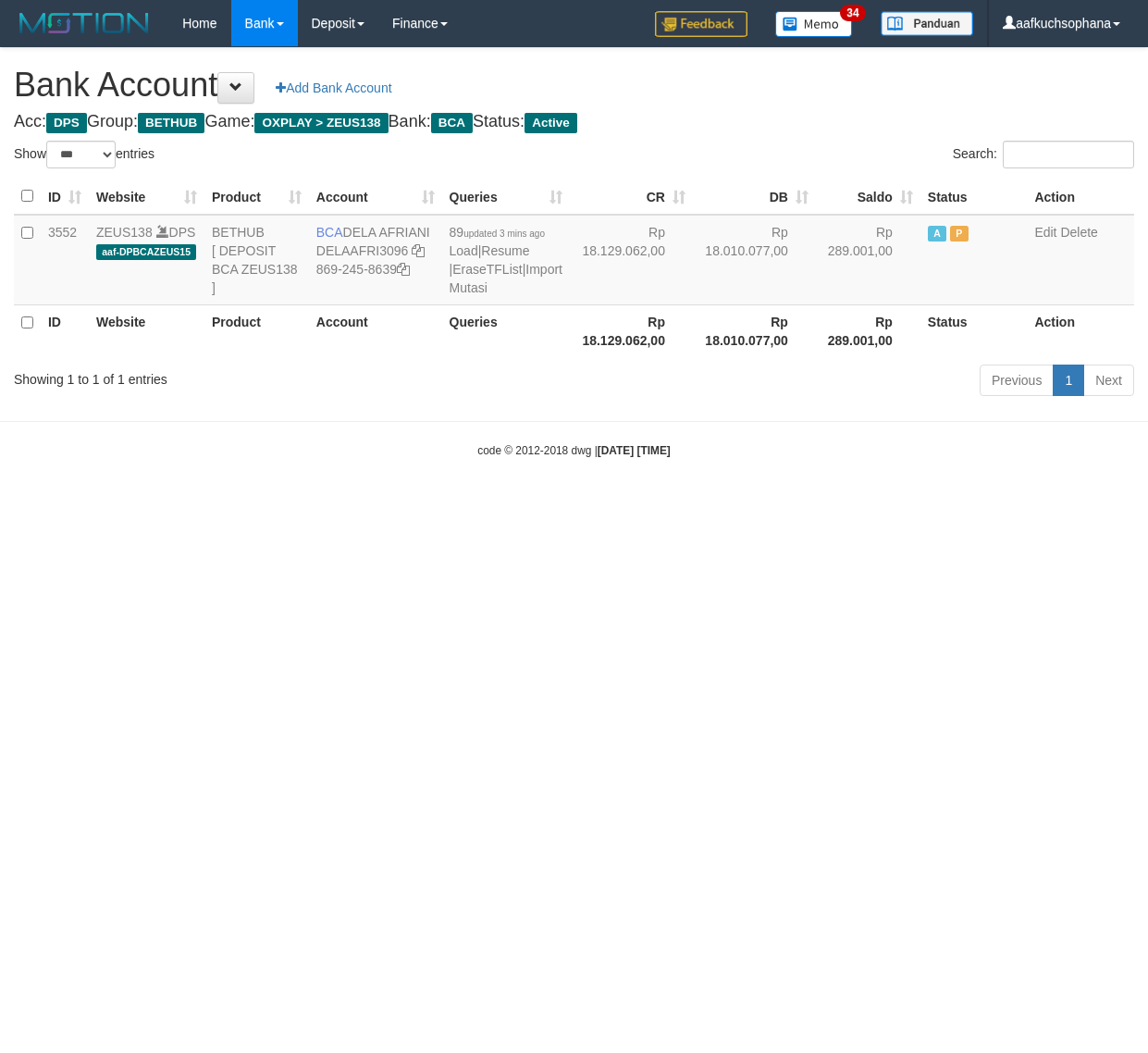click on "Toggle navigation
Home
Bank
Account List
Load
By Website
Group
[OXPLAY]													ZEUS138
By Load Group (DPS)
Sync" at bounding box center (574, 253) 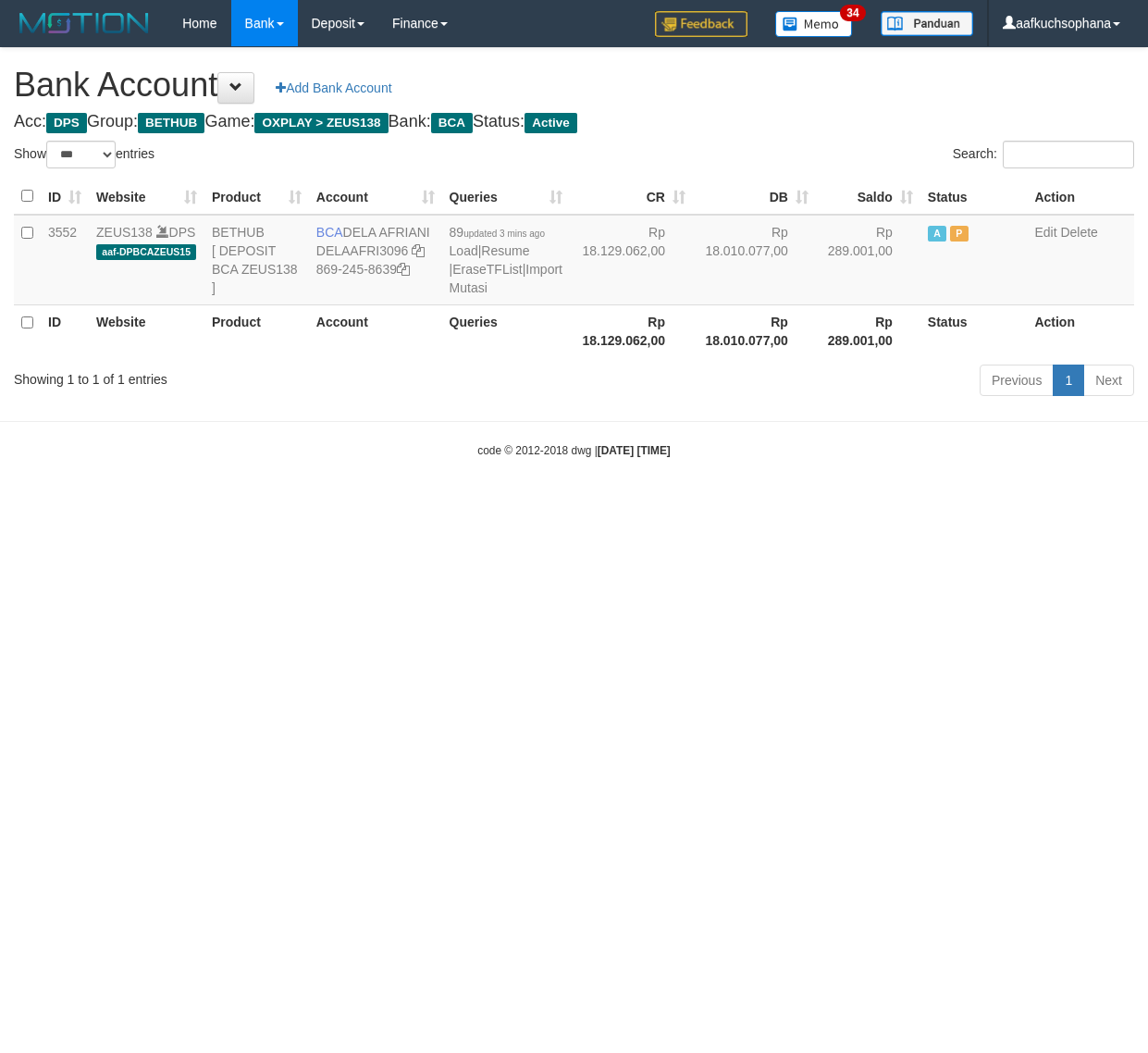 select on "***" 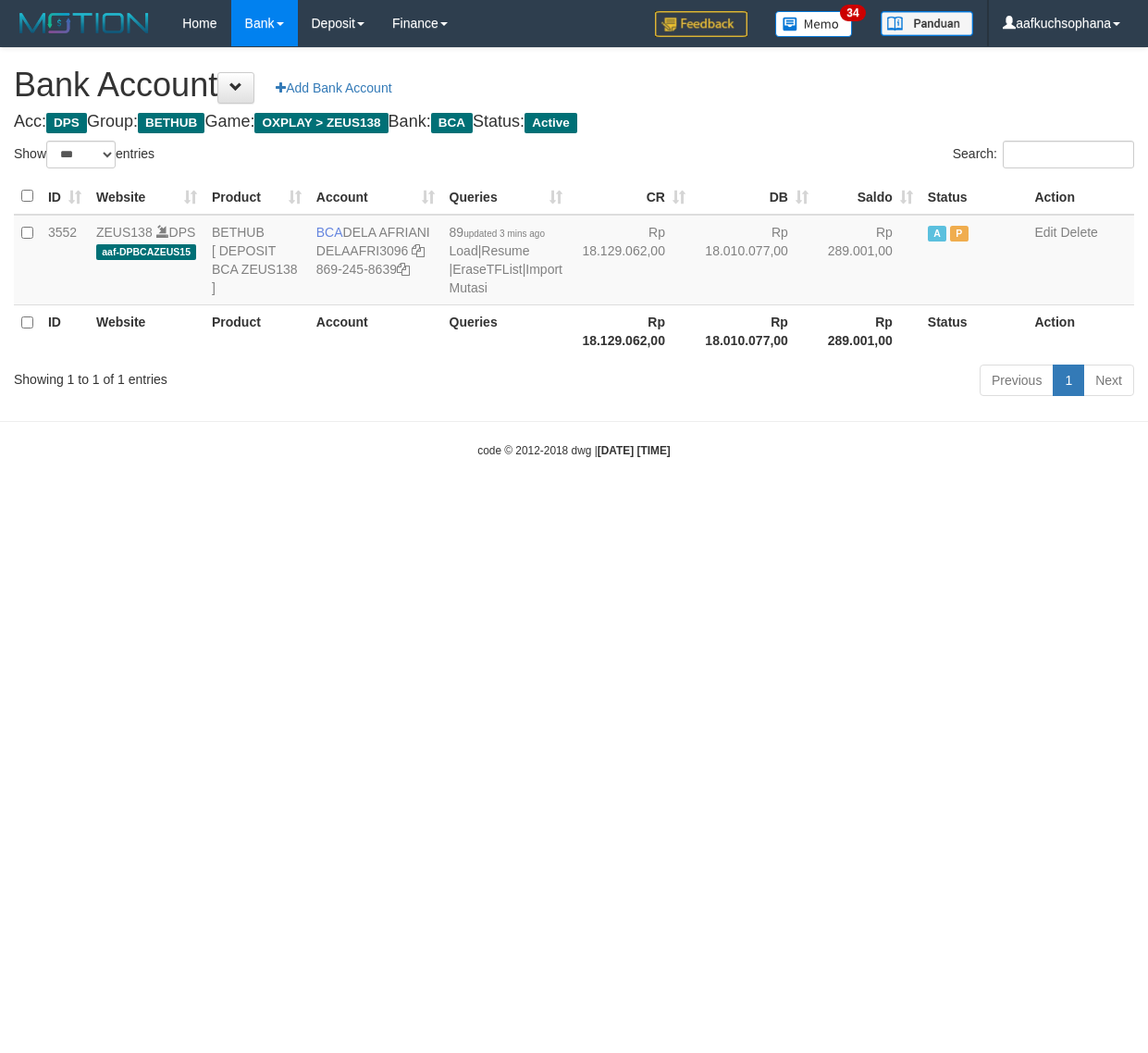 scroll, scrollTop: 0, scrollLeft: 0, axis: both 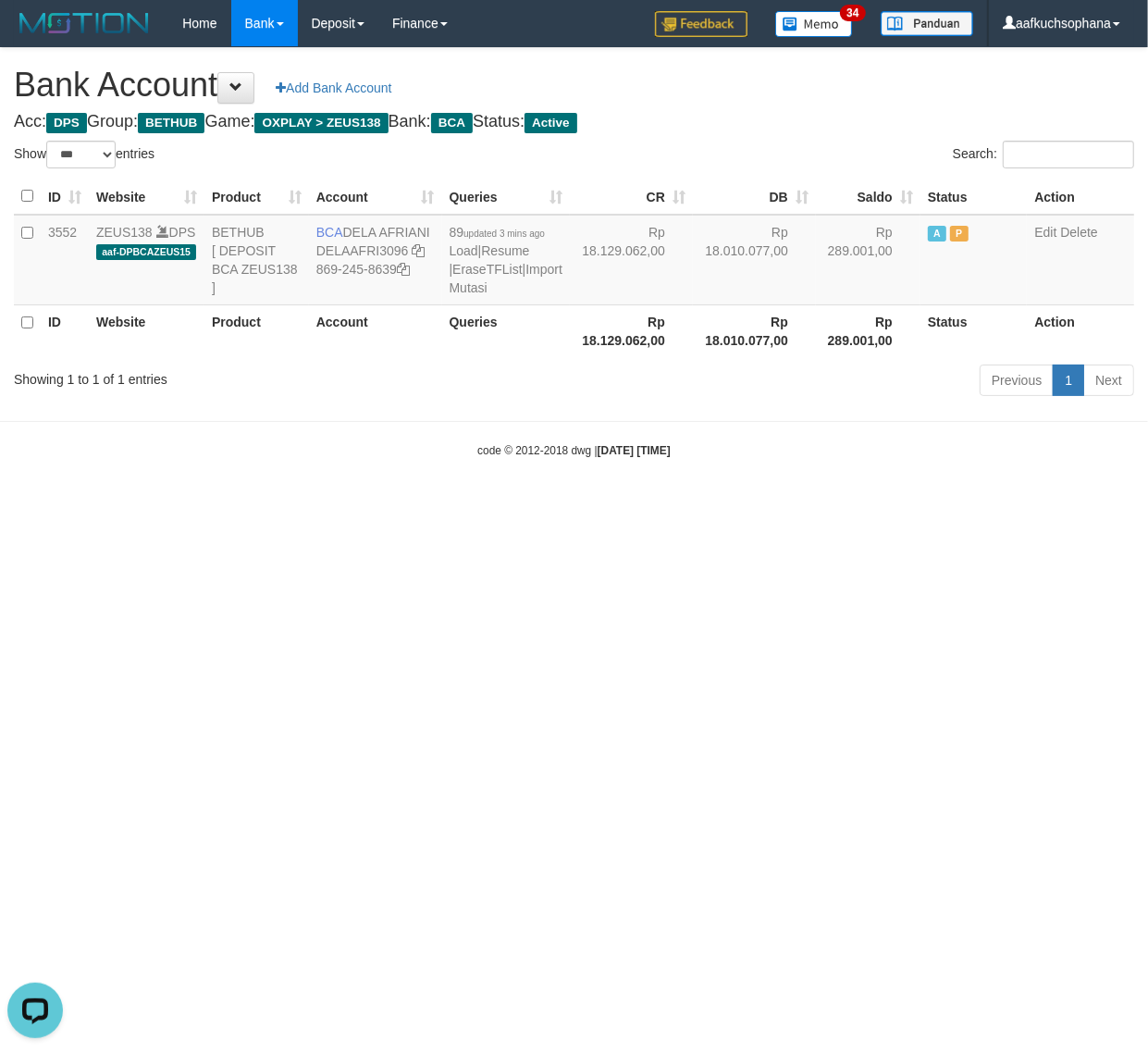 drag, startPoint x: 983, startPoint y: 779, endPoint x: 967, endPoint y: 764, distance: 21.931712 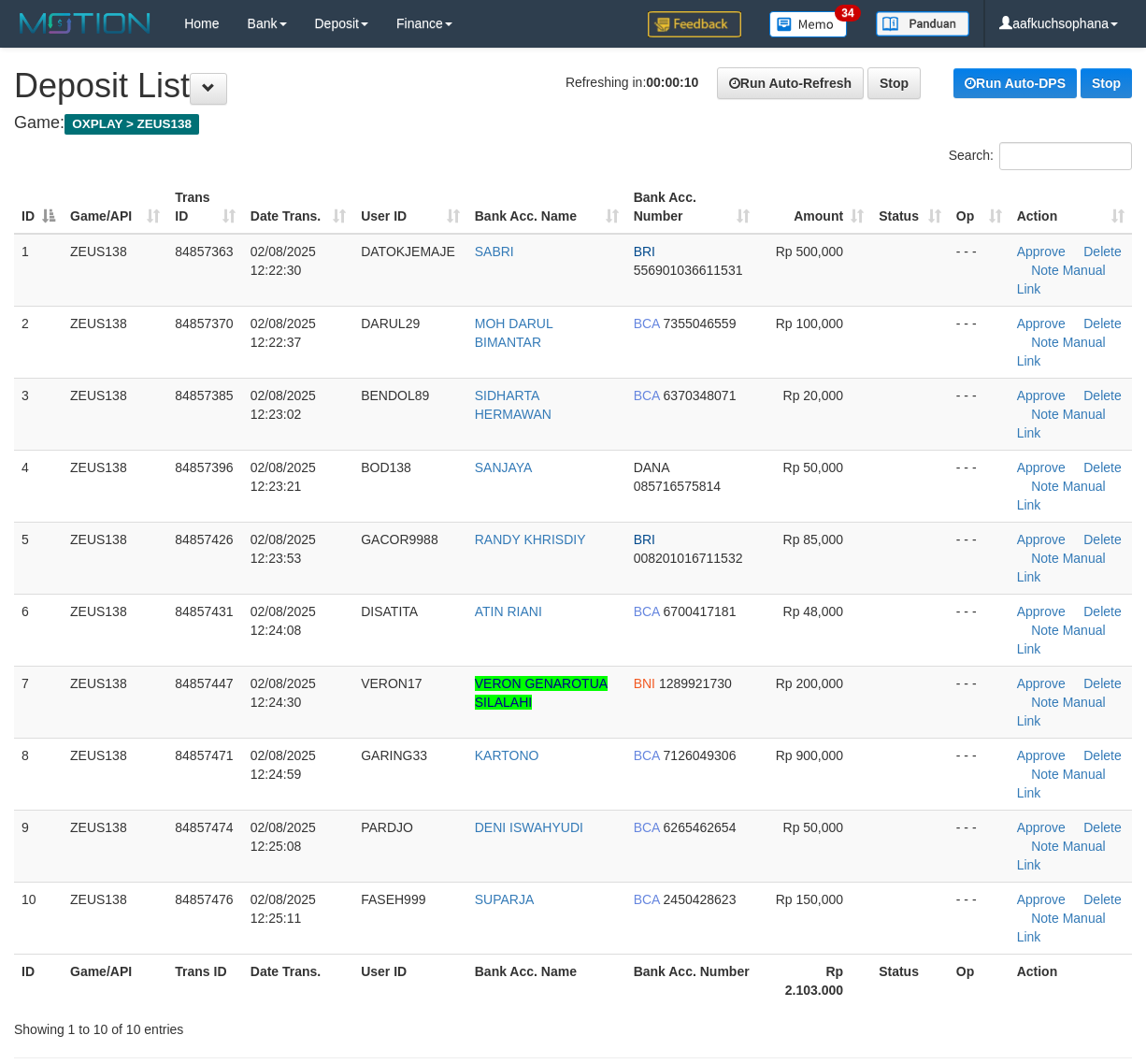 scroll, scrollTop: 0, scrollLeft: 0, axis: both 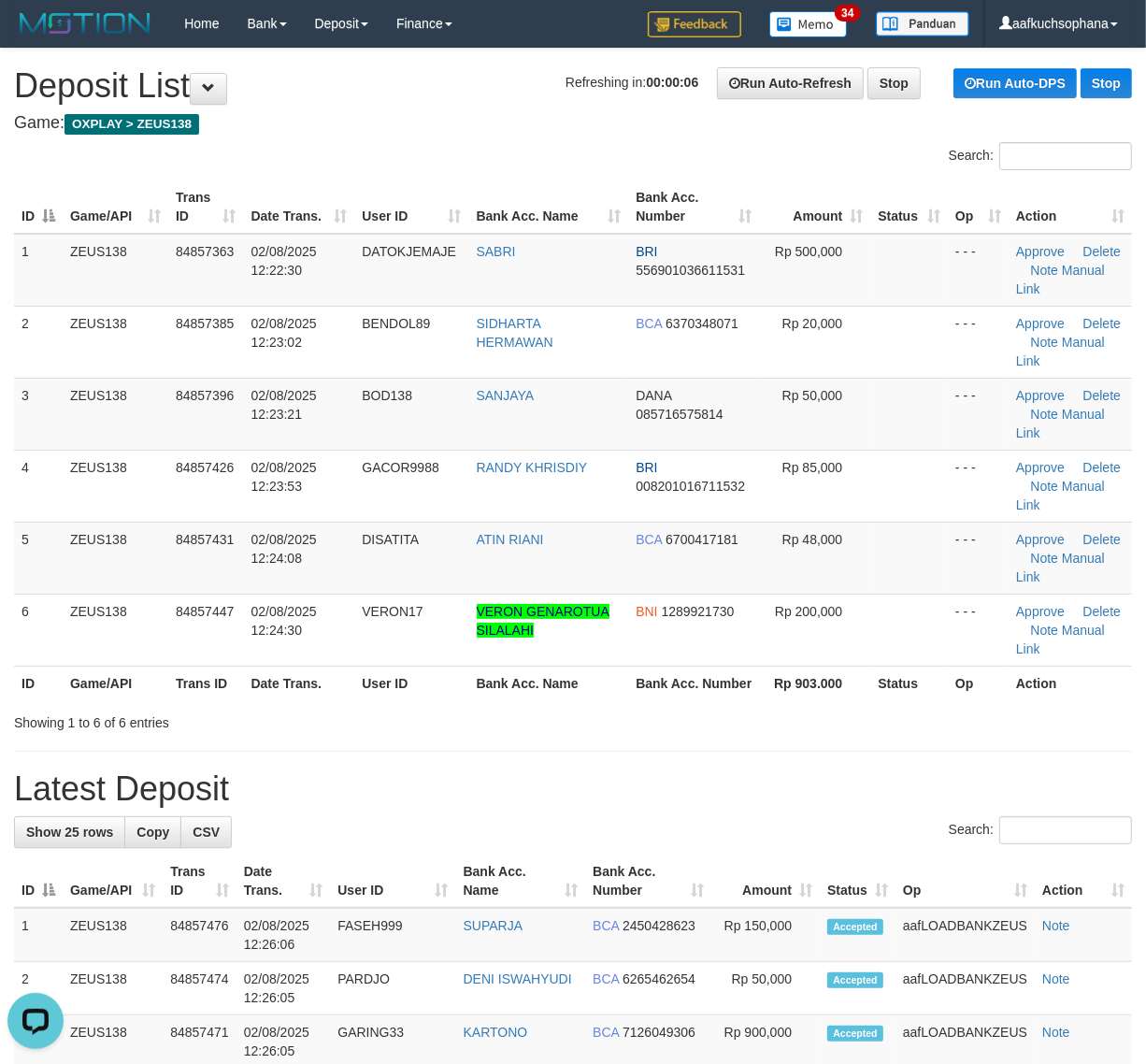 click on "**********" at bounding box center (573, 1207) 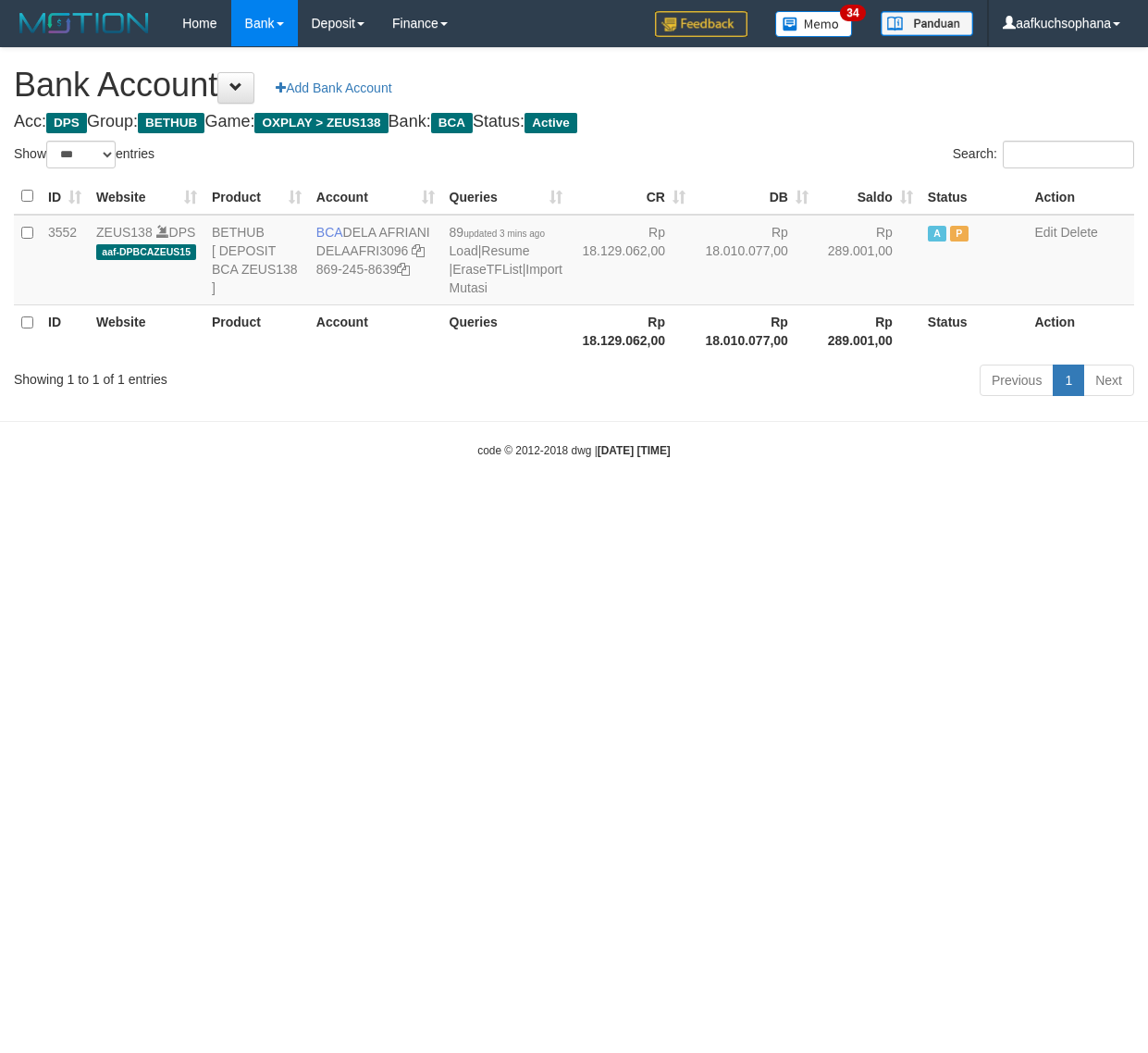 select on "***" 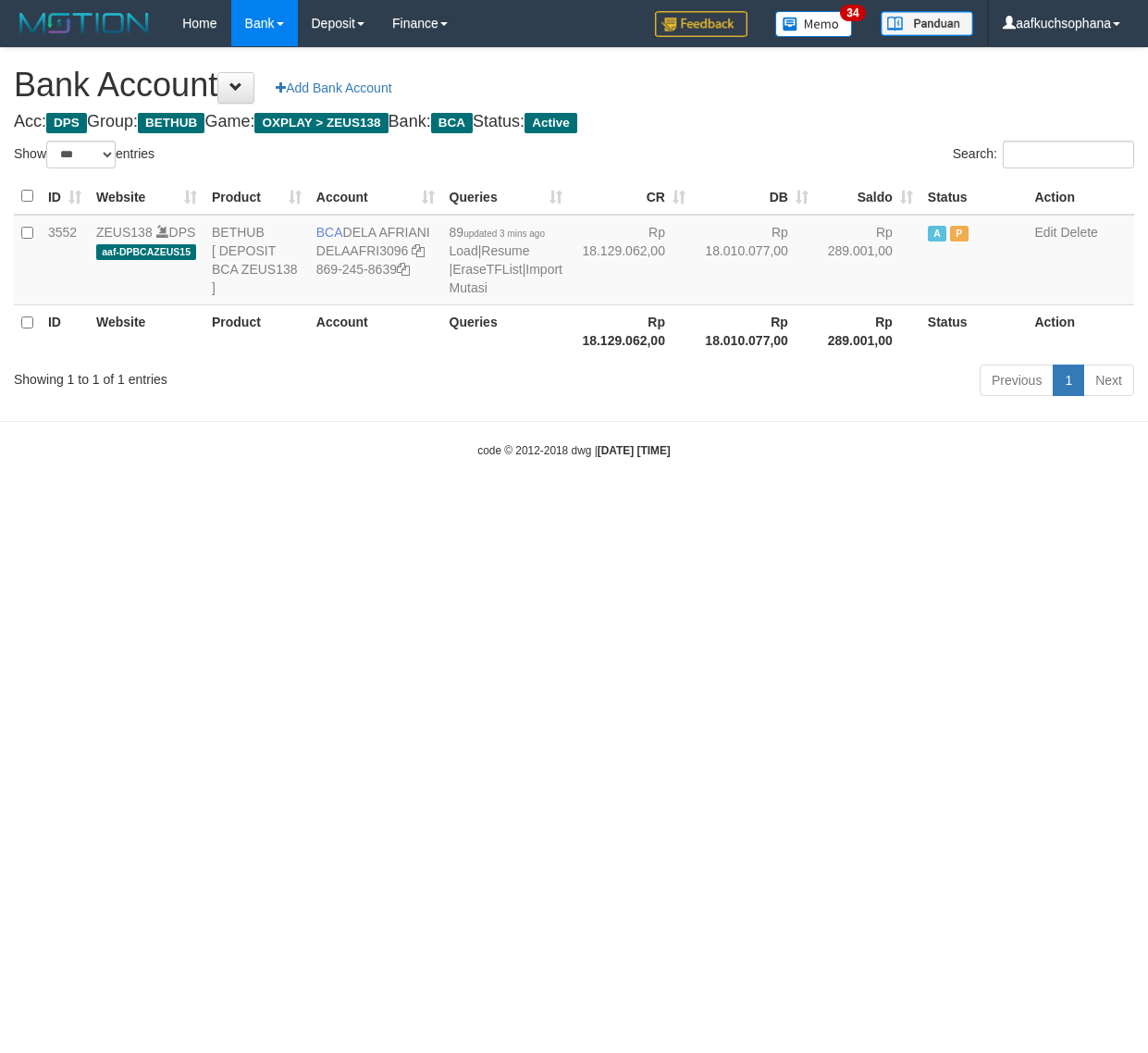scroll, scrollTop: 0, scrollLeft: 0, axis: both 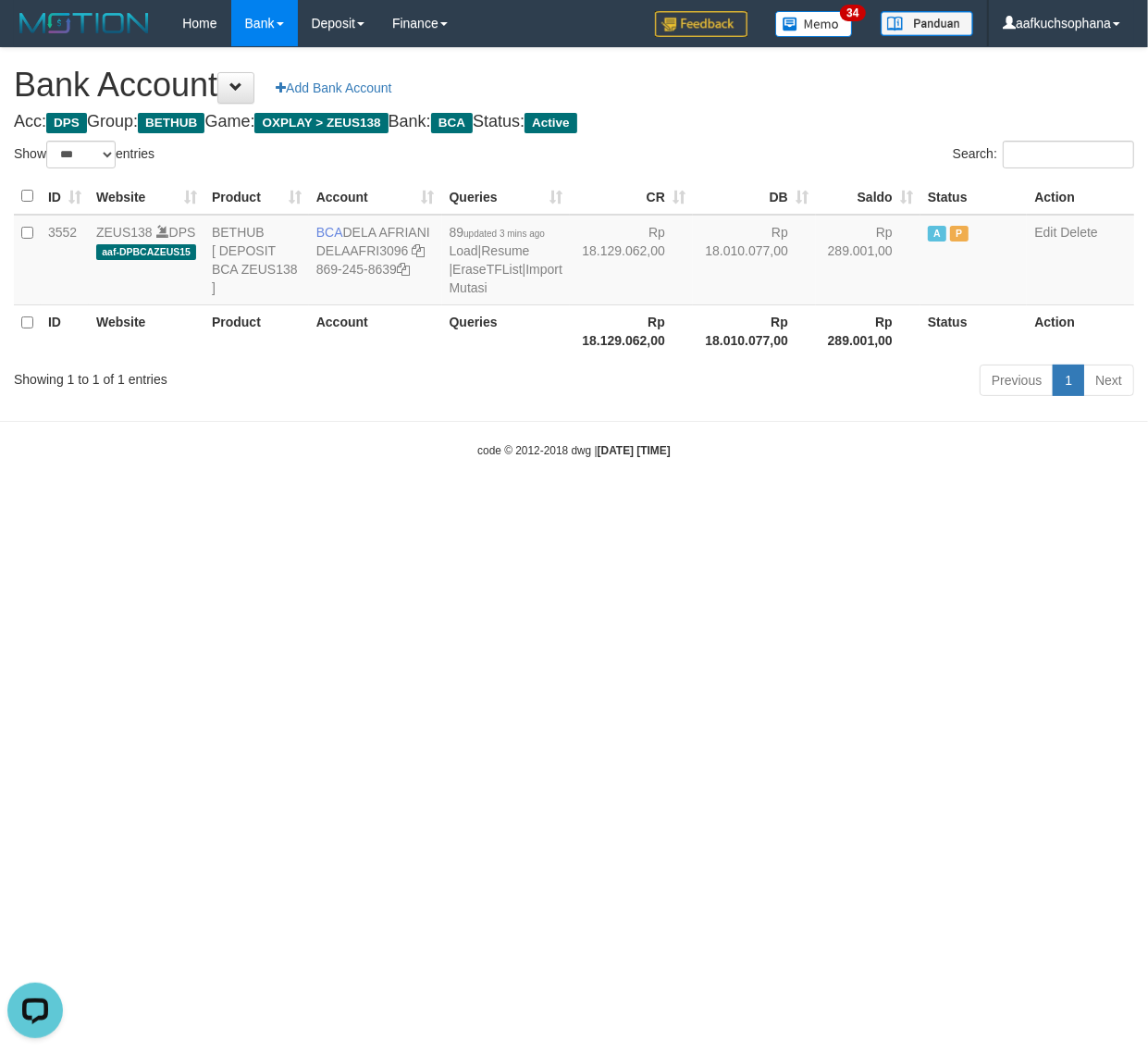 drag, startPoint x: 992, startPoint y: 862, endPoint x: 894, endPoint y: 766, distance: 137.18601 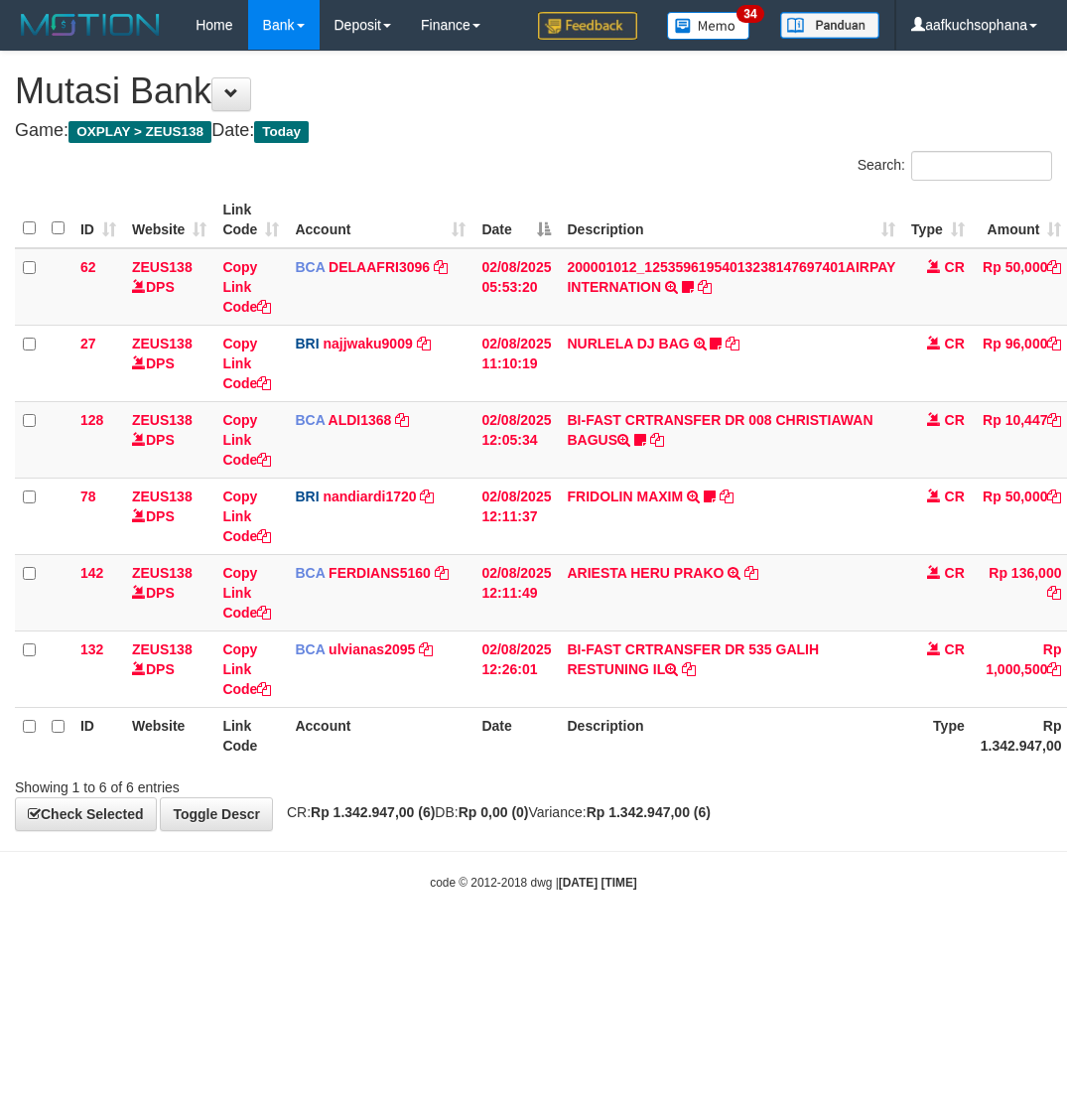 scroll, scrollTop: 0, scrollLeft: 0, axis: both 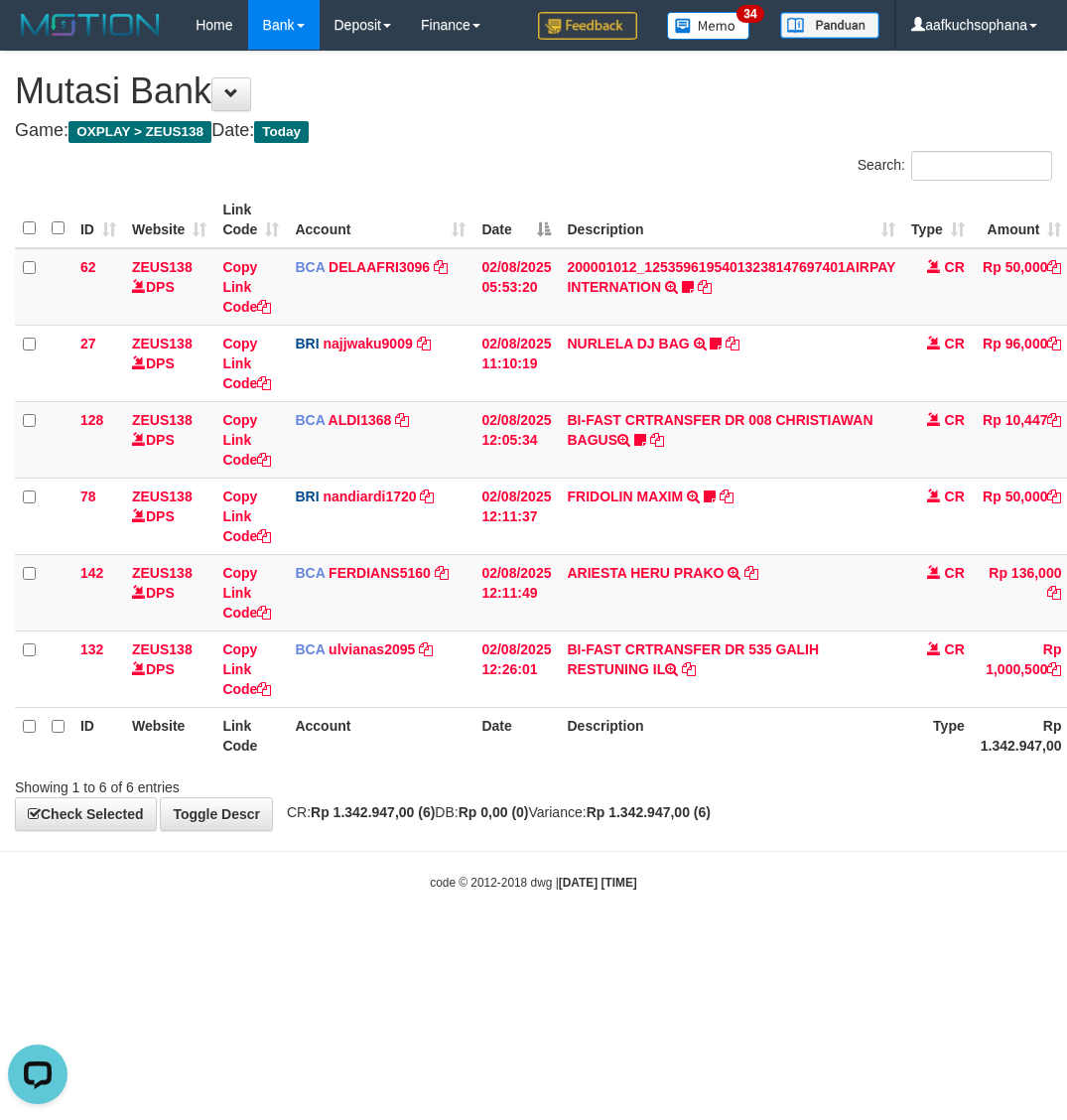 drag, startPoint x: 293, startPoint y: 1008, endPoint x: 2, endPoint y: 849, distance: 331.60519 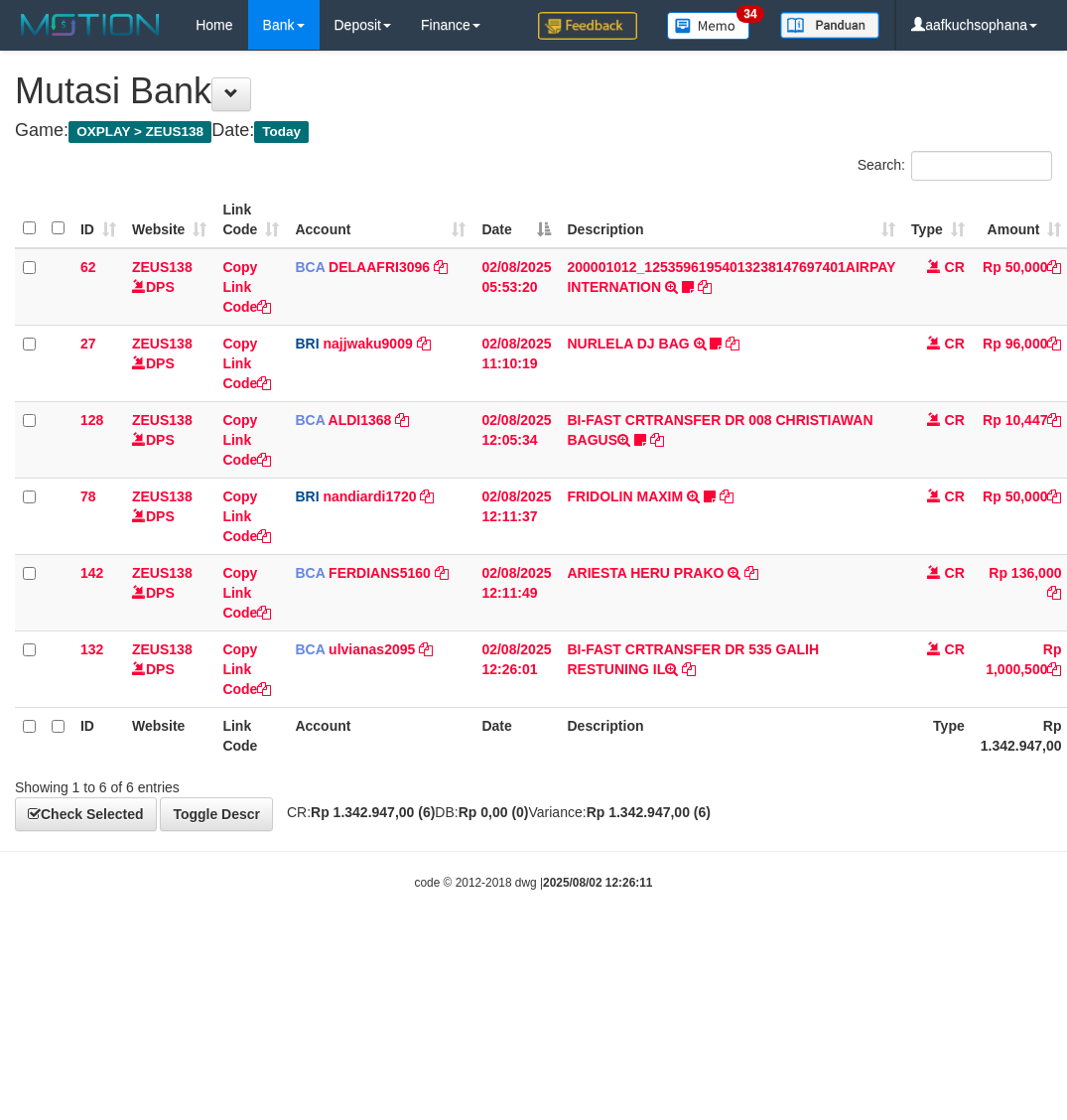 scroll, scrollTop: 0, scrollLeft: 0, axis: both 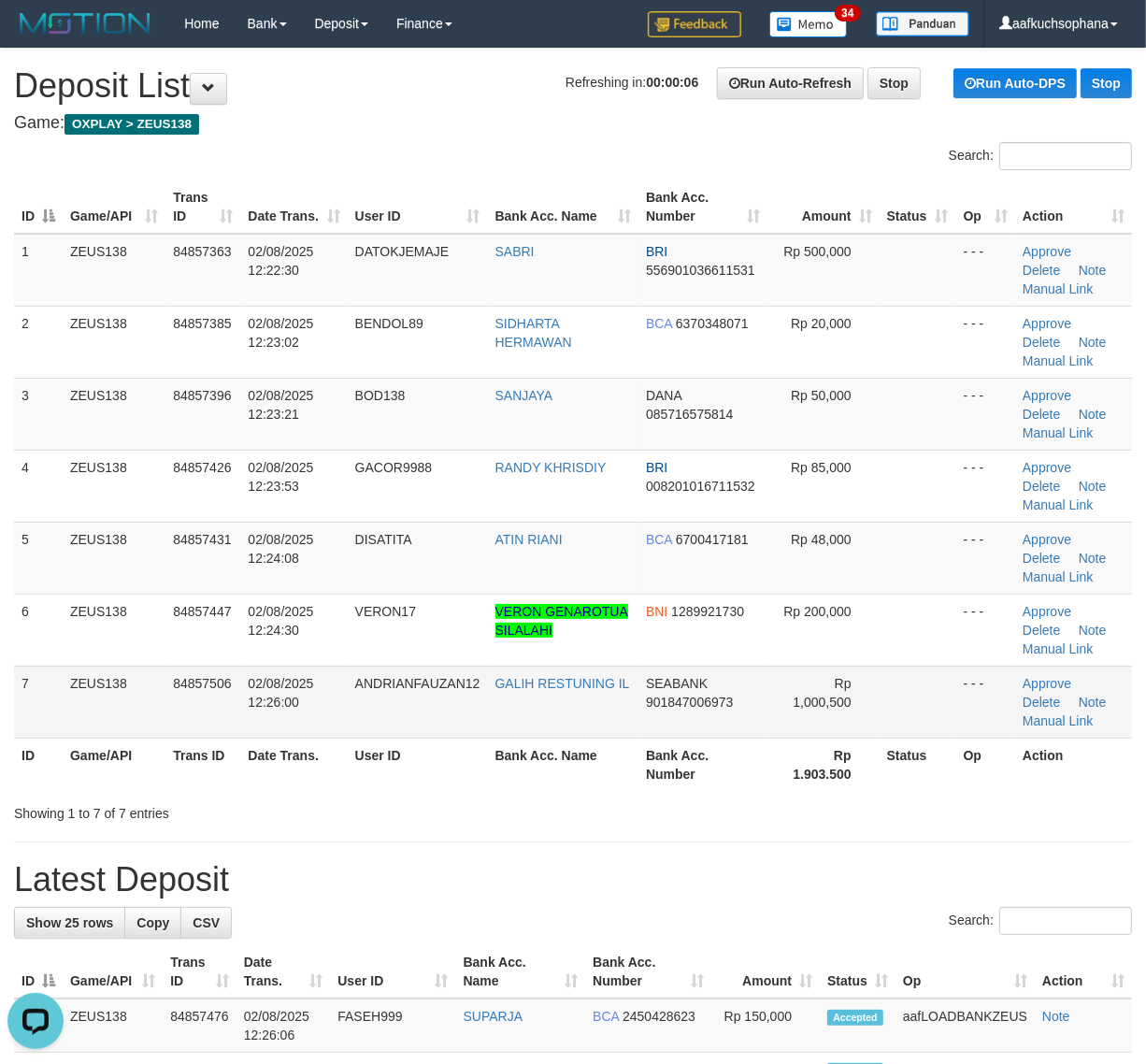 drag, startPoint x: 1035, startPoint y: 712, endPoint x: 1012, endPoint y: 694, distance: 29.206 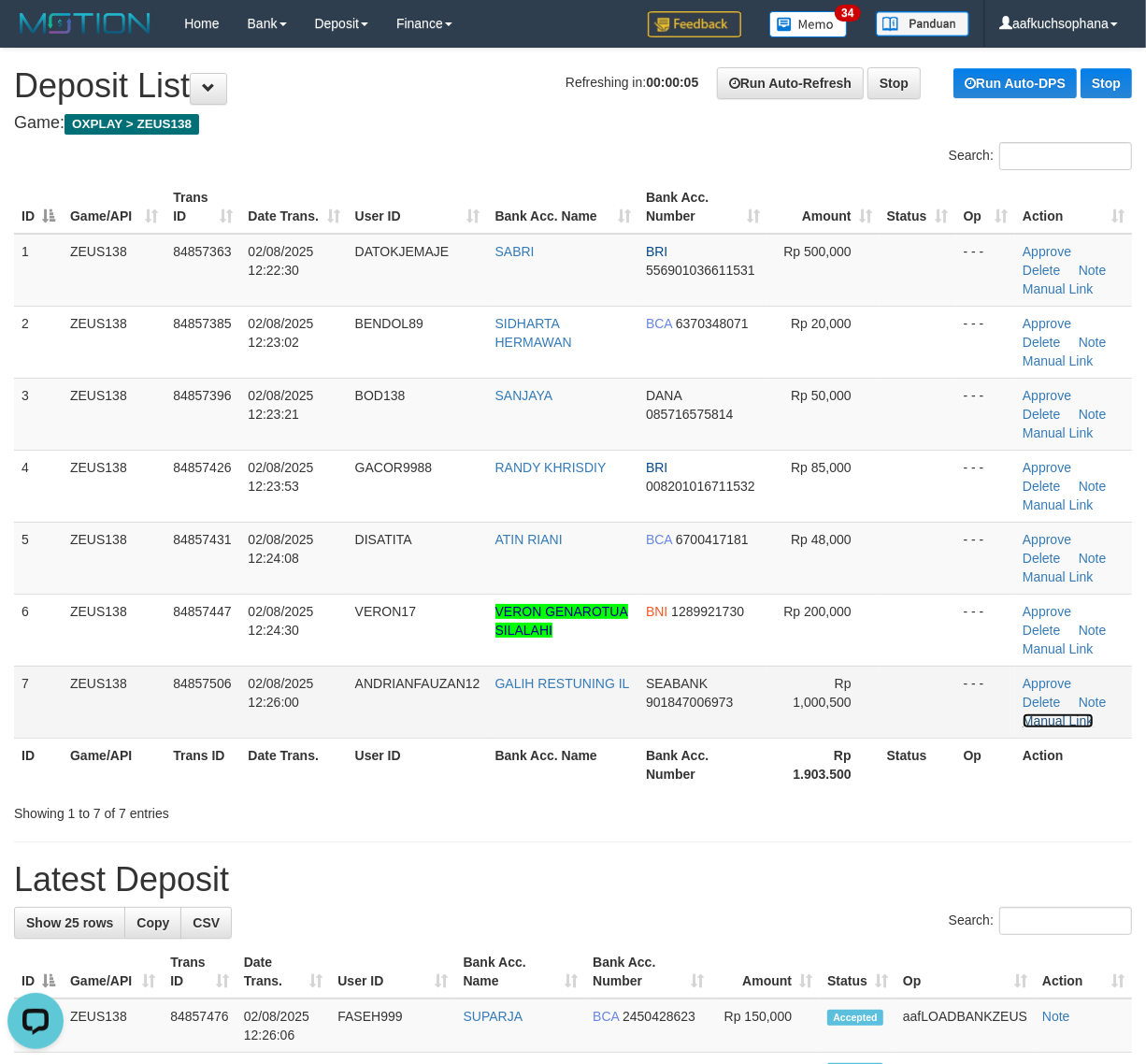 click on "Manual Link" at bounding box center (1058, 721) 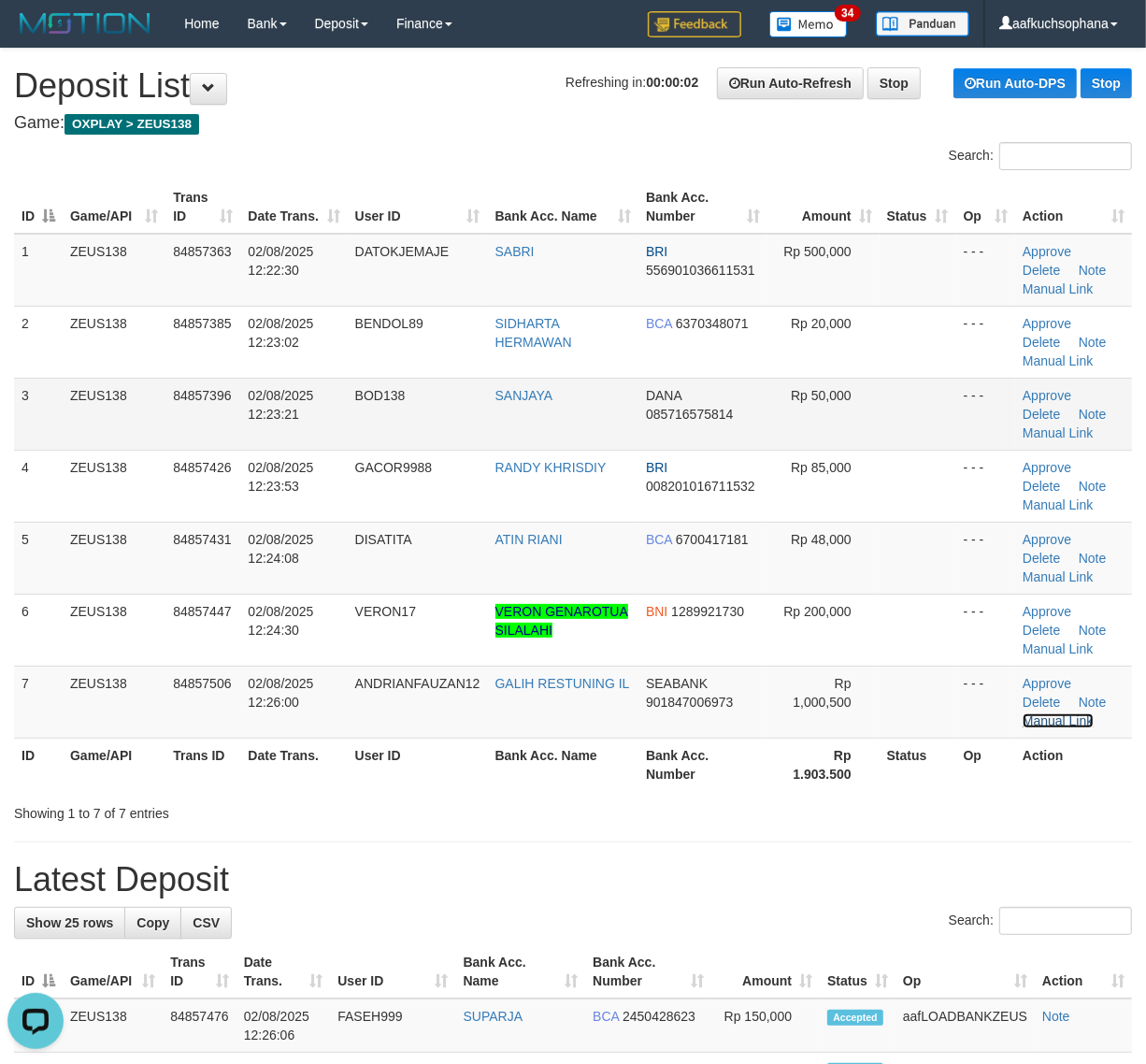 click on "Manual Link" at bounding box center [1058, 721] 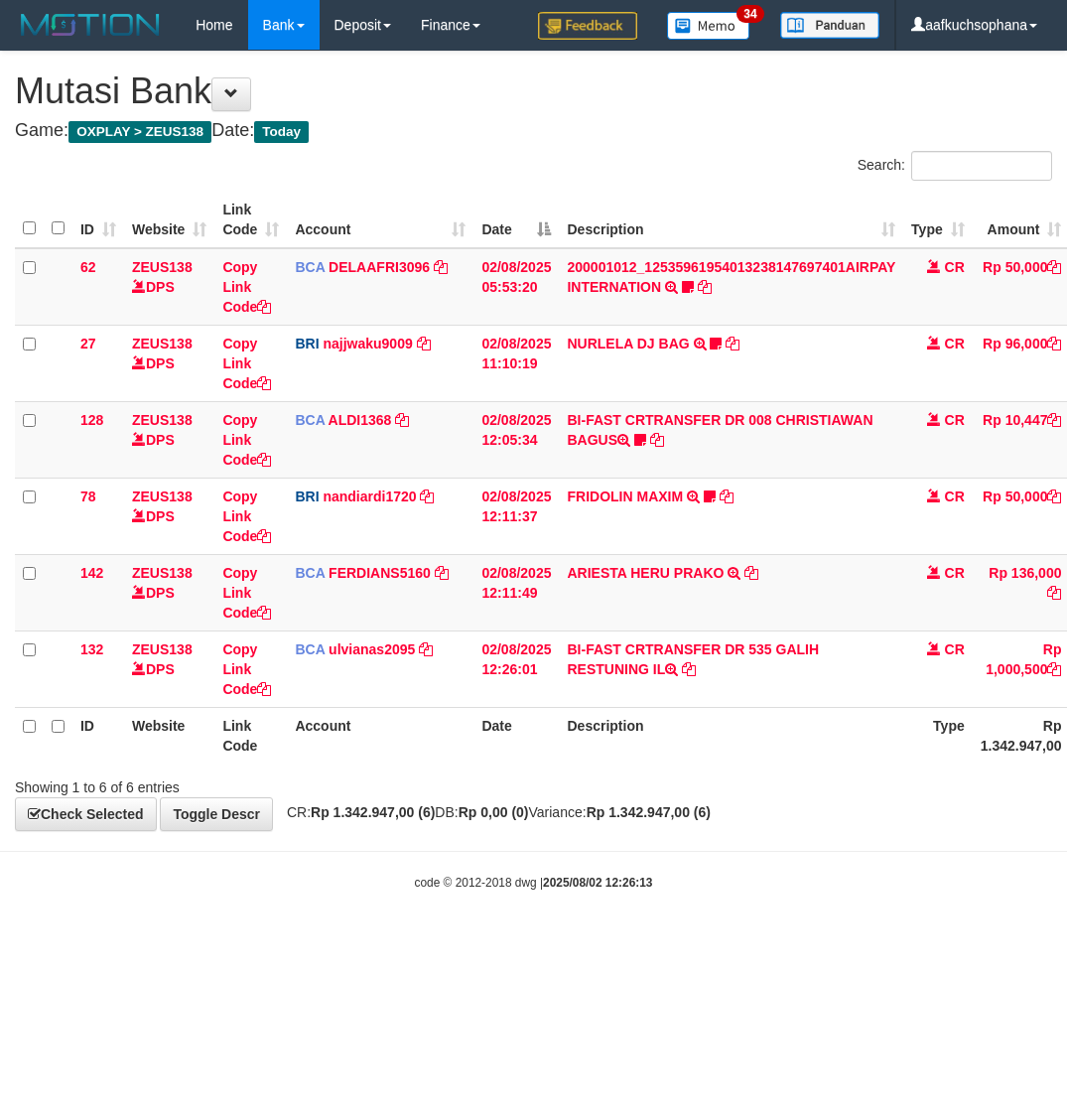 scroll, scrollTop: 0, scrollLeft: 0, axis: both 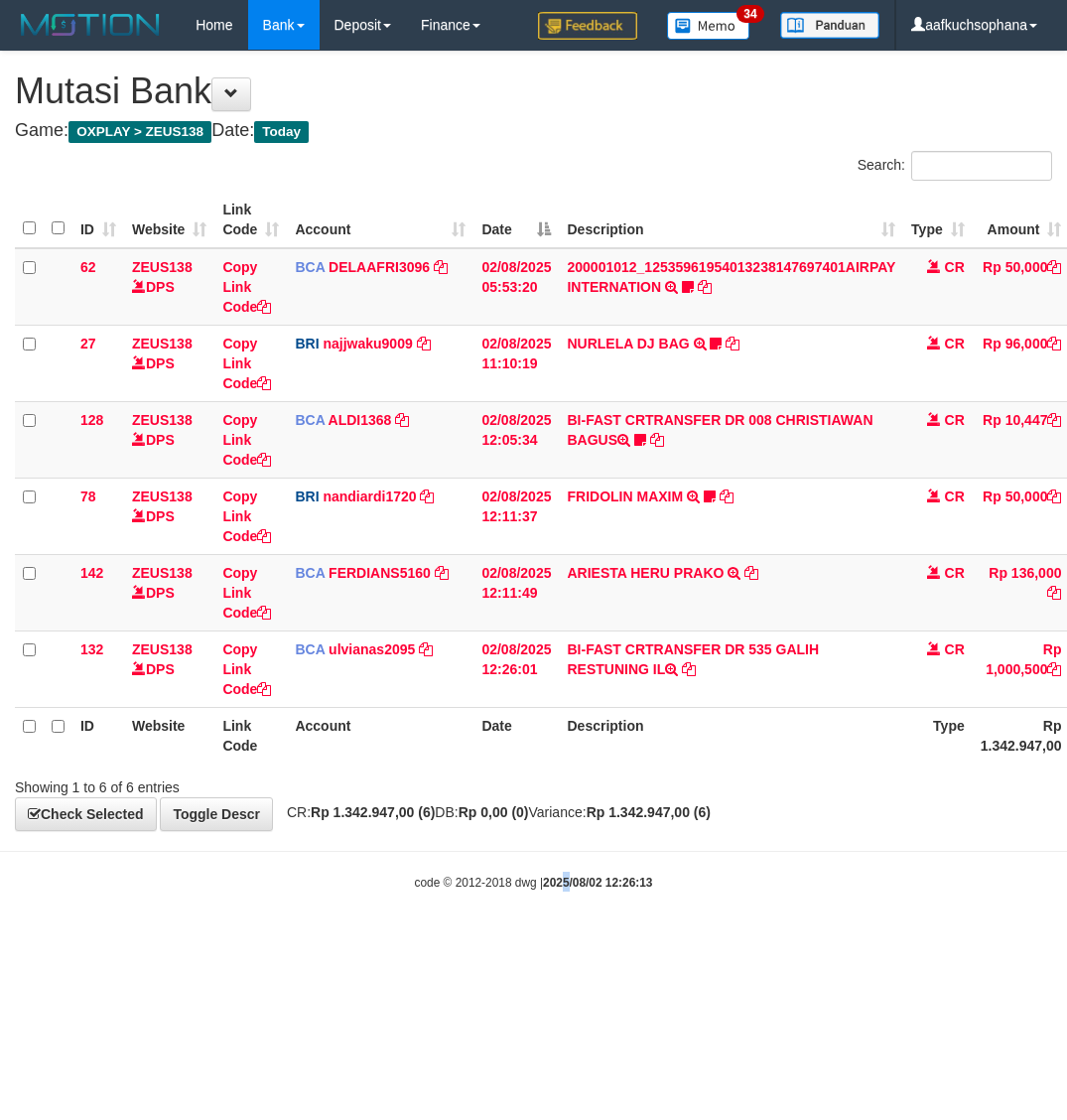 click on "2025/08/02 12:26:13" at bounding box center (598, 883) 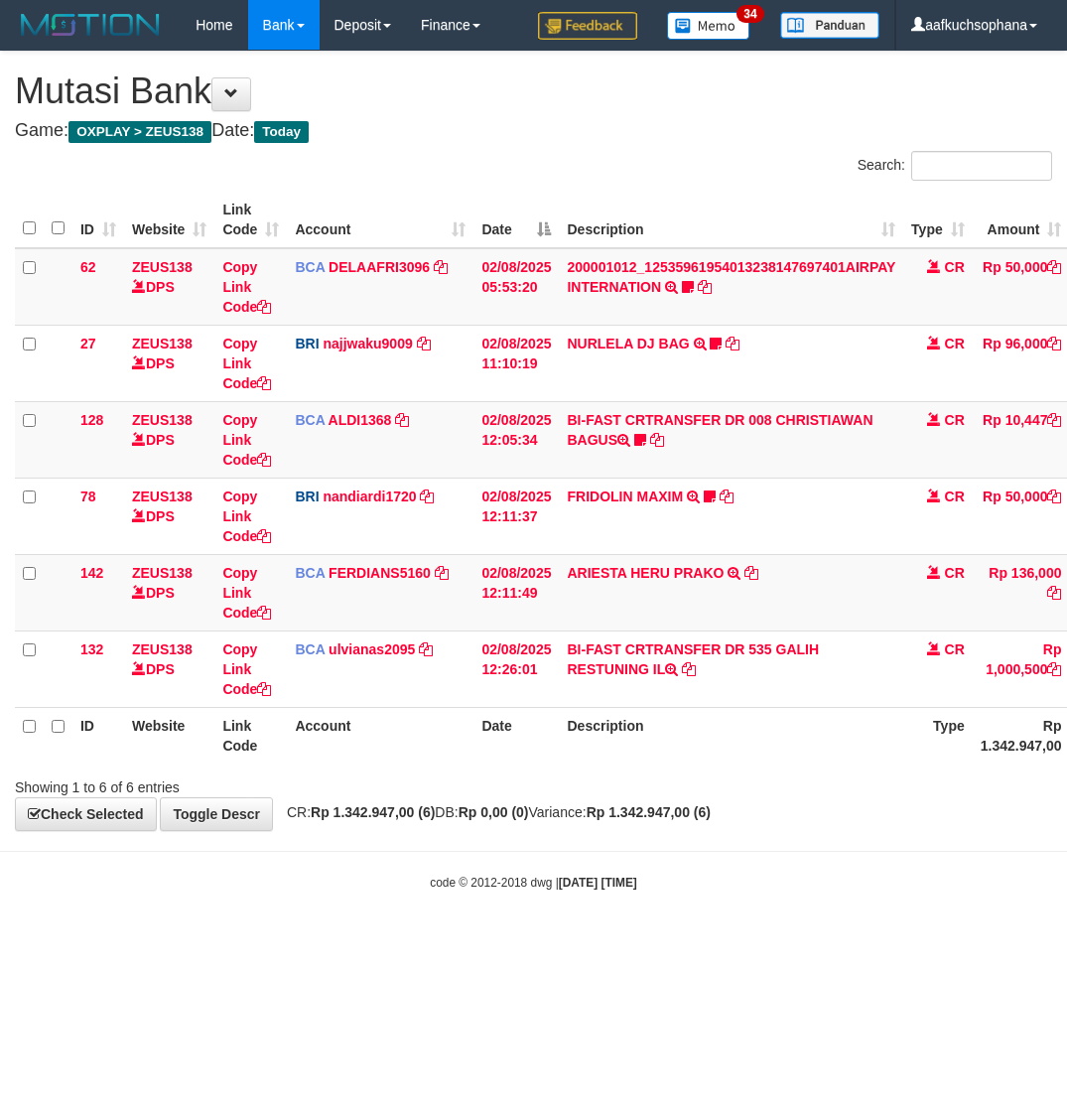scroll, scrollTop: 0, scrollLeft: 0, axis: both 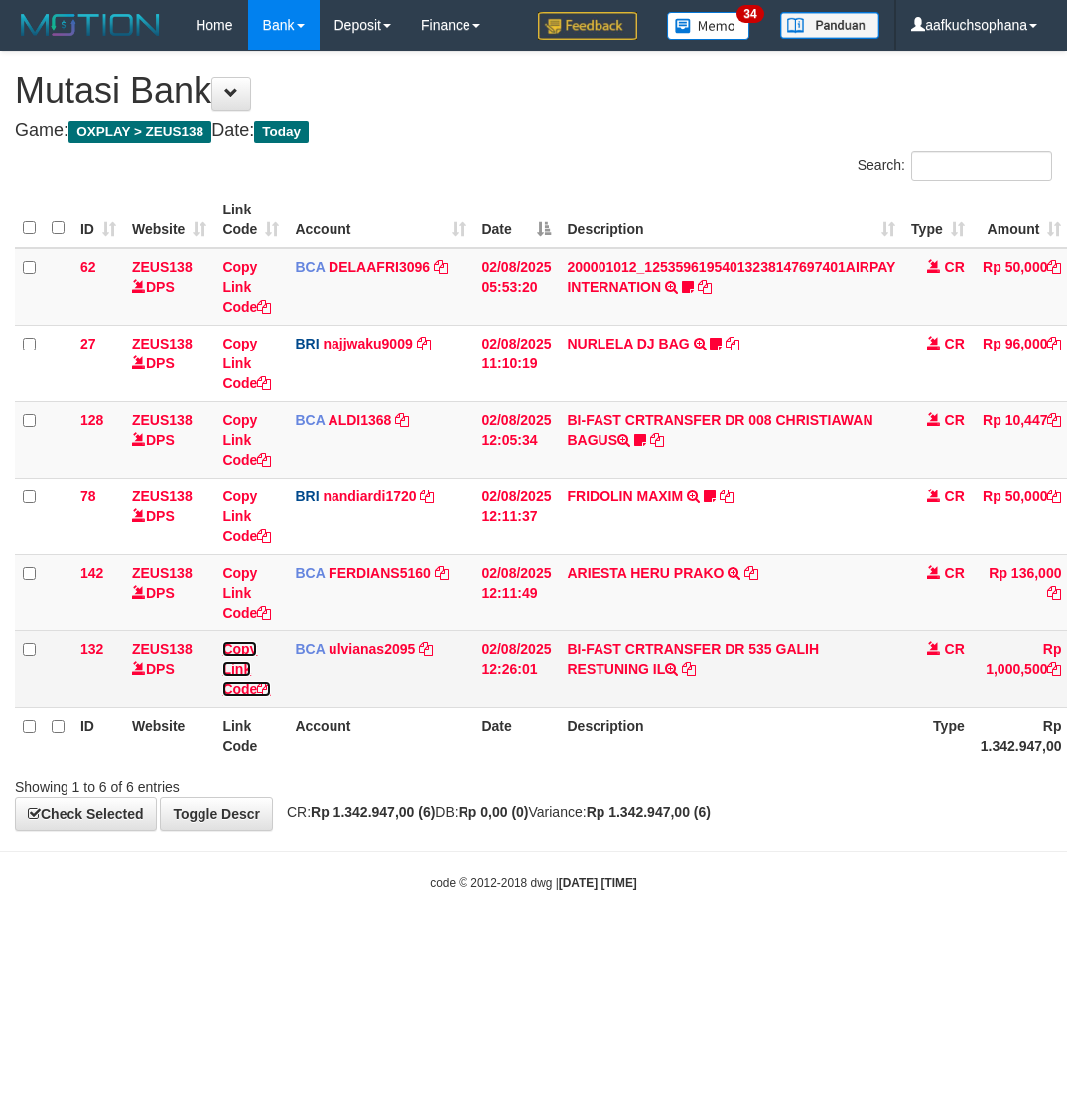 click at bounding box center [264, 689] 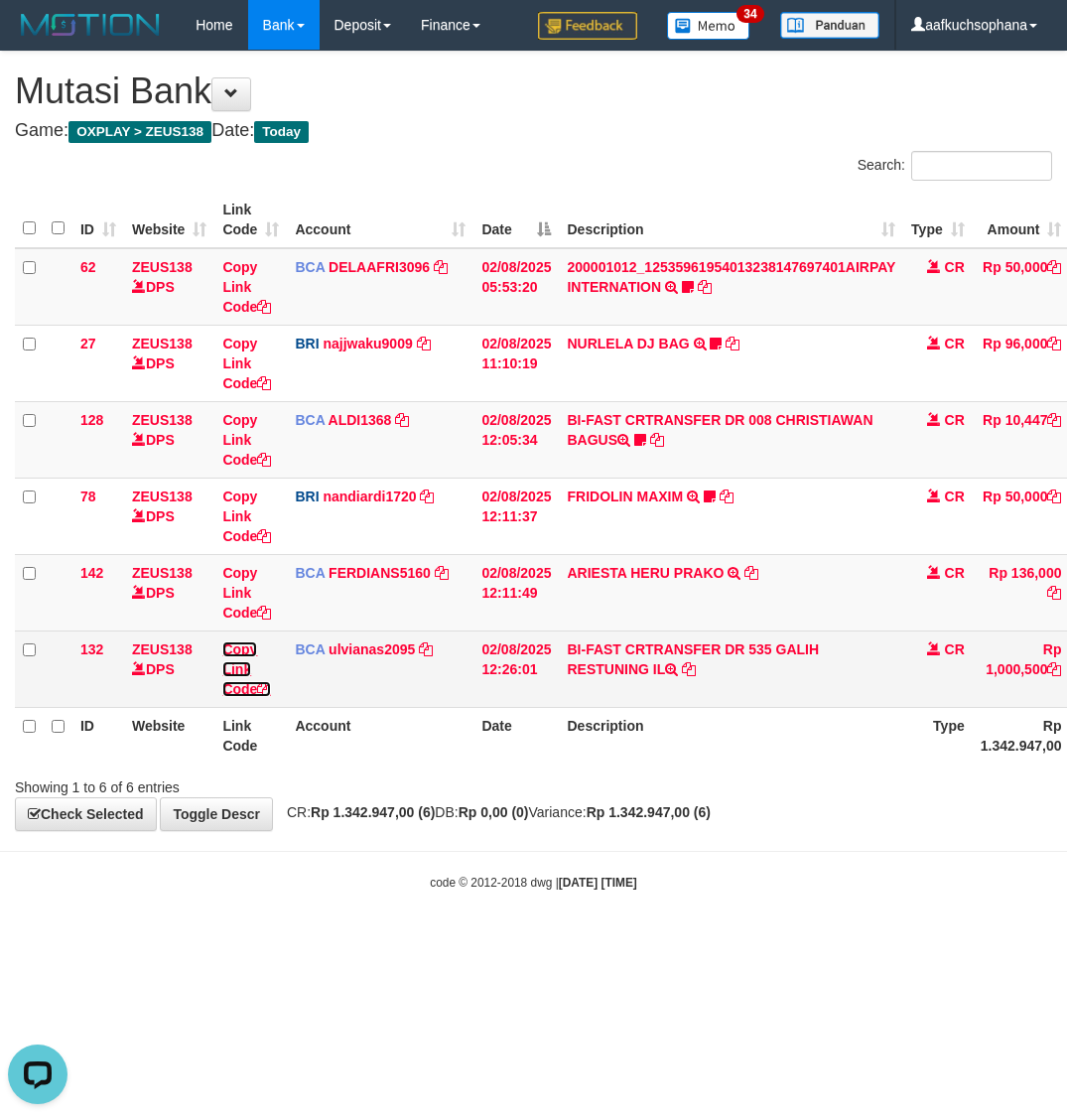 scroll, scrollTop: 0, scrollLeft: 0, axis: both 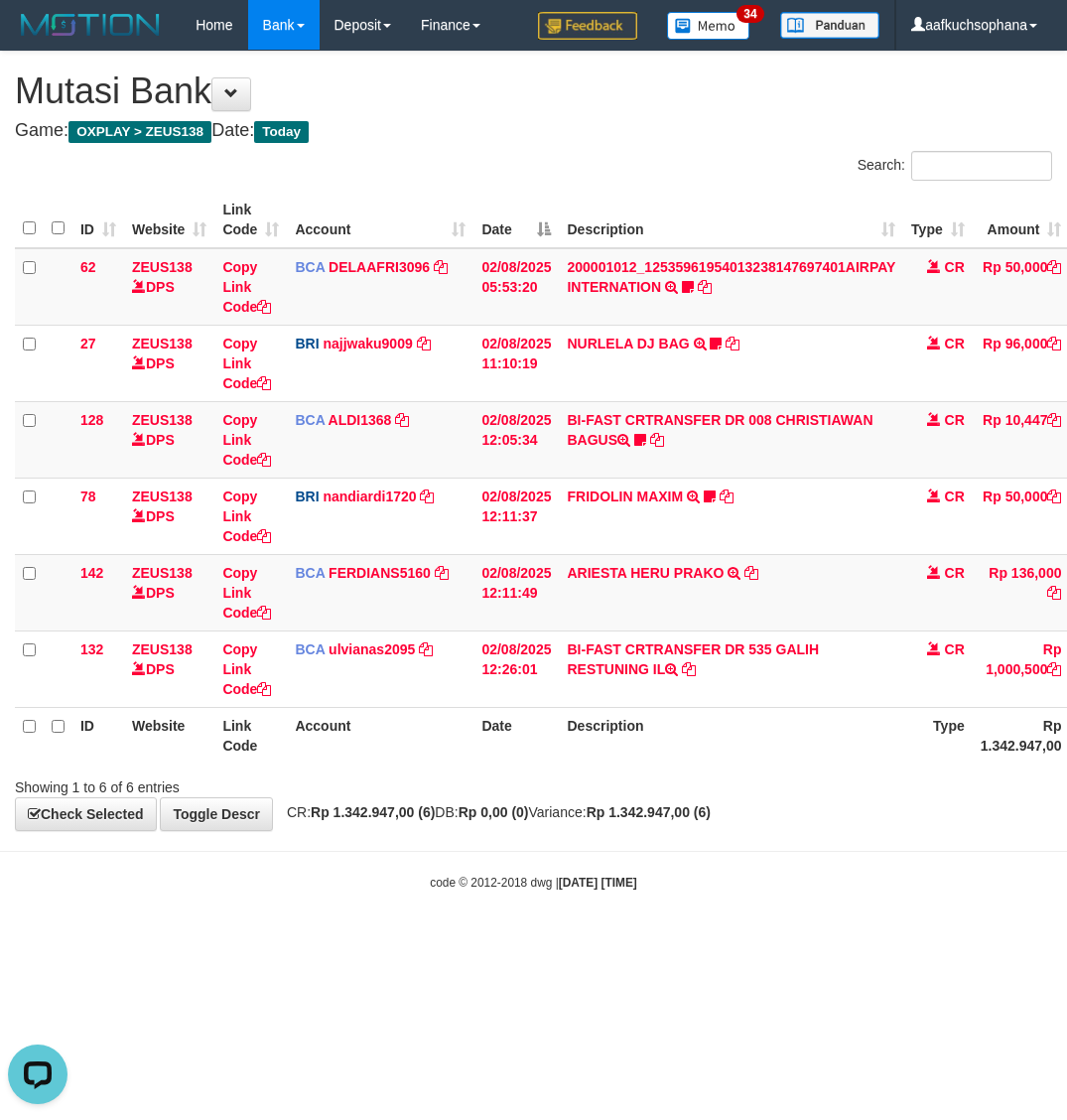click on "Toggle navigation
Home
Bank
Account List
Load
By Website
Group
[OXPLAY]													ZEUS138
By Load Group (DPS)" at bounding box center (533, 471) 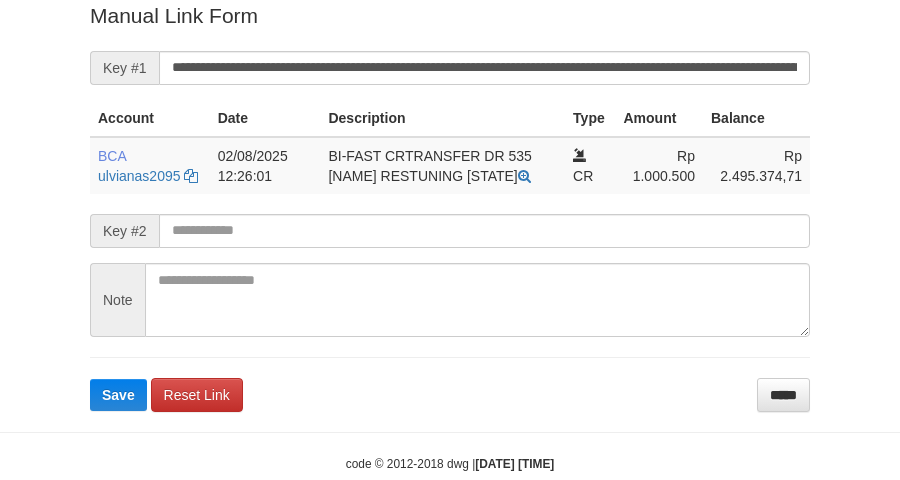 click on "Save" at bounding box center [118, 395] 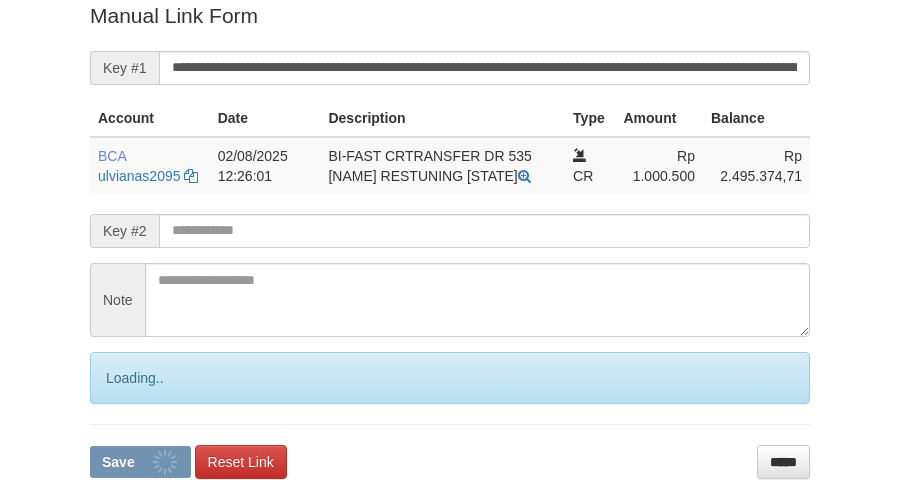 scroll, scrollTop: 430, scrollLeft: 0, axis: vertical 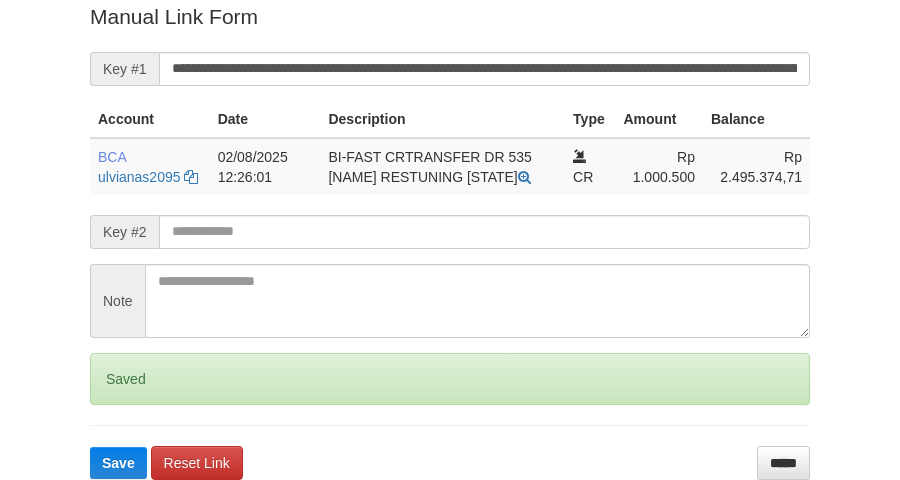 click on "Save" at bounding box center [118, 463] 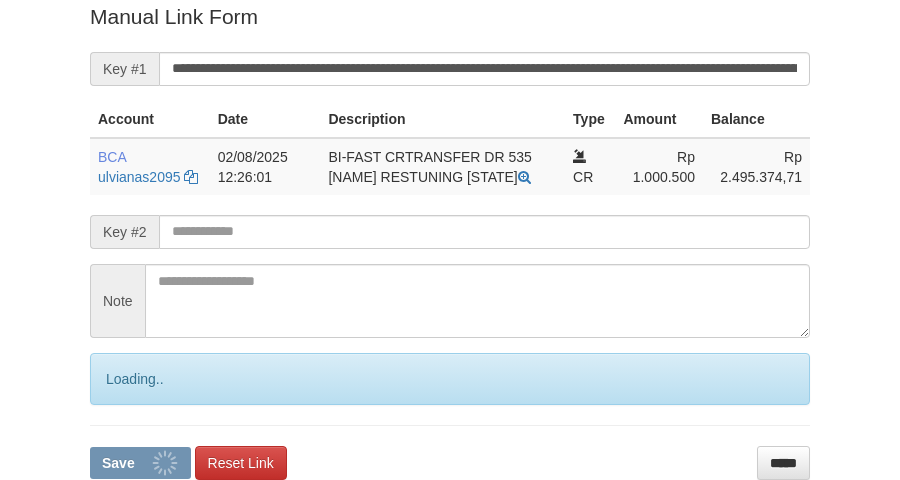 click on "Save" at bounding box center [140, 463] 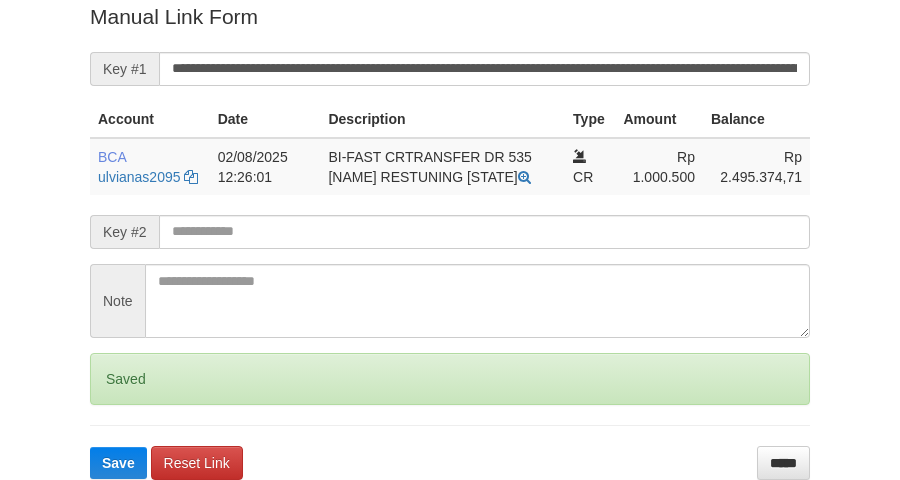 click on "Save" at bounding box center (118, 463) 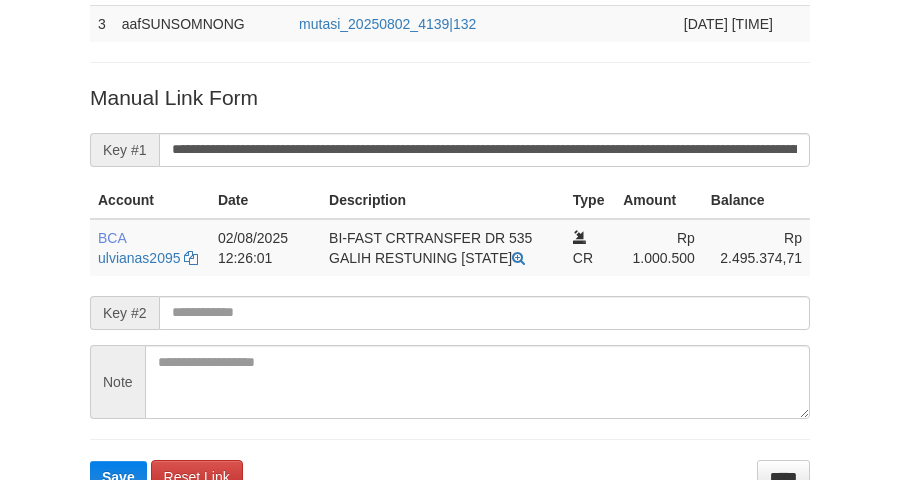 scroll, scrollTop: 495, scrollLeft: 0, axis: vertical 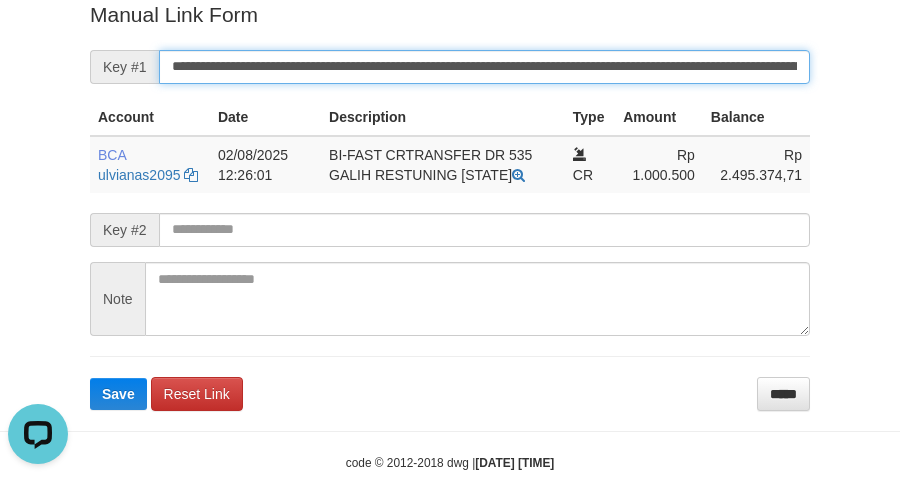 click on "Save" at bounding box center (118, 394) 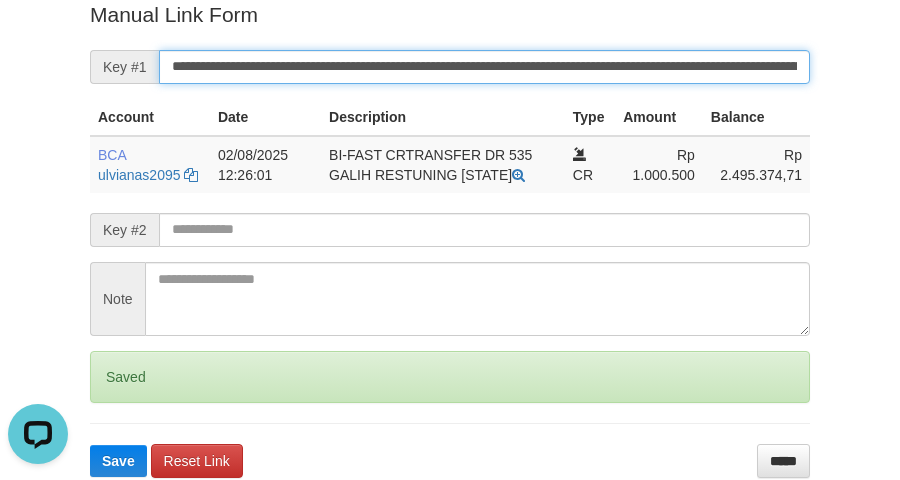 click on "Save" at bounding box center [118, 461] 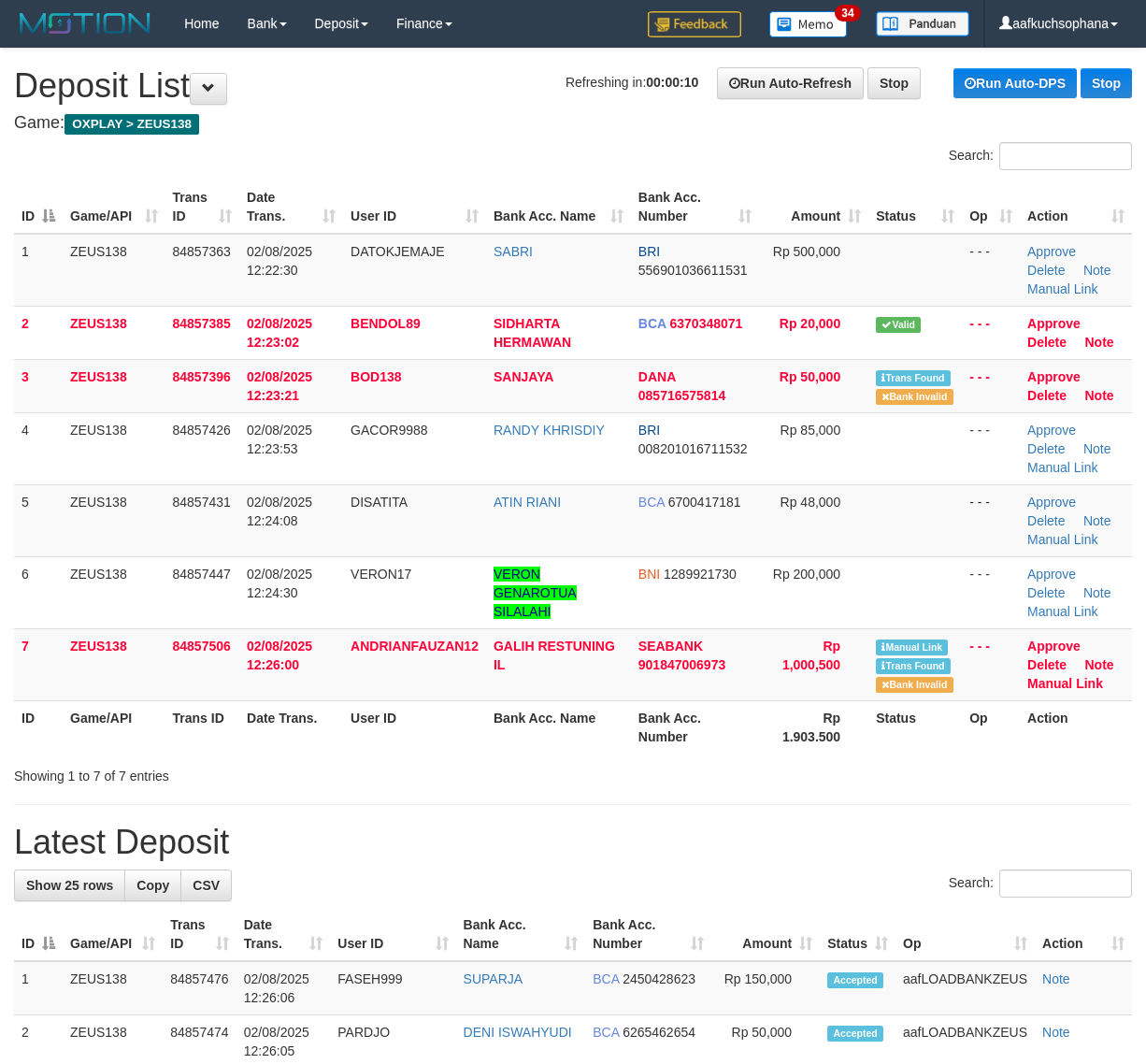 scroll, scrollTop: 0, scrollLeft: 0, axis: both 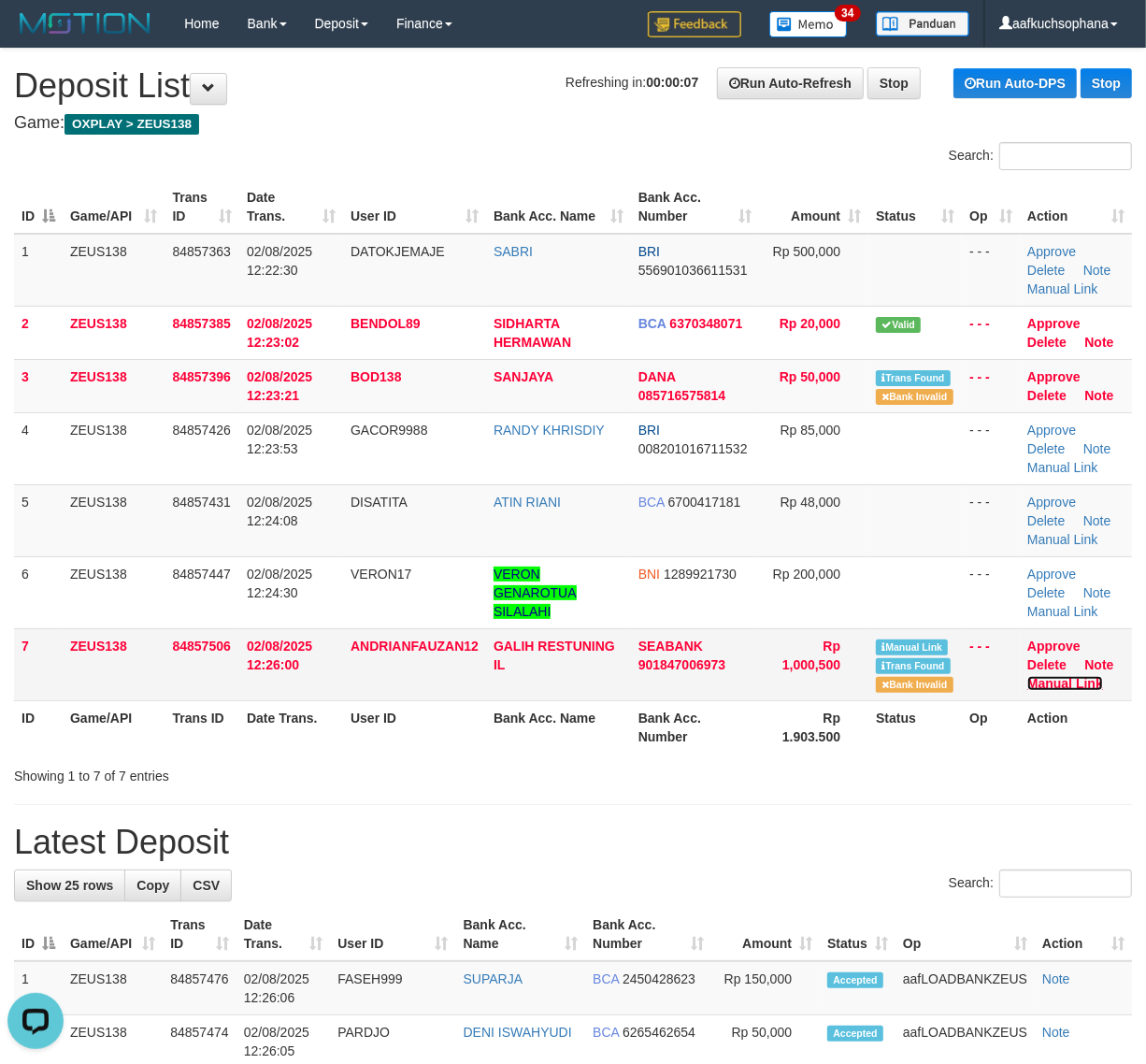 click on "Manual Link" at bounding box center [1065, 683] 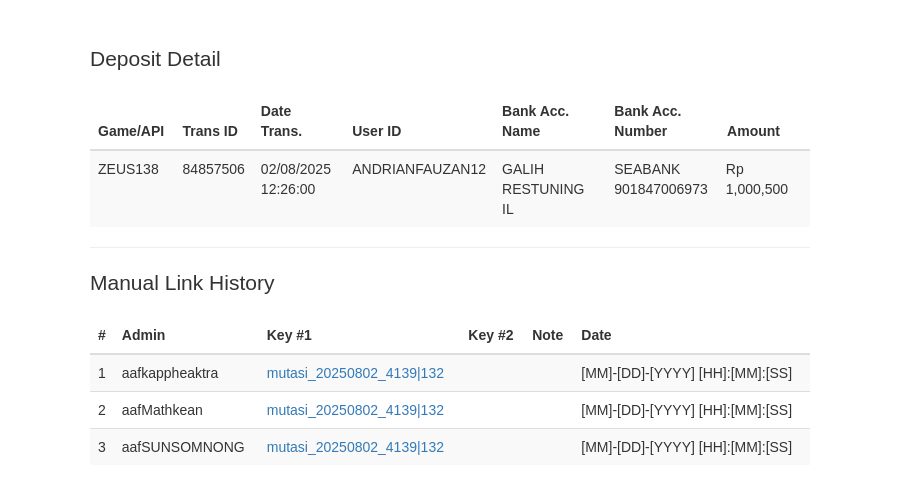 scroll, scrollTop: 506, scrollLeft: 0, axis: vertical 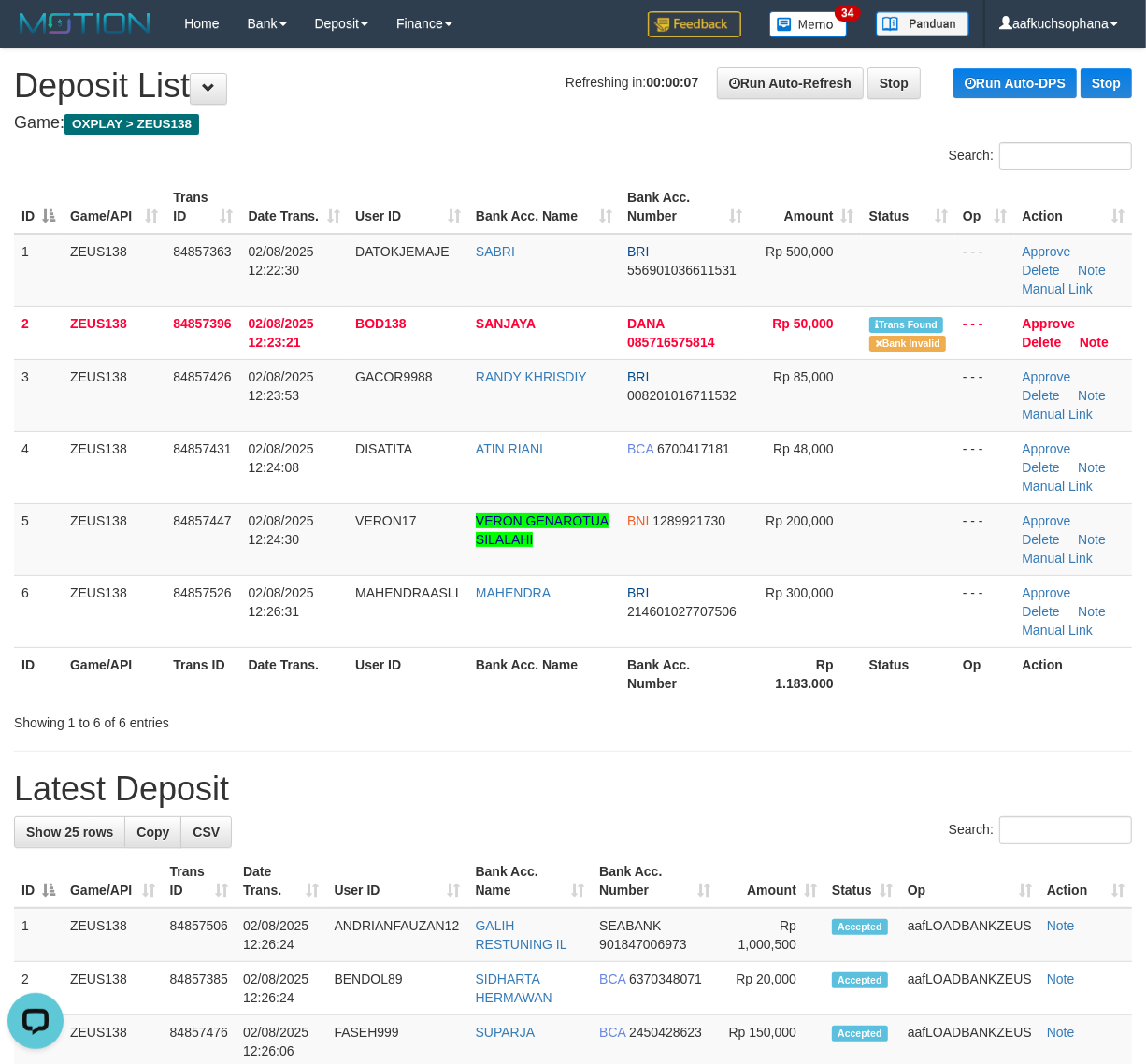 drag, startPoint x: 690, startPoint y: 720, endPoint x: 984, endPoint y: 716, distance: 294.0272 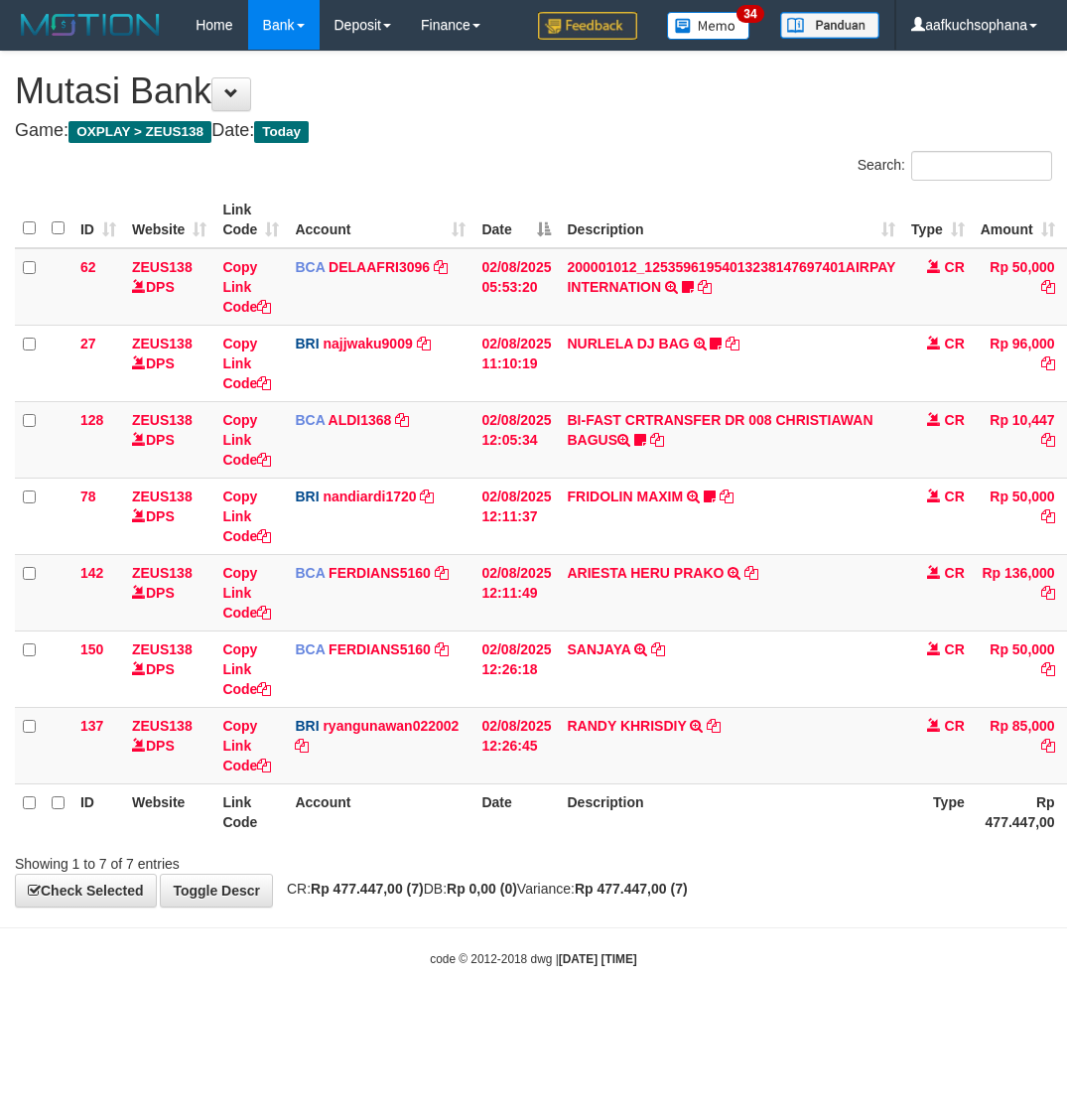 scroll, scrollTop: 0, scrollLeft: 0, axis: both 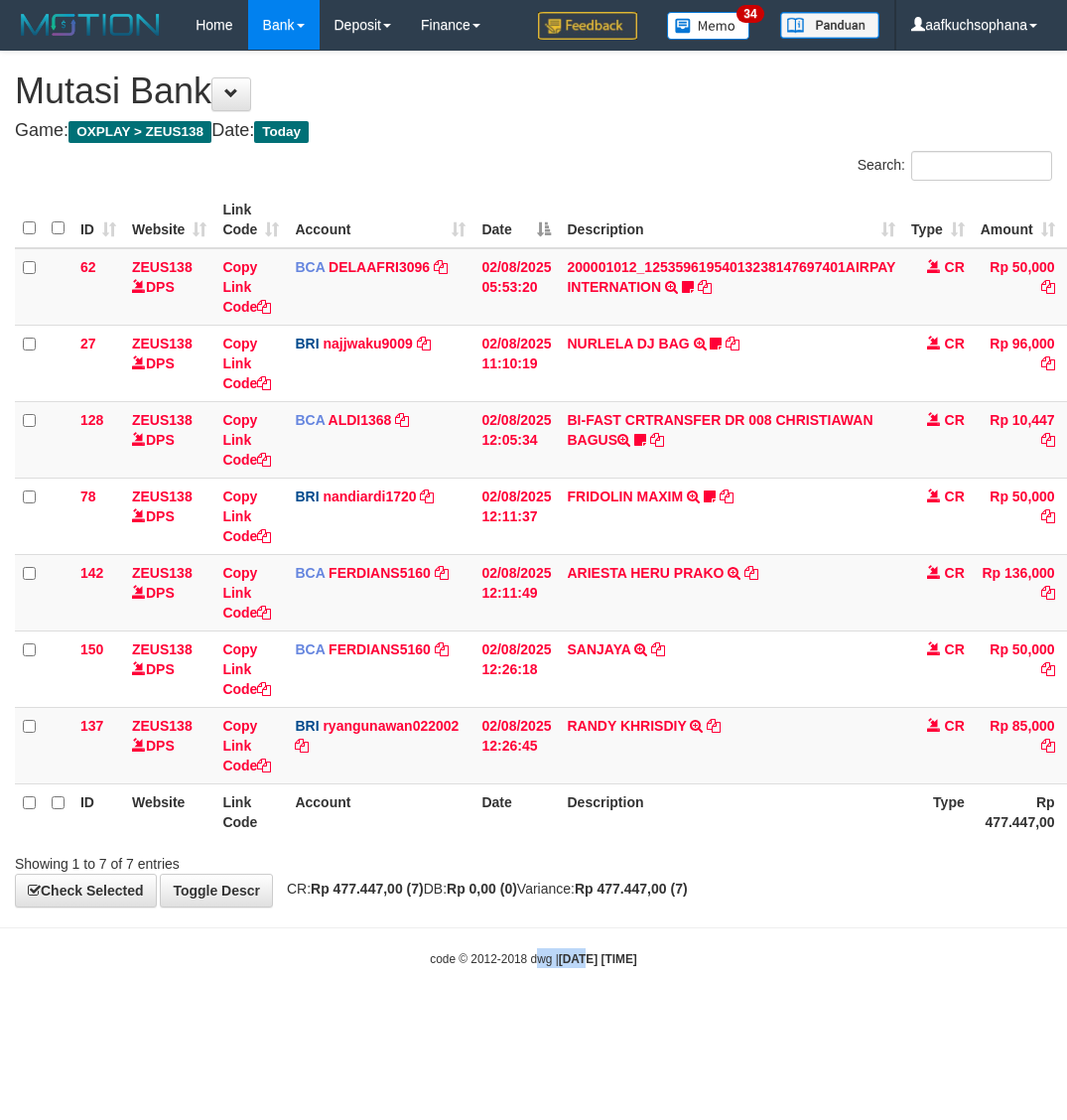 drag, startPoint x: 521, startPoint y: 956, endPoint x: 567, endPoint y: 1006, distance: 67.941151 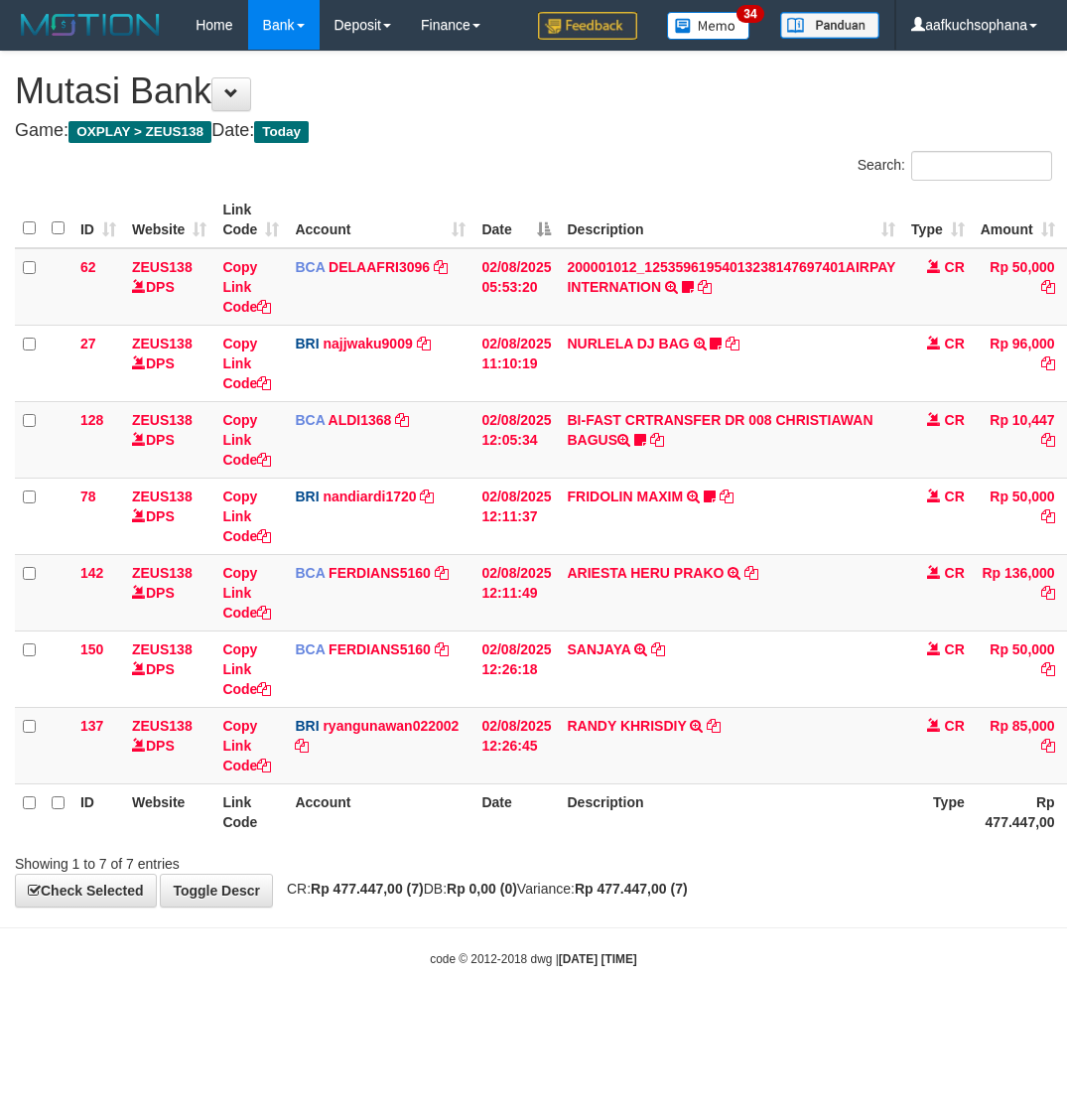 scroll, scrollTop: 0, scrollLeft: 0, axis: both 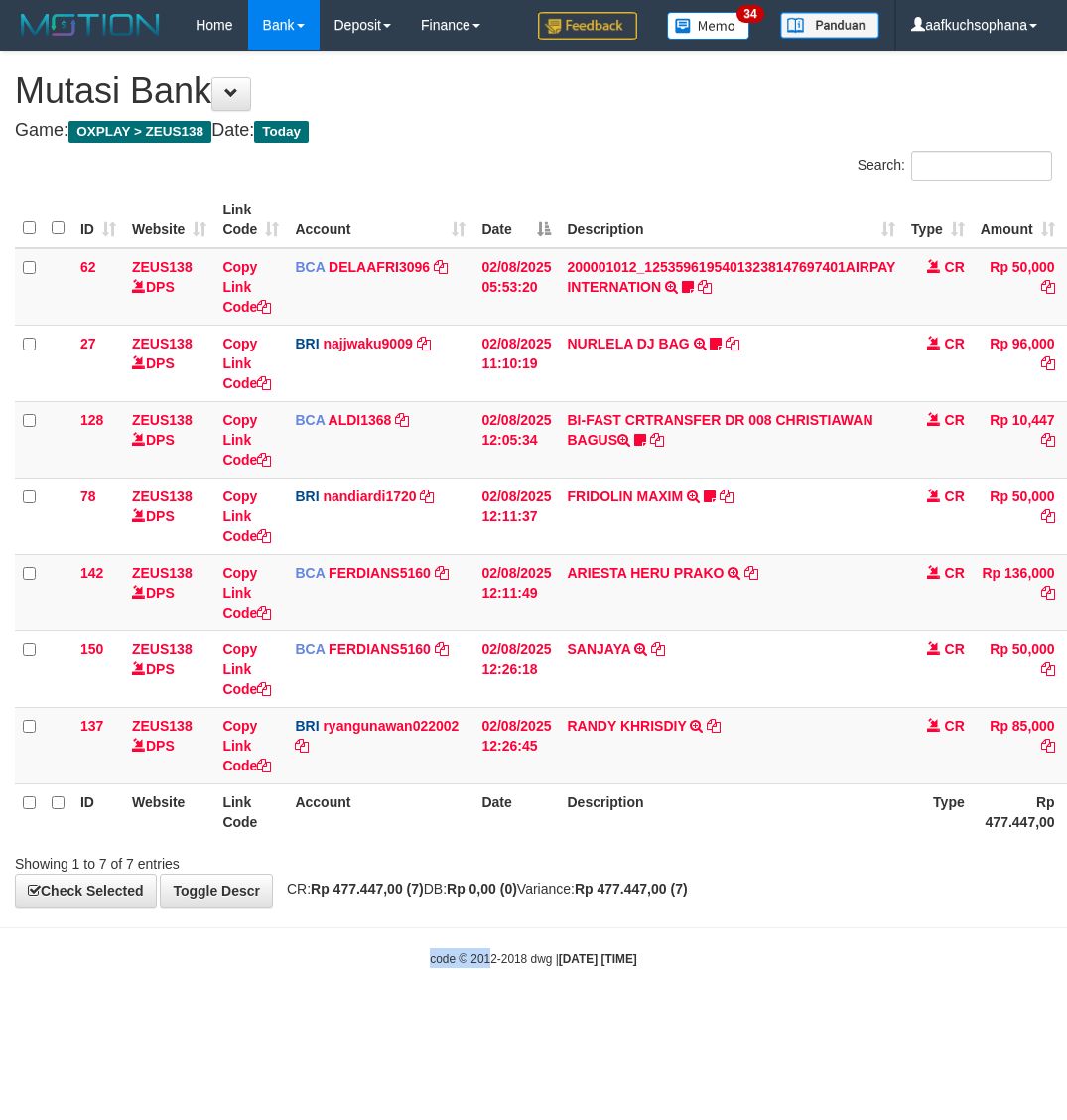 drag, startPoint x: 471, startPoint y: 985, endPoint x: 448, endPoint y: 946, distance: 45.27693 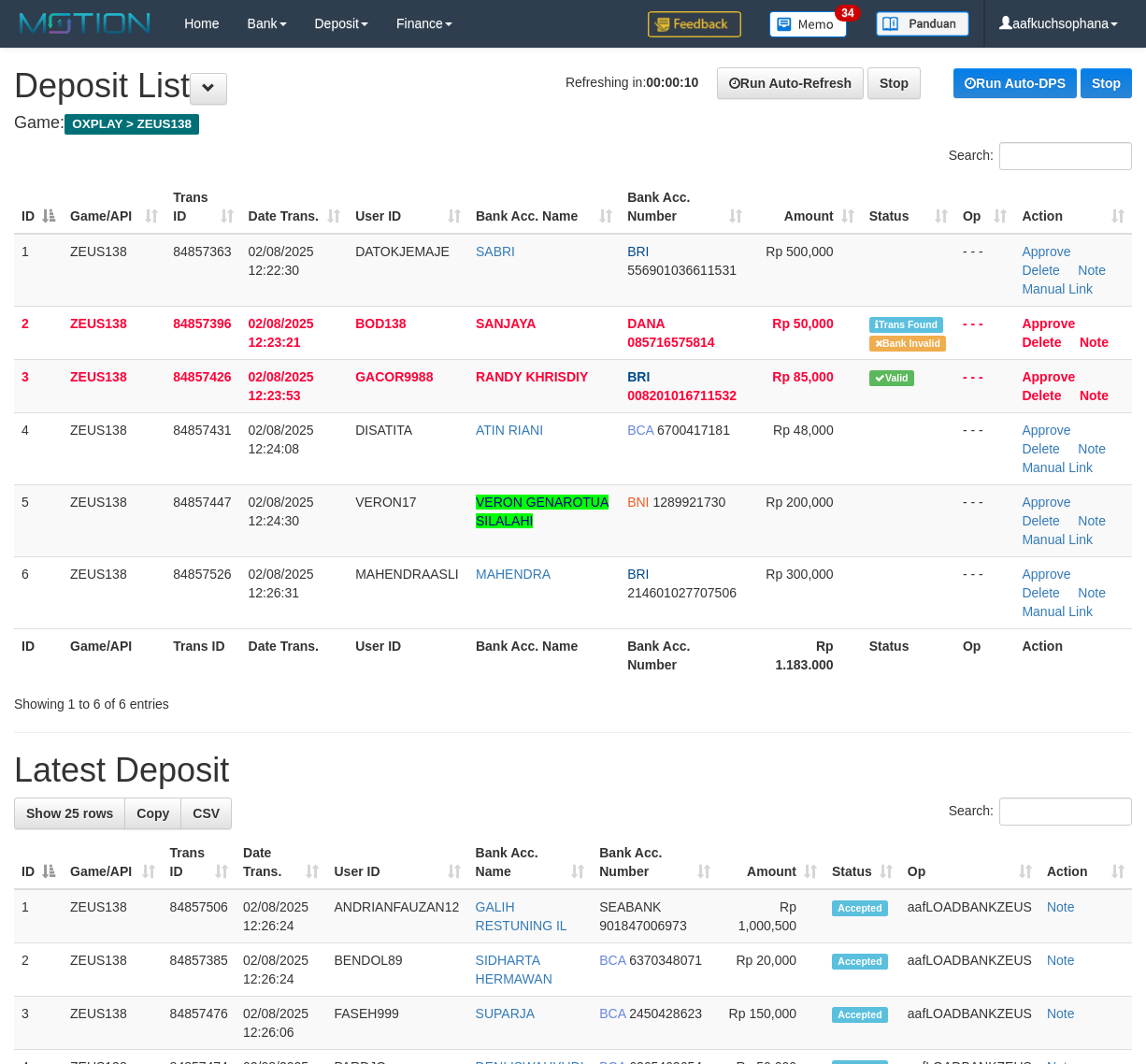 scroll, scrollTop: 0, scrollLeft: 0, axis: both 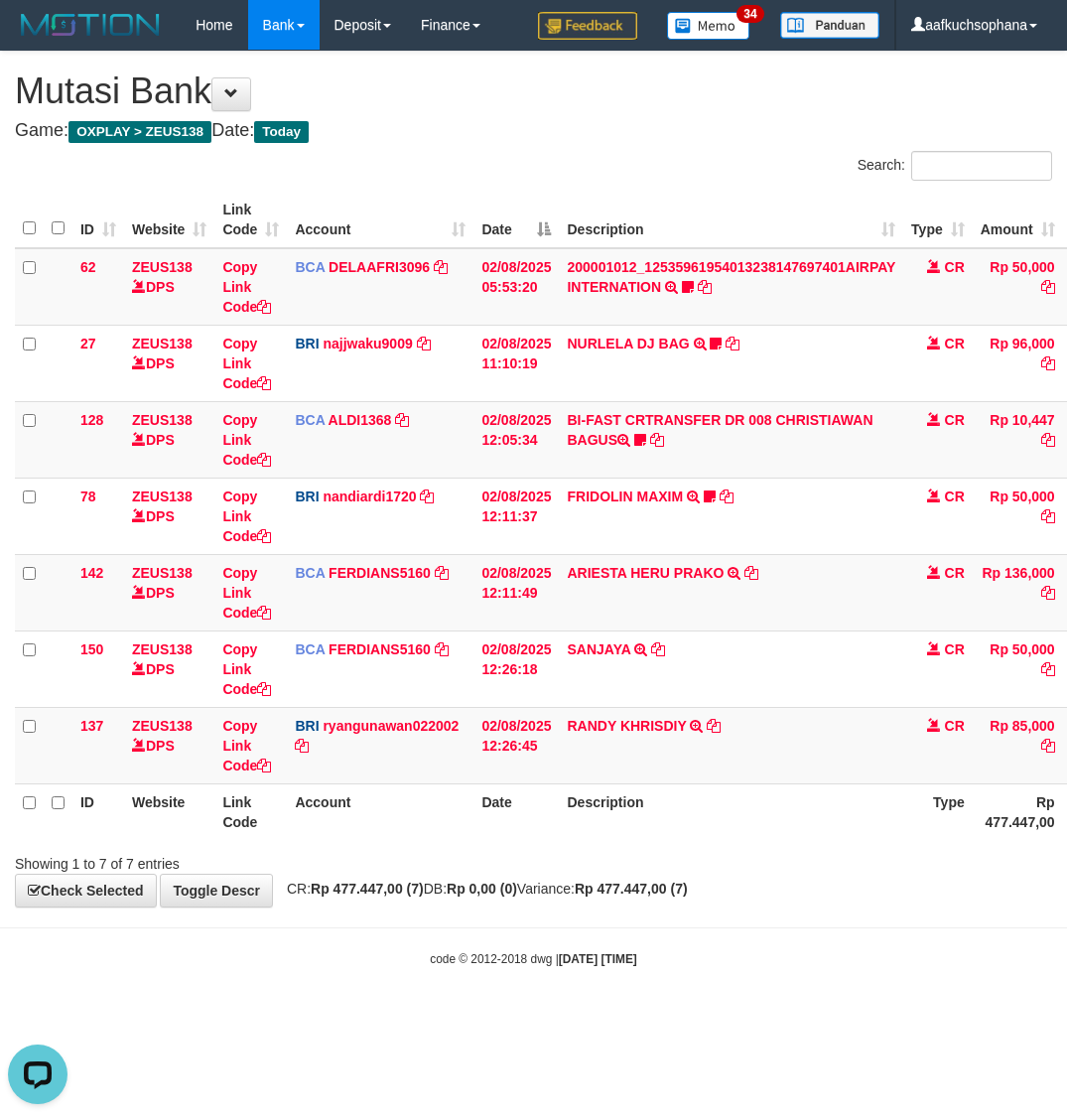 drag, startPoint x: 822, startPoint y: 902, endPoint x: 831, endPoint y: 909, distance: 11.401754 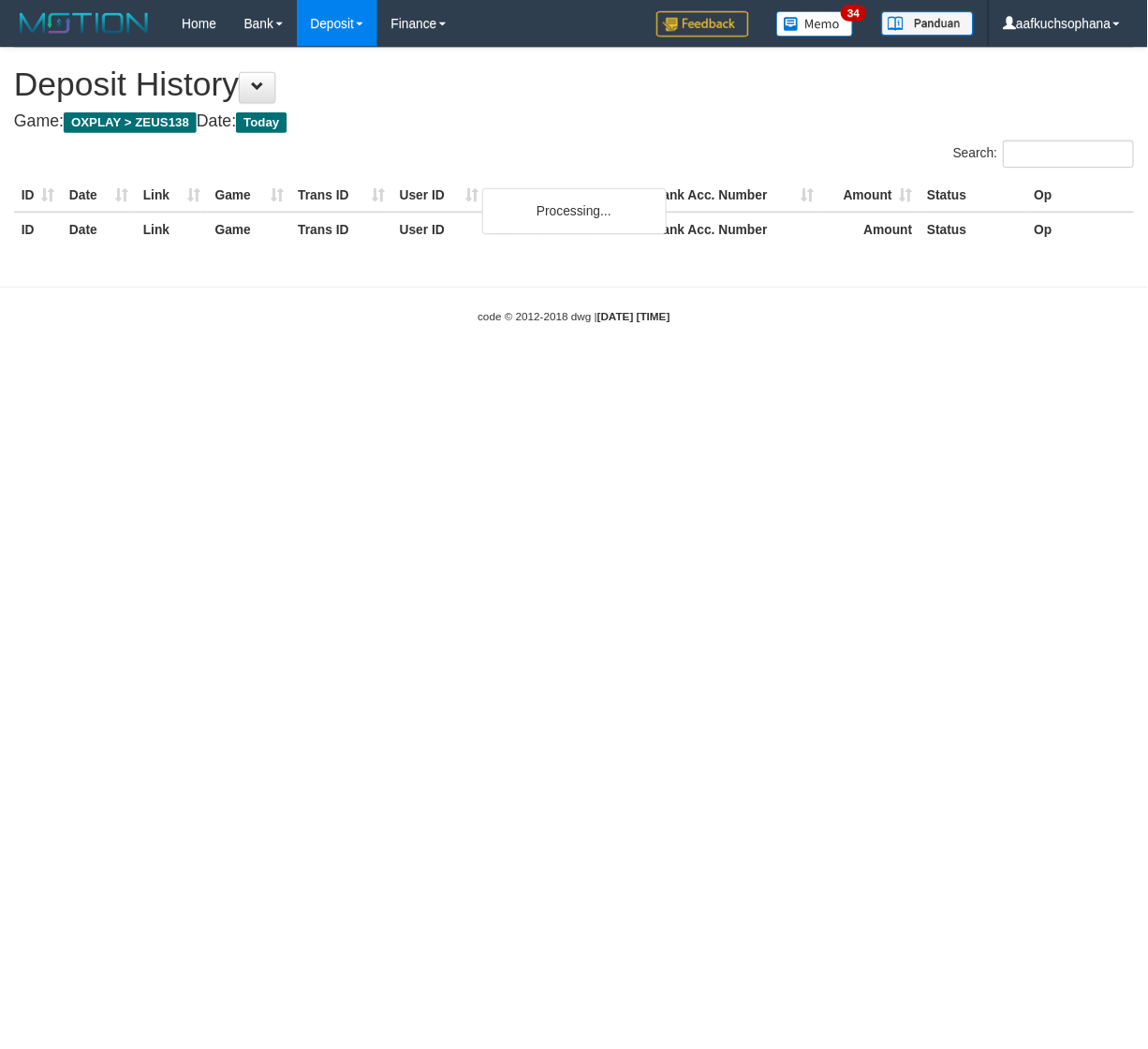 scroll, scrollTop: 0, scrollLeft: 0, axis: both 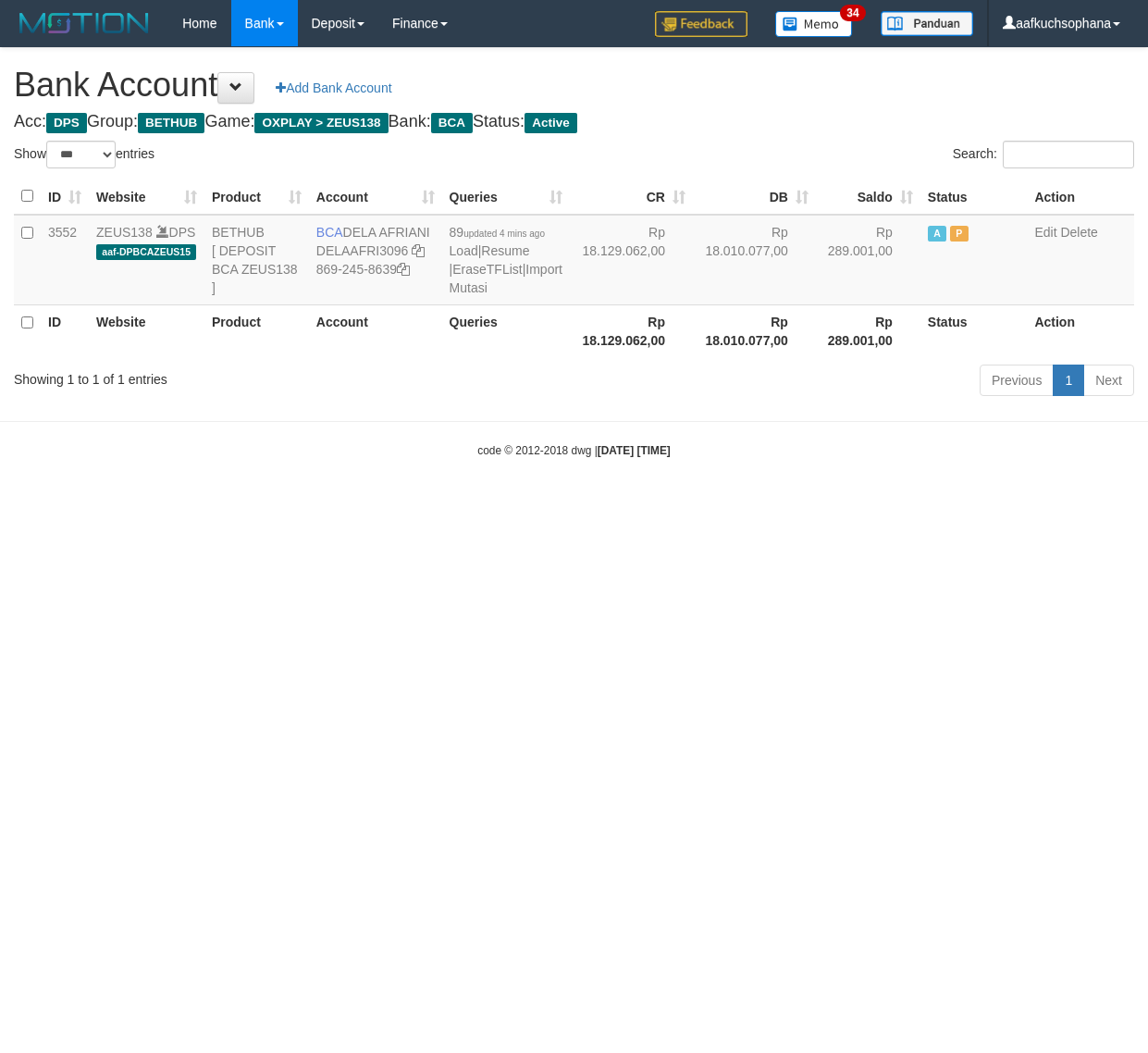 select on "***" 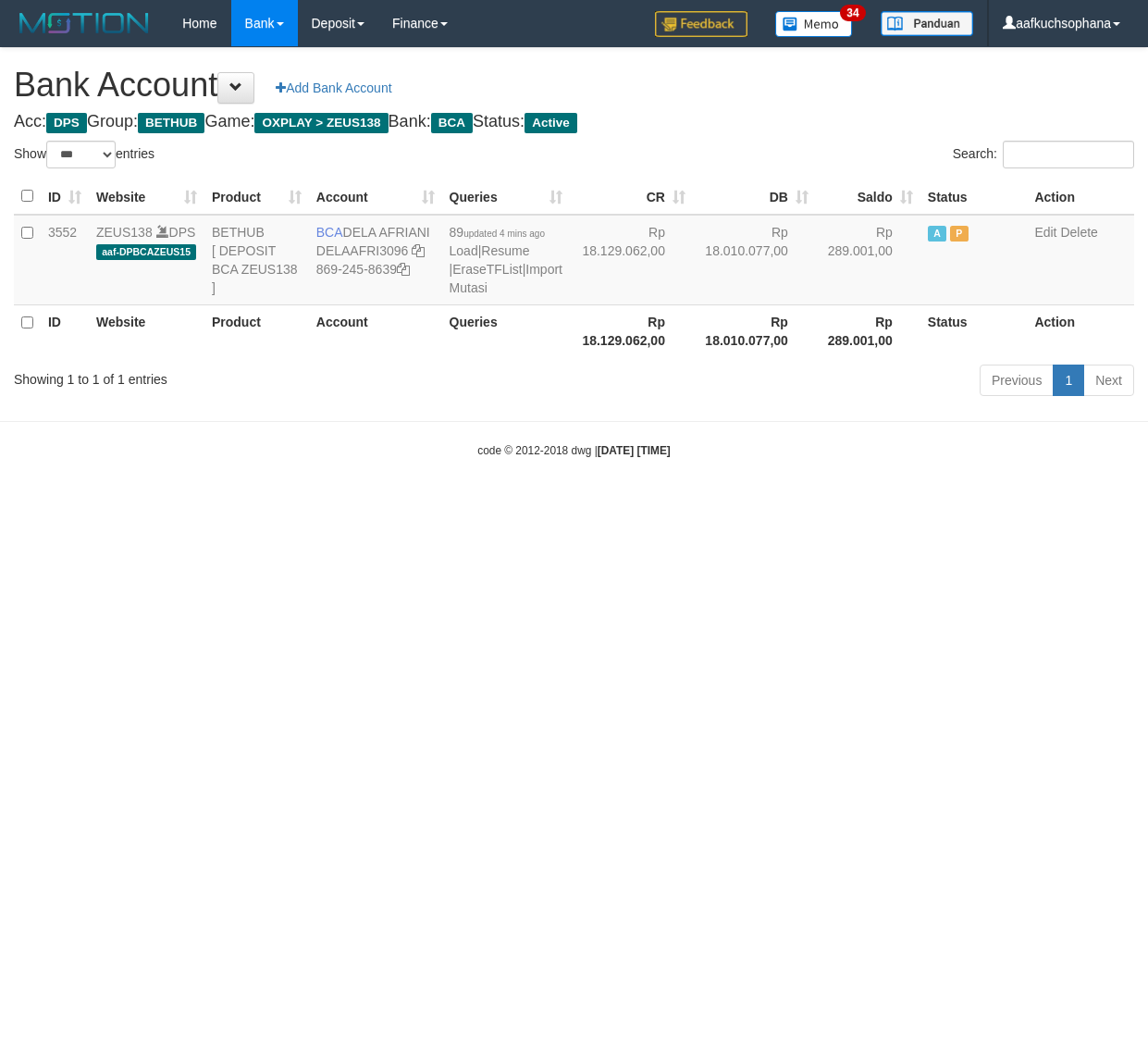 scroll, scrollTop: 0, scrollLeft: 0, axis: both 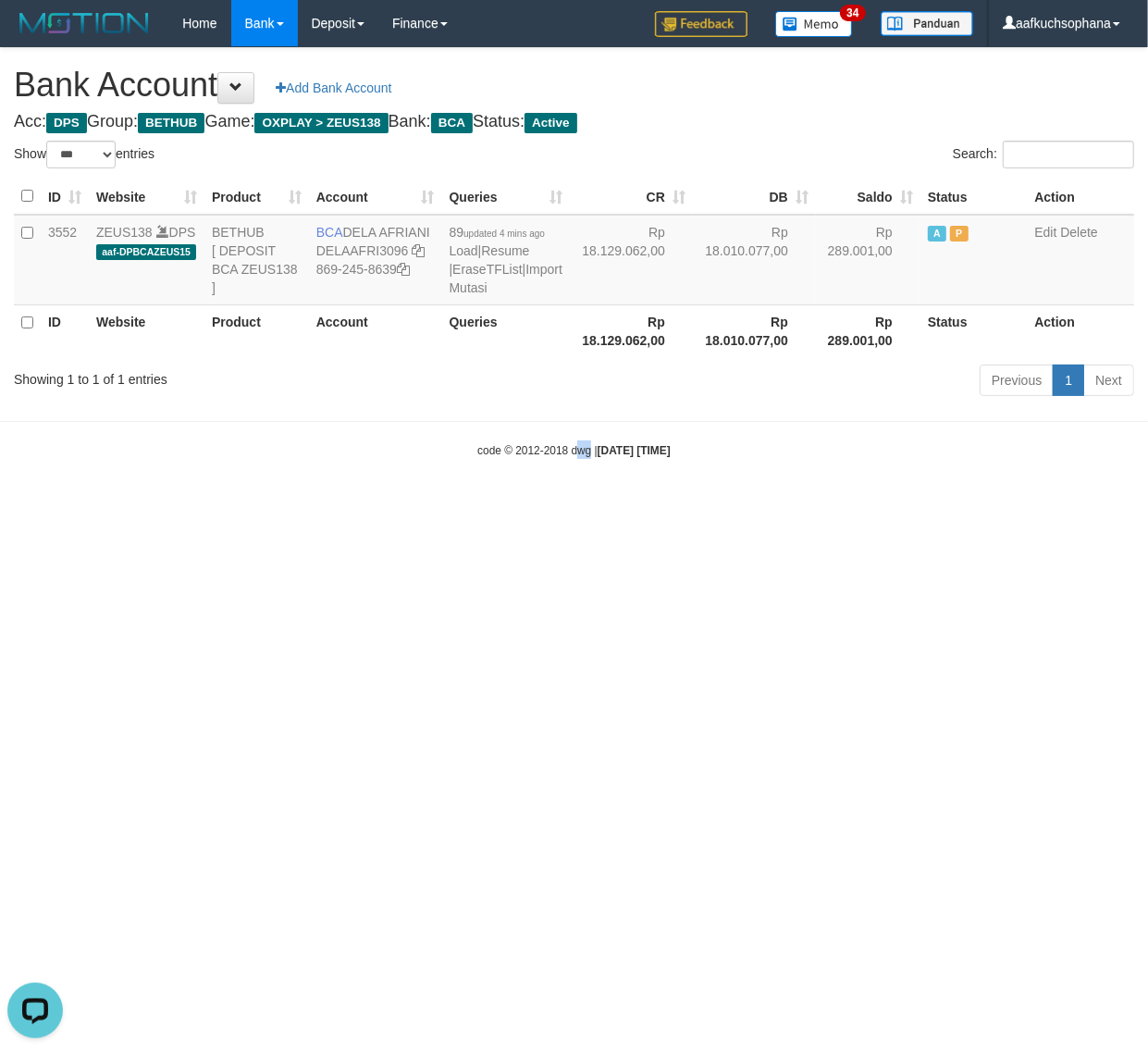 drag, startPoint x: 567, startPoint y: 757, endPoint x: 658, endPoint y: 643, distance: 145.86638 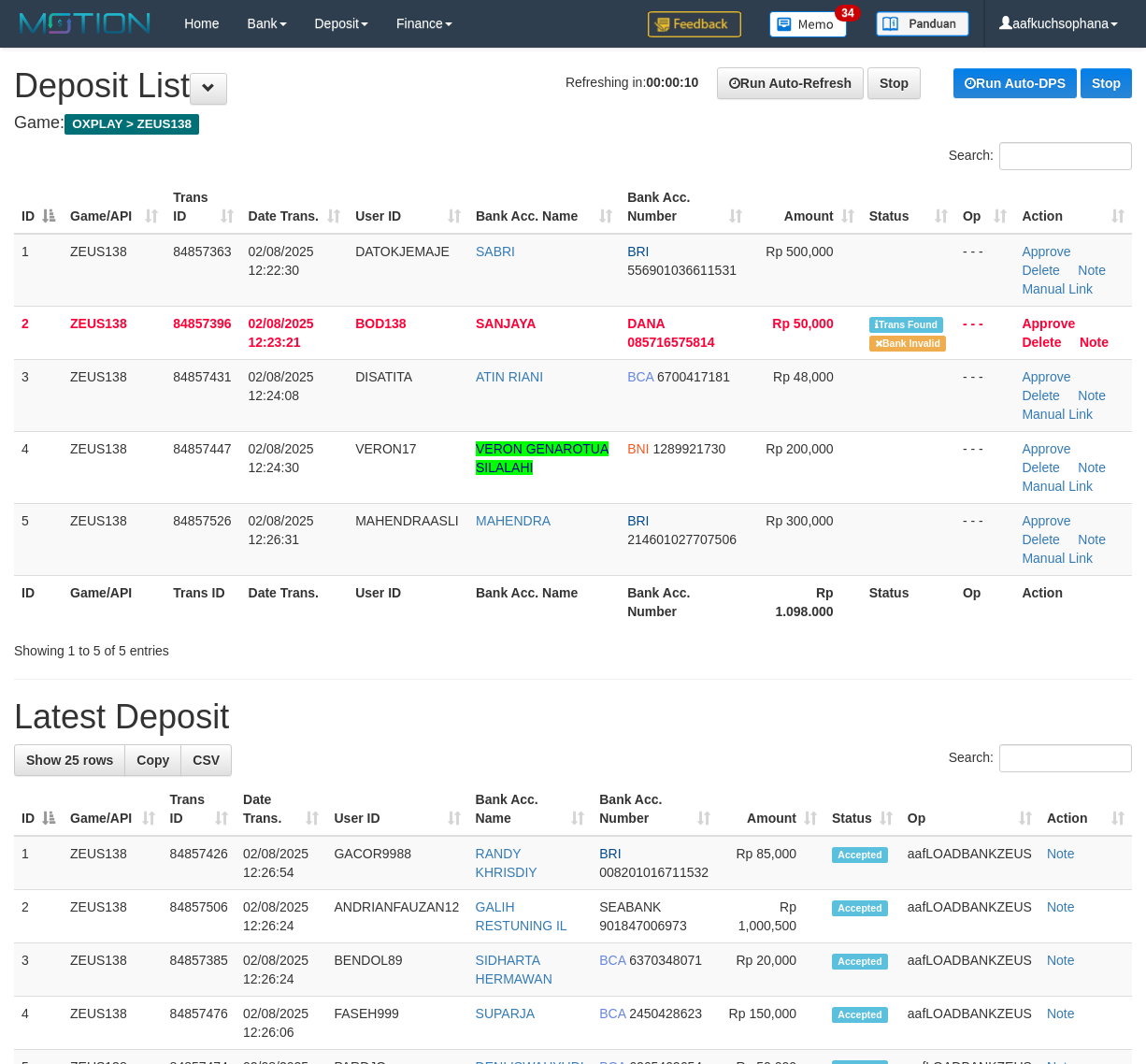 scroll, scrollTop: 0, scrollLeft: 0, axis: both 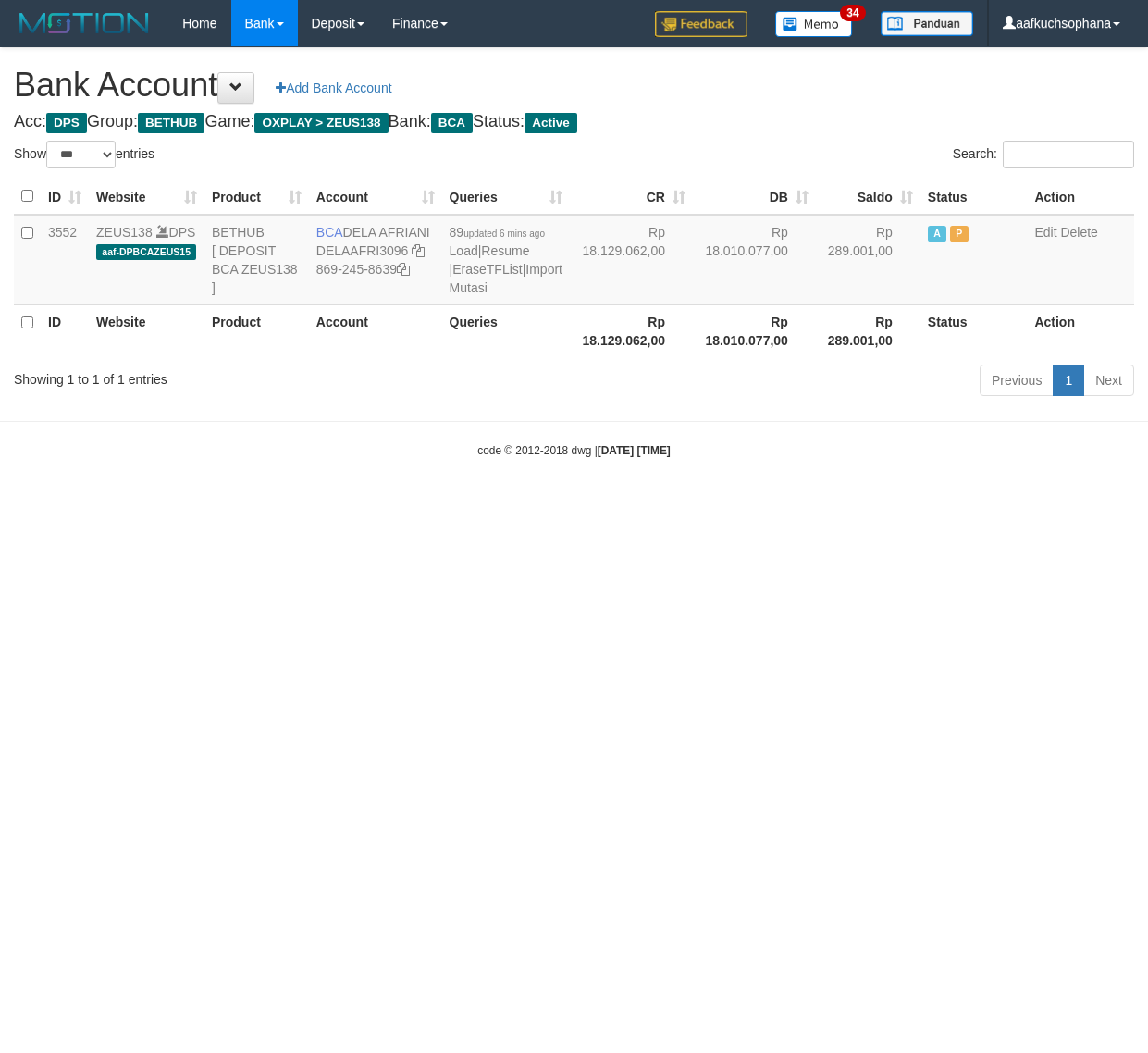 select on "***" 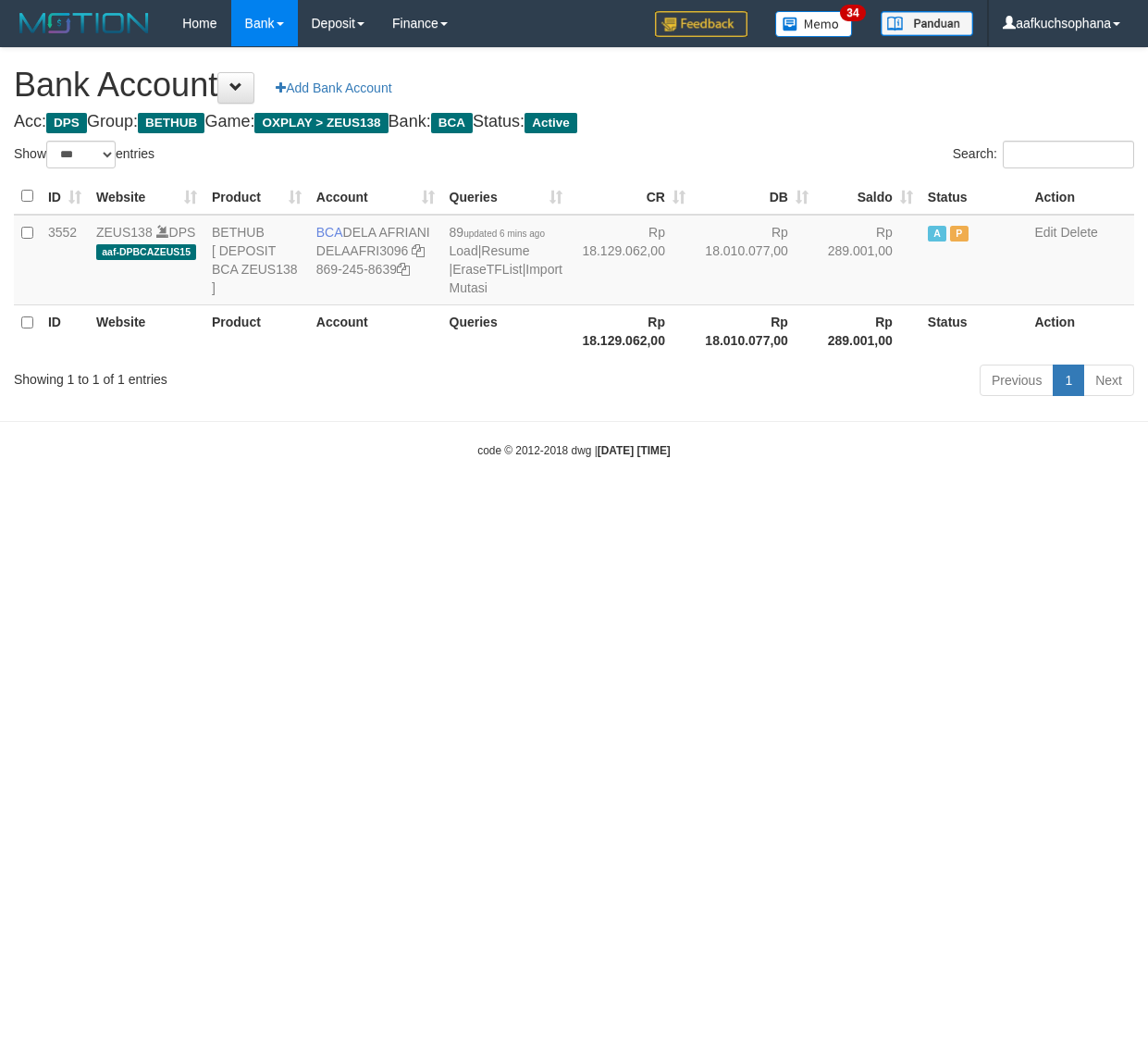 scroll, scrollTop: 0, scrollLeft: 0, axis: both 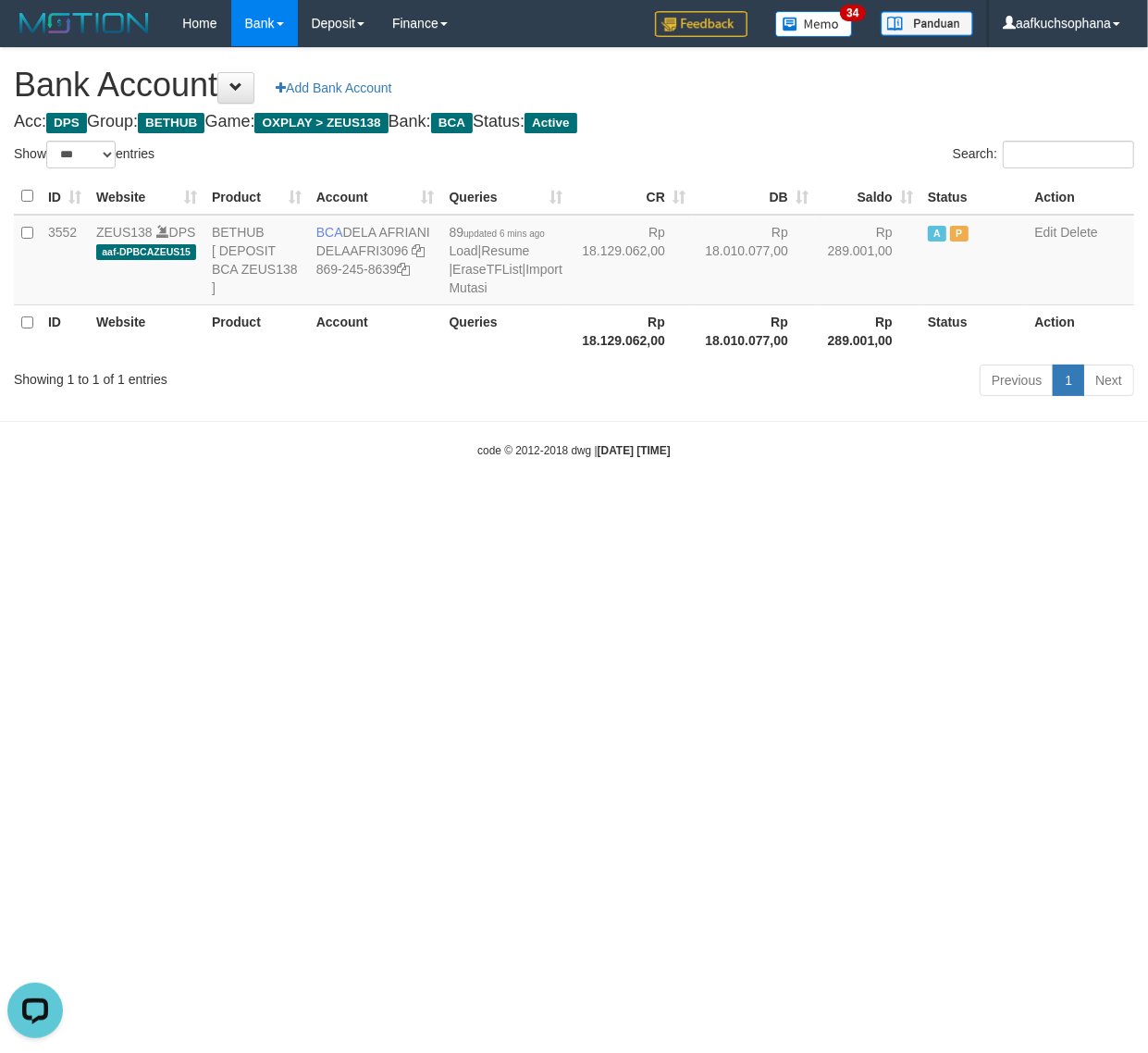 drag, startPoint x: 991, startPoint y: 639, endPoint x: 1094, endPoint y: 417, distance: 244.73046 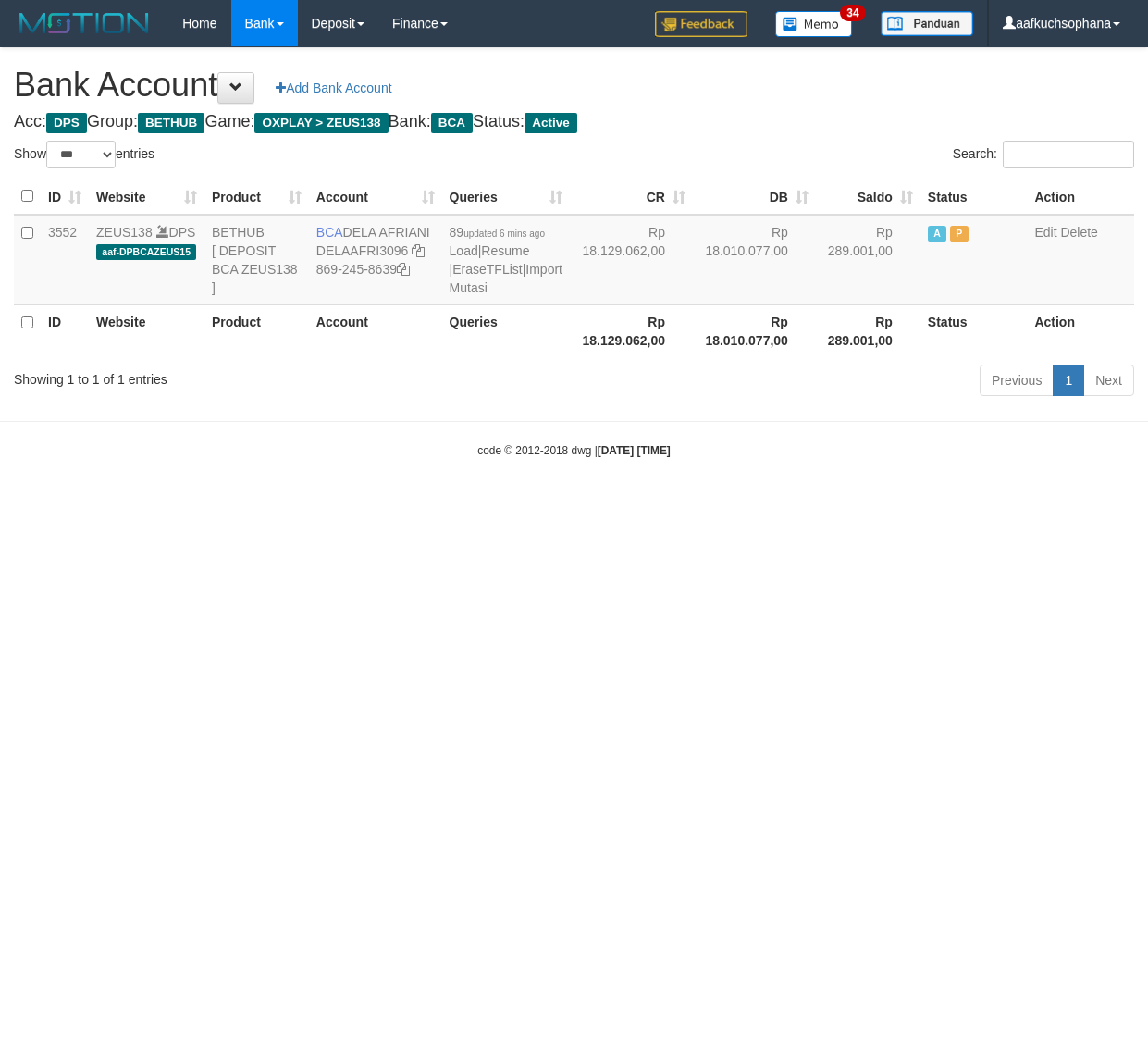 select on "***" 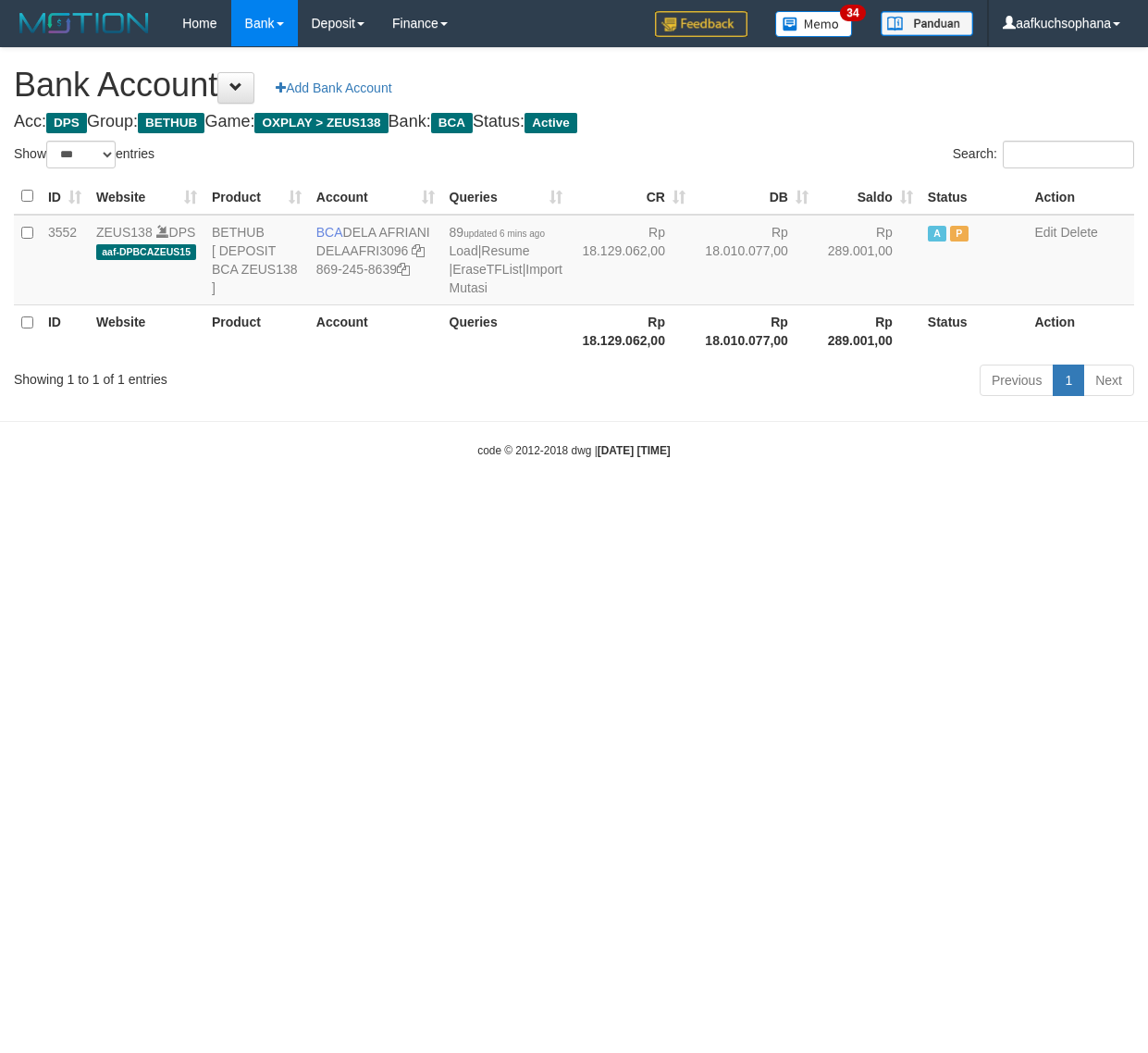 scroll, scrollTop: 0, scrollLeft: 0, axis: both 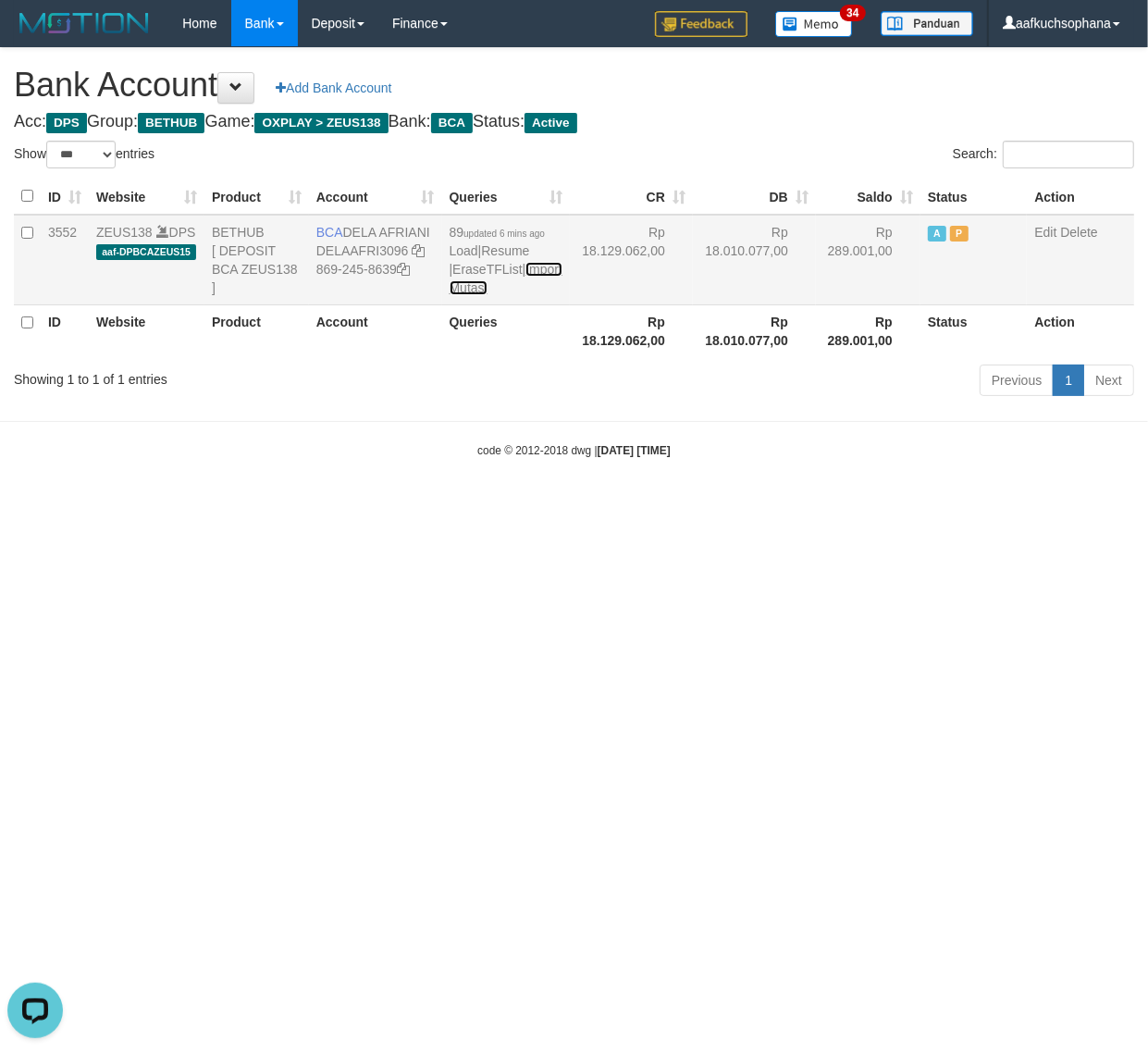 click on "Import Mutasi" at bounding box center (506, 279) 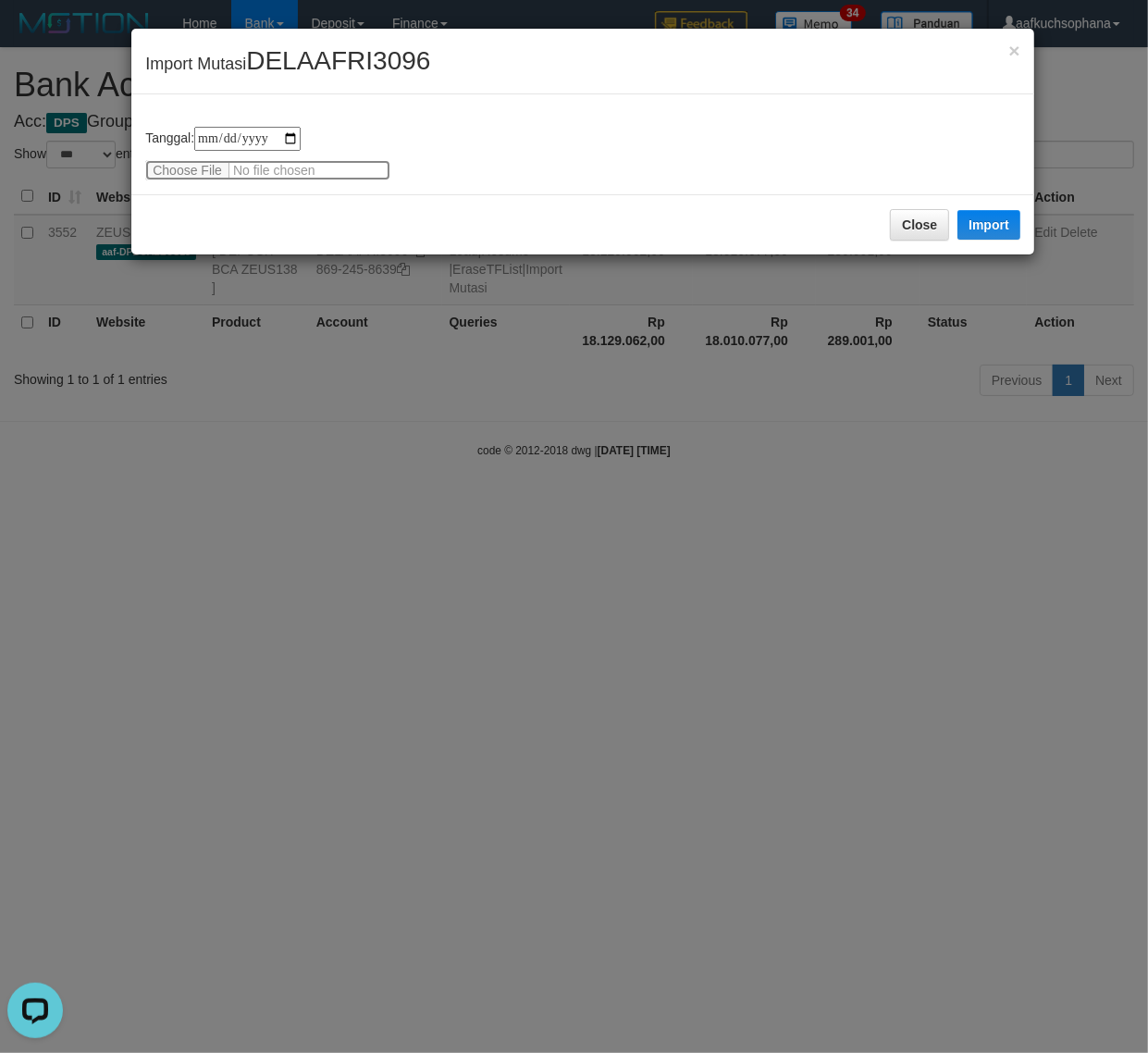 click at bounding box center (267, 170) 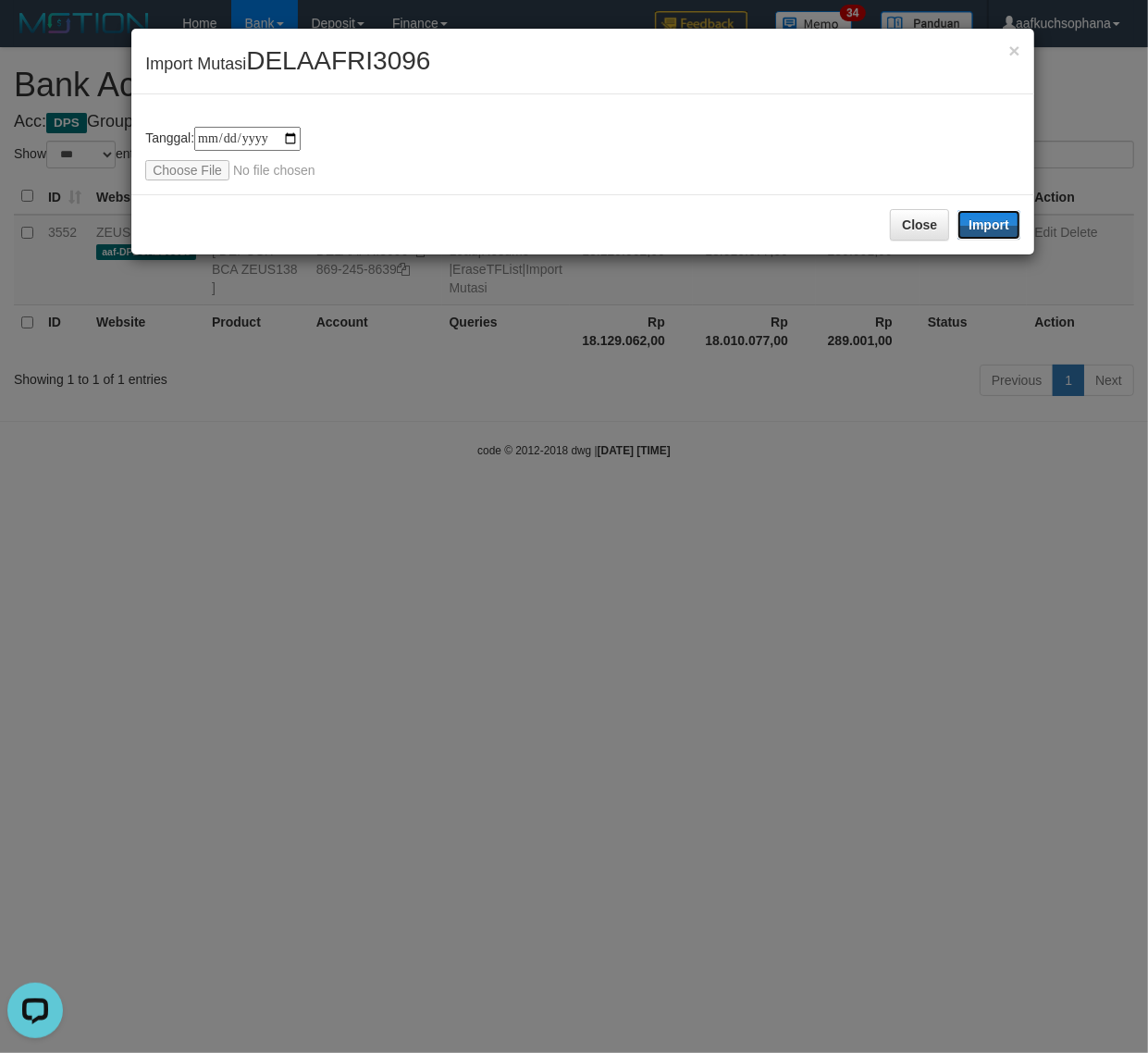 drag, startPoint x: 983, startPoint y: 228, endPoint x: 631, endPoint y: 289, distance: 357.2464 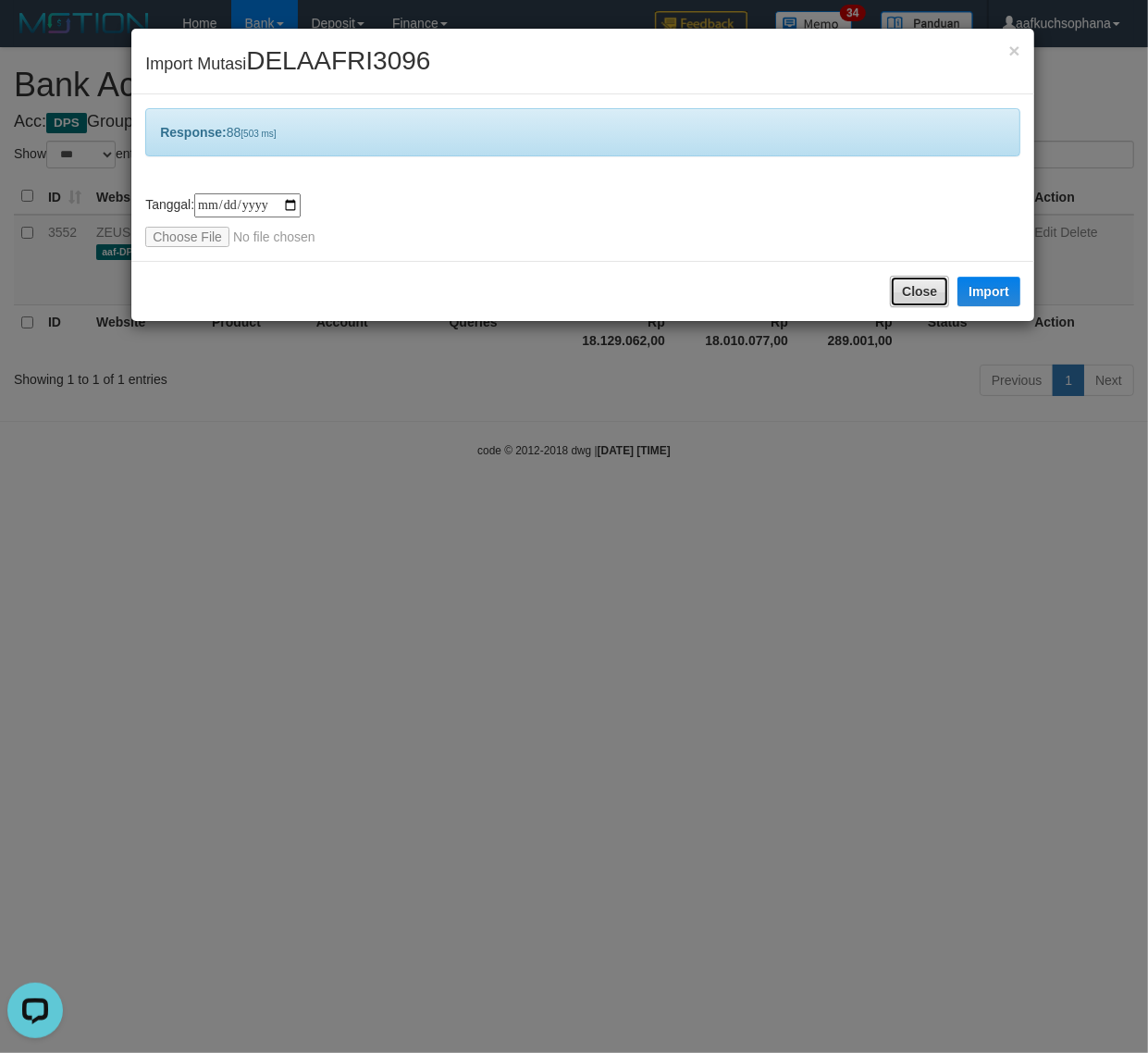 drag, startPoint x: 908, startPoint y: 288, endPoint x: 917, endPoint y: 302, distance: 16.643317 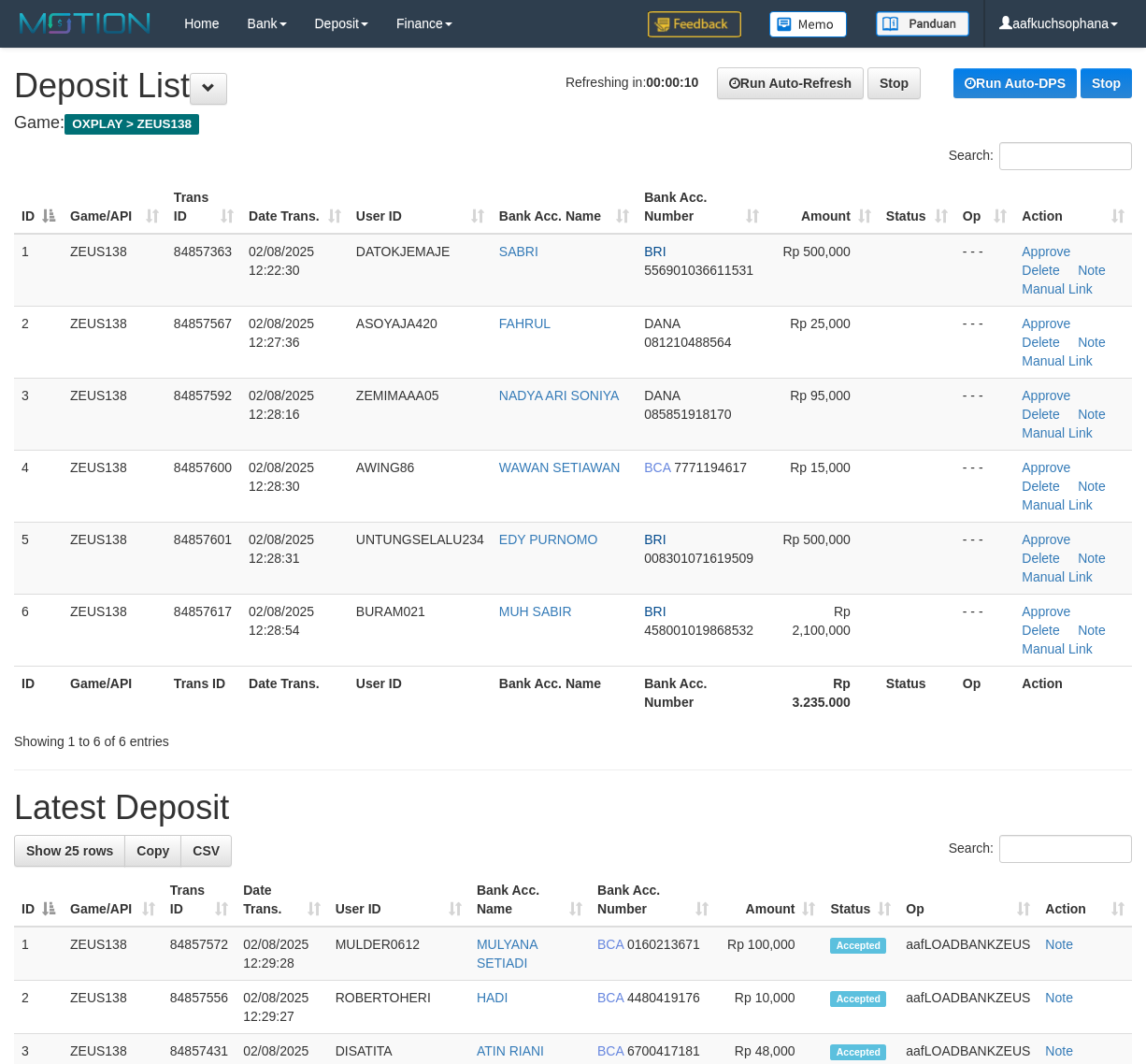 scroll, scrollTop: 0, scrollLeft: 0, axis: both 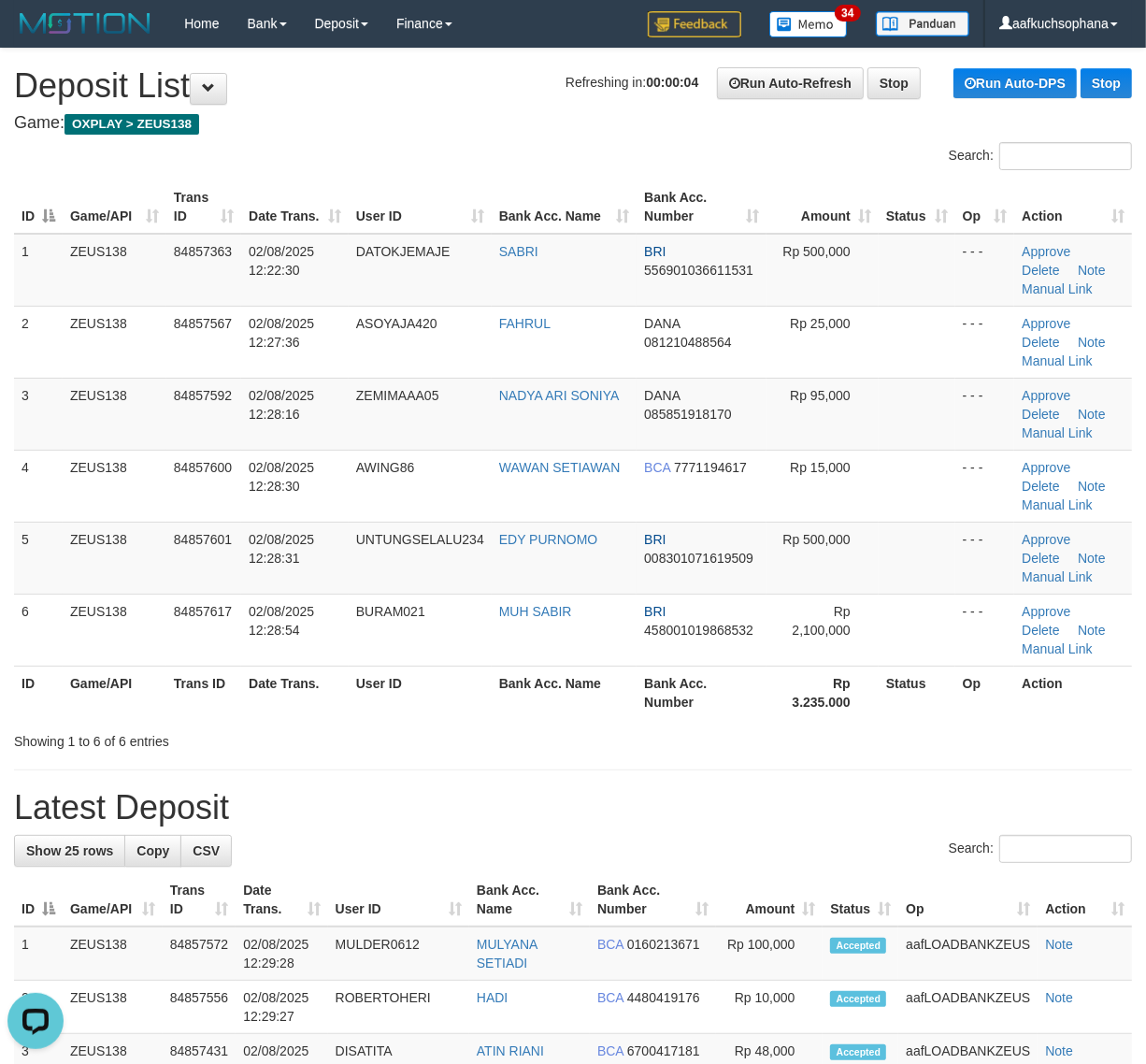 drag, startPoint x: 996, startPoint y: 777, endPoint x: 1159, endPoint y: 806, distance: 165.5597 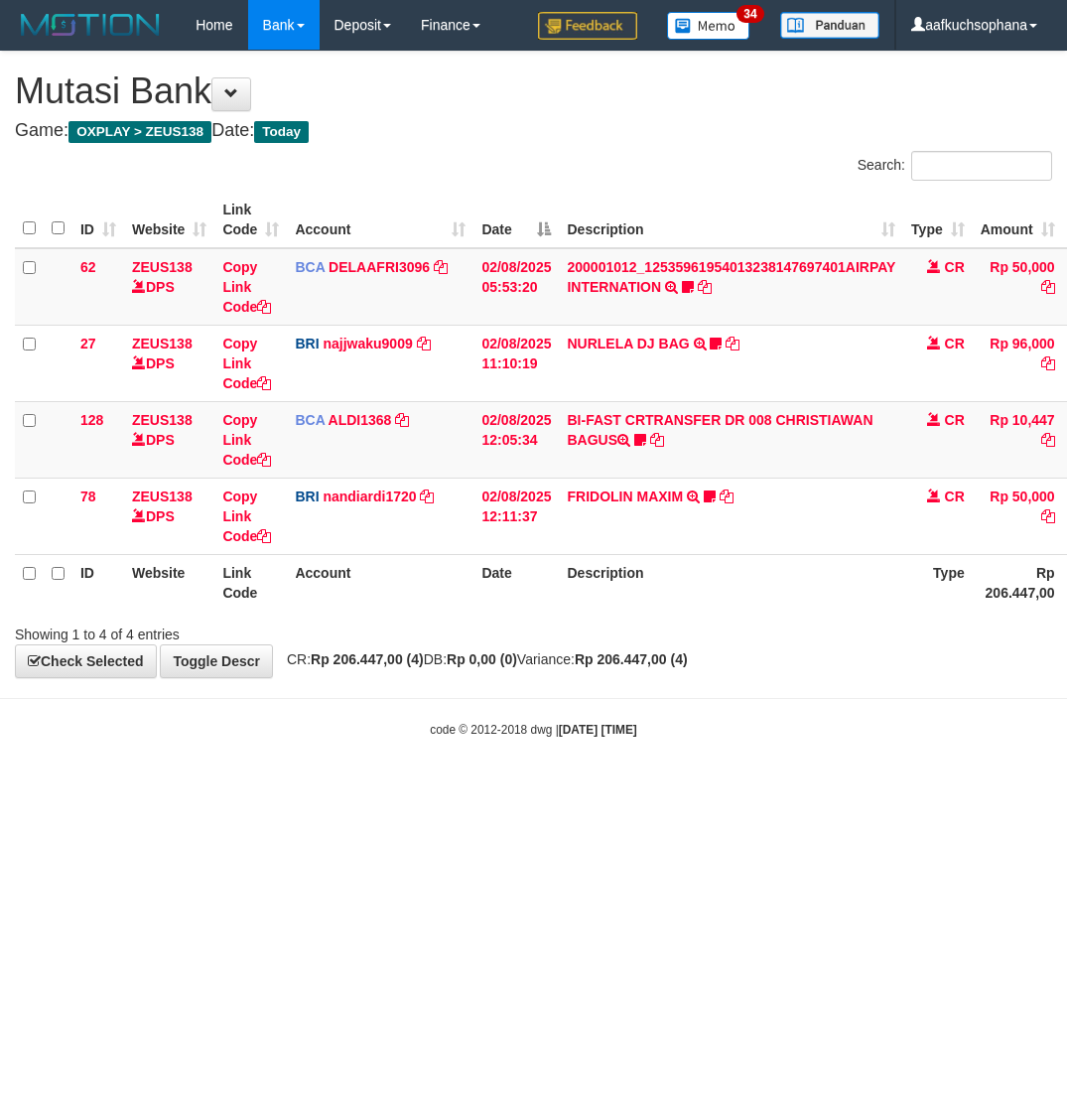 scroll, scrollTop: 0, scrollLeft: 0, axis: both 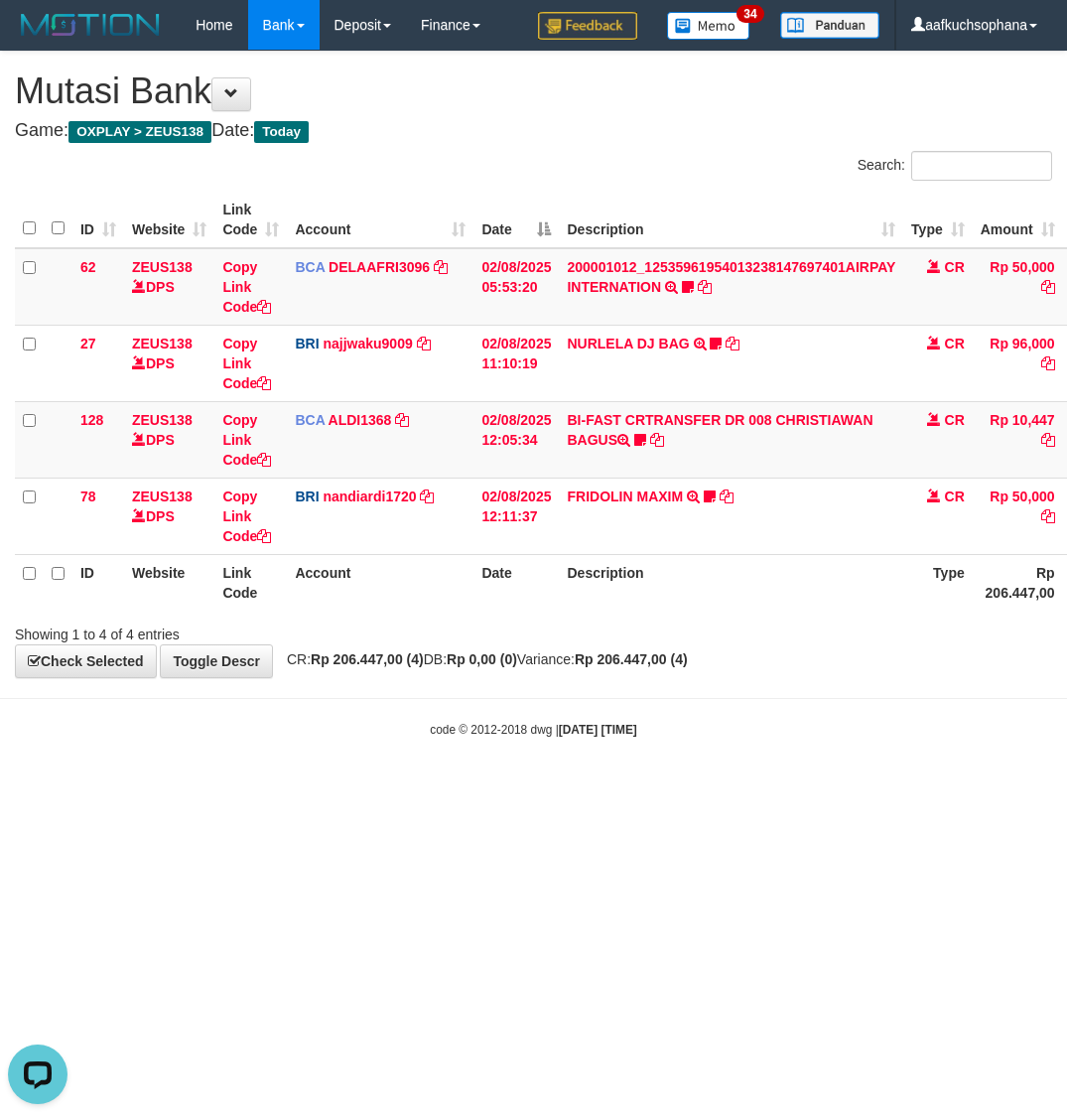drag, startPoint x: 640, startPoint y: 951, endPoint x: 630, endPoint y: 918, distance: 34.48188 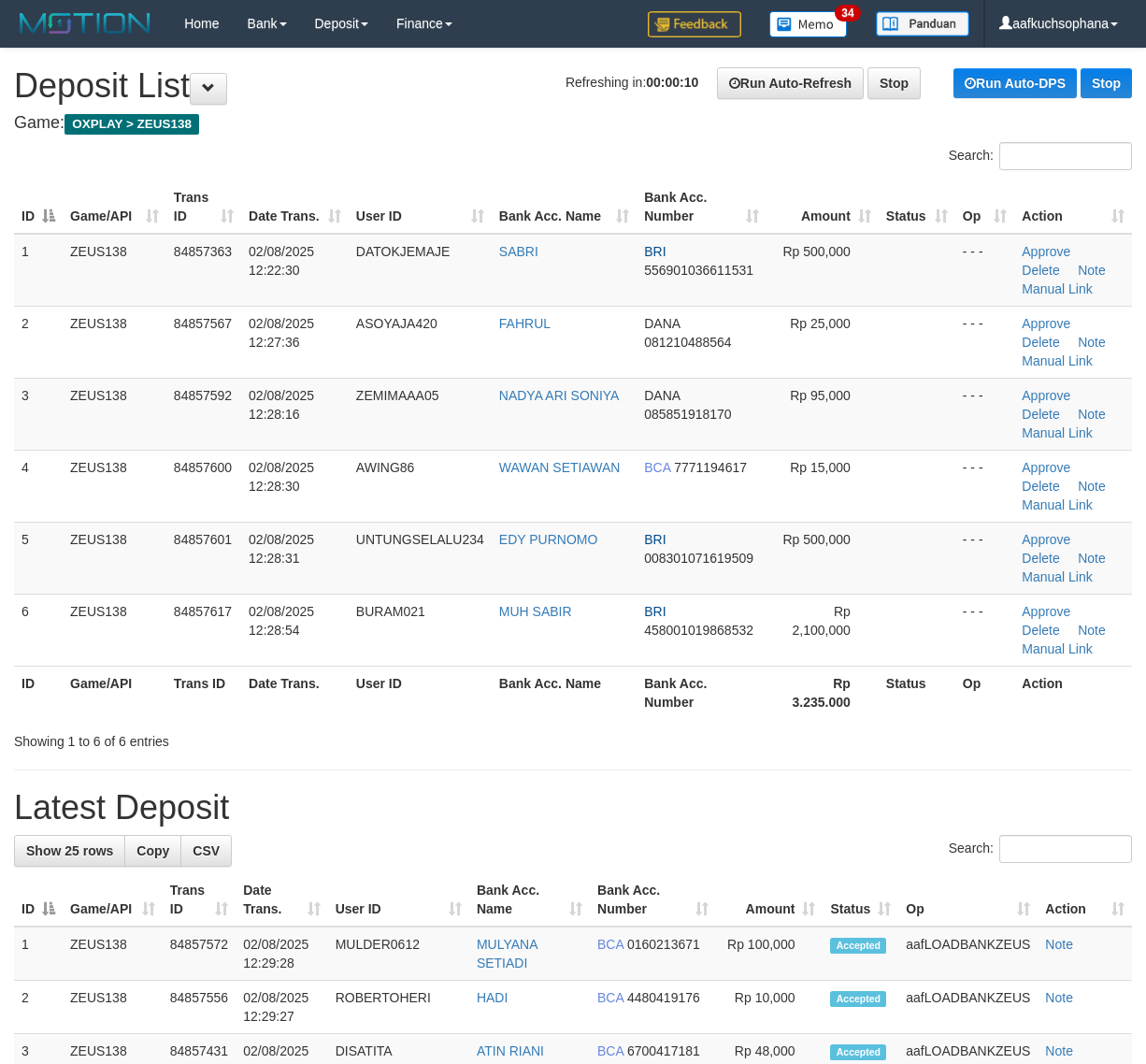 scroll, scrollTop: 0, scrollLeft: 0, axis: both 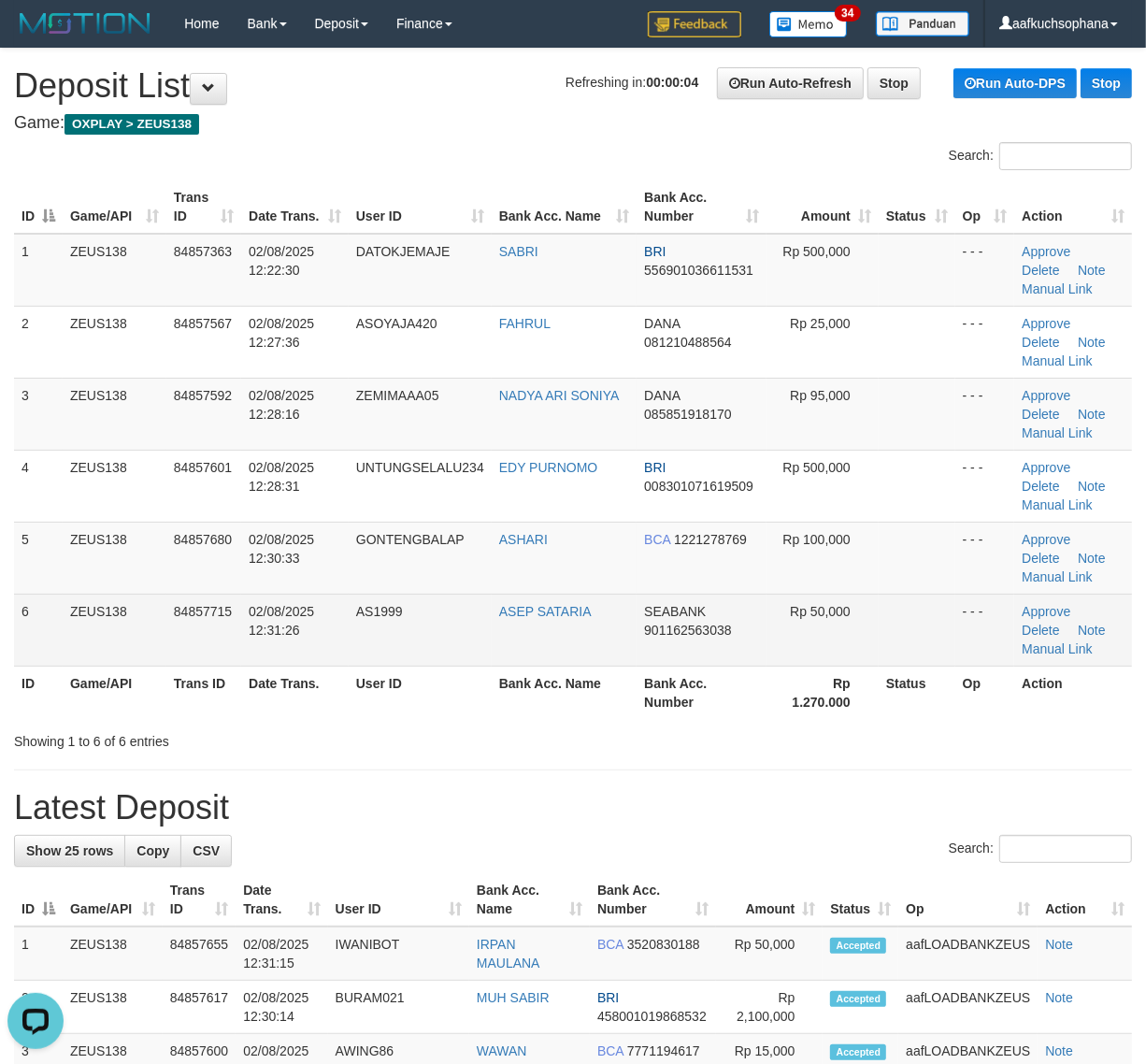 drag, startPoint x: 870, startPoint y: 596, endPoint x: 1075, endPoint y: 563, distance: 207.63911 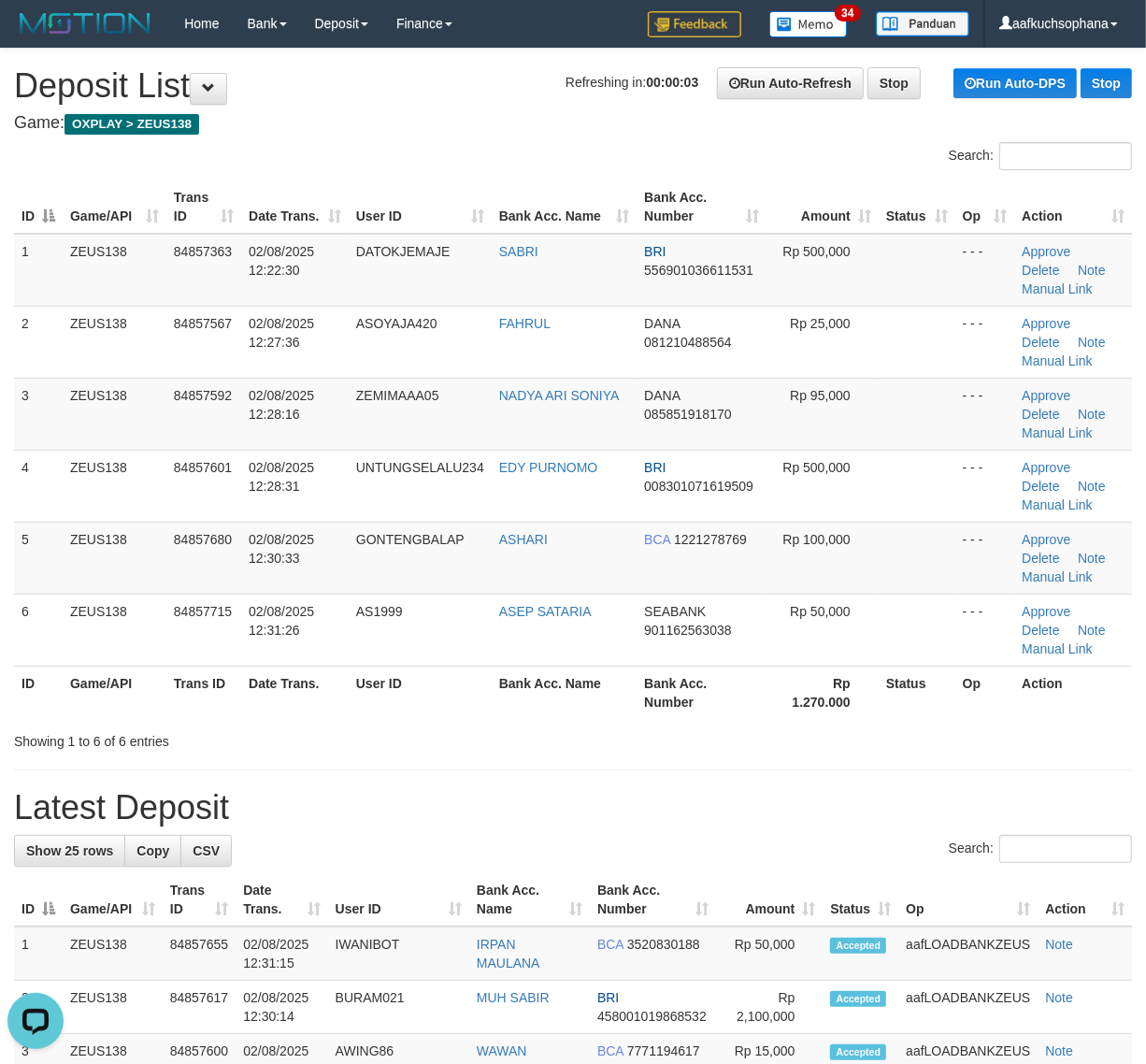 click on "**********" at bounding box center (573, 1226) 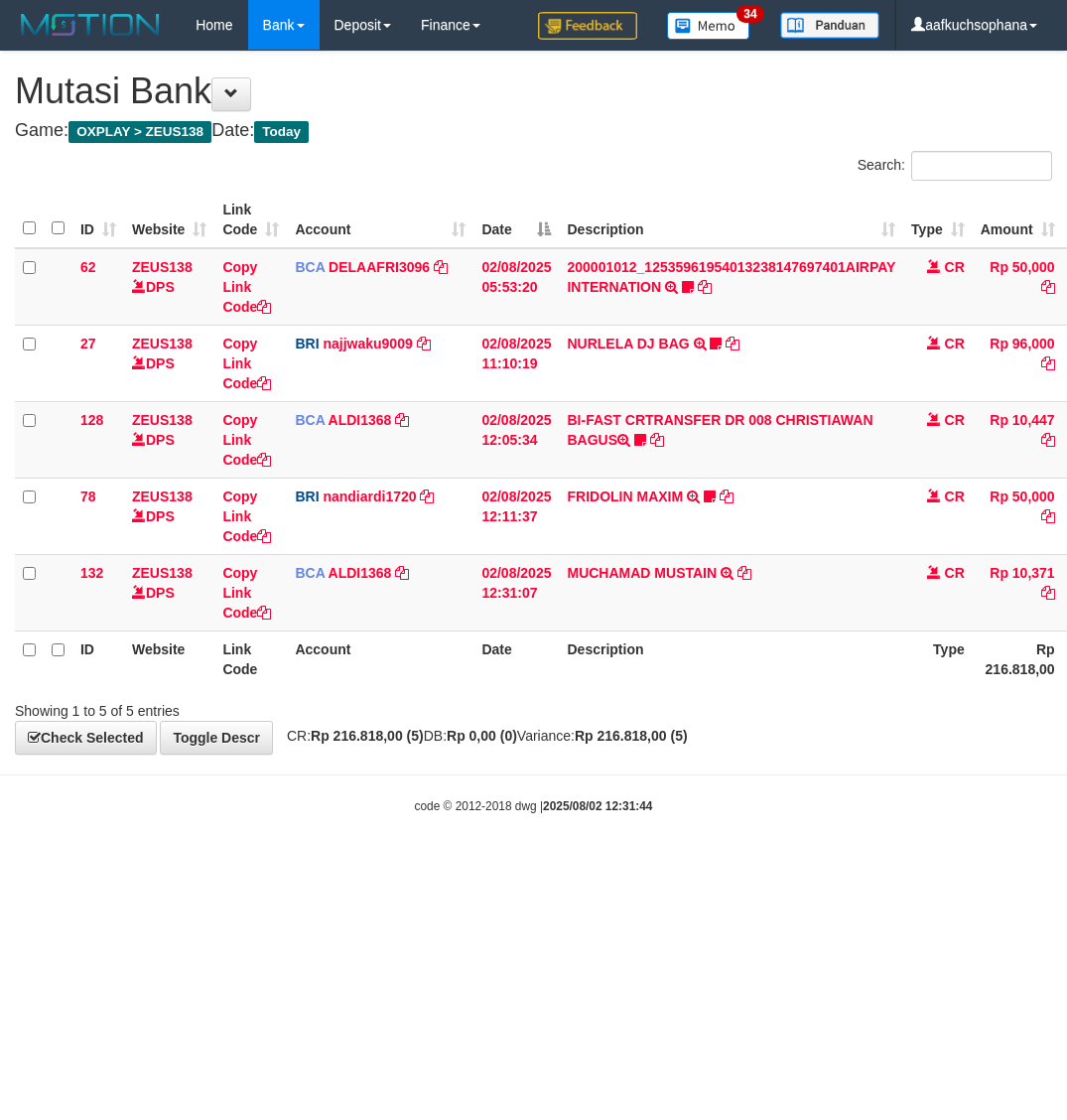 scroll, scrollTop: 0, scrollLeft: 0, axis: both 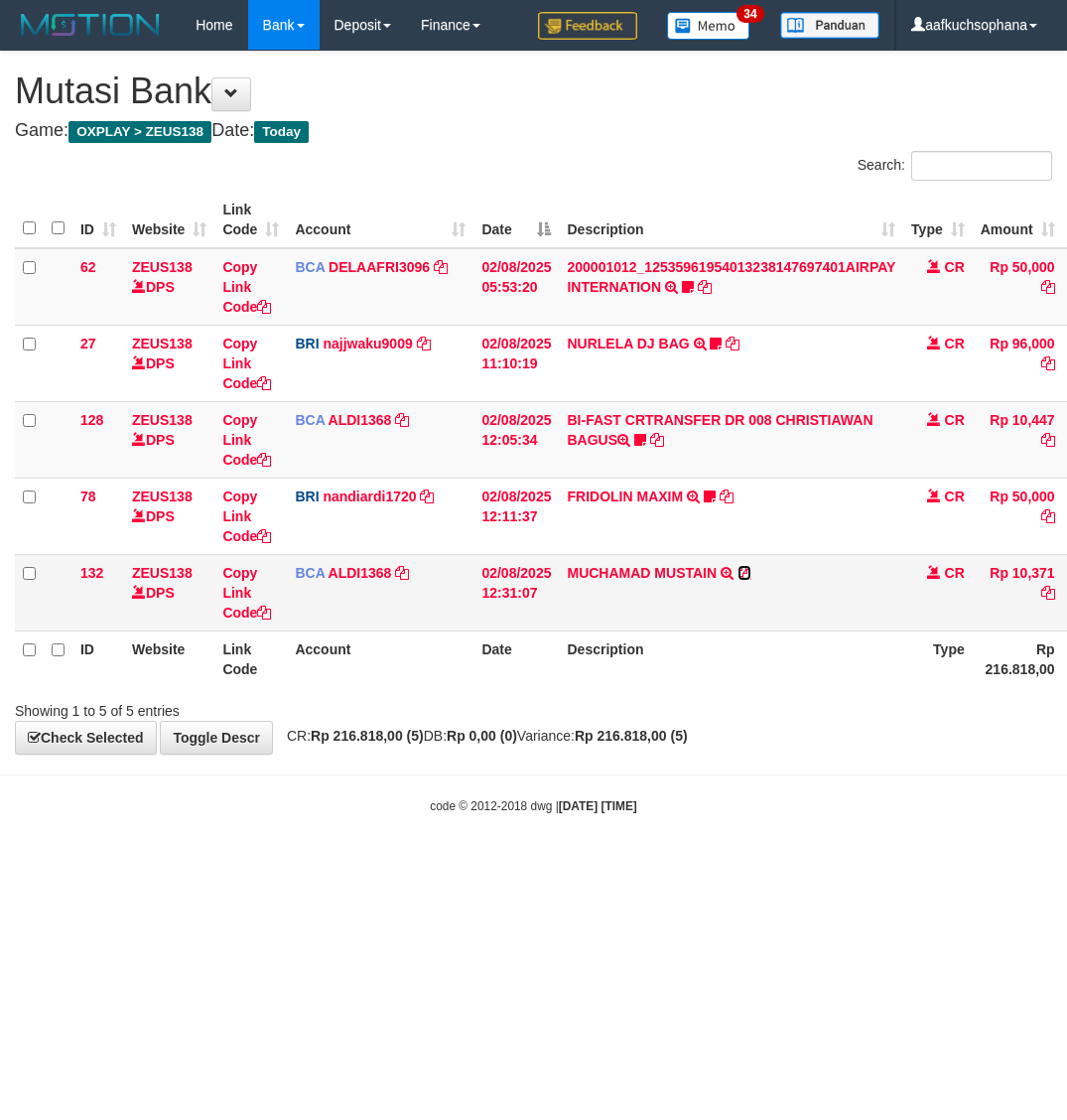 click at bounding box center [744, 573] 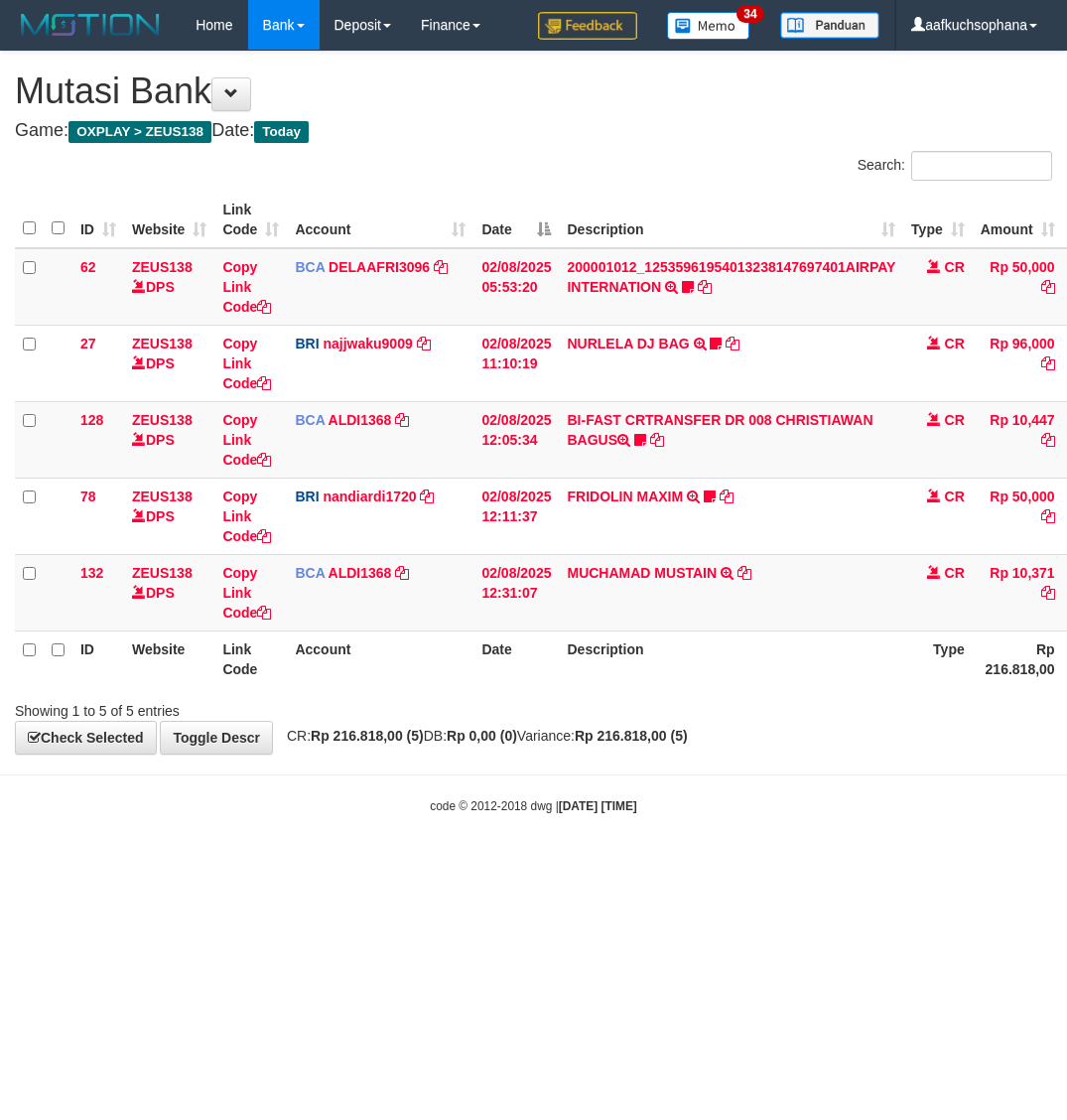 click on "Toggle navigation
Home
Bank
Account List
Load
By Website
Group
[OXPLAY]													ZEUS138
By Load Group (DPS)
Sync" at bounding box center (533, 432) 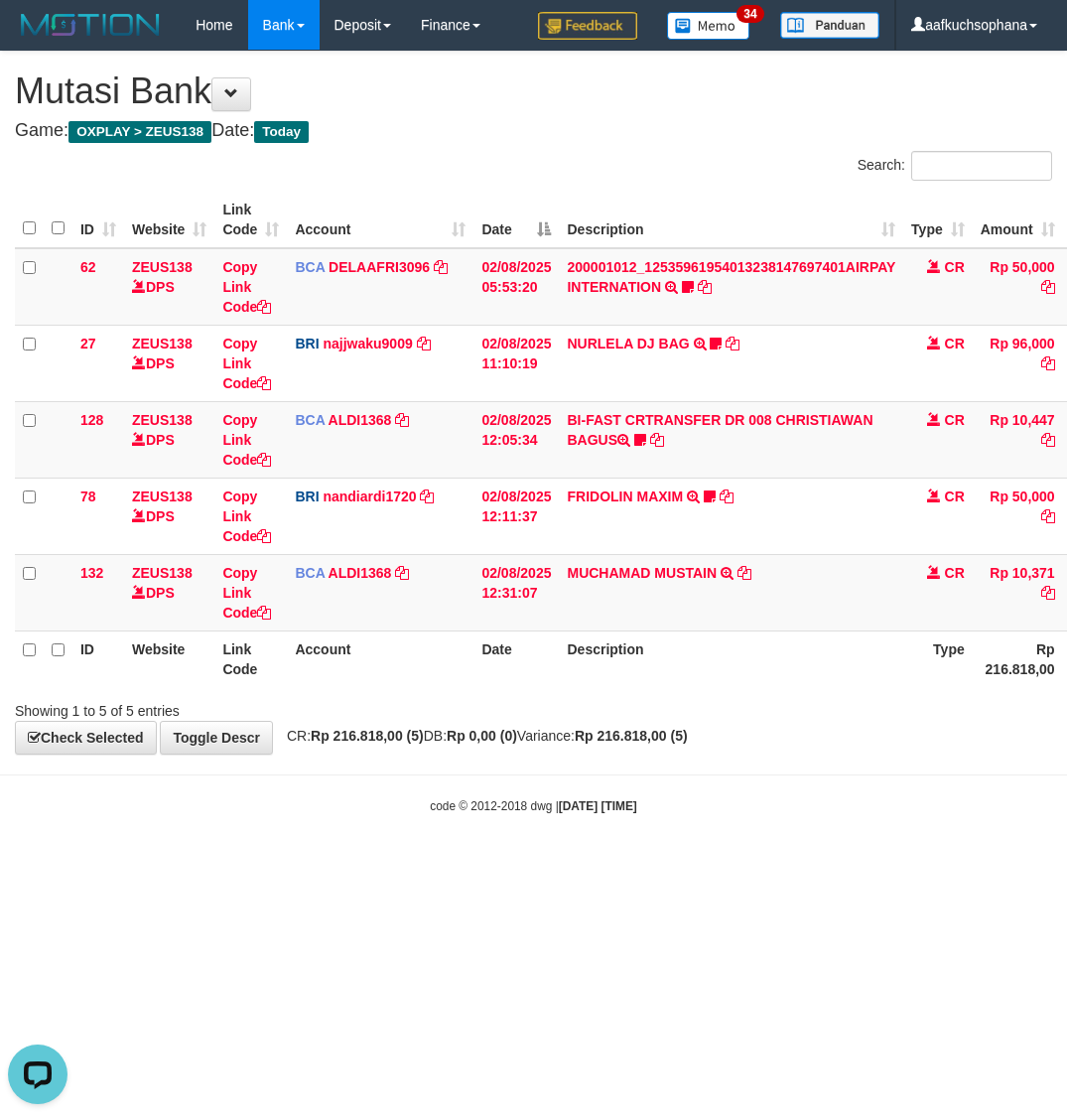 scroll, scrollTop: 0, scrollLeft: 0, axis: both 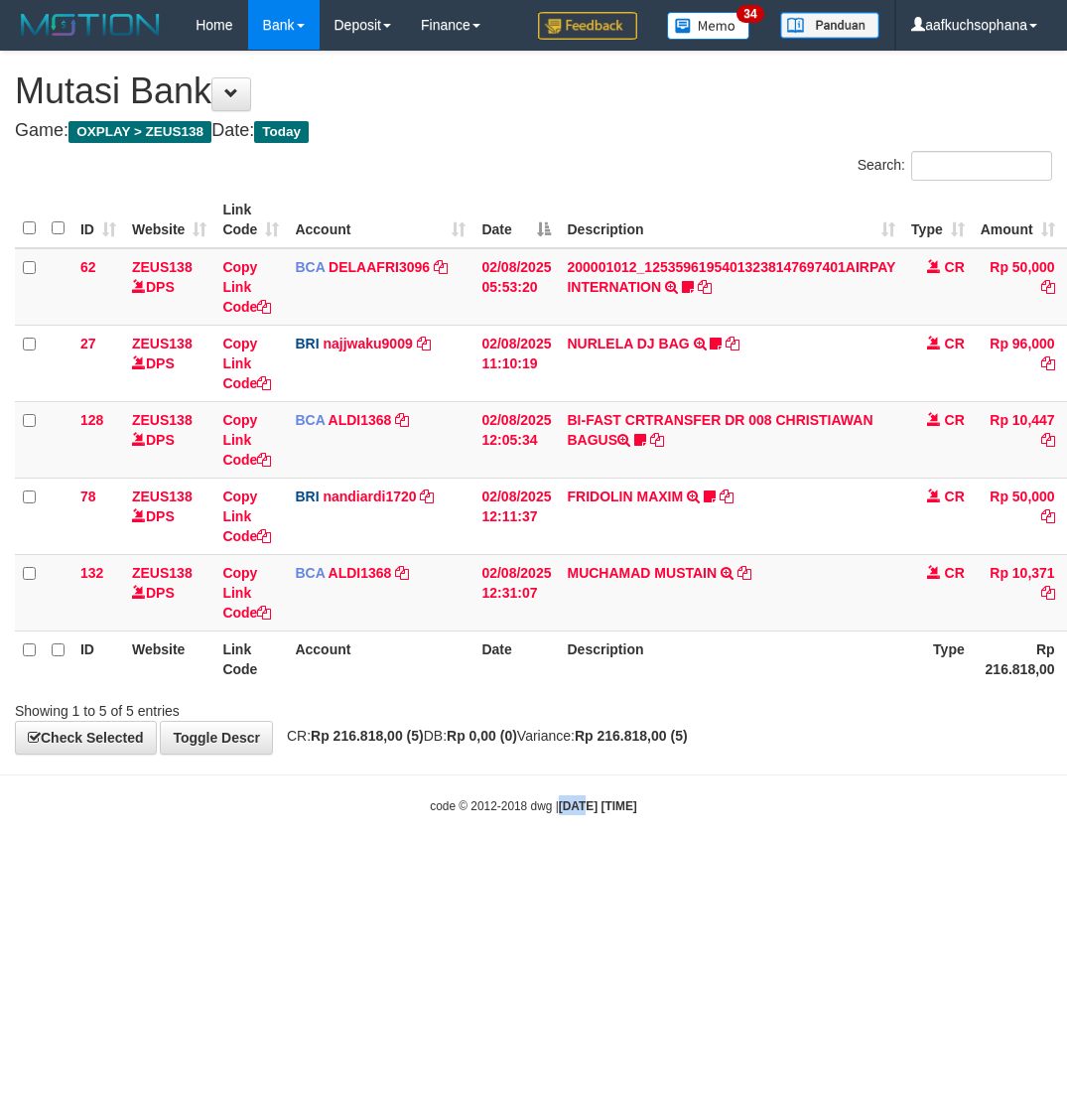 click on "Toggle navigation
Home
Bank
Account List
Load
By Website
Group
[OXPLAY]													ZEUS138
By Load Group (DPS)" at bounding box center [533, 432] 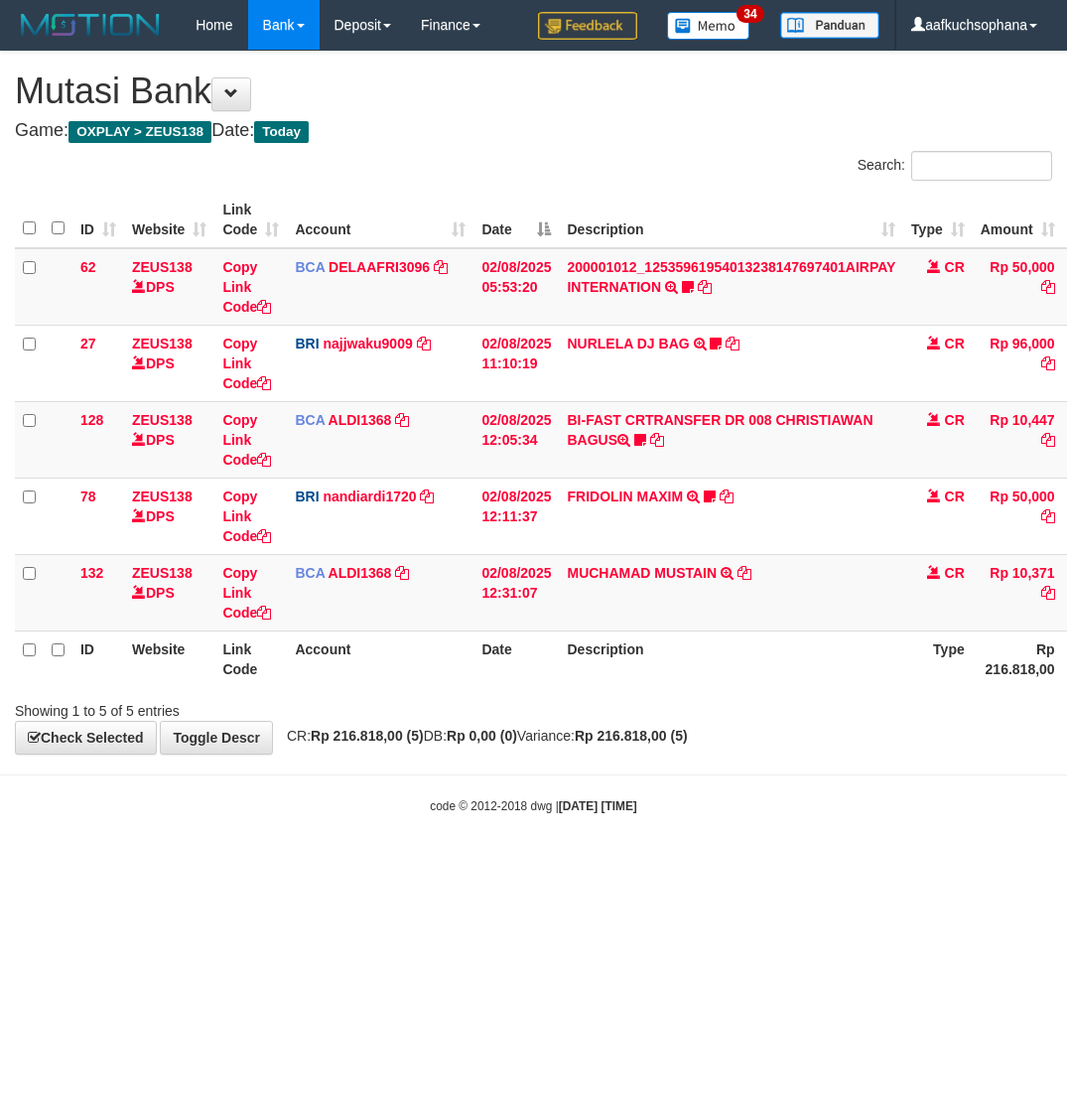 scroll, scrollTop: 0, scrollLeft: 0, axis: both 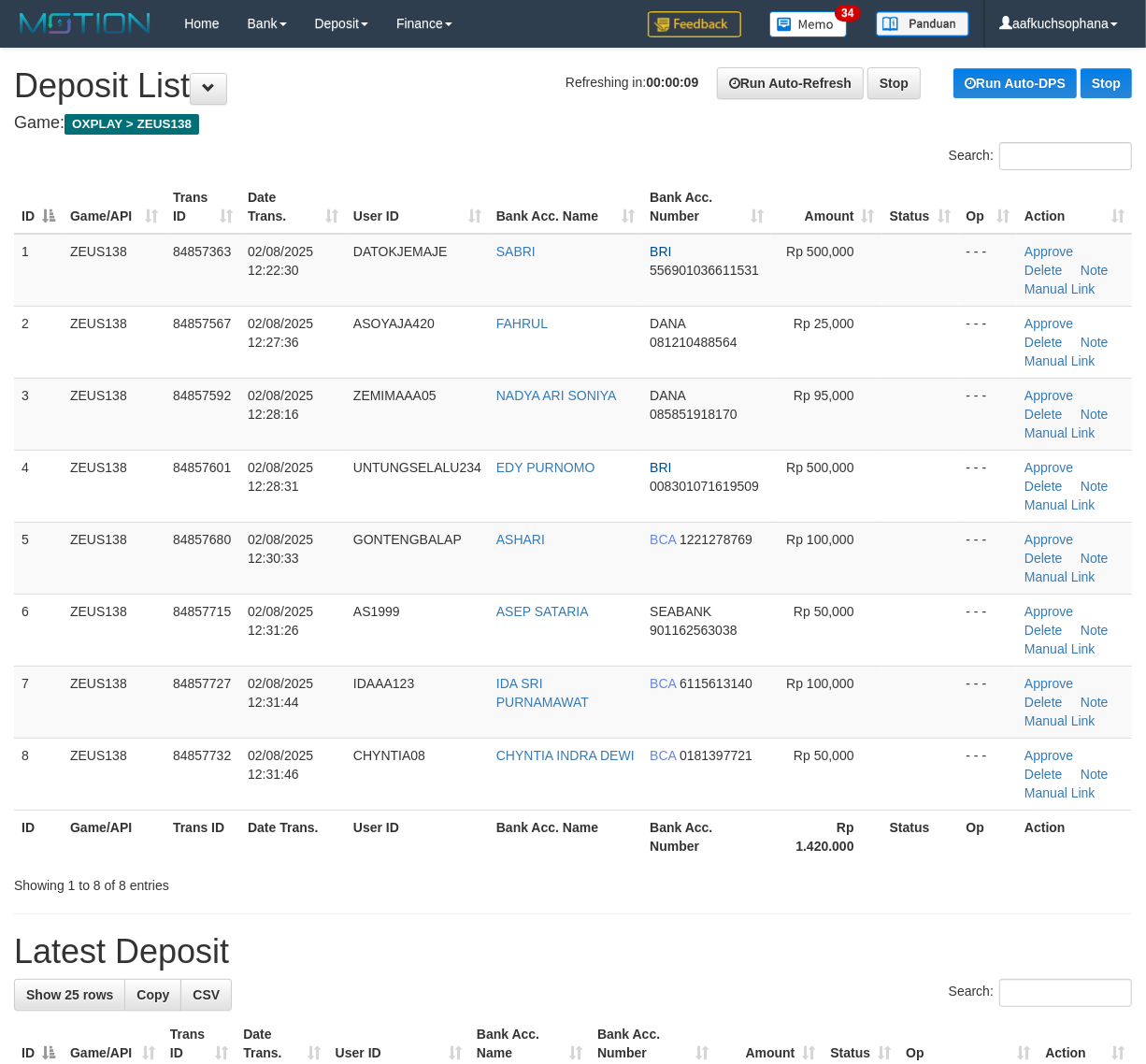 drag, startPoint x: 994, startPoint y: 821, endPoint x: 1022, endPoint y: 819, distance: 28.071338 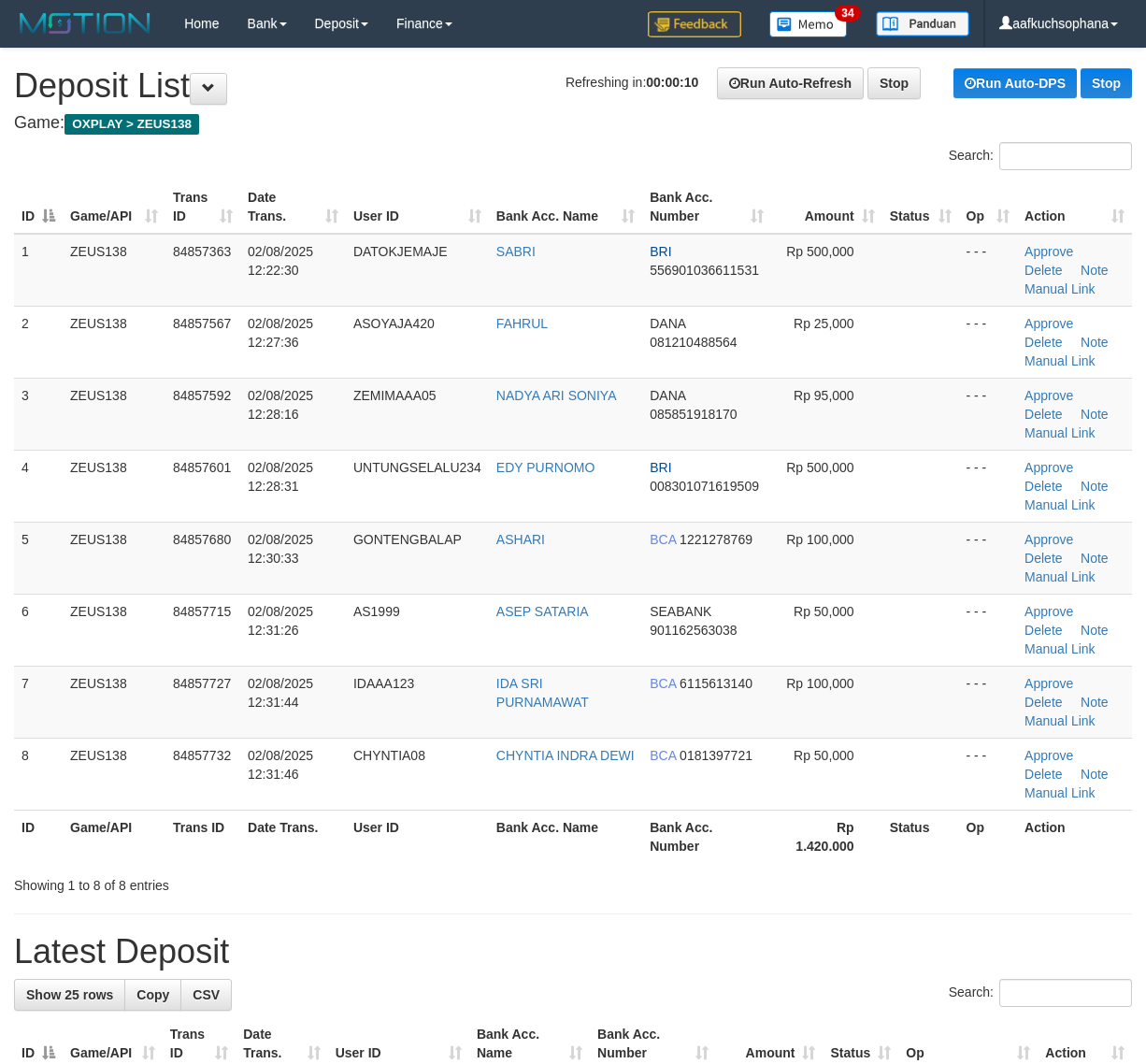 scroll, scrollTop: 0, scrollLeft: 0, axis: both 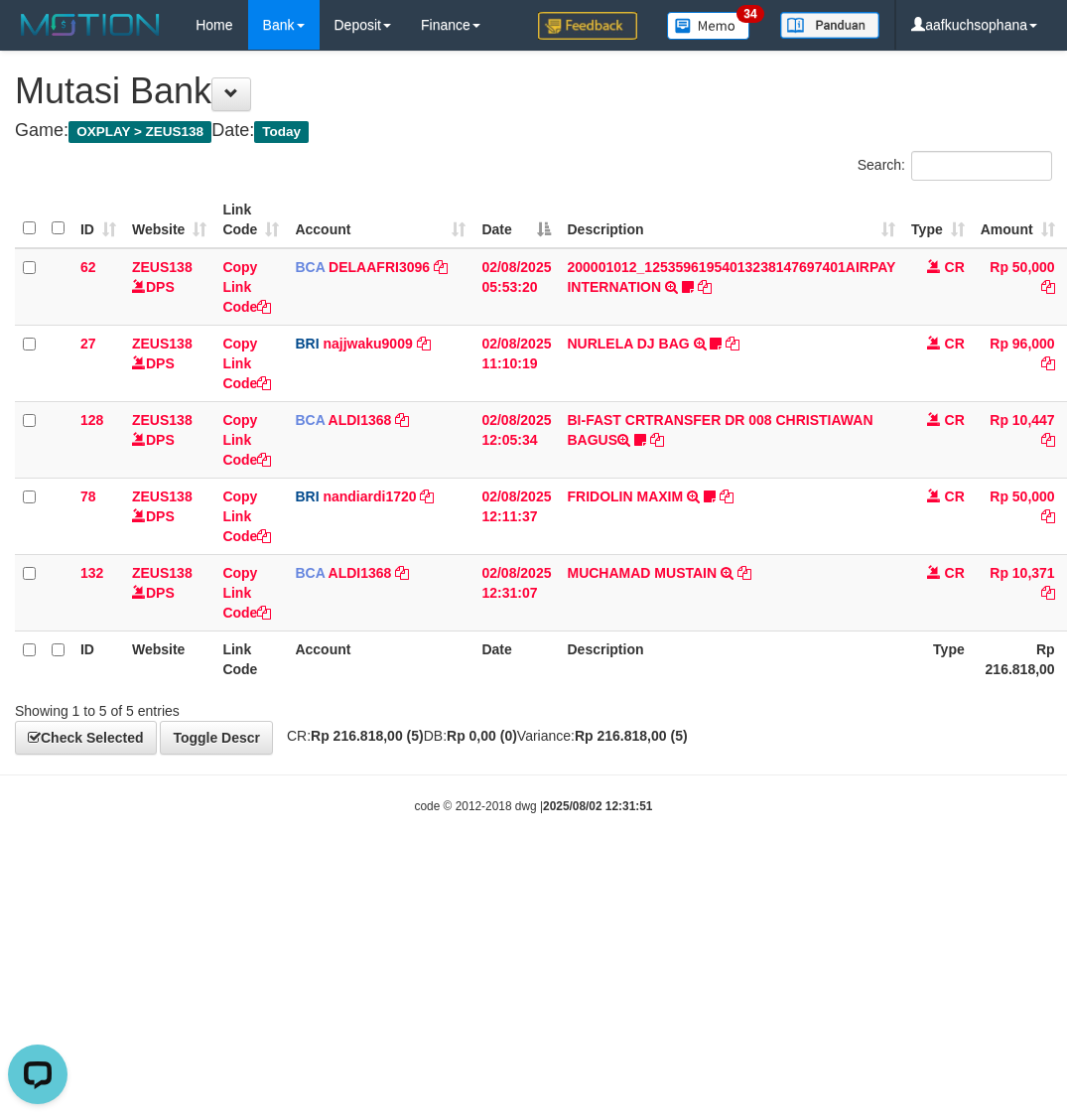 drag, startPoint x: 845, startPoint y: 807, endPoint x: 795, endPoint y: 809, distance: 50.039984 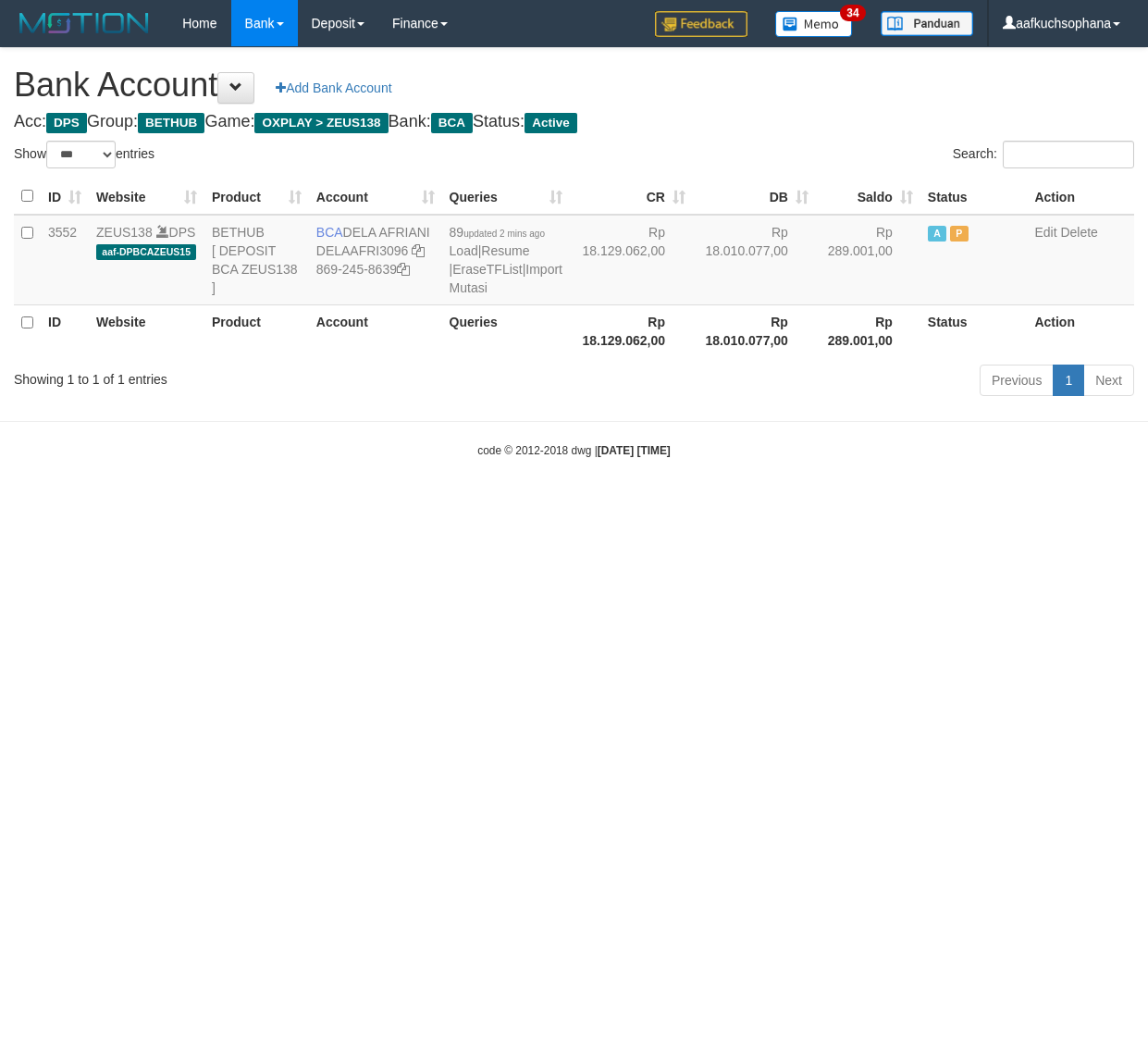 select on "***" 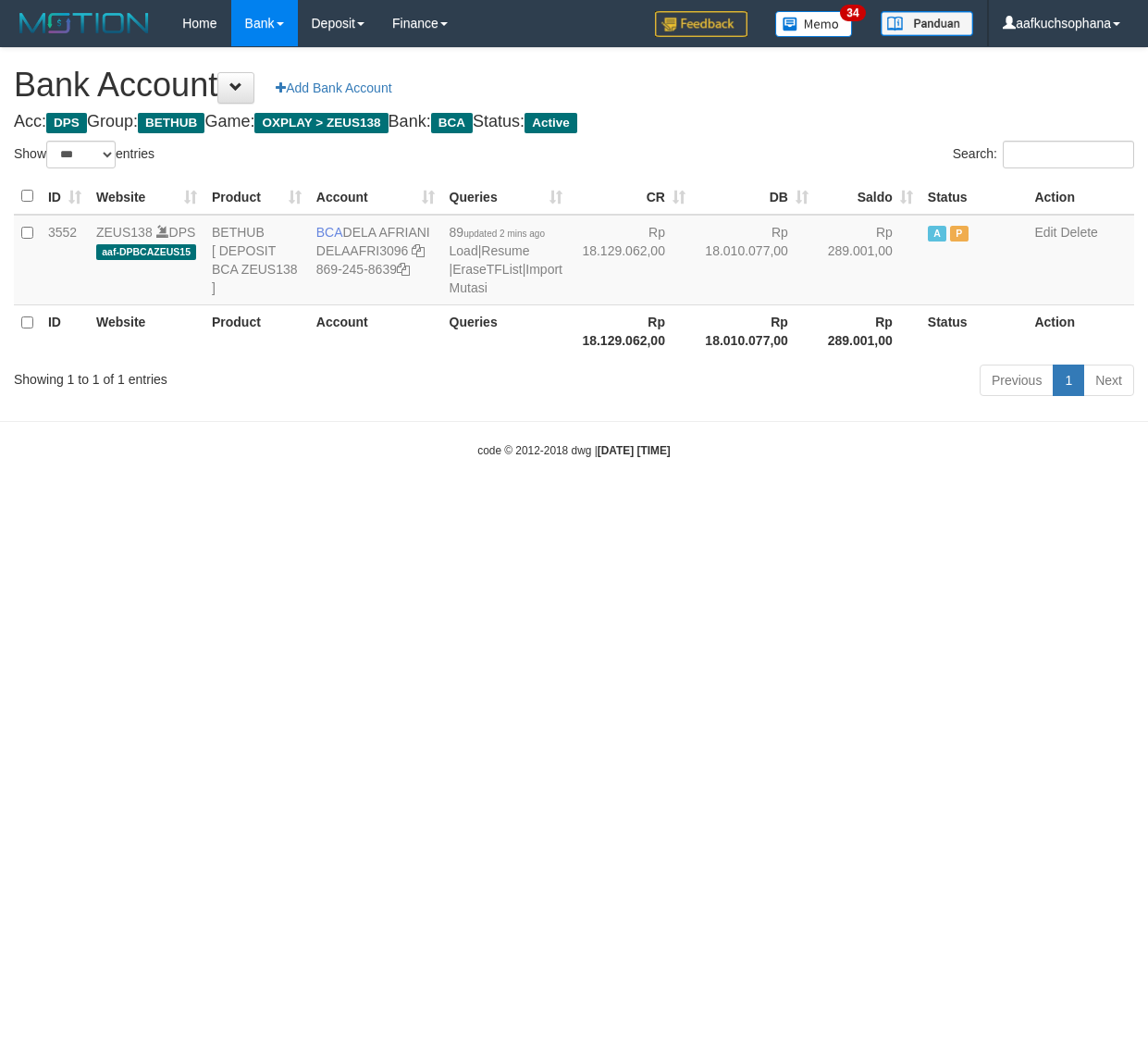 scroll, scrollTop: 0, scrollLeft: 0, axis: both 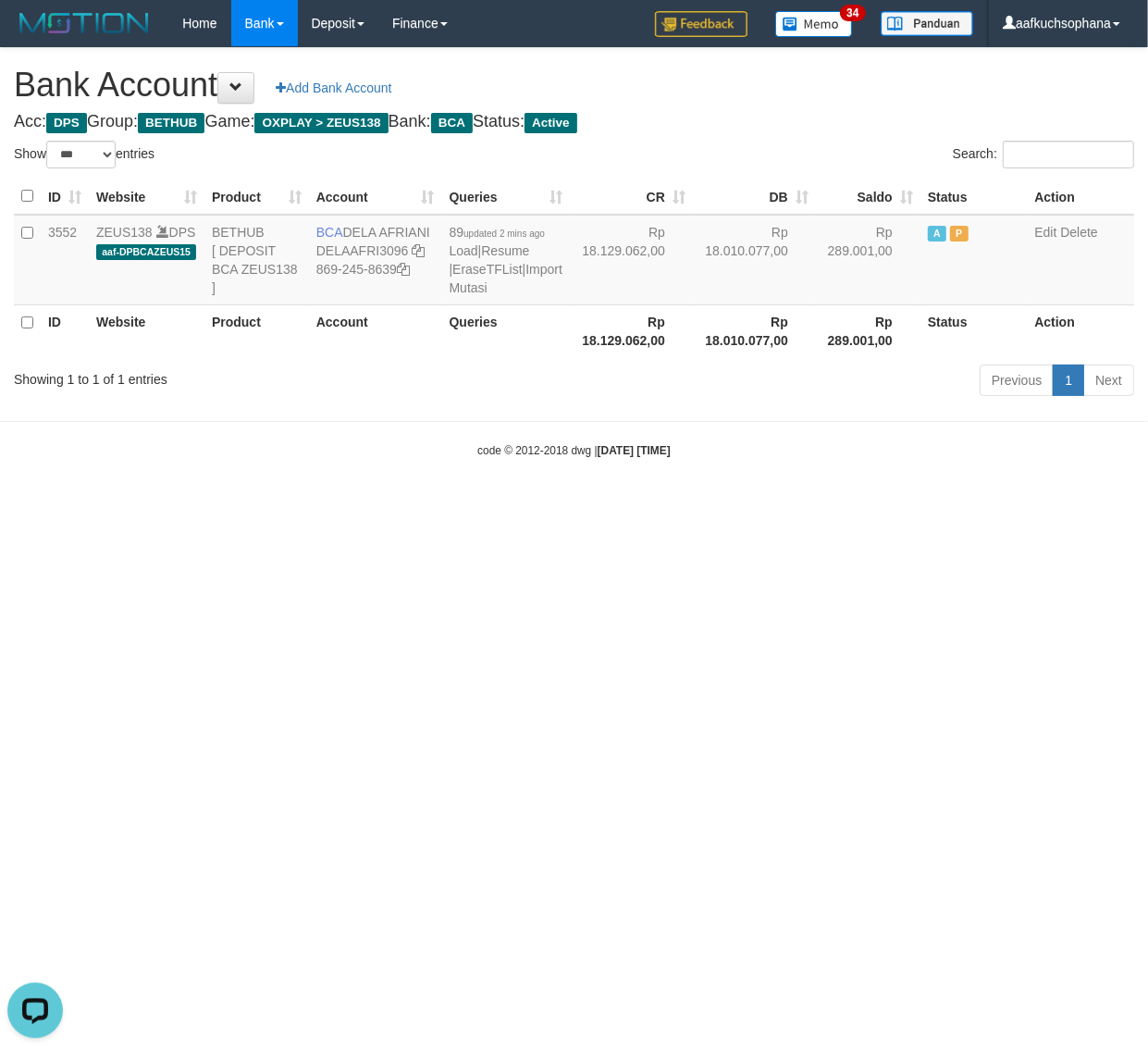 click on "Toggle navigation
Home
Bank
Account List
Load
By Website
Group
[OXPLAY]													ZEUS138
By Load Group (DPS)
Sync" at bounding box center [574, 253] 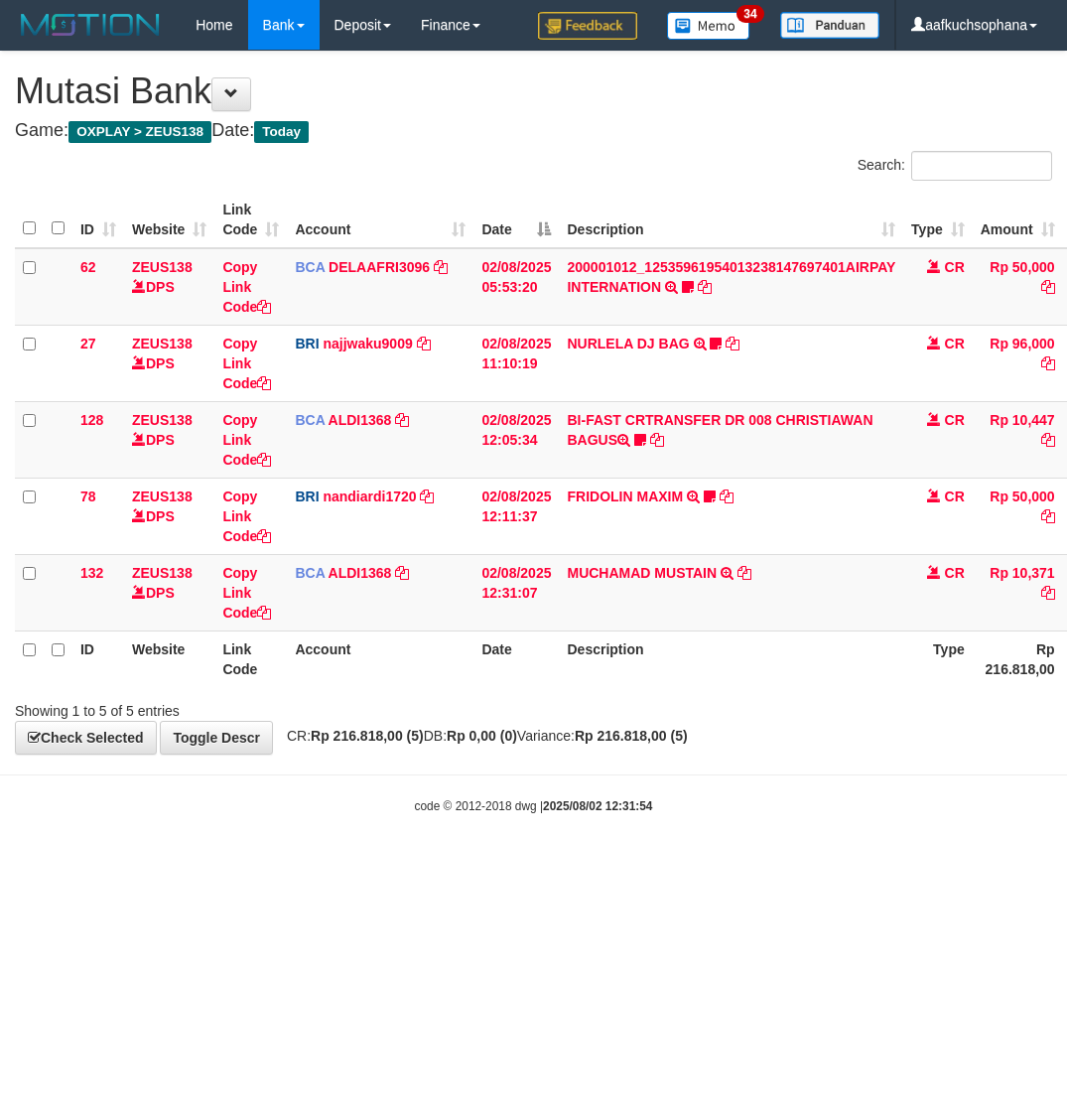 scroll, scrollTop: 0, scrollLeft: 0, axis: both 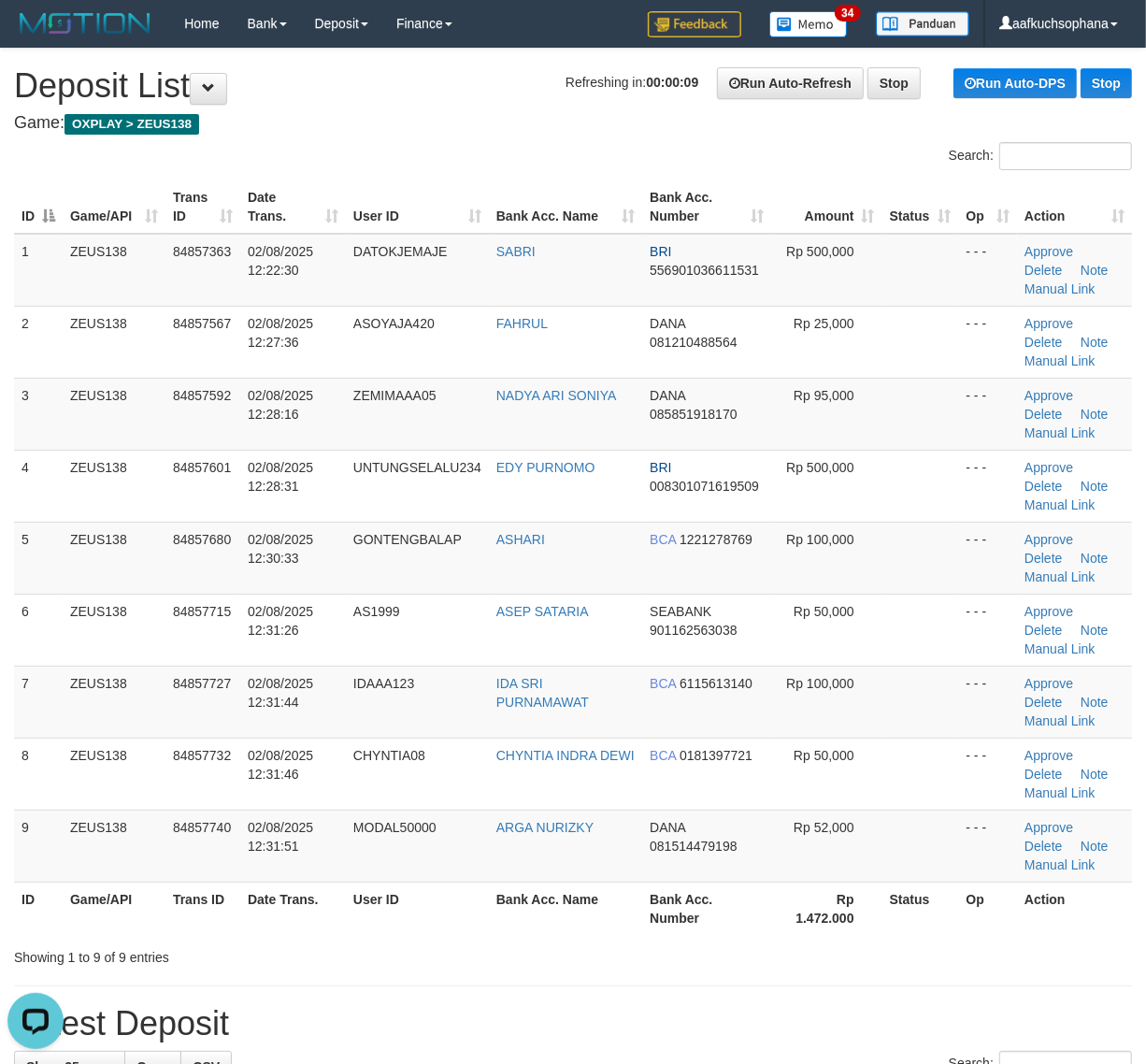 click on "Latest Deposit" at bounding box center (573, 1024) 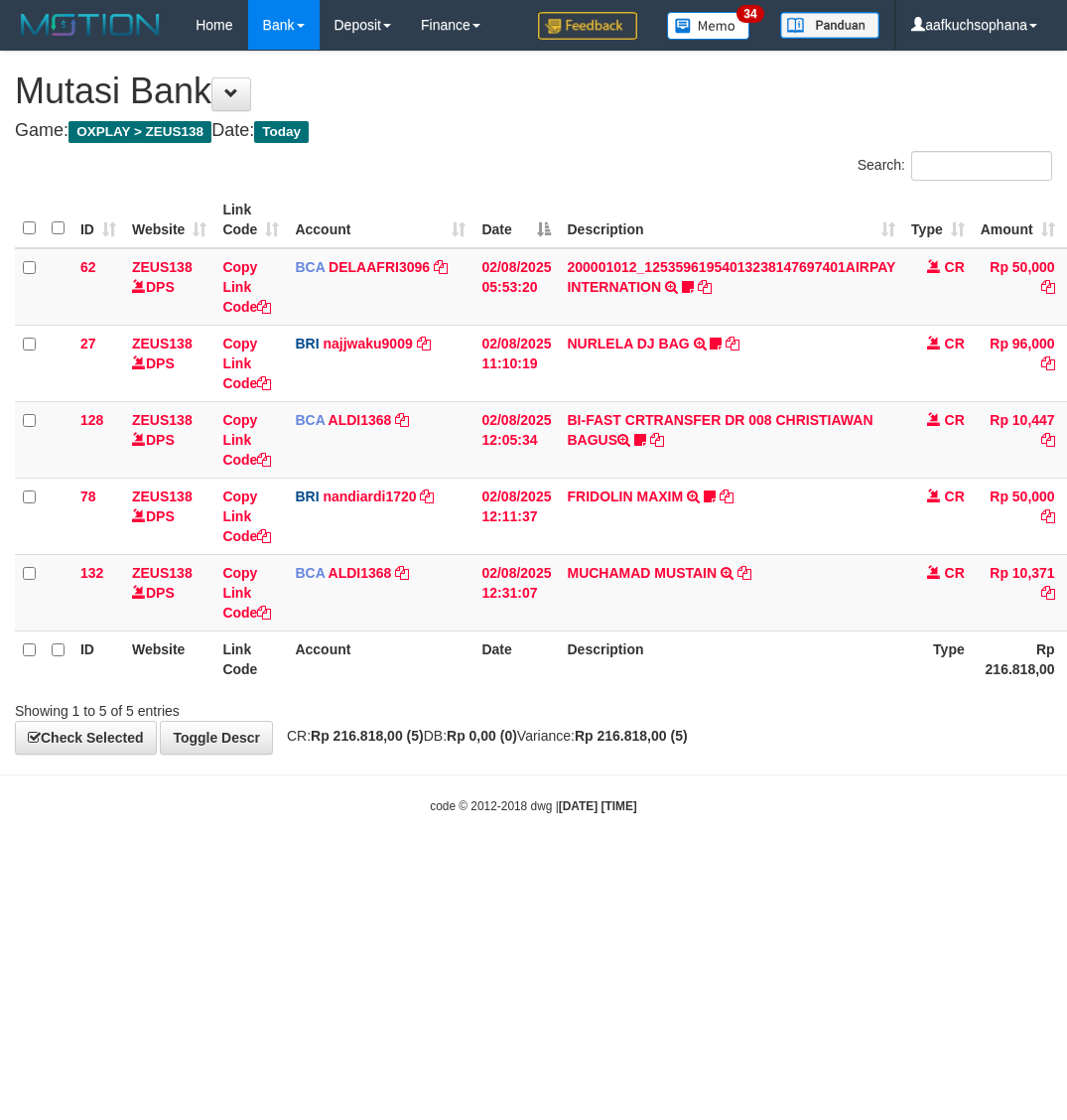 scroll, scrollTop: 0, scrollLeft: 0, axis: both 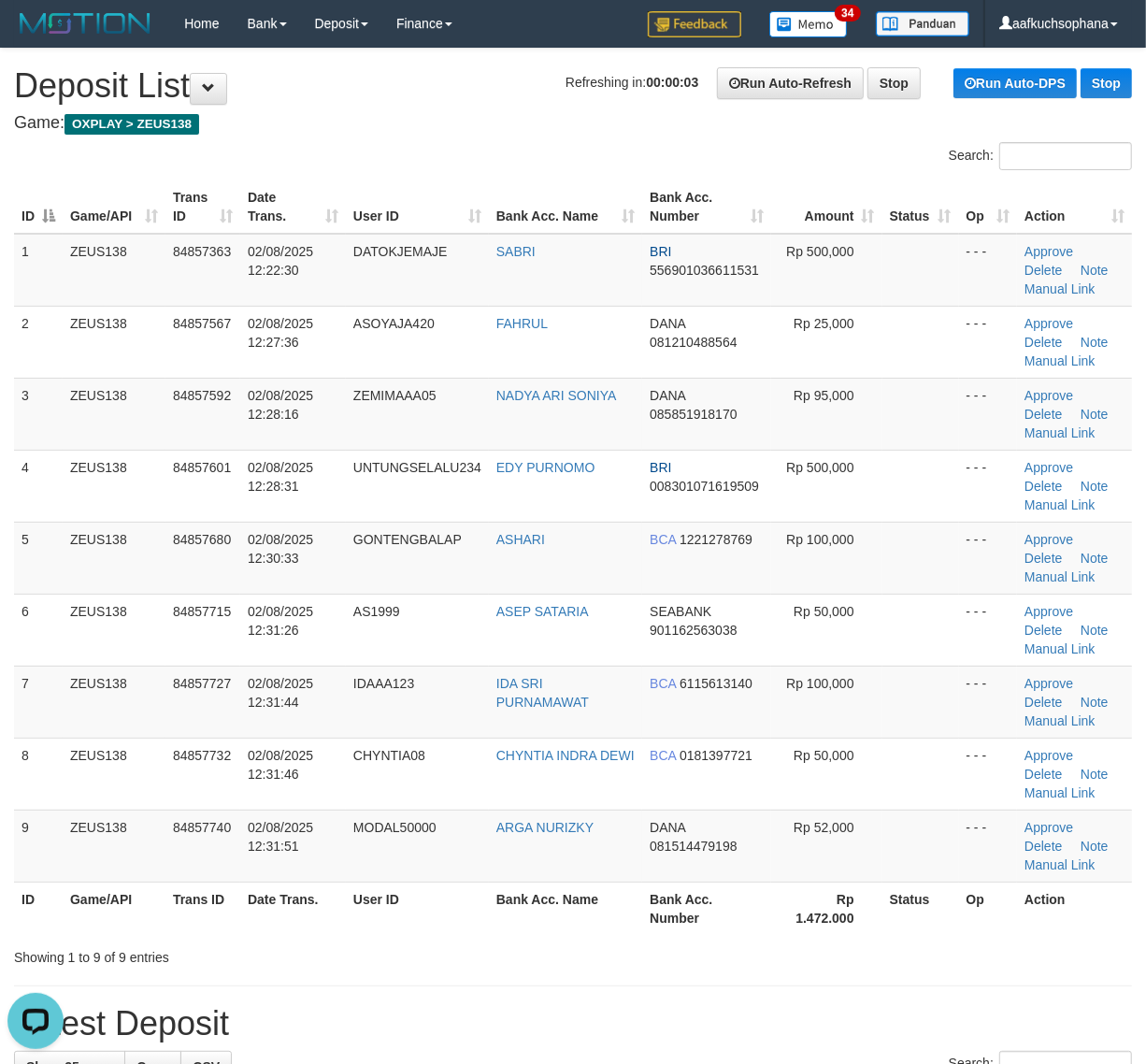 click on "**********" at bounding box center (573, 1333) 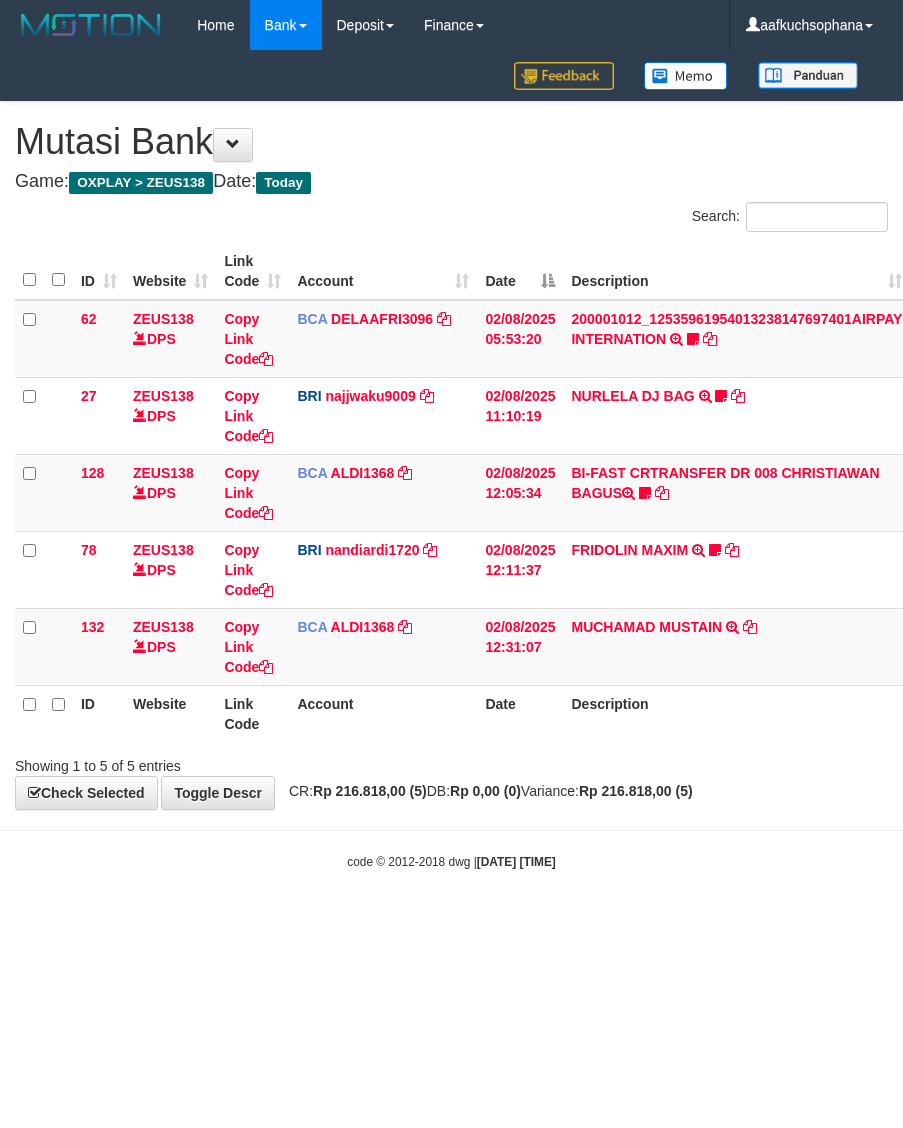scroll, scrollTop: 0, scrollLeft: 0, axis: both 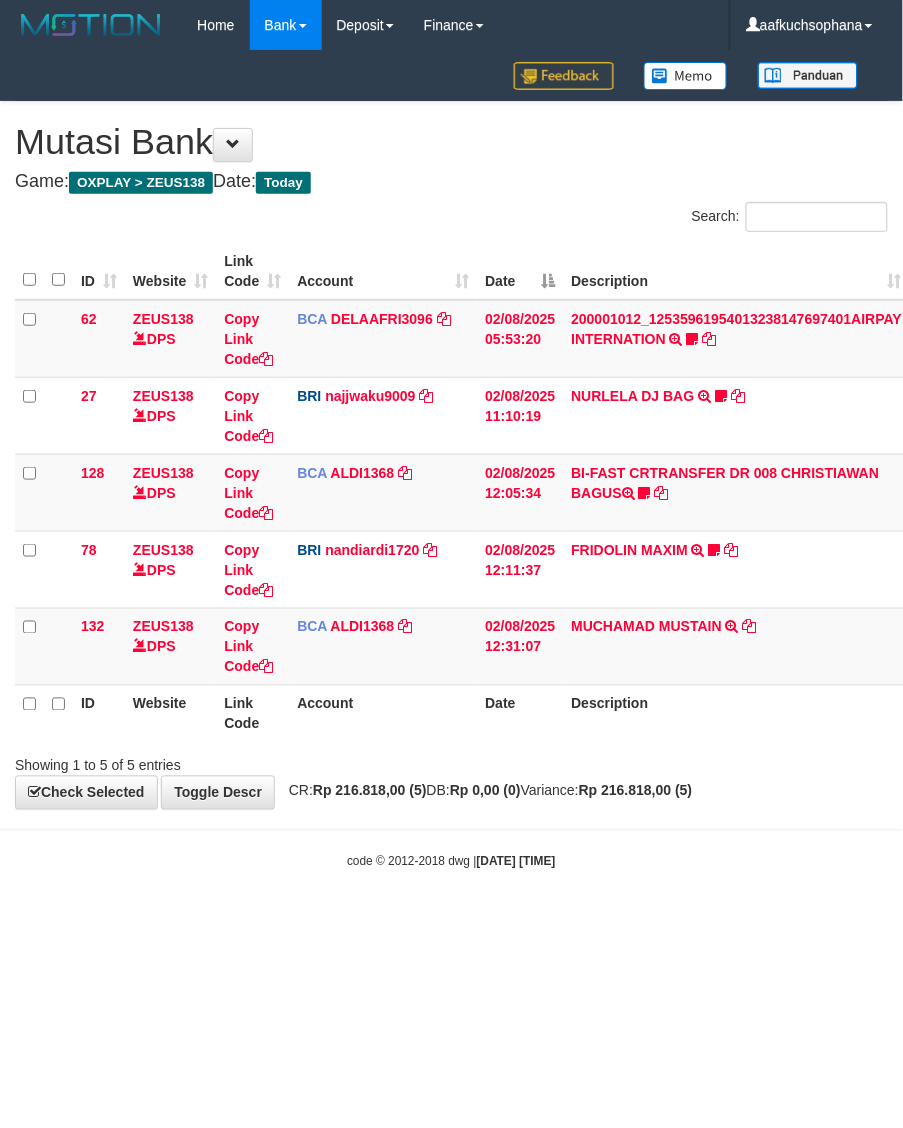 click on "Toggle navigation
Home
Bank
Account List
Load
By Website
Group
[OXPLAY]													ZEUS138
By Load Group (DPS)
Sync" at bounding box center [451, 460] 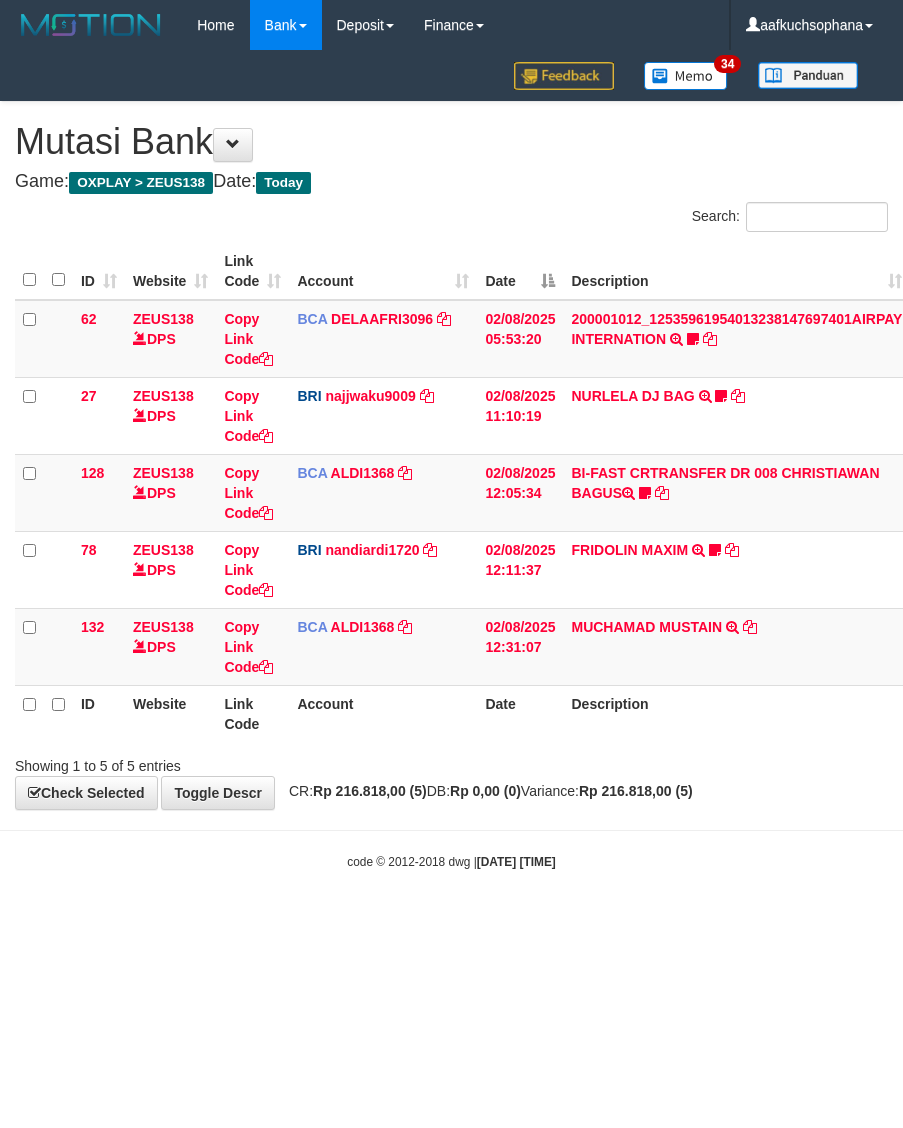 scroll, scrollTop: 0, scrollLeft: 0, axis: both 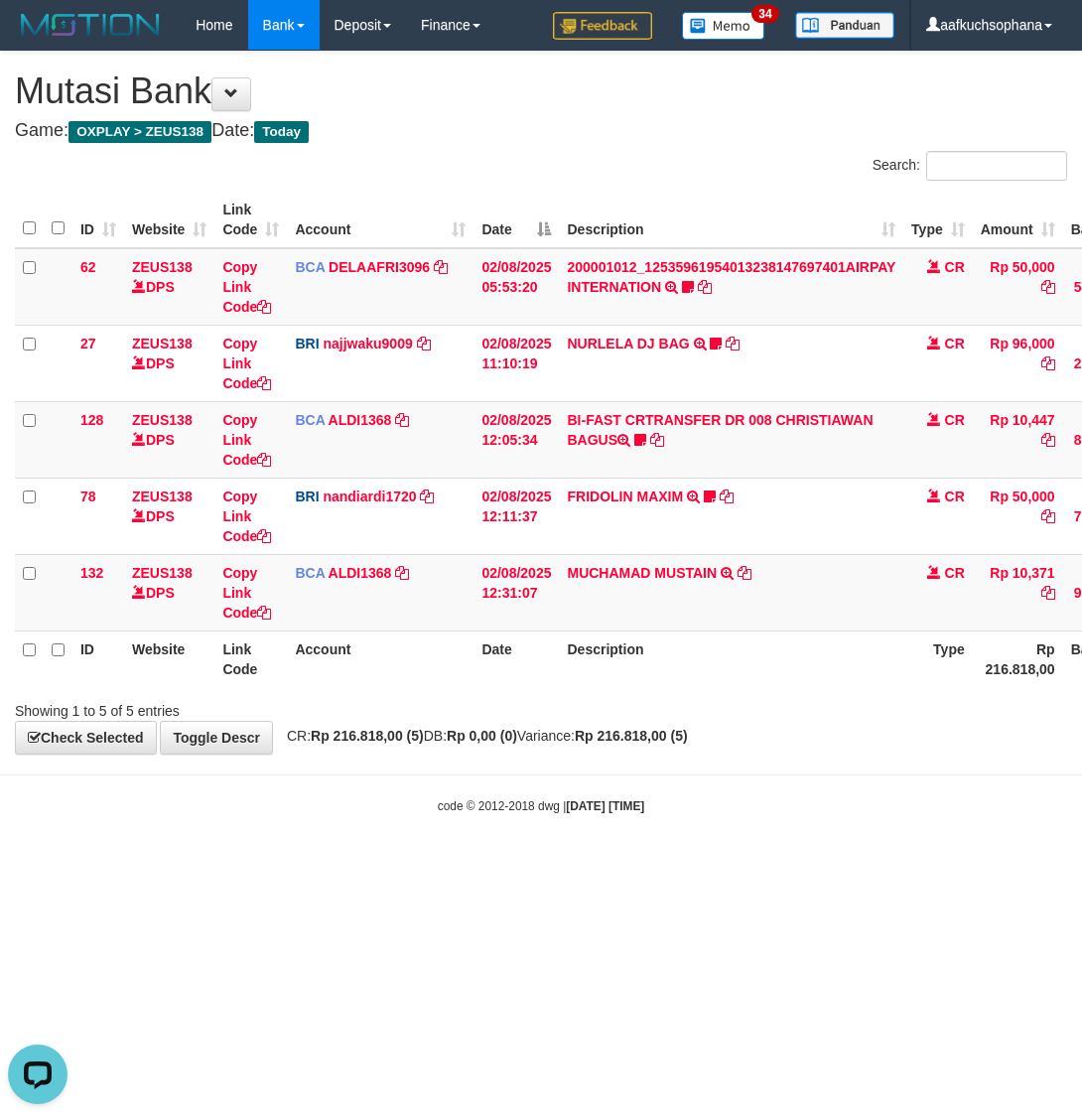 drag, startPoint x: 675, startPoint y: 1013, endPoint x: 658, endPoint y: 986, distance: 31.906112 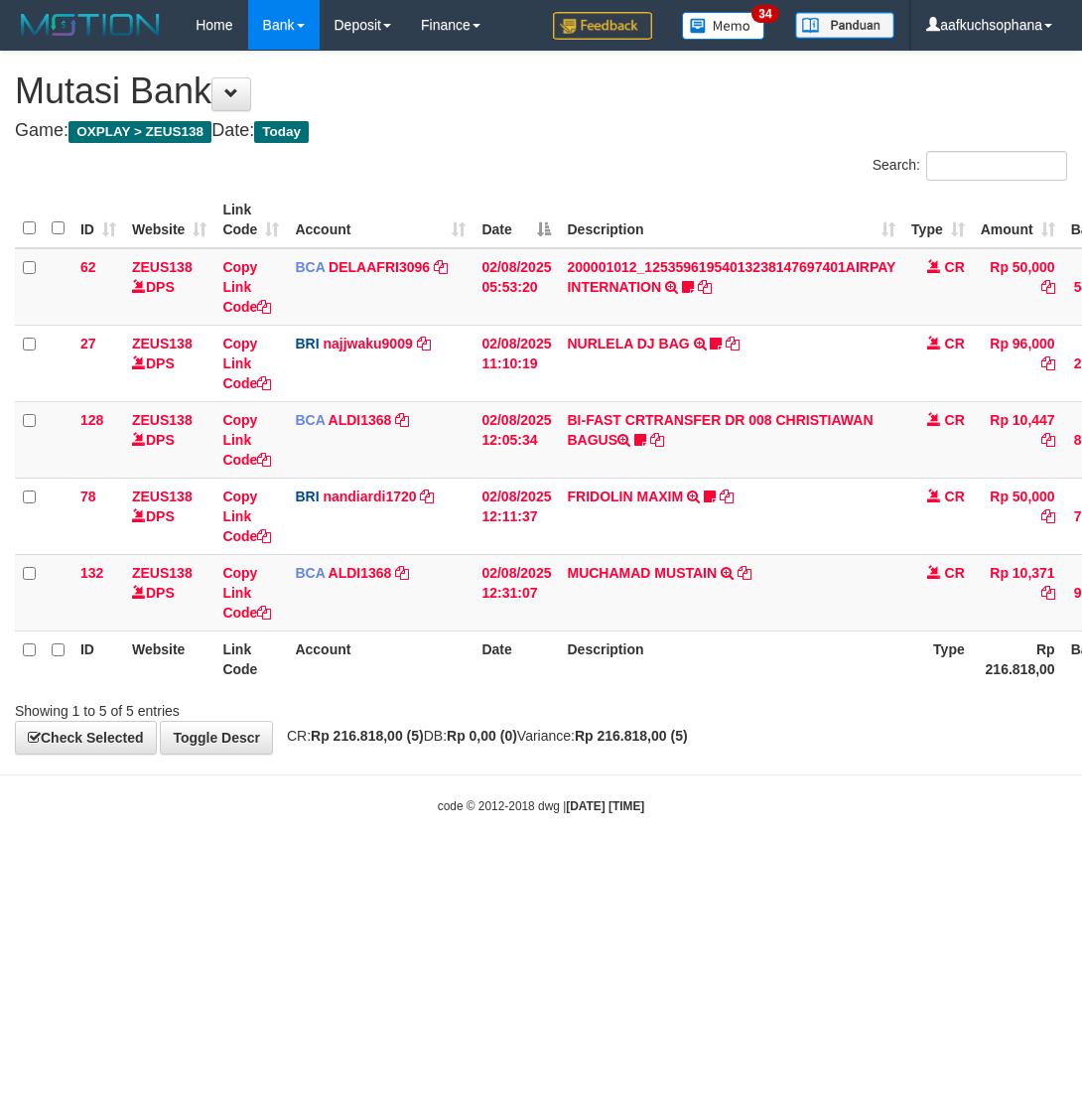 scroll, scrollTop: 0, scrollLeft: 0, axis: both 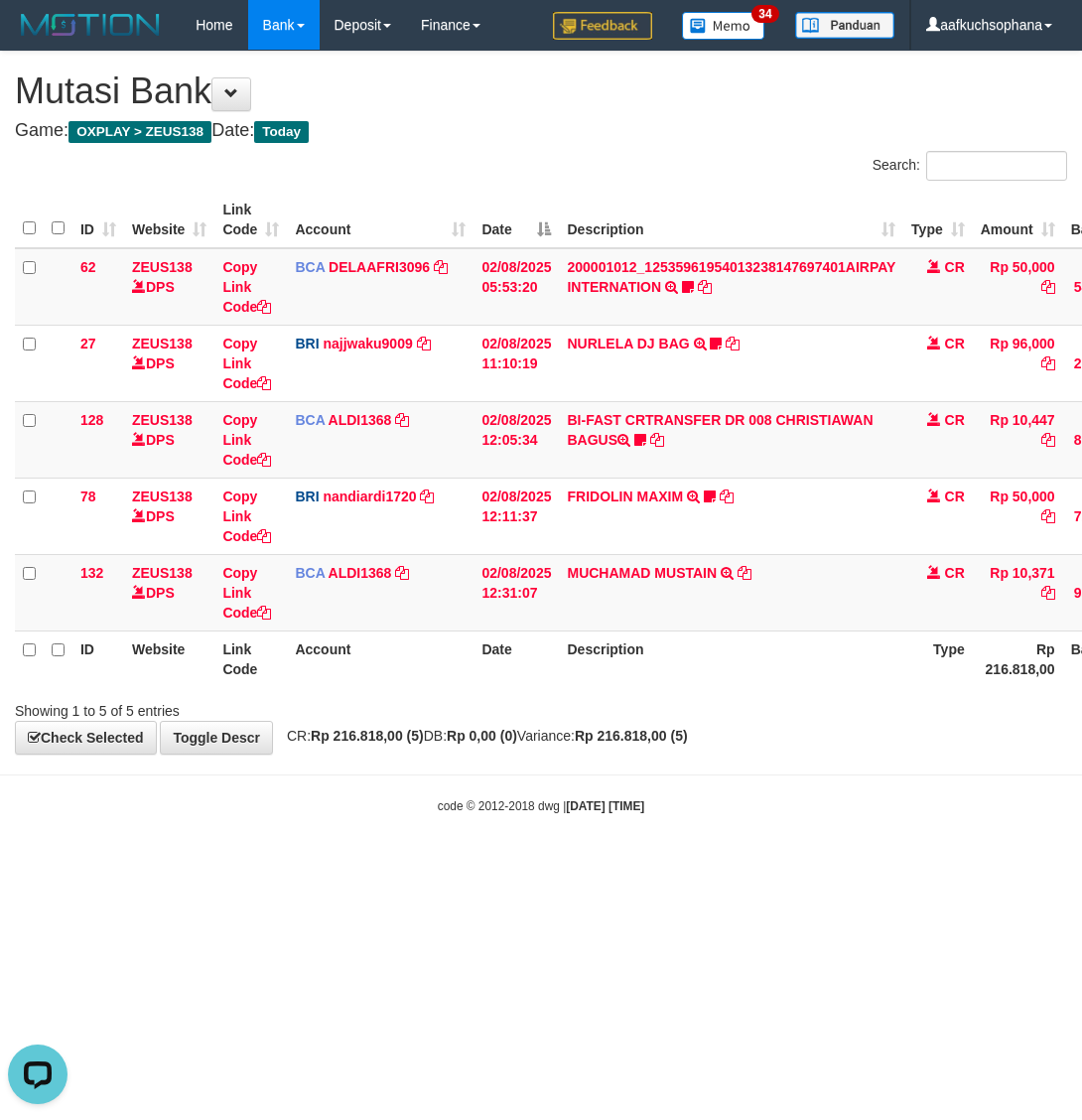 click on "Toggle navigation
Home
Bank
Account List
Load
By Website
Group
[OXPLAY]													ZEUS138
By Load Group (DPS)
Sync" at bounding box center (541, 432) 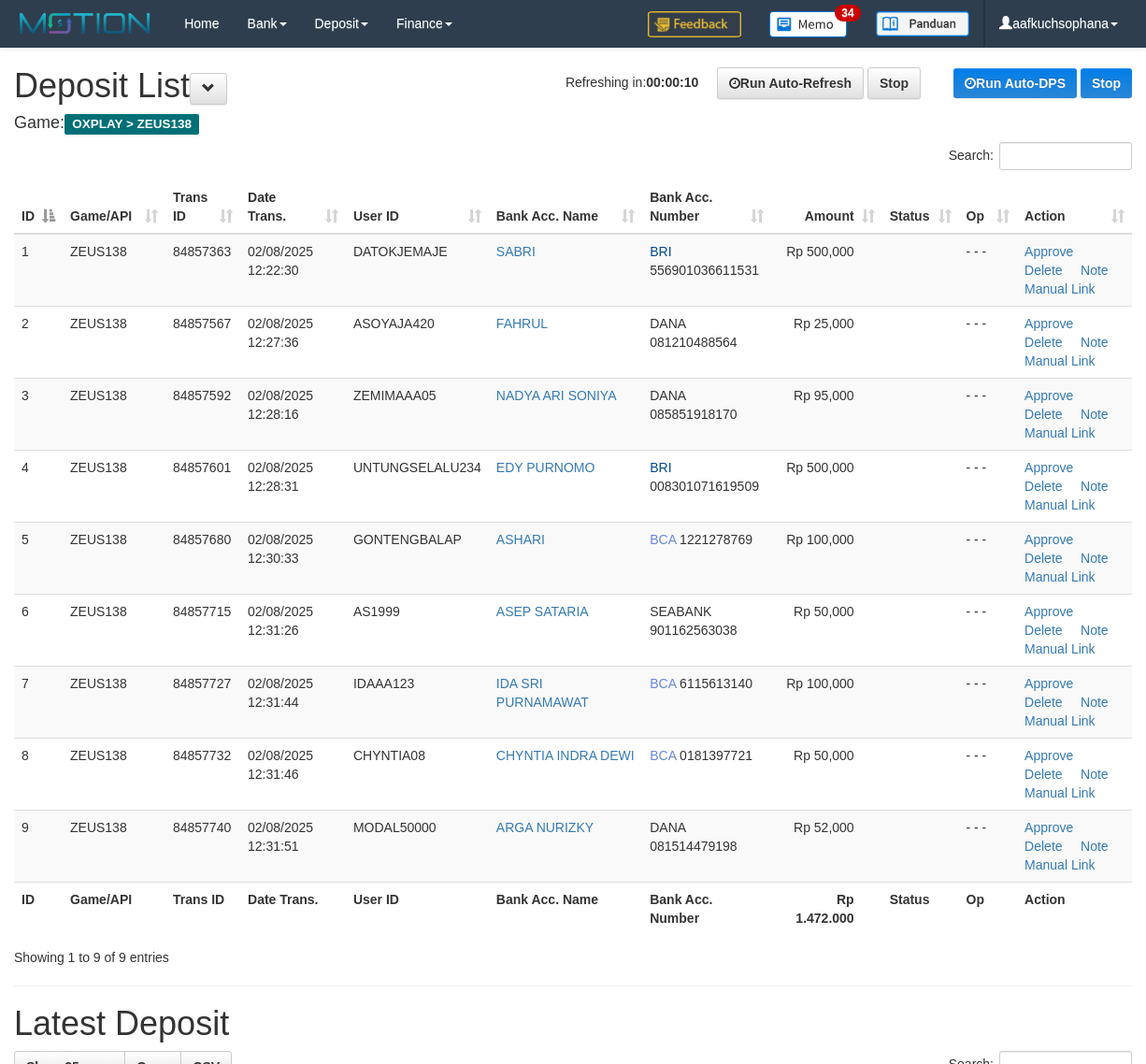 scroll, scrollTop: 0, scrollLeft: 0, axis: both 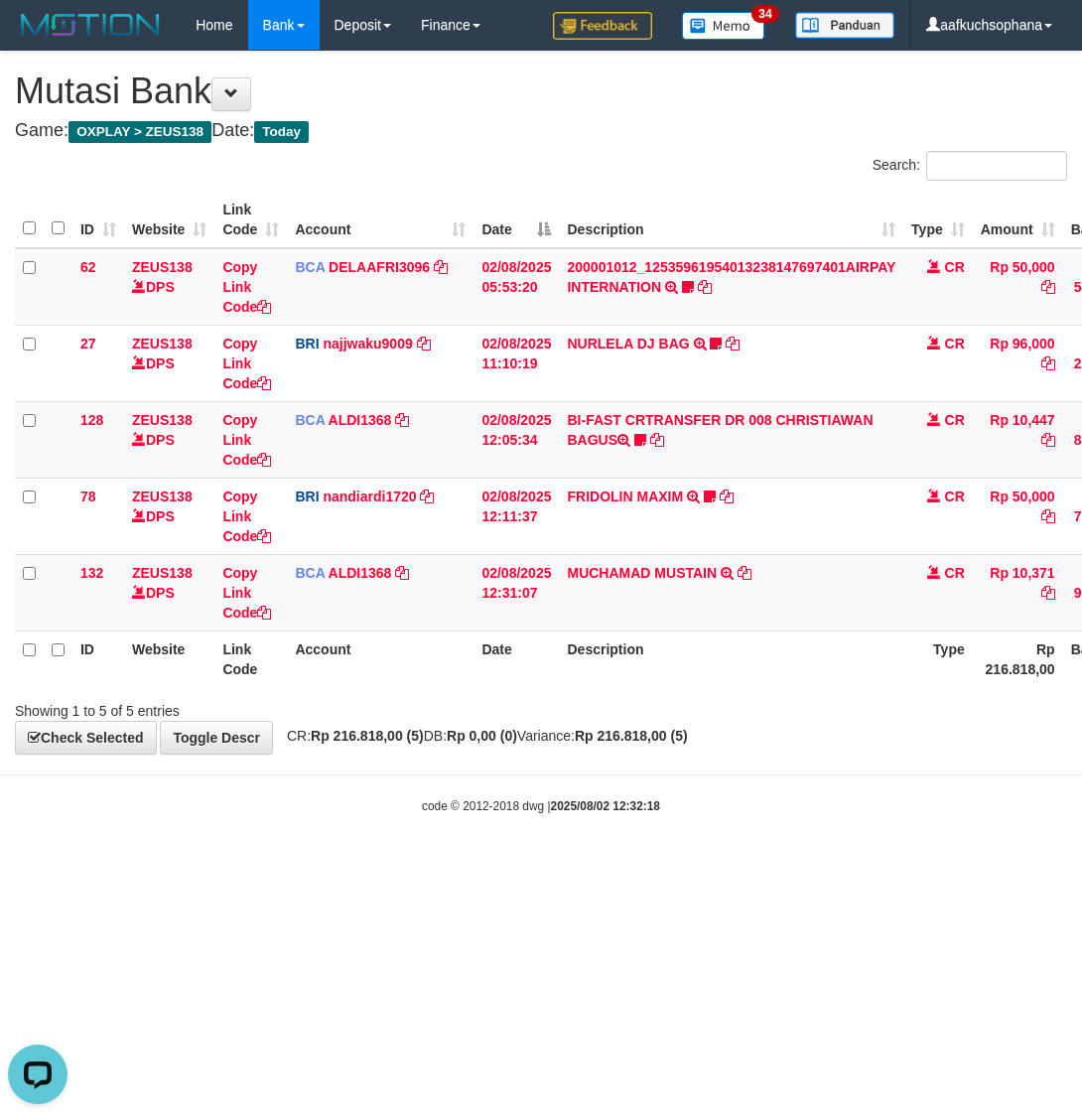 drag, startPoint x: 710, startPoint y: 811, endPoint x: 859, endPoint y: 909, distance: 178.33956 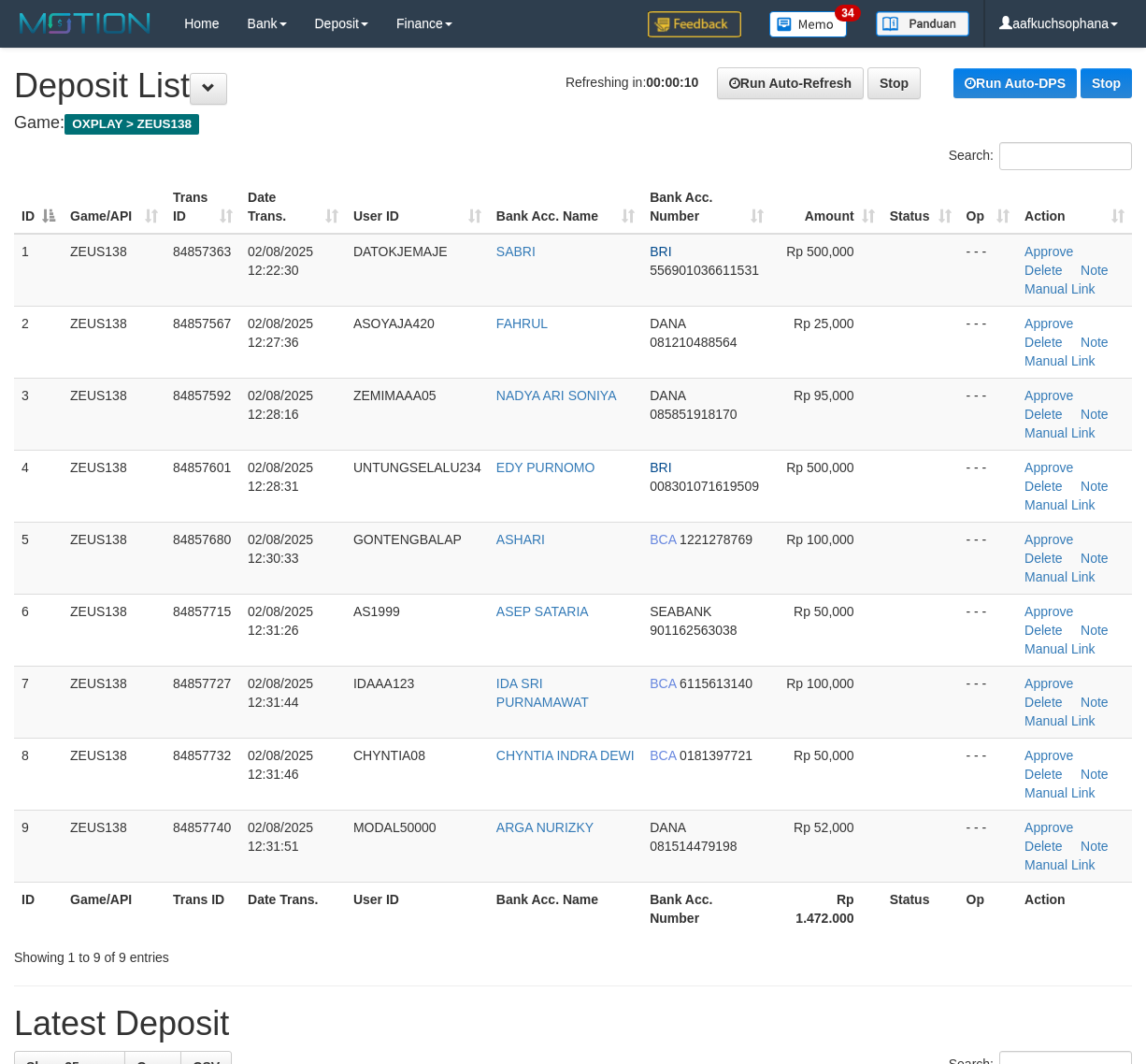 scroll, scrollTop: 0, scrollLeft: 0, axis: both 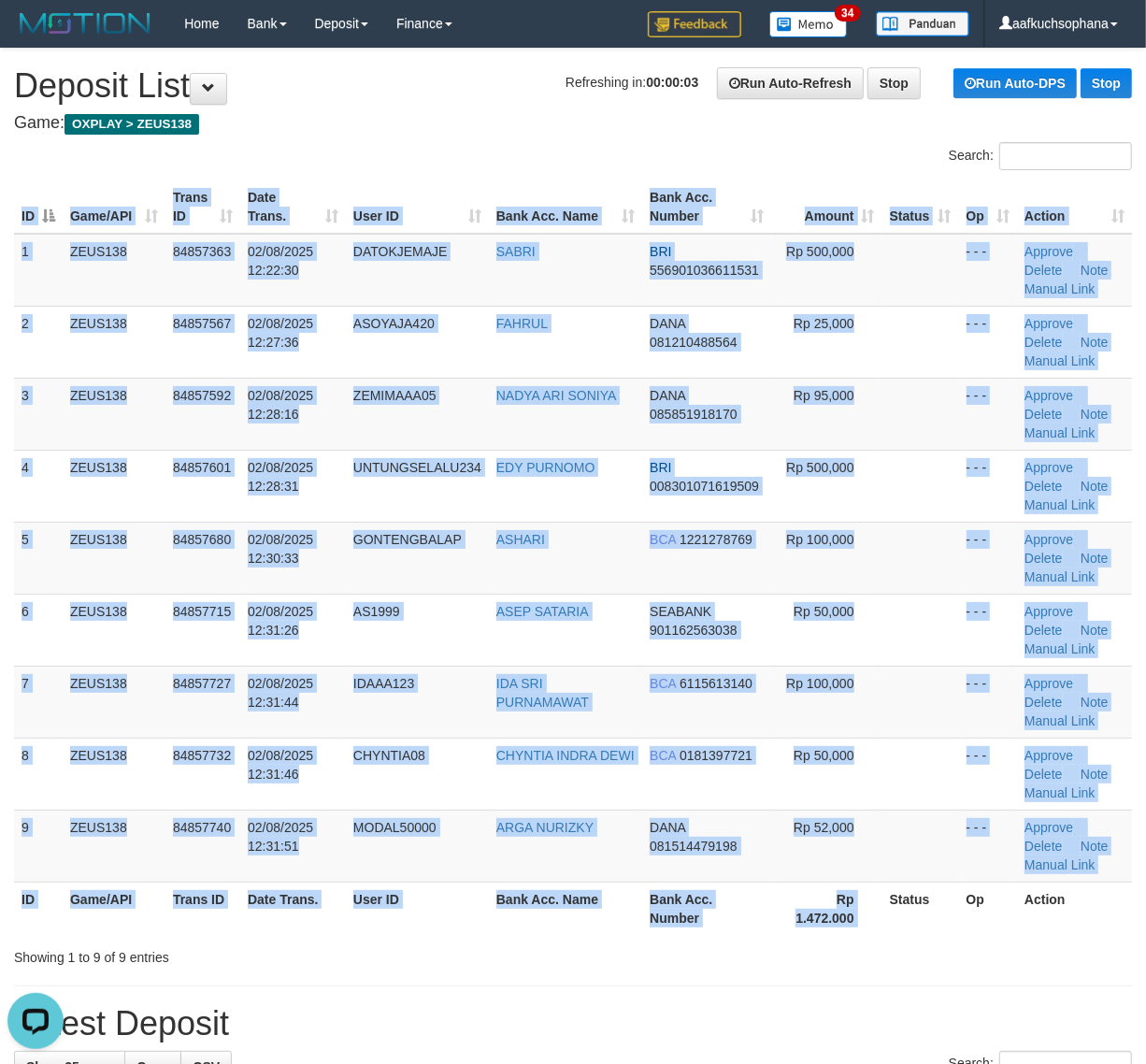 drag, startPoint x: 908, startPoint y: 931, endPoint x: 939, endPoint y: 923, distance: 32.01562 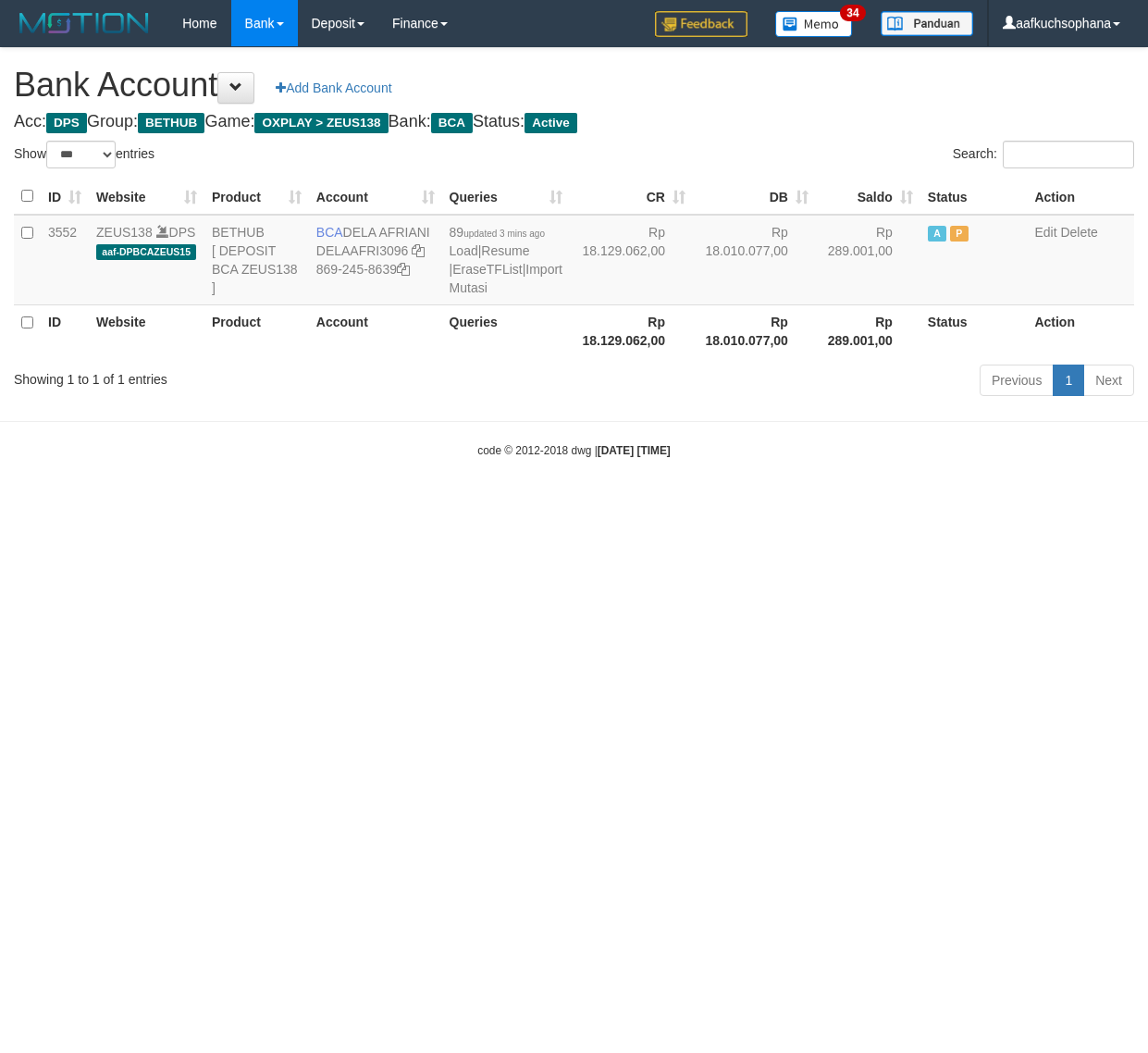 select on "***" 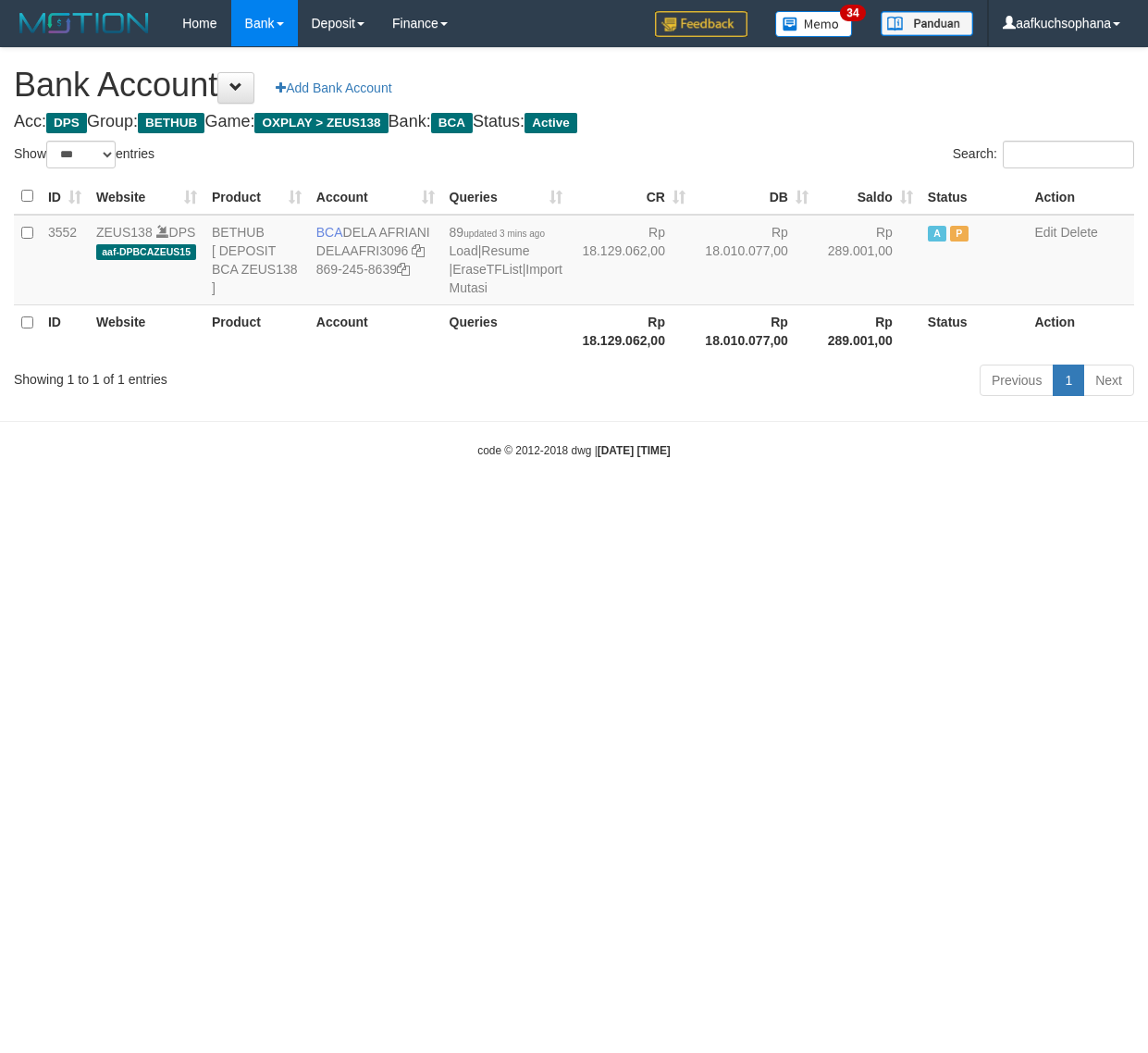 scroll, scrollTop: 0, scrollLeft: 0, axis: both 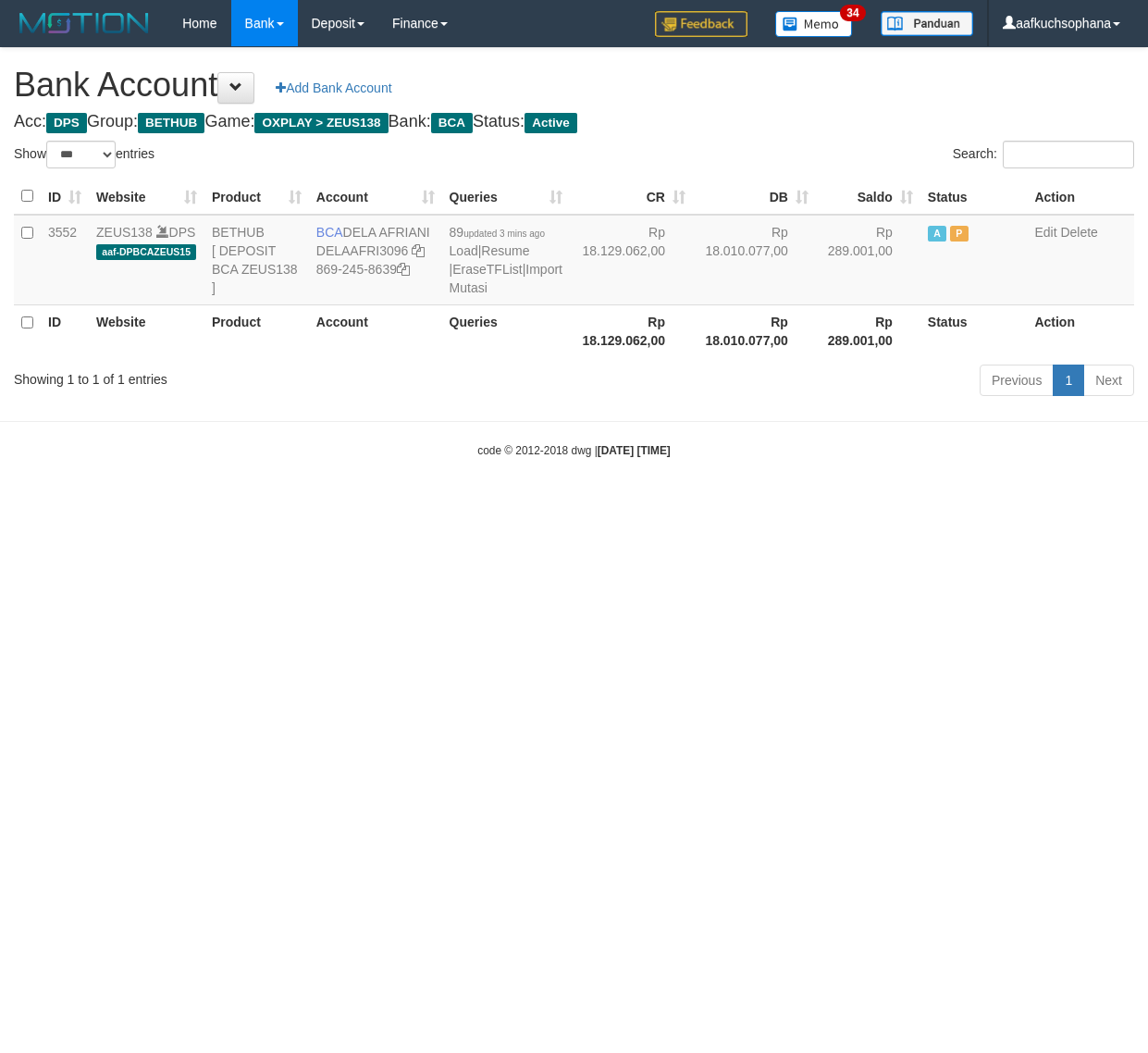 select on "***" 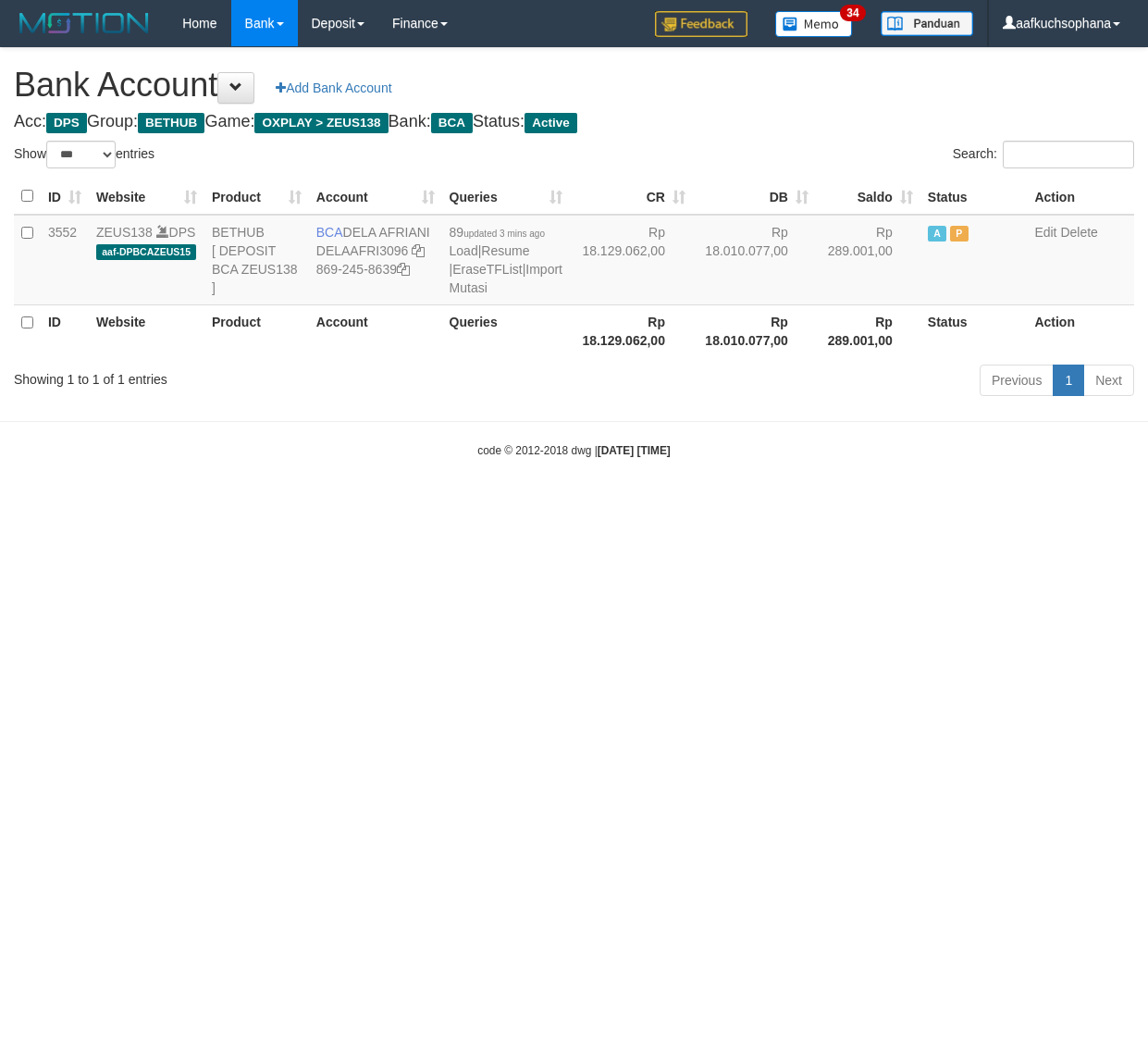 scroll, scrollTop: 0, scrollLeft: 0, axis: both 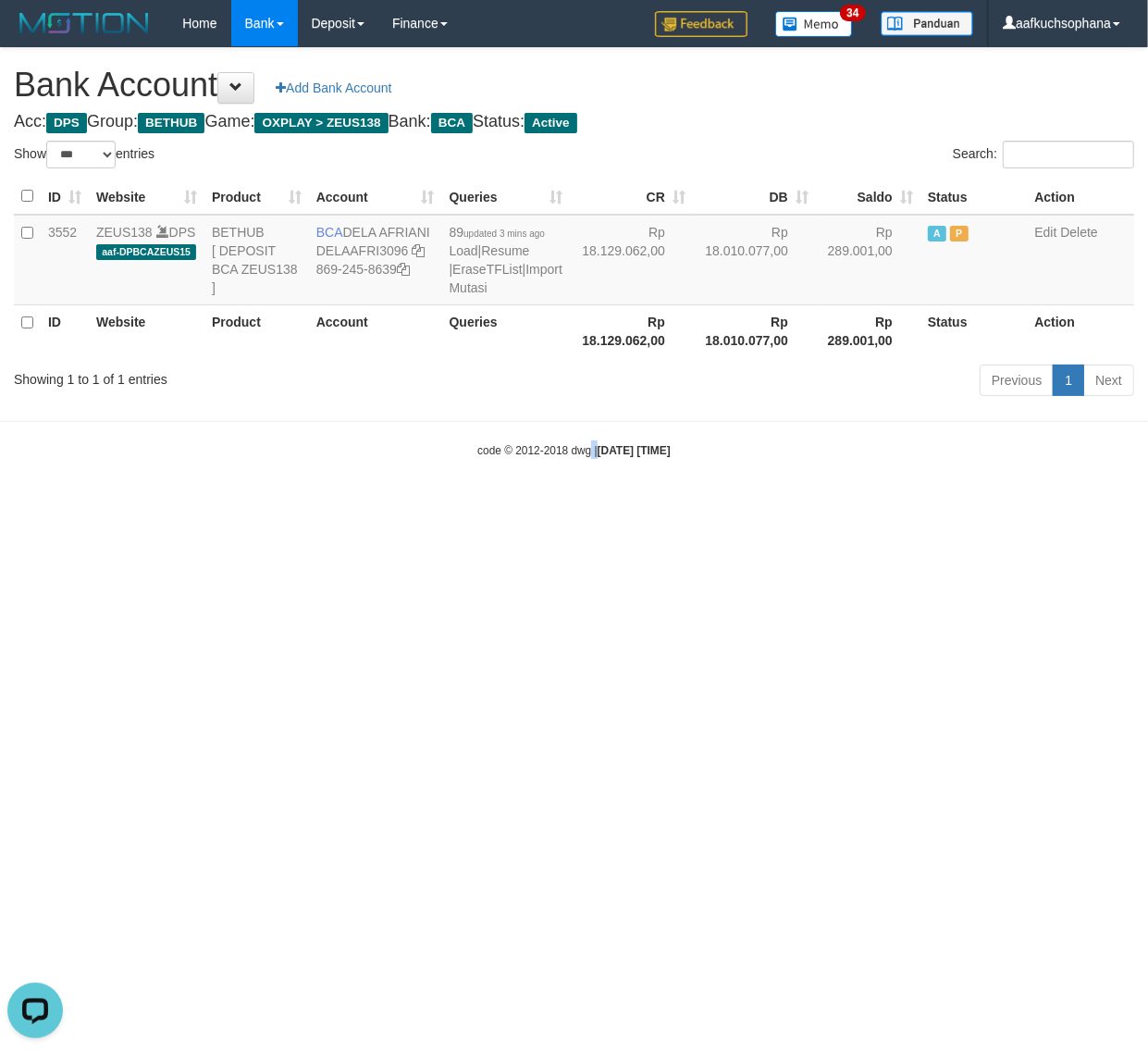 click on "Toggle navigation
Home
Bank
Account List
Load
By Website
Group
[OXPLAY]													ZEUS138
By Load Group (DPS)
Sync" at bounding box center (574, 253) 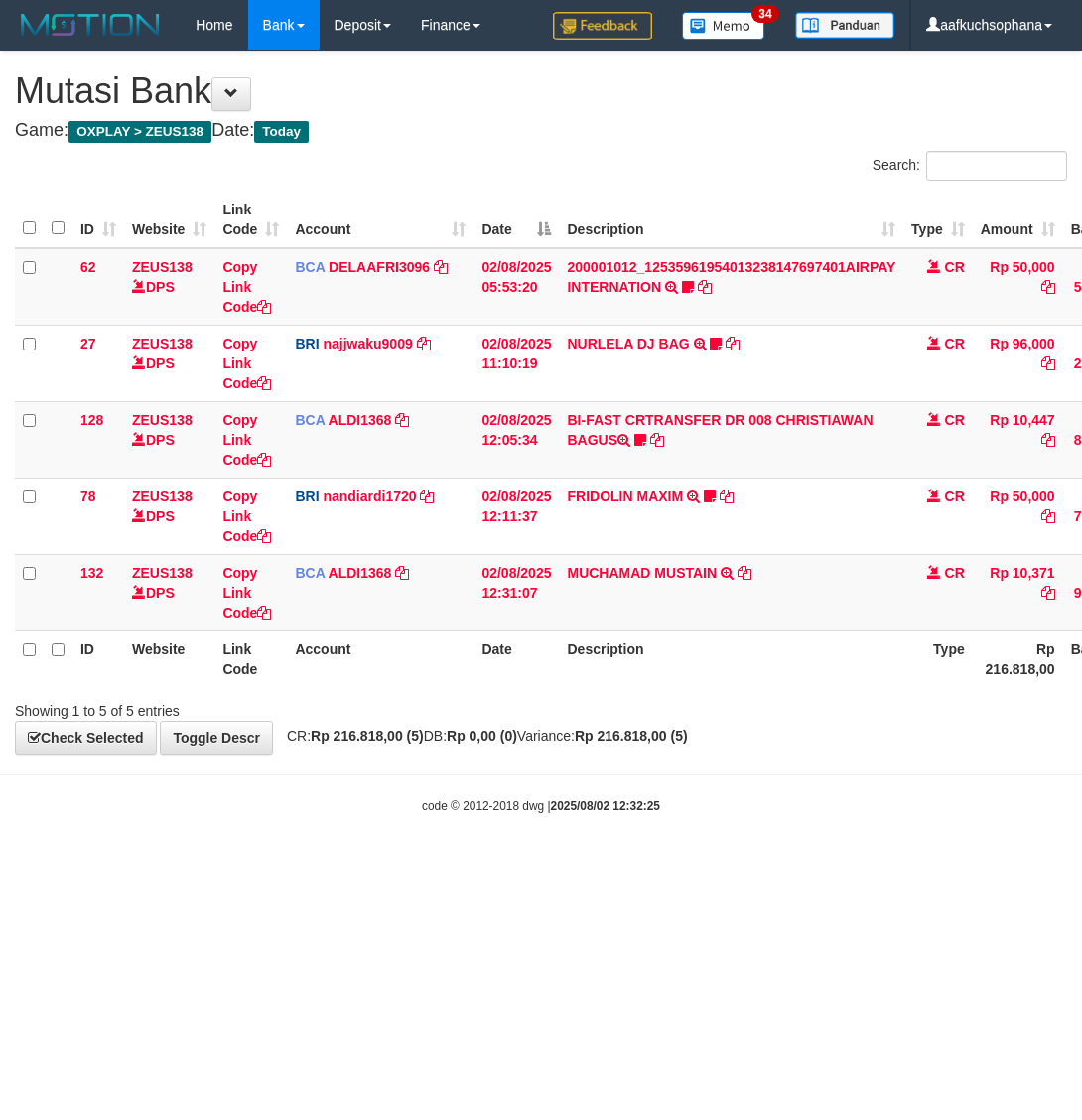 scroll, scrollTop: 0, scrollLeft: 0, axis: both 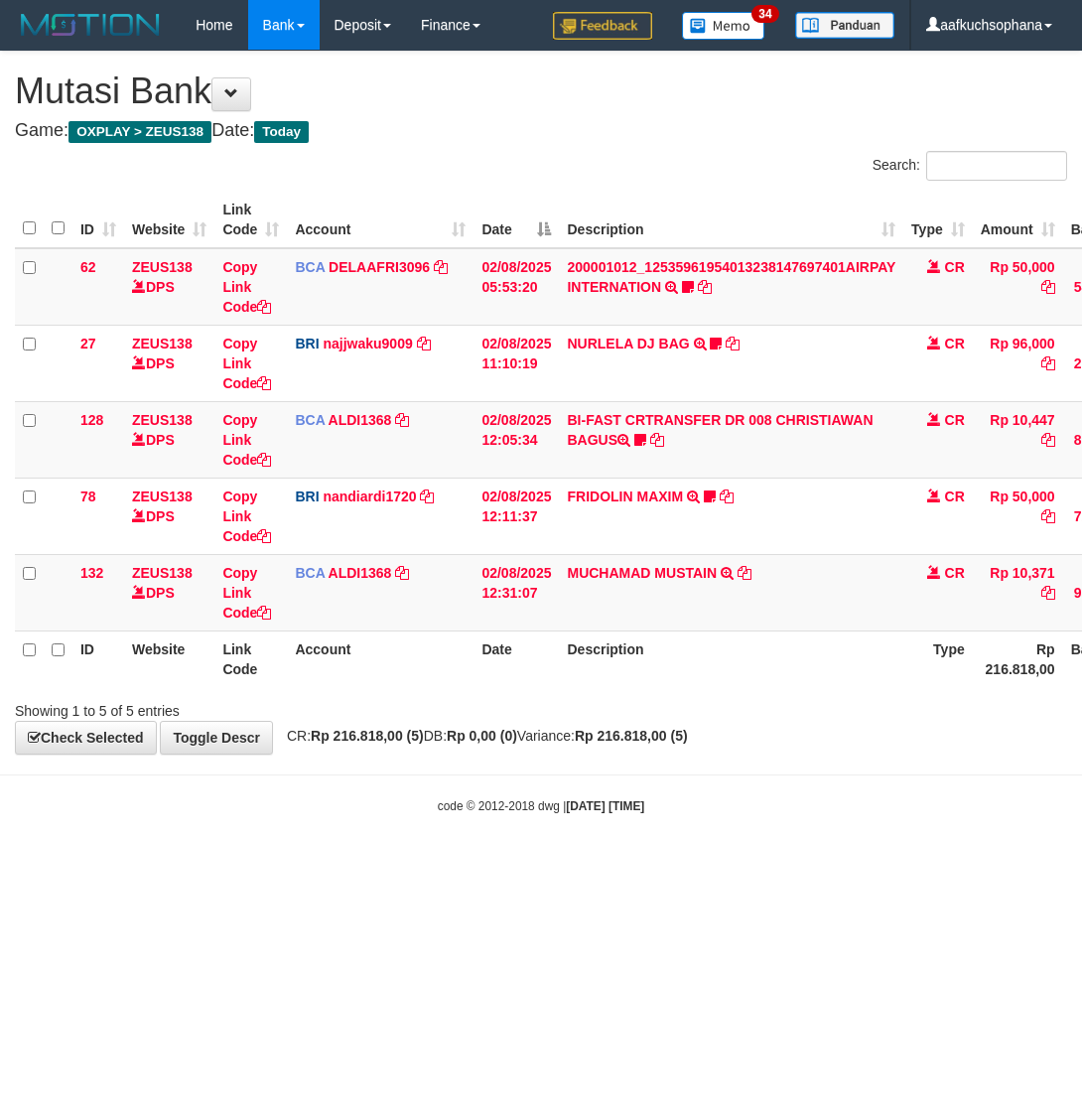 click on "Toggle navigation
Home
Bank
Account List
Load
By Website
Group
[OXPLAY]													ZEUS138
By Load Group (DPS)
Sync" at bounding box center [541, 432] 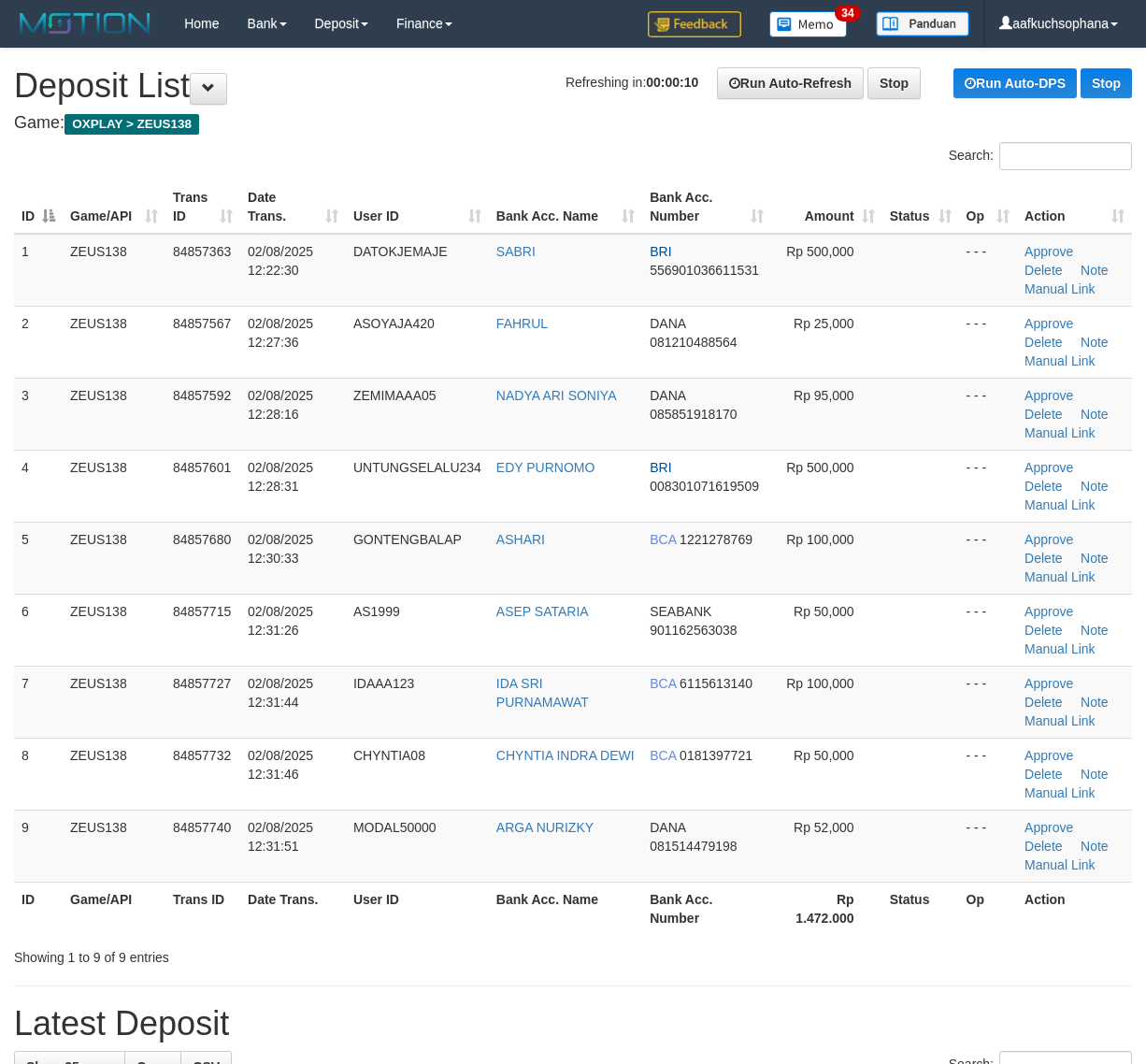 scroll, scrollTop: 0, scrollLeft: 0, axis: both 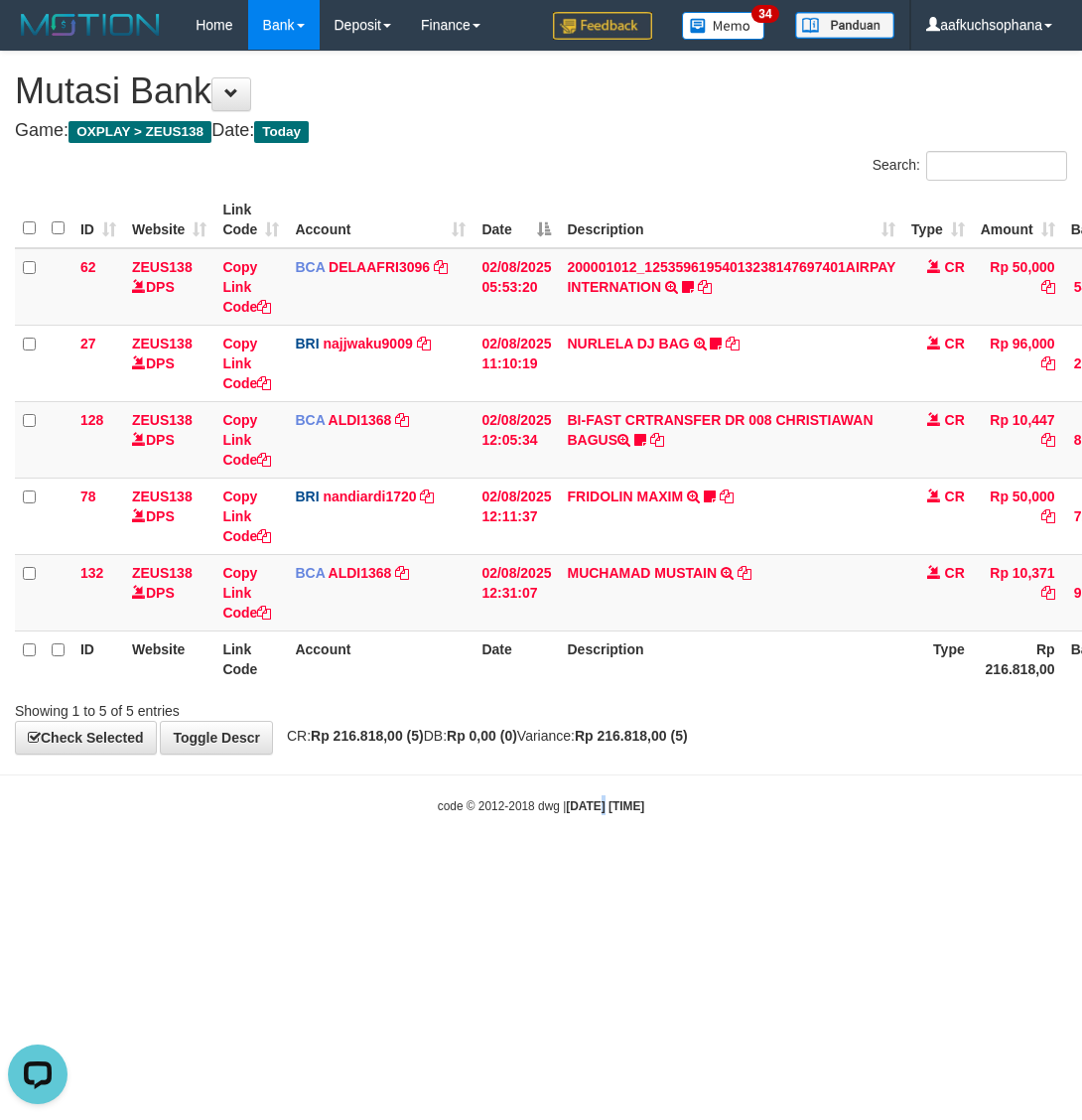 drag, startPoint x: 579, startPoint y: 971, endPoint x: 548, endPoint y: 930, distance: 51.40039 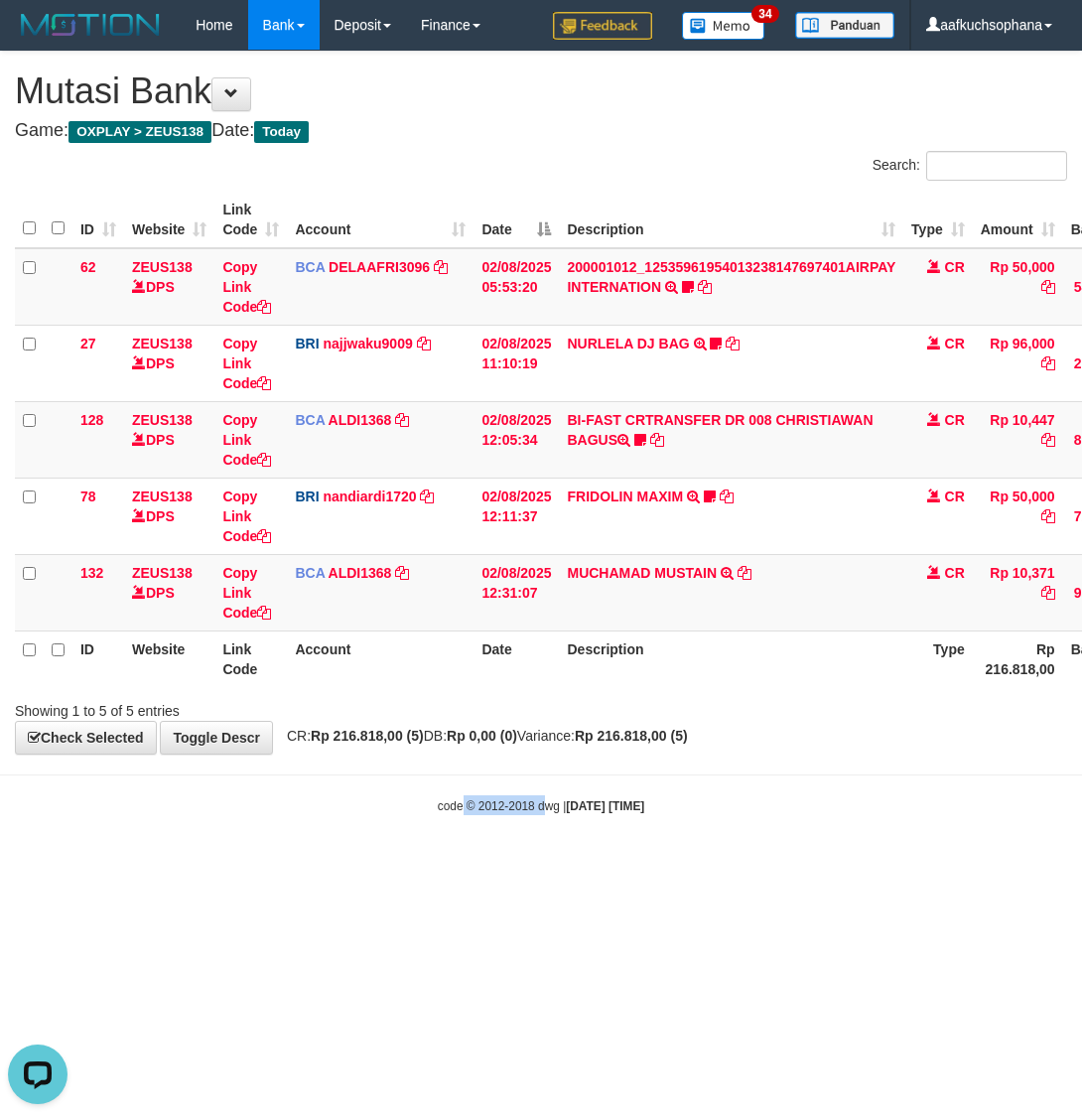 drag, startPoint x: 514, startPoint y: 918, endPoint x: 432, endPoint y: 909, distance: 82.49242 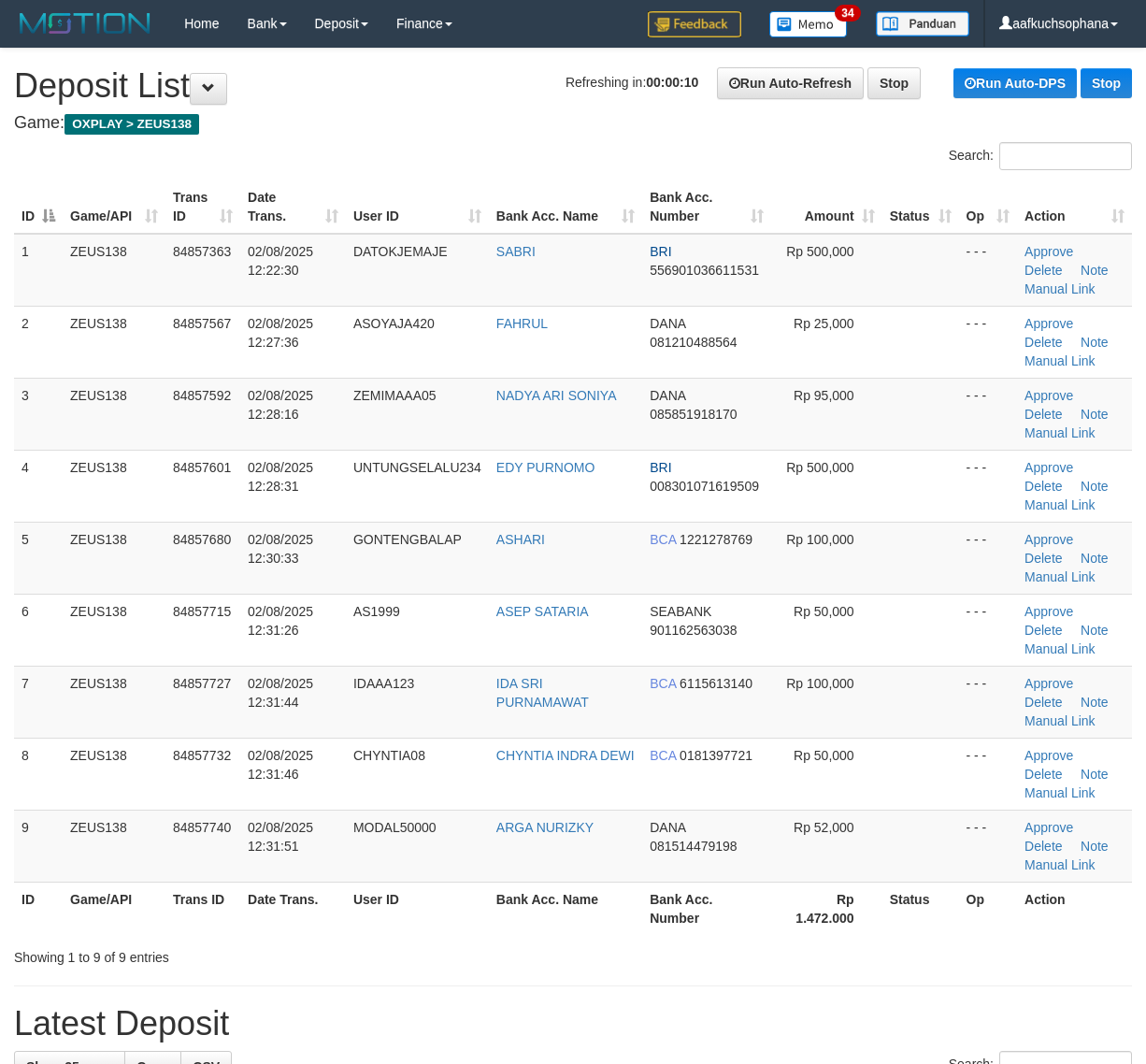 scroll, scrollTop: 0, scrollLeft: 0, axis: both 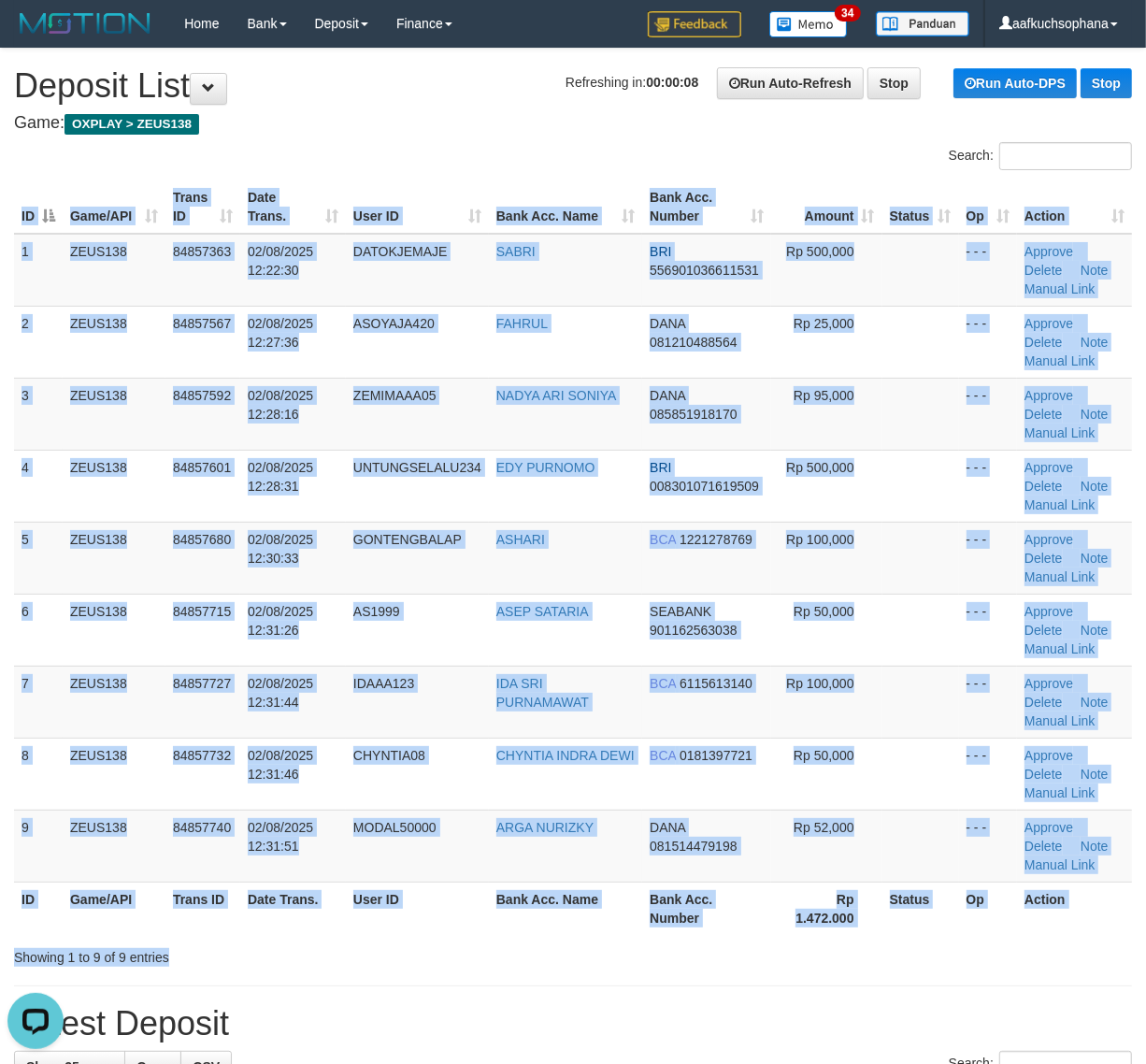drag, startPoint x: 954, startPoint y: 937, endPoint x: 1159, endPoint y: 936, distance: 205.00244 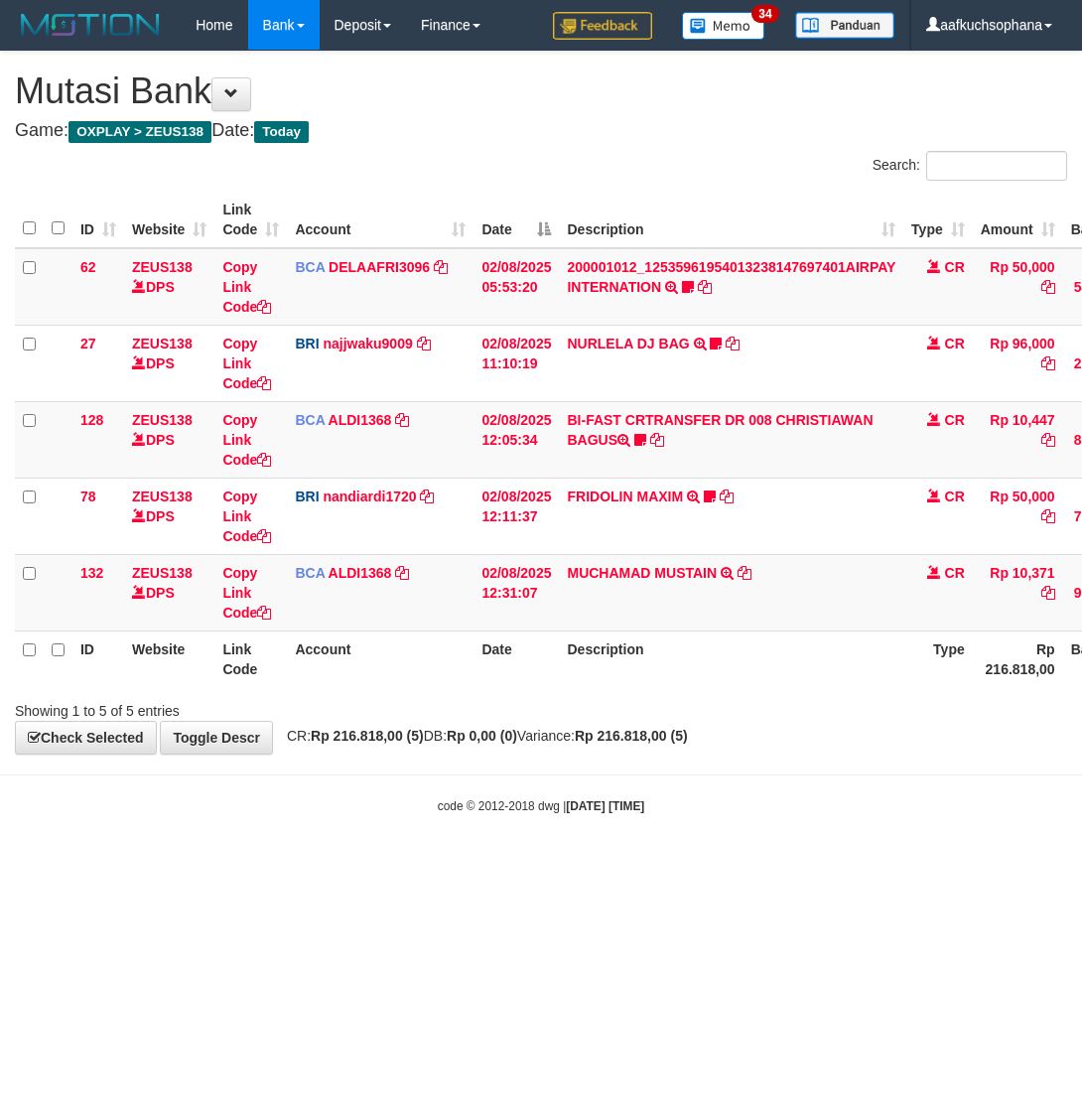 scroll, scrollTop: 0, scrollLeft: 0, axis: both 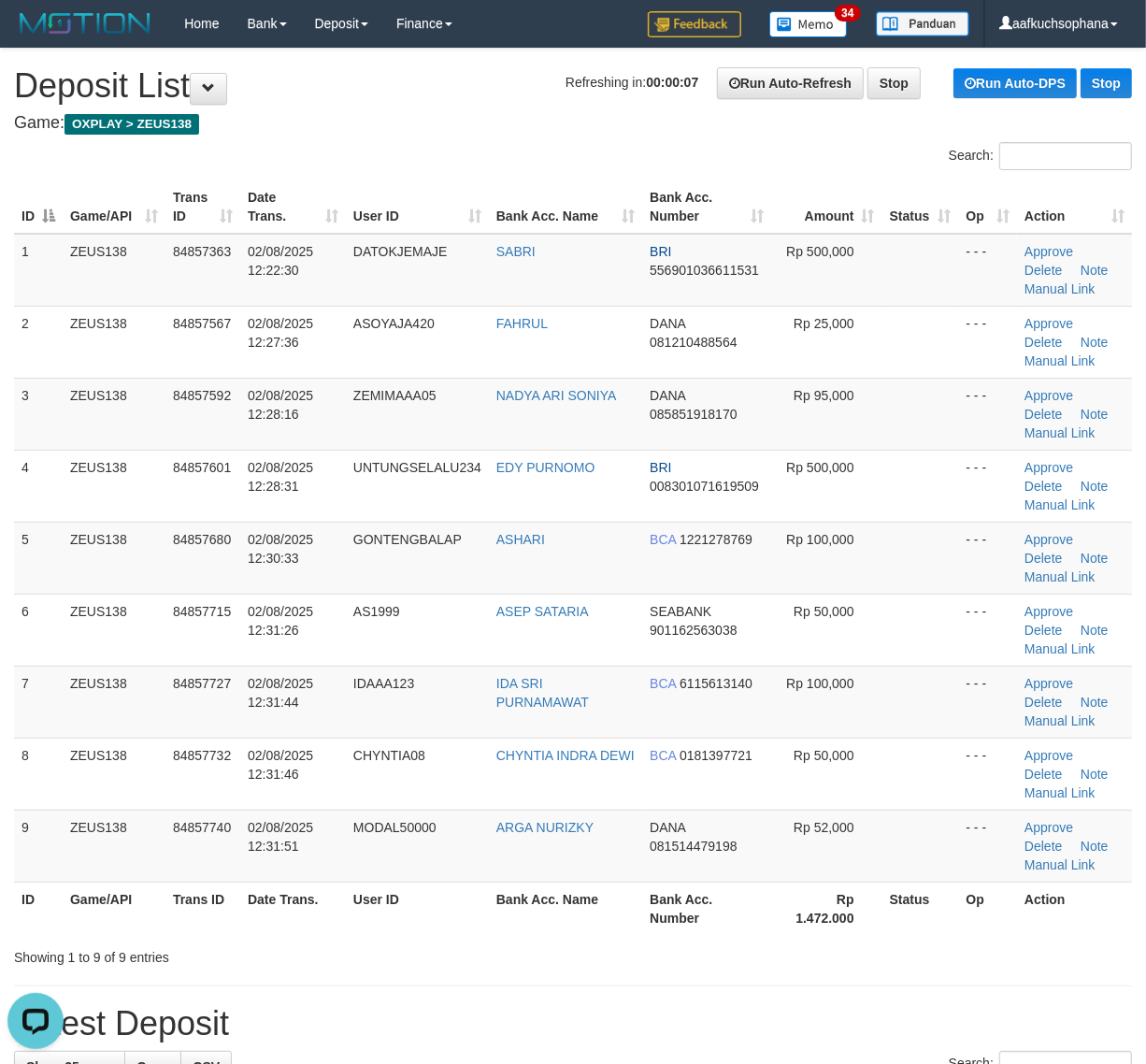 click on "Showing 1 to 9 of 9 entries" at bounding box center (573, 954) 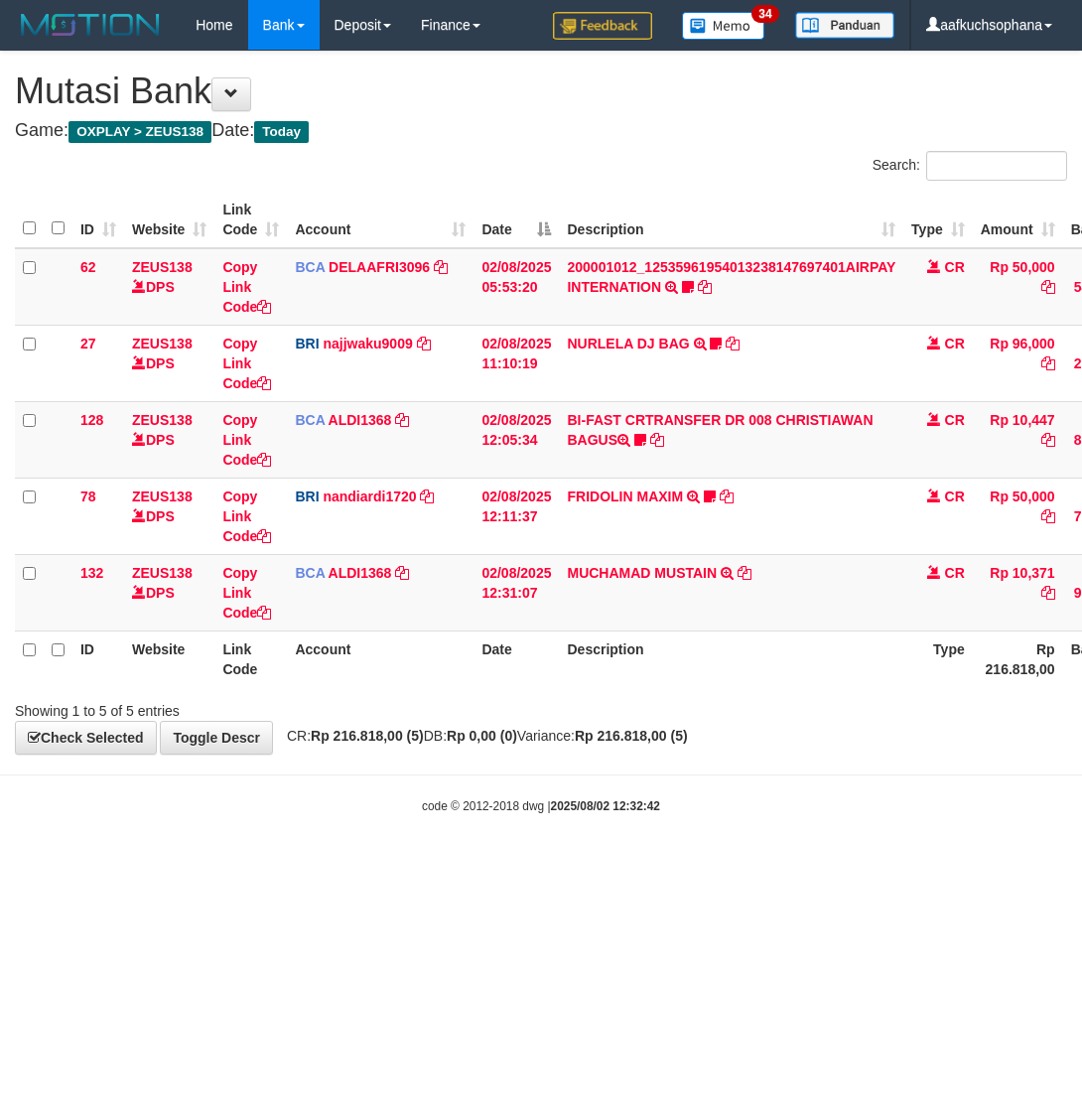 scroll, scrollTop: 0, scrollLeft: 0, axis: both 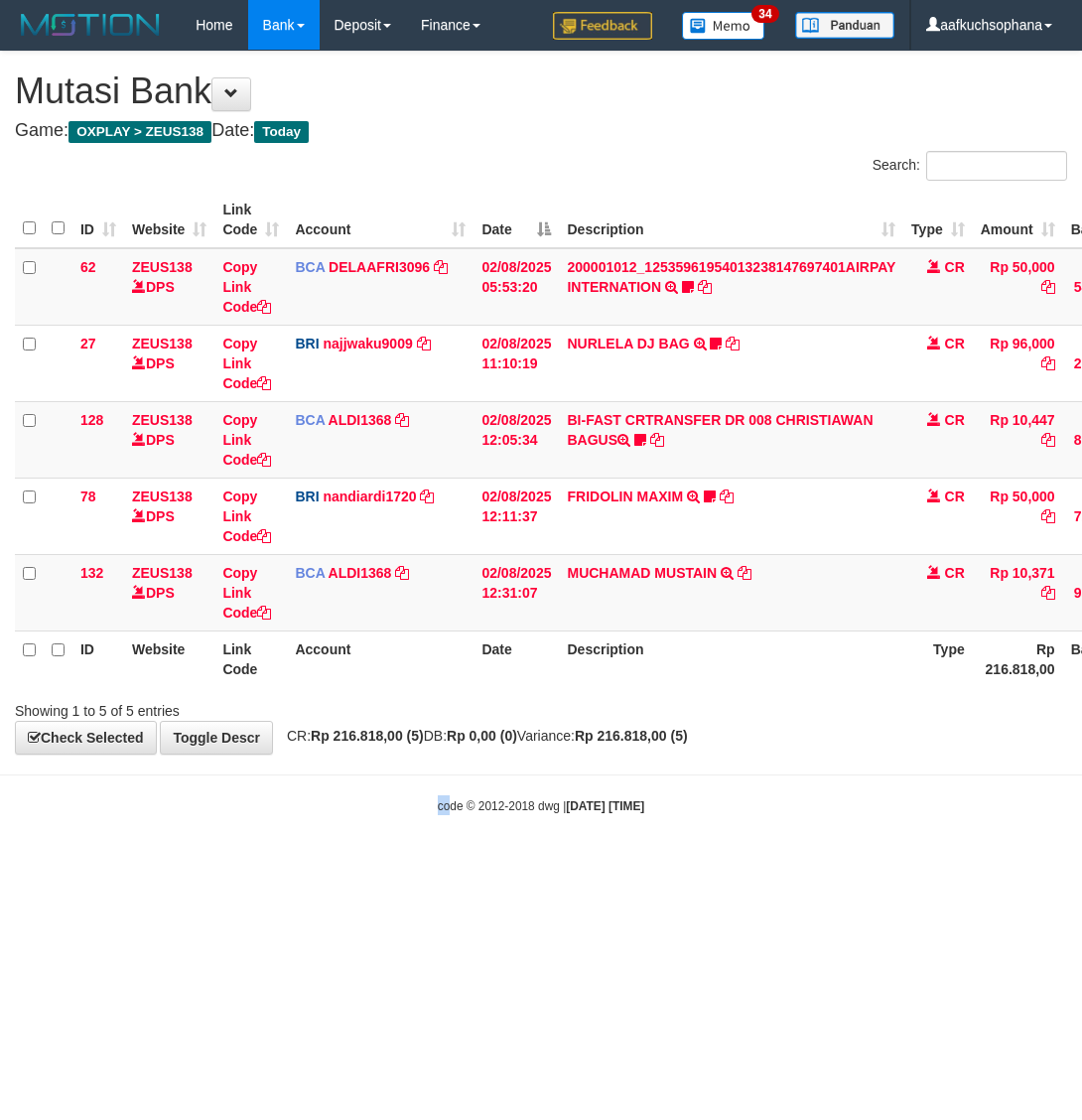 click on "Toggle navigation
Home
Bank
Account List
Load
By Website
Group
[OXPLAY]													ZEUS138
By Load Group (DPS)
Sync" at bounding box center [541, 432] 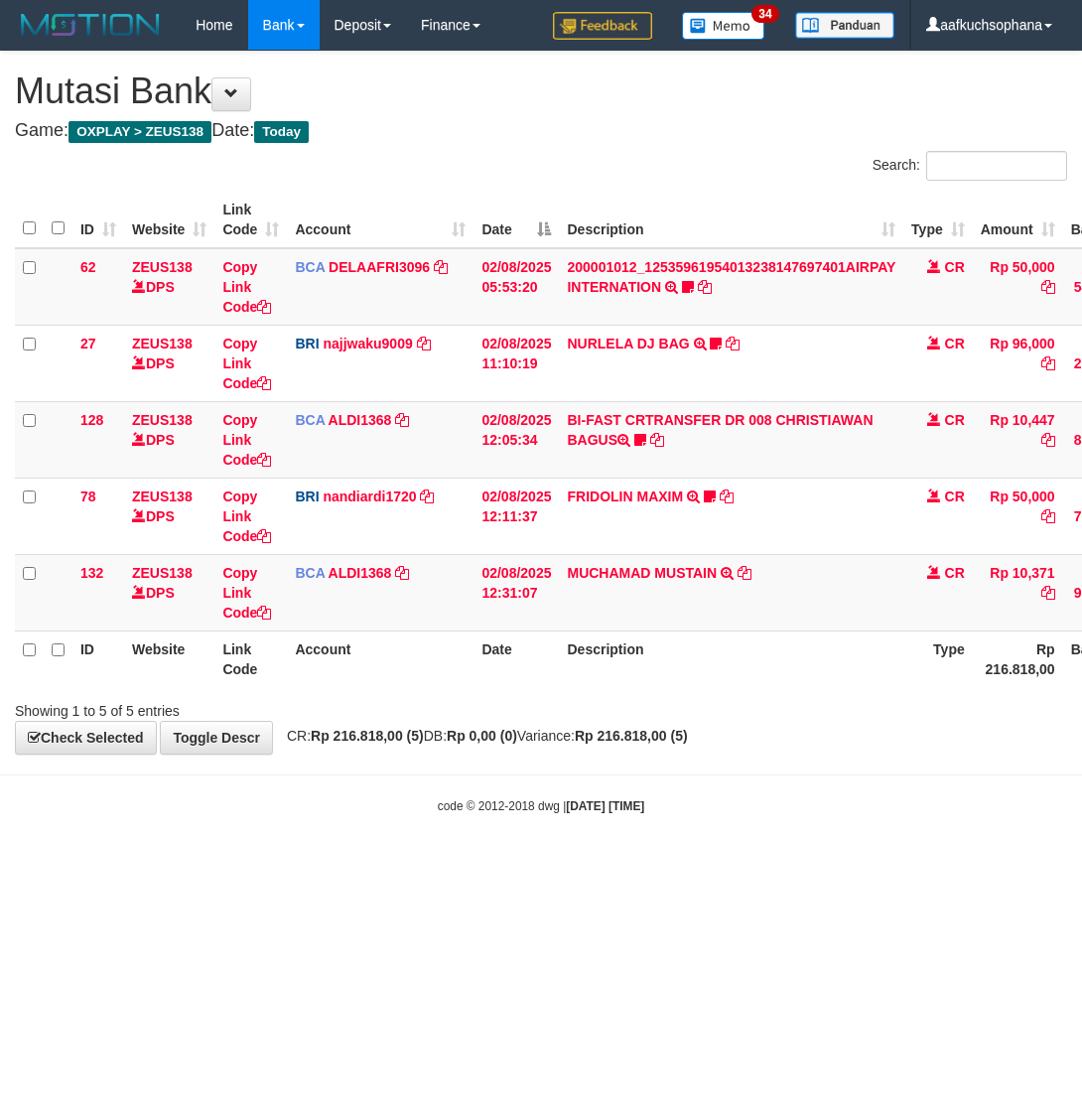 scroll, scrollTop: 0, scrollLeft: 0, axis: both 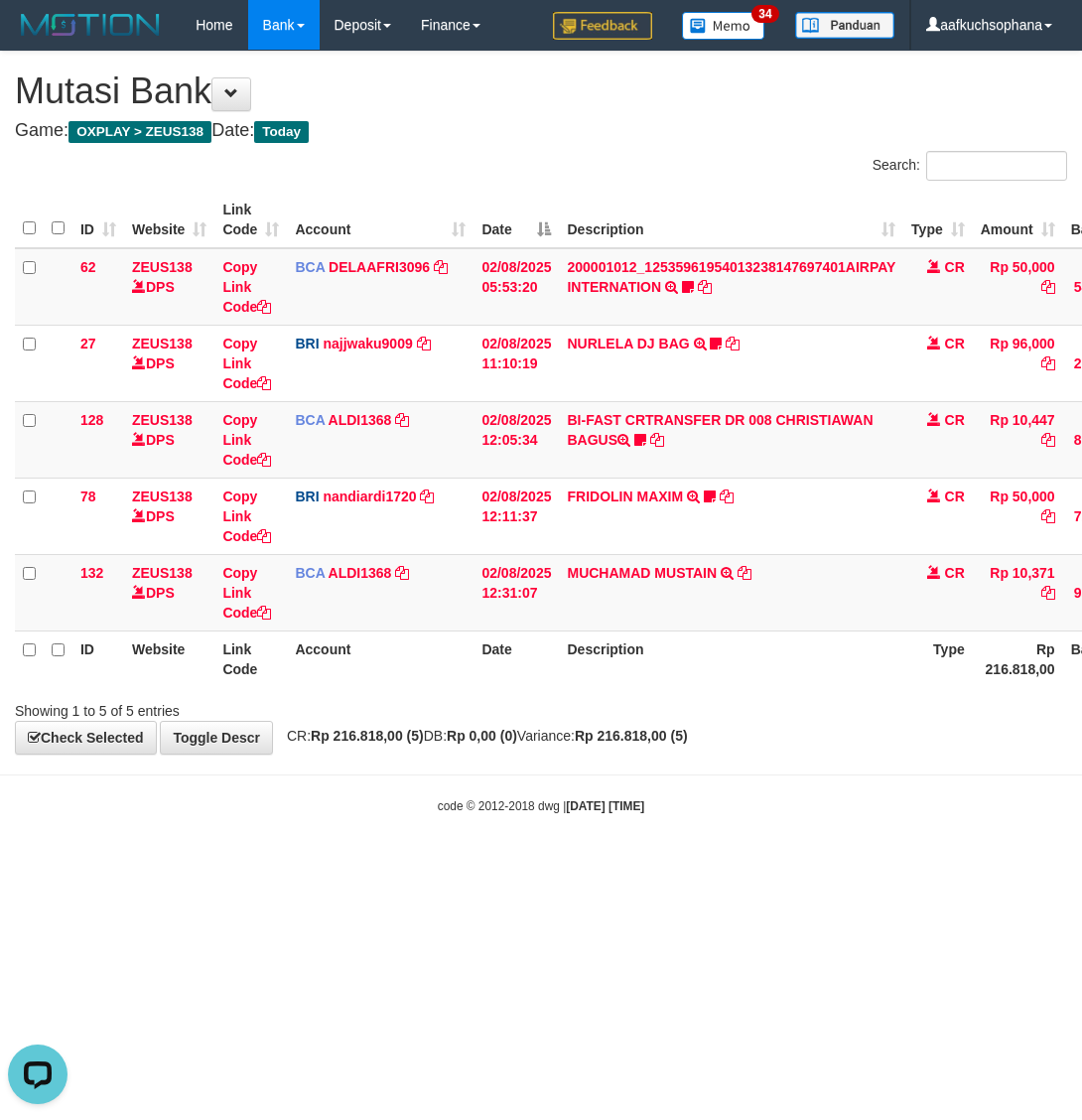 click on "Toggle navigation
Home
Bank
Account List
Load
By Website
Group
[OXPLAY]													ZEUS138
By Load Group (DPS)
Sync" at bounding box center (541, 432) 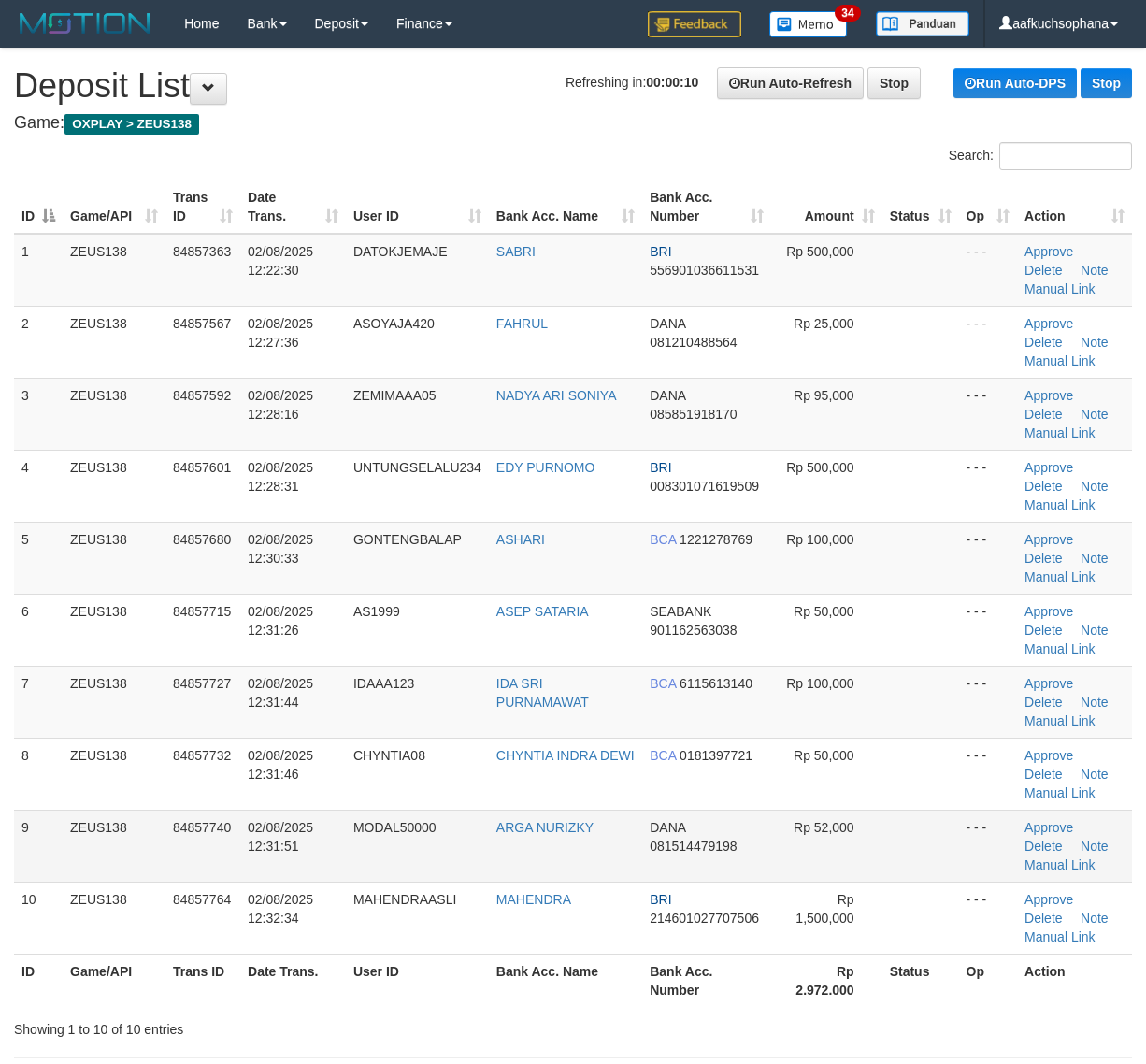 scroll, scrollTop: 0, scrollLeft: 0, axis: both 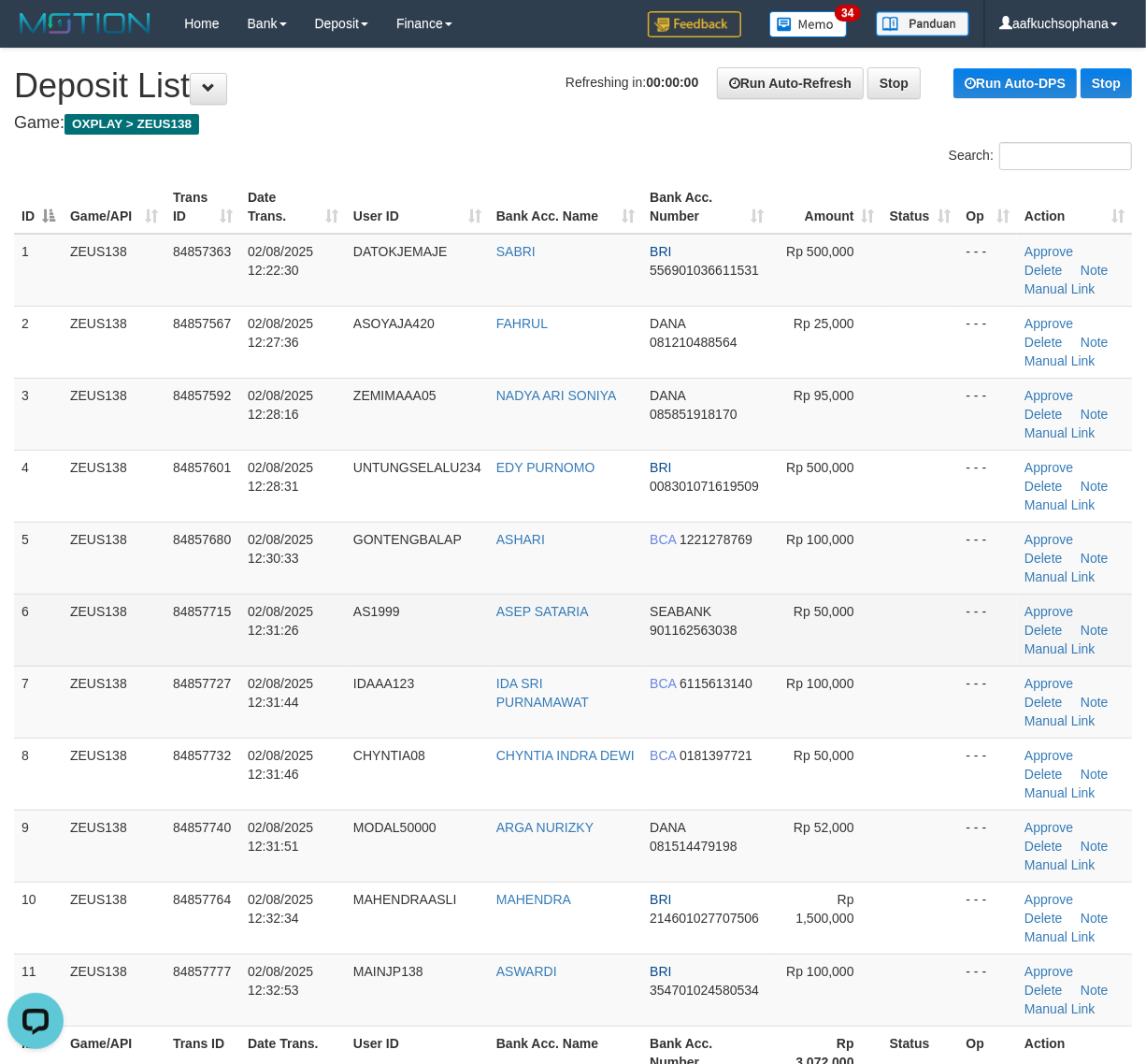 click on "Rp 50,000" at bounding box center (826, 629) 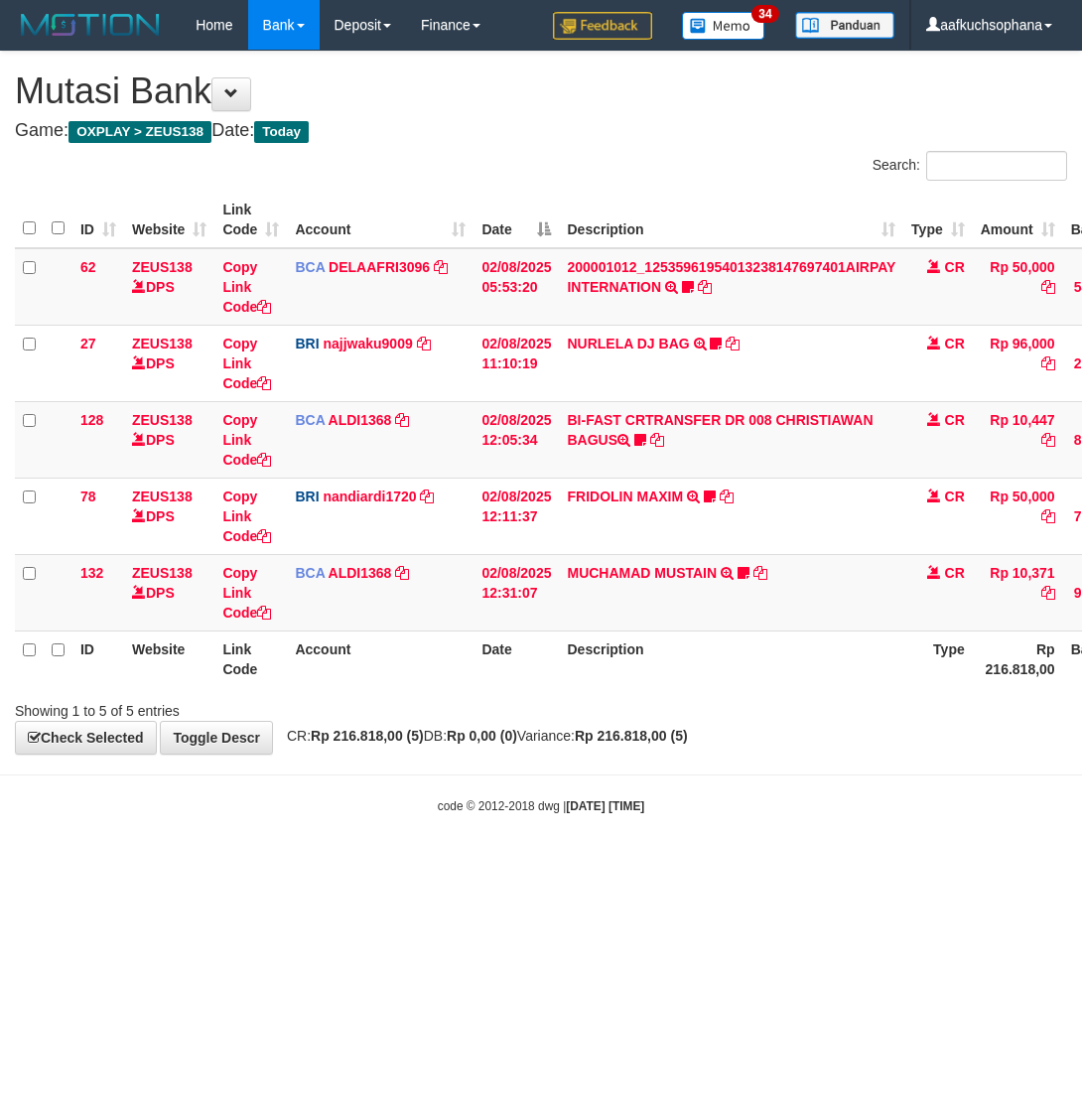 click on "Toggle navigation
Home
Bank
Account List
Load
By Website
Group
[OXPLAY]													ZEUS138
By Load Group (DPS)
Sync" at bounding box center [541, 432] 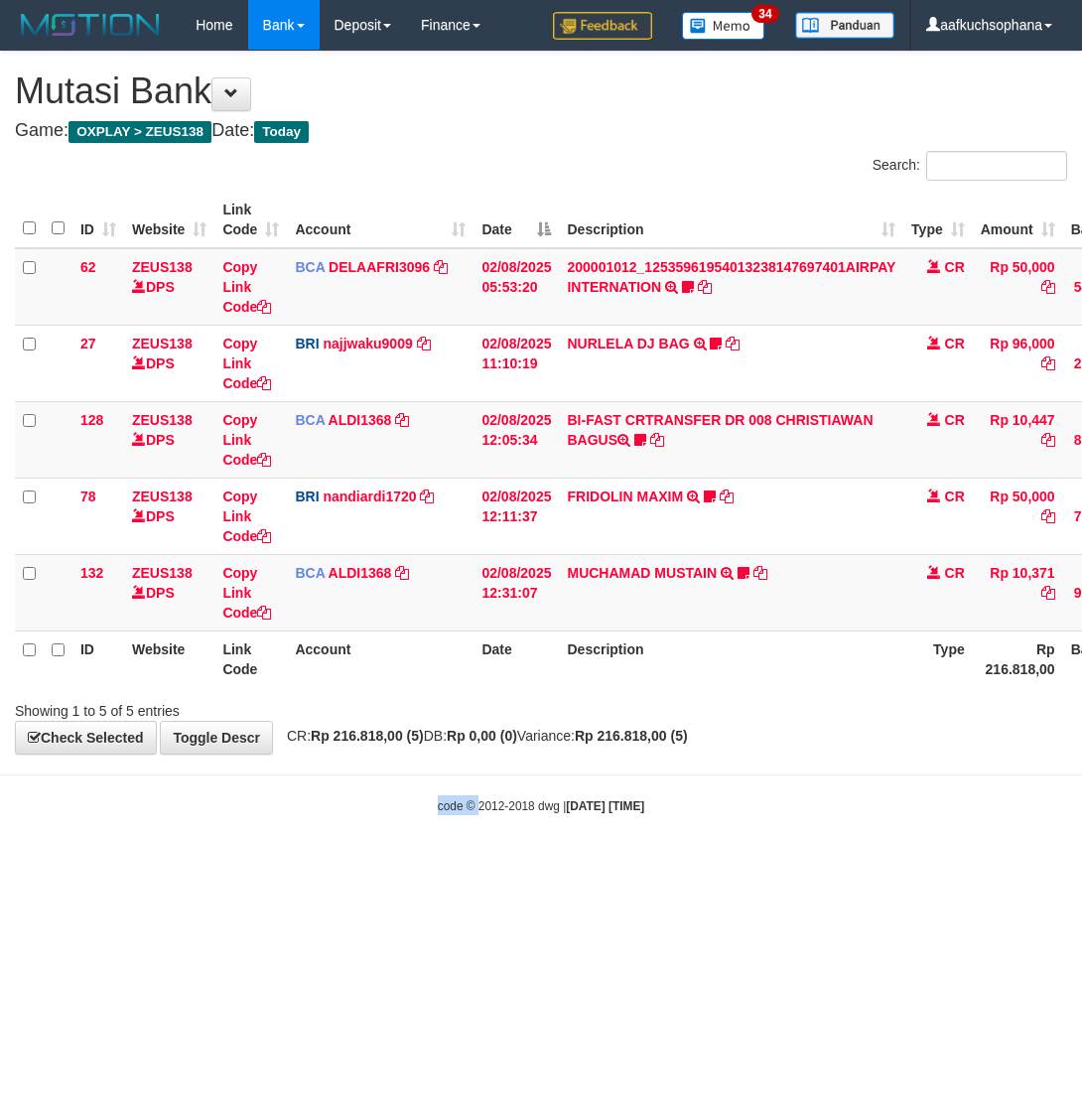 drag, startPoint x: 387, startPoint y: 976, endPoint x: 84, endPoint y: 820, distance: 340.80053 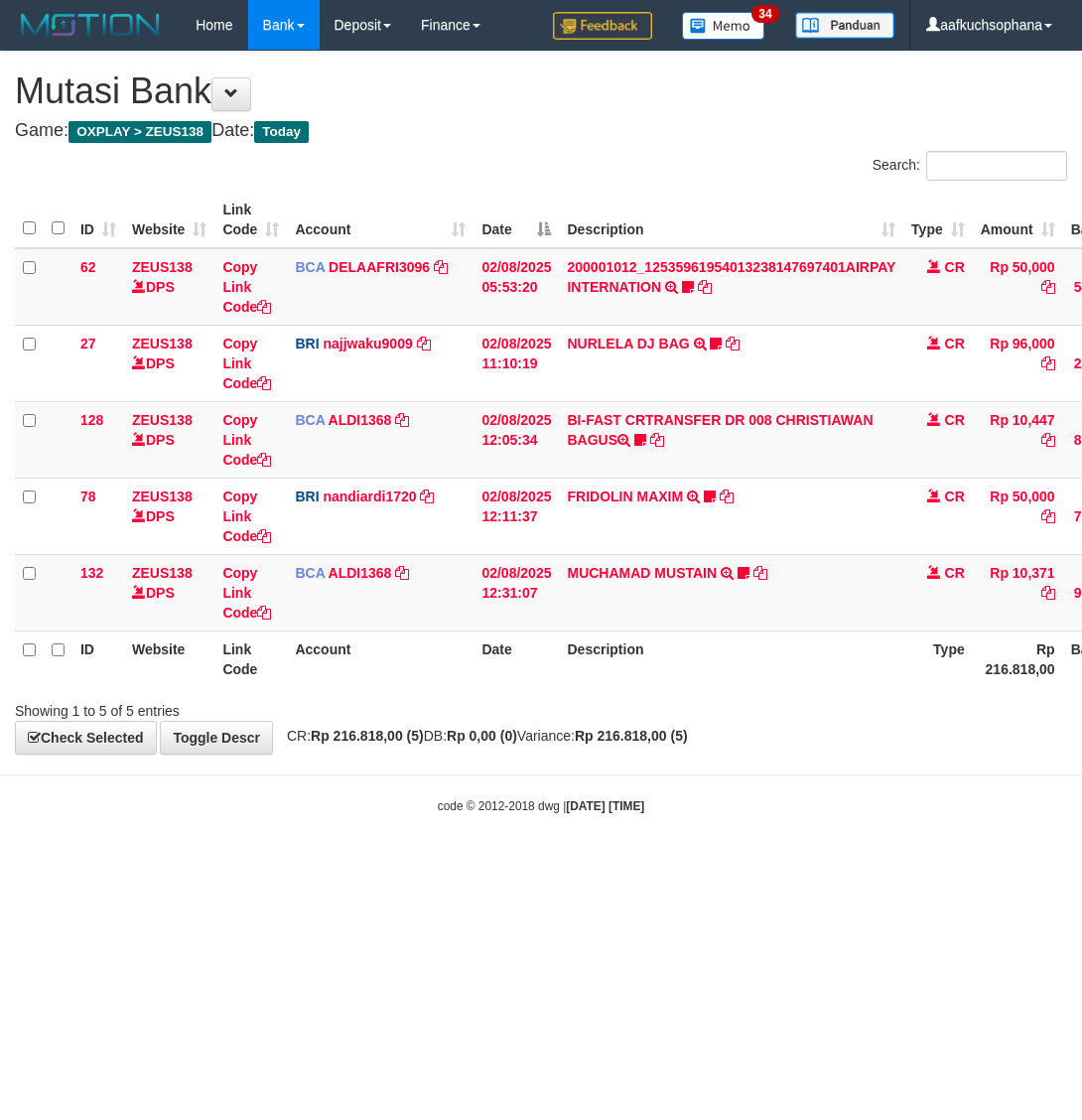 scroll, scrollTop: 0, scrollLeft: 0, axis: both 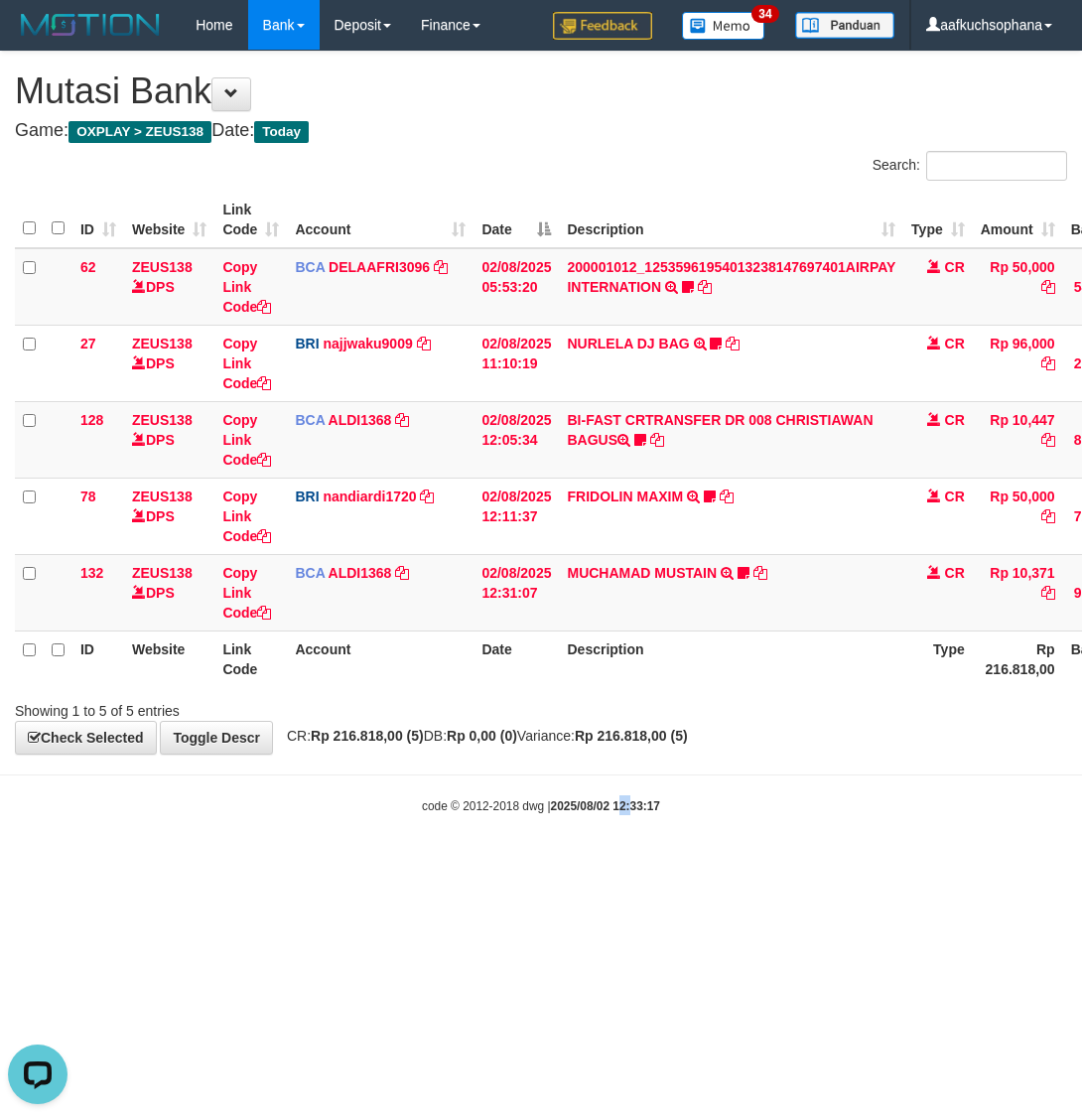 drag, startPoint x: 613, startPoint y: 1093, endPoint x: 632, endPoint y: 1108, distance: 24.207437 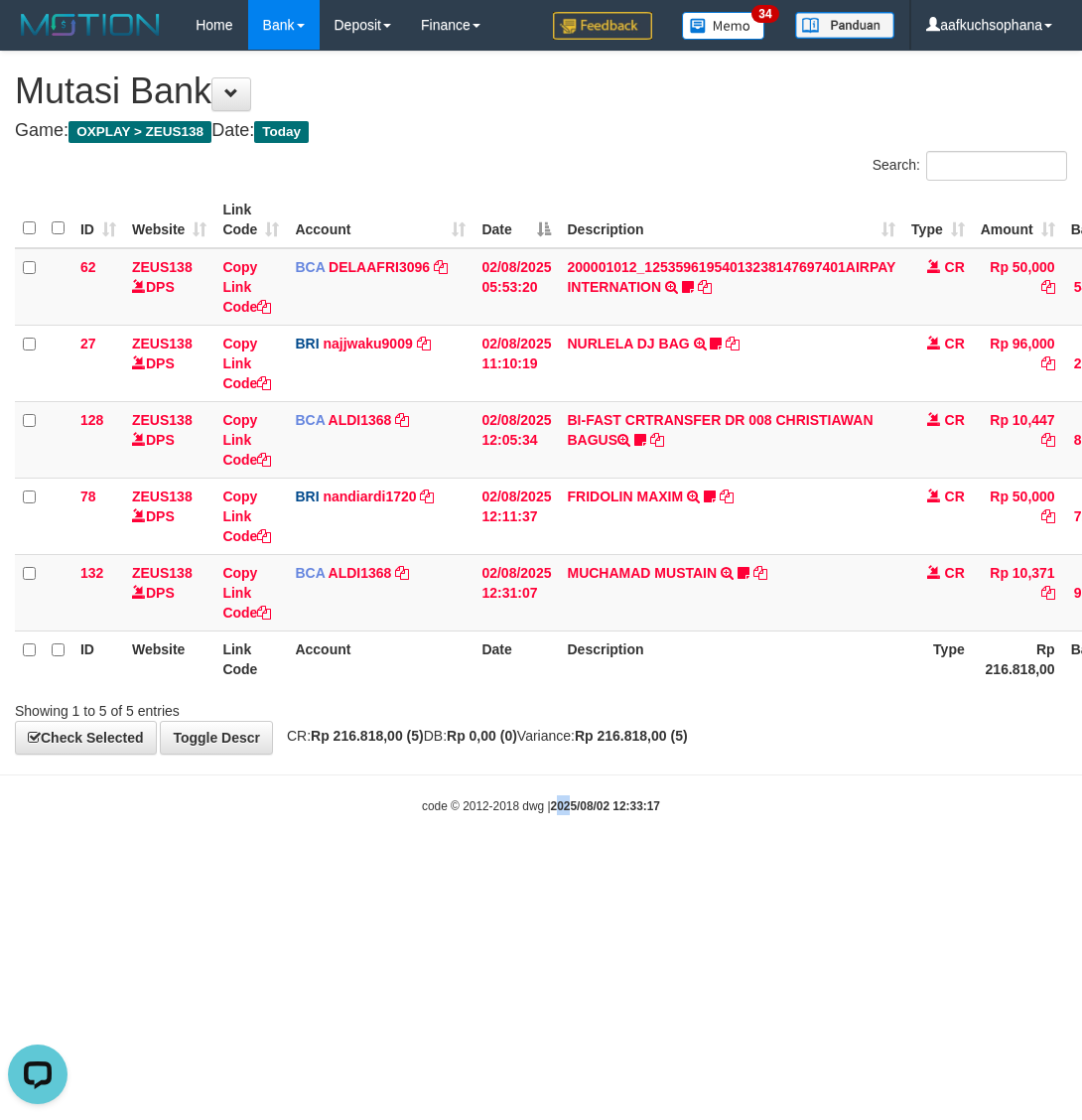 drag, startPoint x: 554, startPoint y: 1029, endPoint x: 465, endPoint y: 979, distance: 102.0833 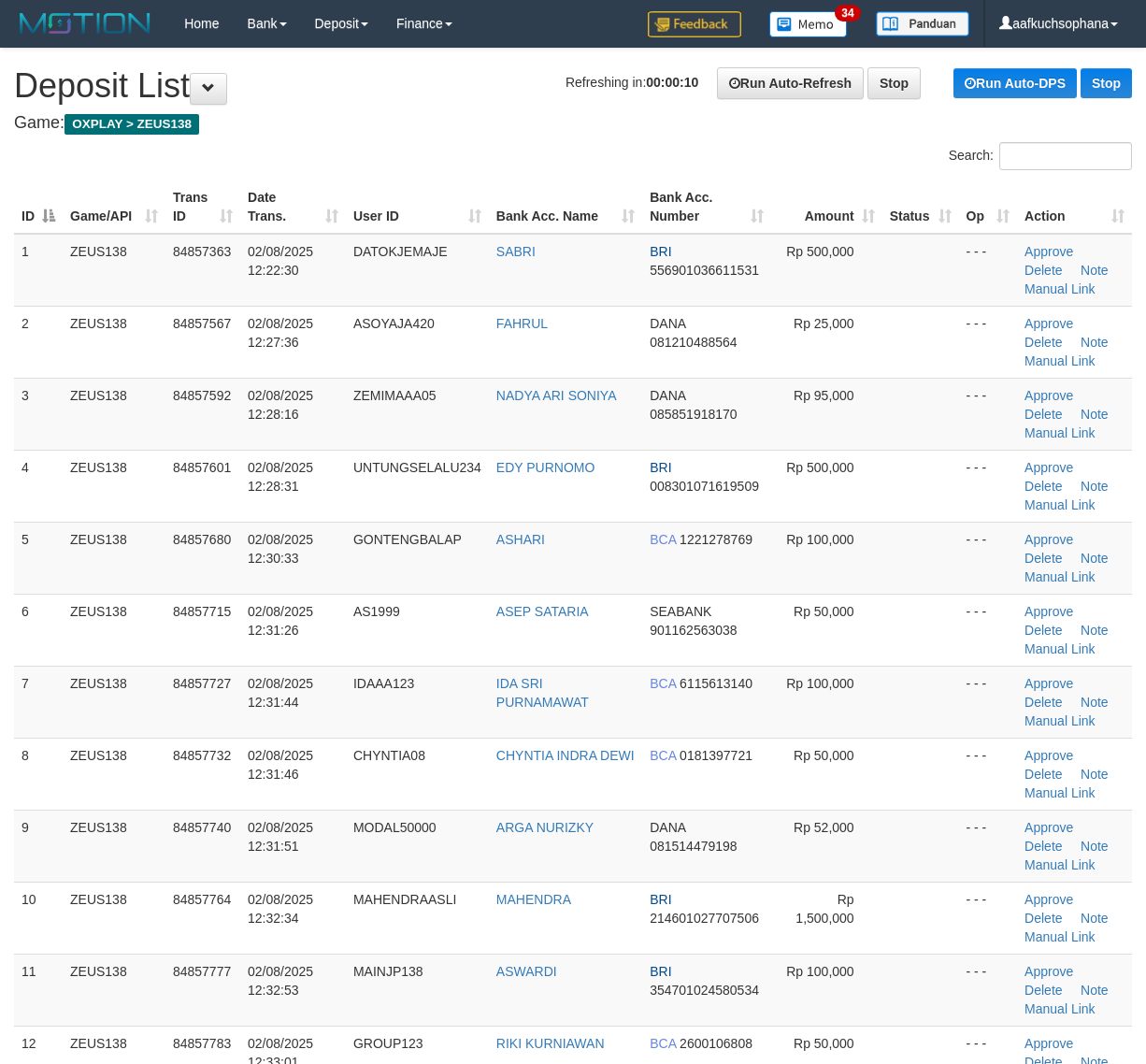 scroll, scrollTop: 0, scrollLeft: 0, axis: both 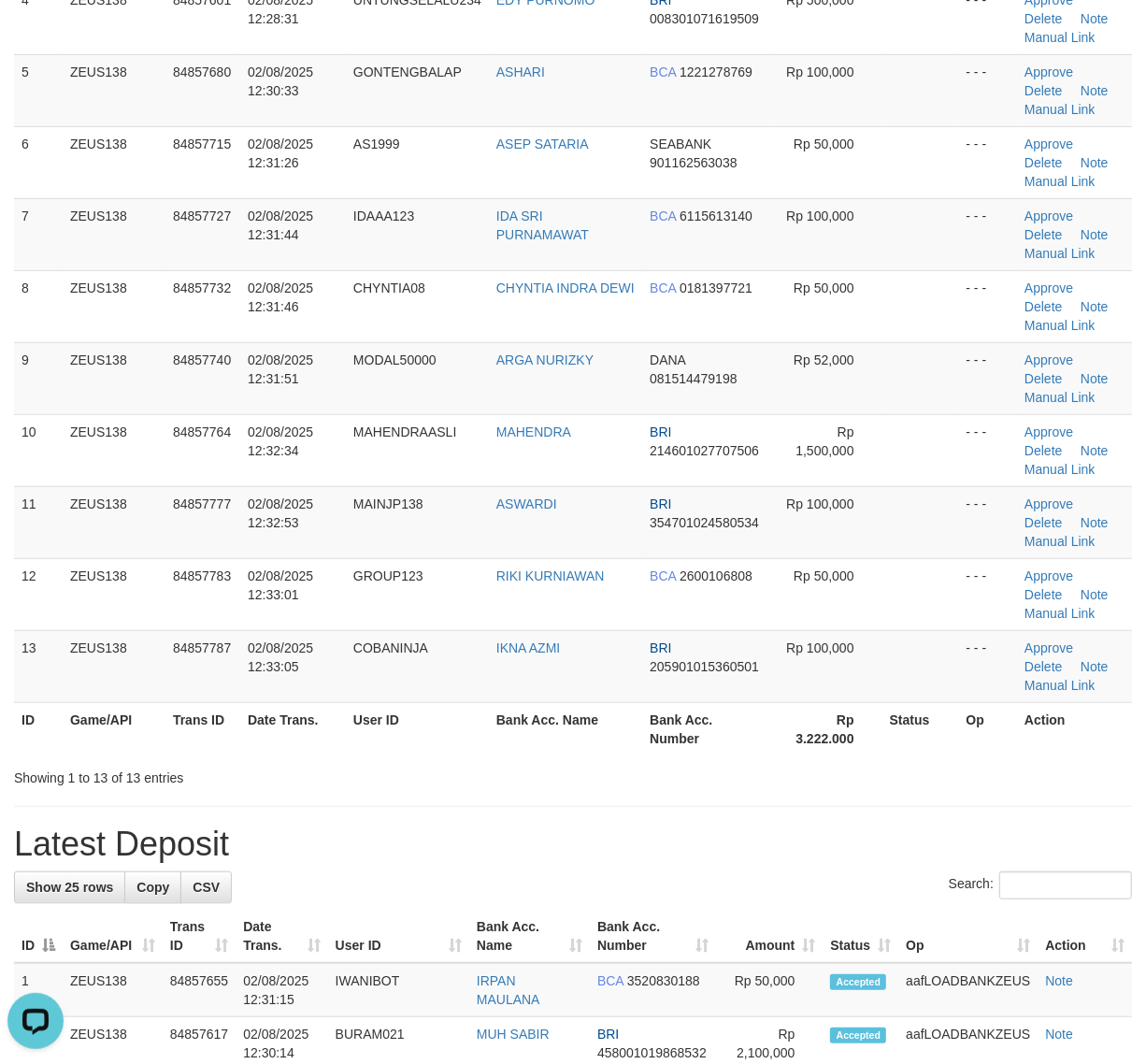 click on "Latest Deposit" at bounding box center [573, 844] 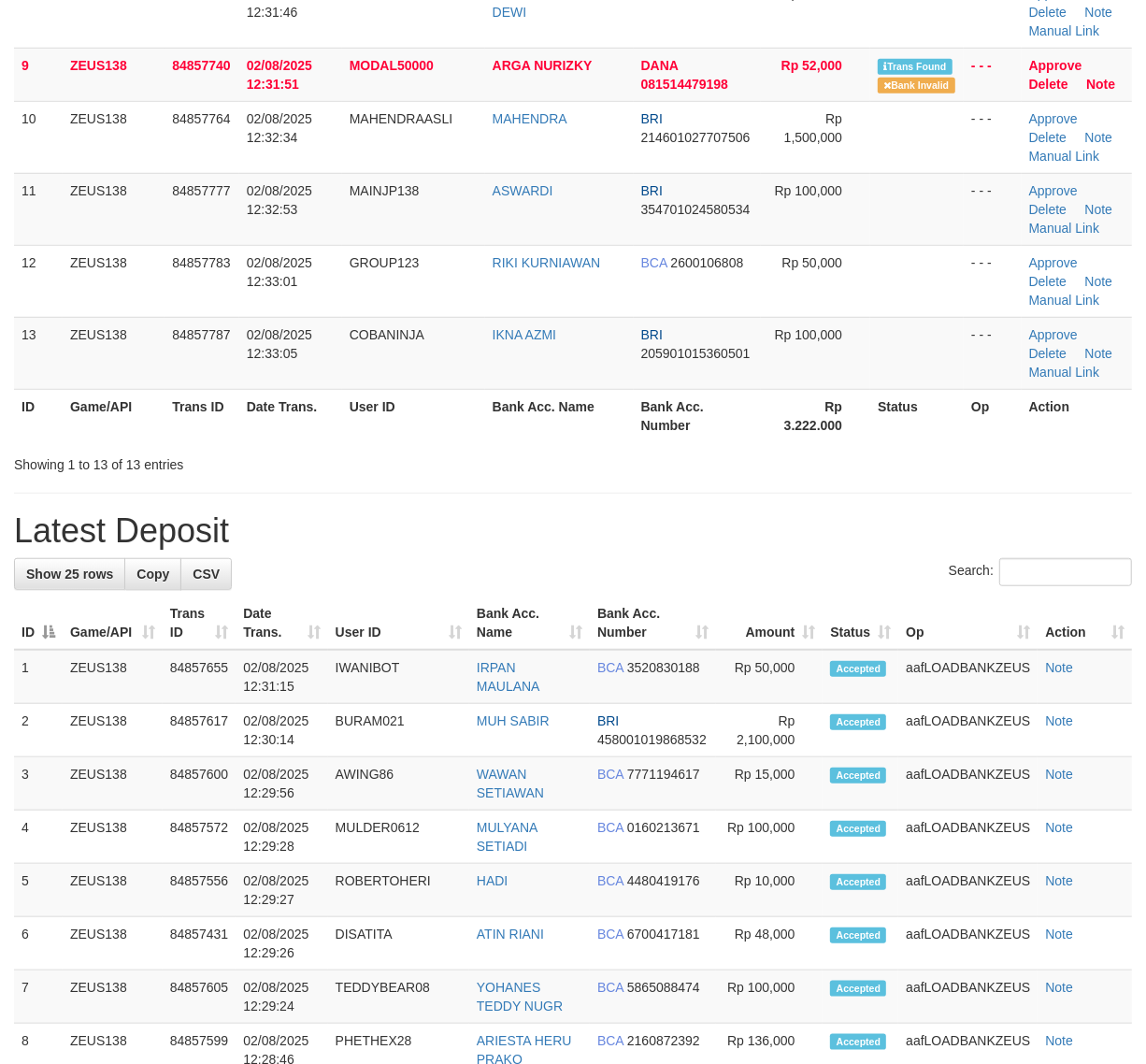 scroll, scrollTop: 467, scrollLeft: 0, axis: vertical 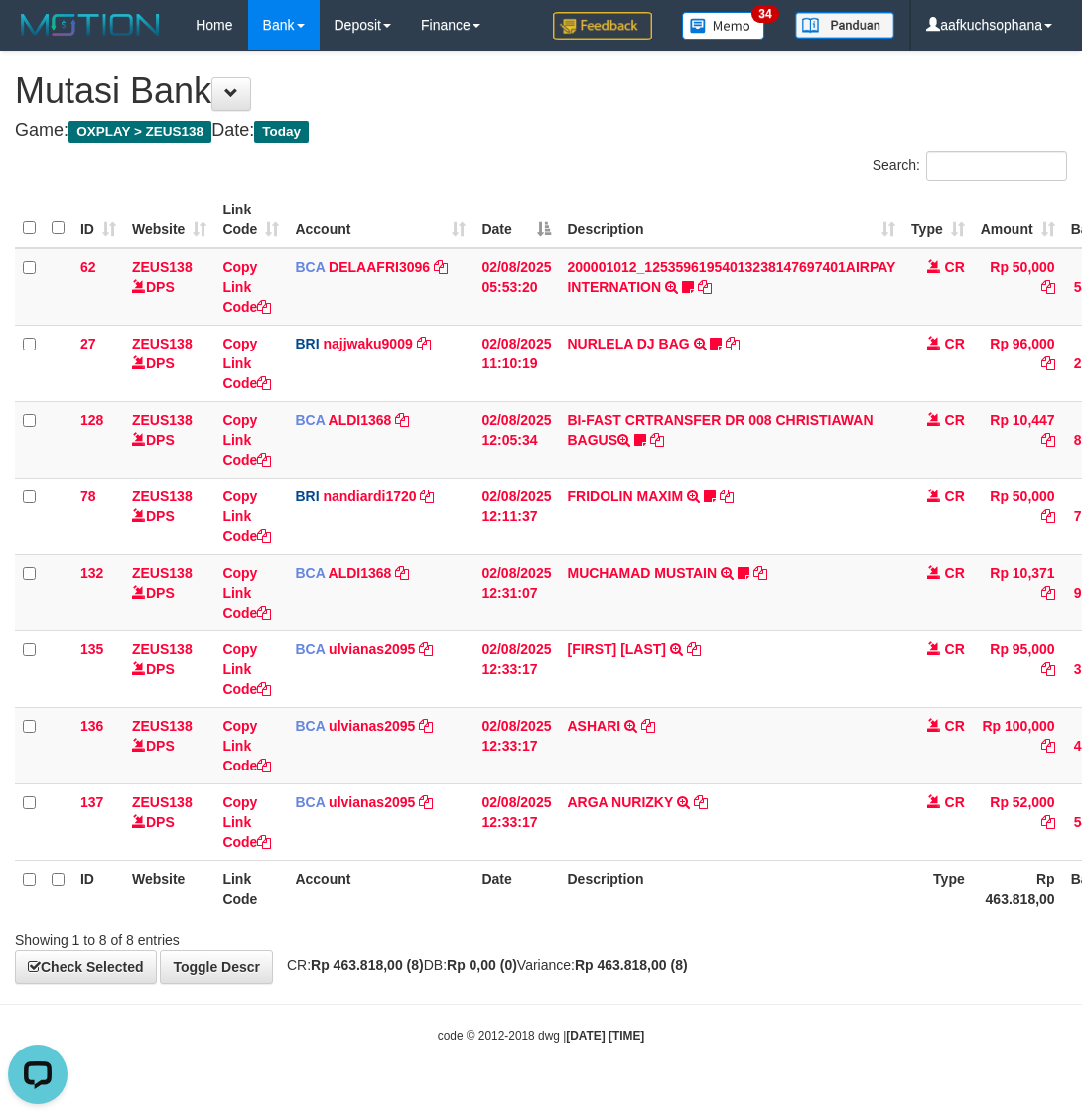 click on "Toggle navigation
Home
Bank
Account List
Load
By Website
Group
[OXPLAY]													ZEUS138
By Load Group (DPS)" at bounding box center (541, 547) 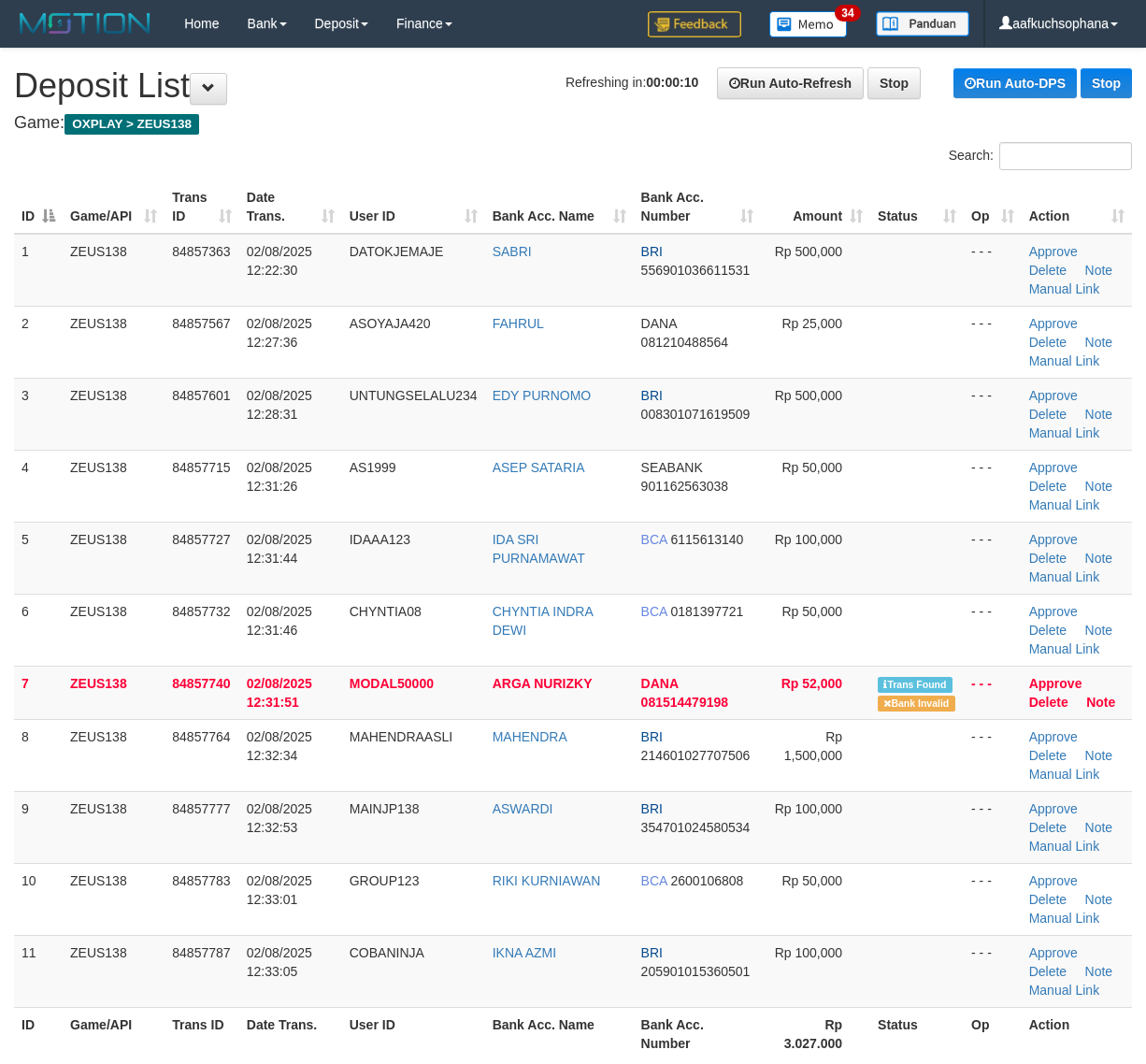 scroll, scrollTop: 0, scrollLeft: 0, axis: both 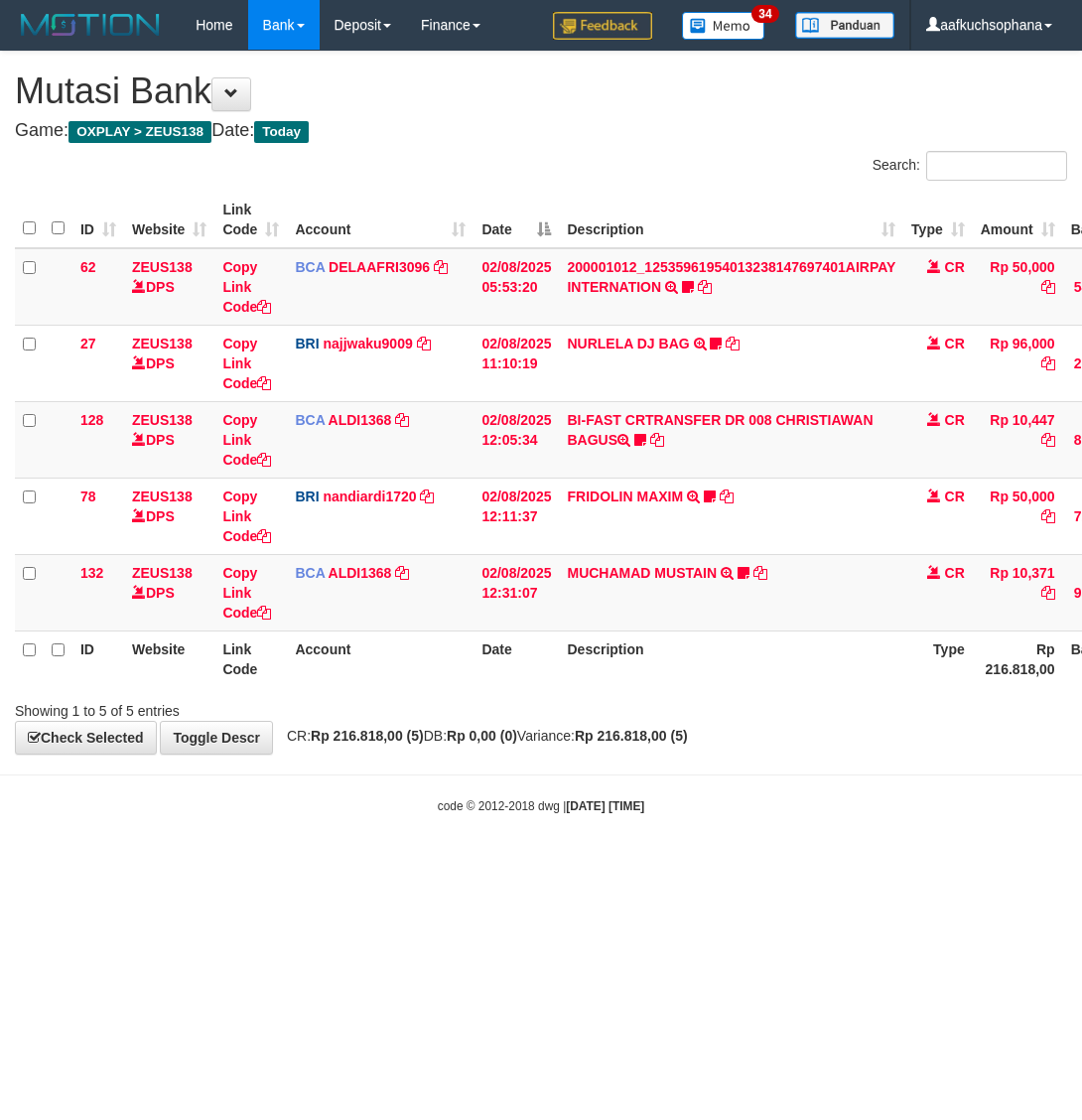 click on "Toggle navigation
Home
Bank
Account List
Load
By Website
Group
[OXPLAY]													ZEUS138
By Load Group (DPS)
Sync" at bounding box center [541, 432] 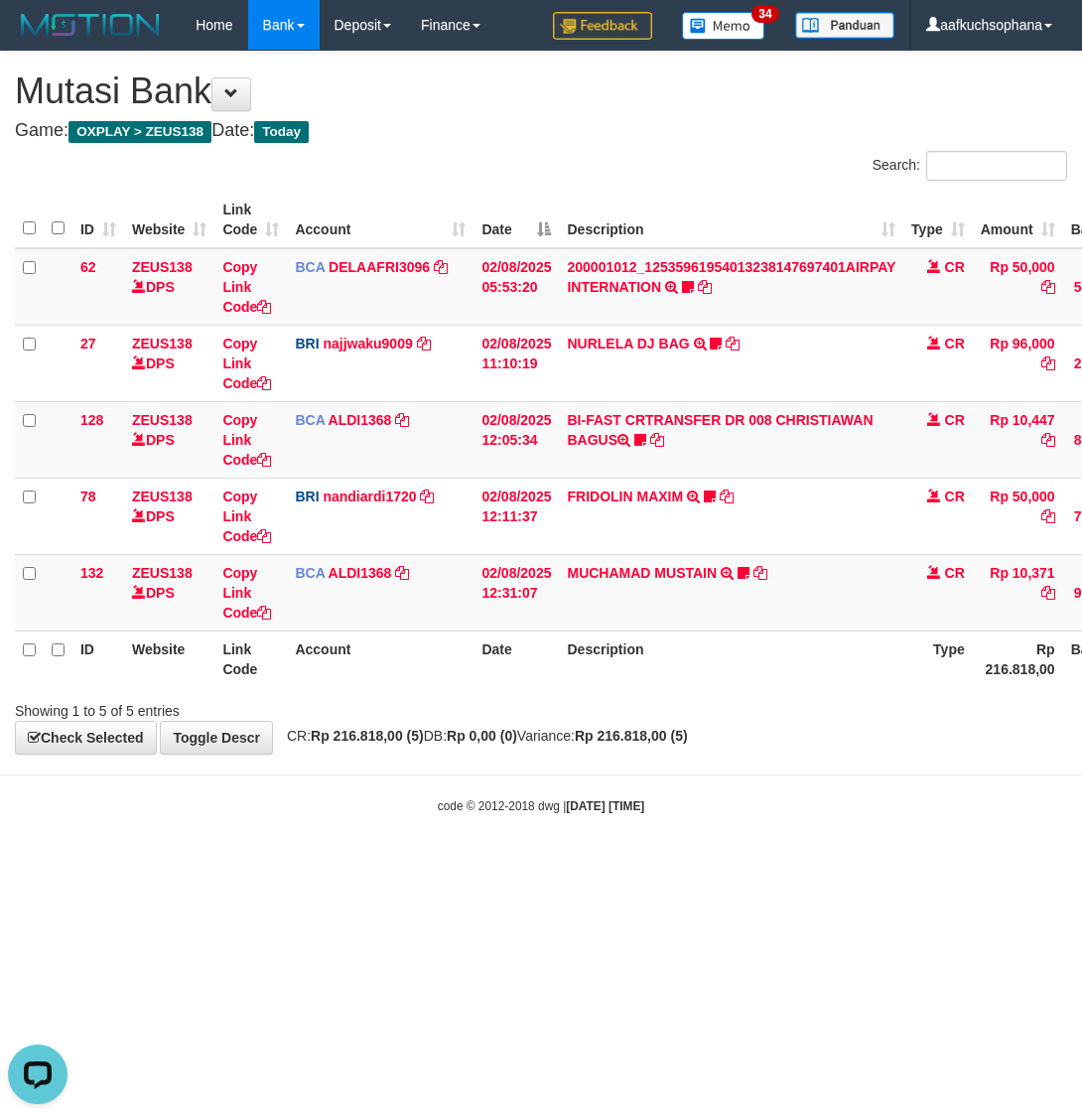 scroll, scrollTop: 0, scrollLeft: 0, axis: both 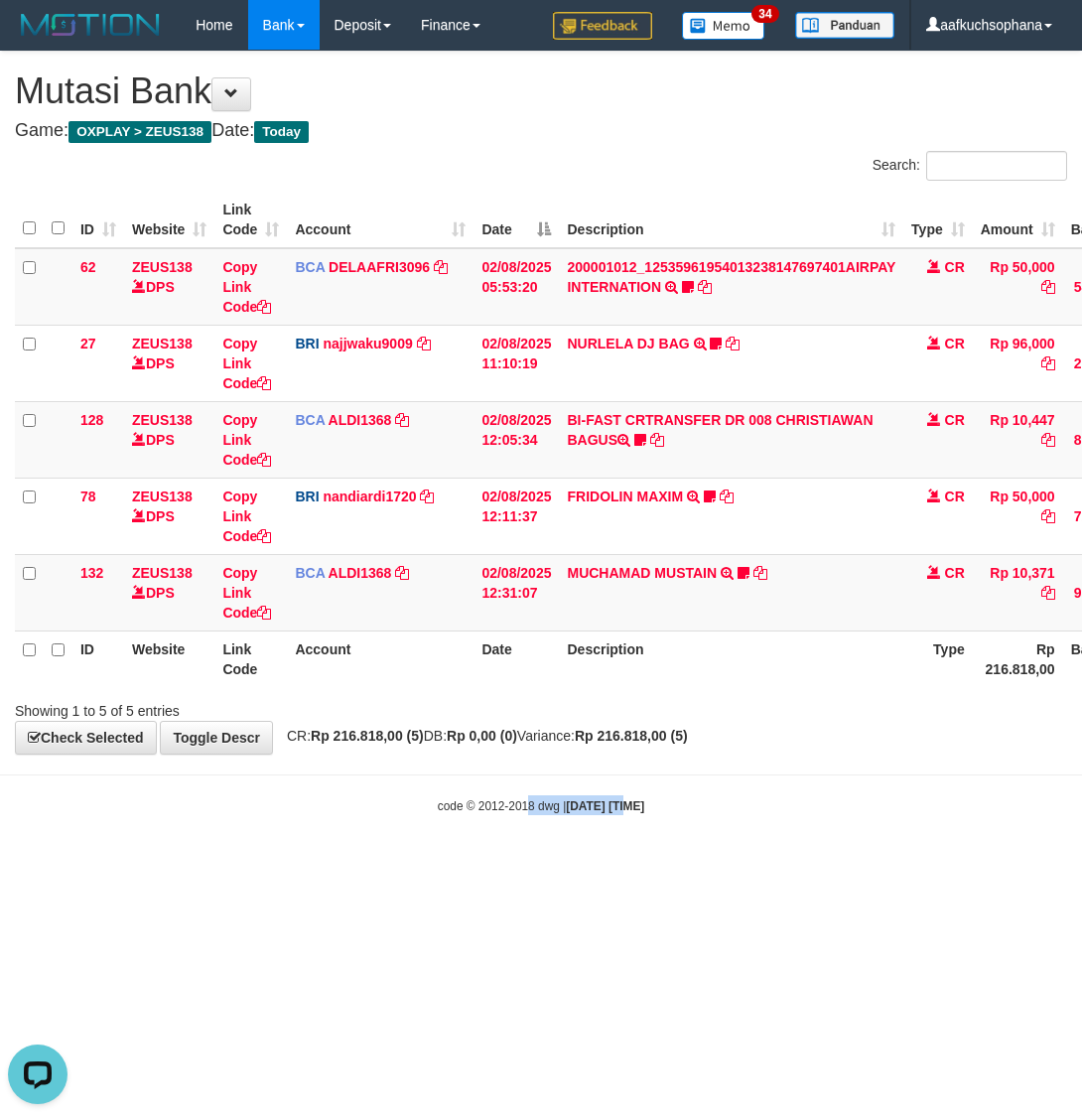 click on "Toggle navigation
Home
Bank
Account List
Load
By Website
Group
[OXPLAY]													ZEUS138
By Load Group (DPS)
Sync" at bounding box center (541, 432) 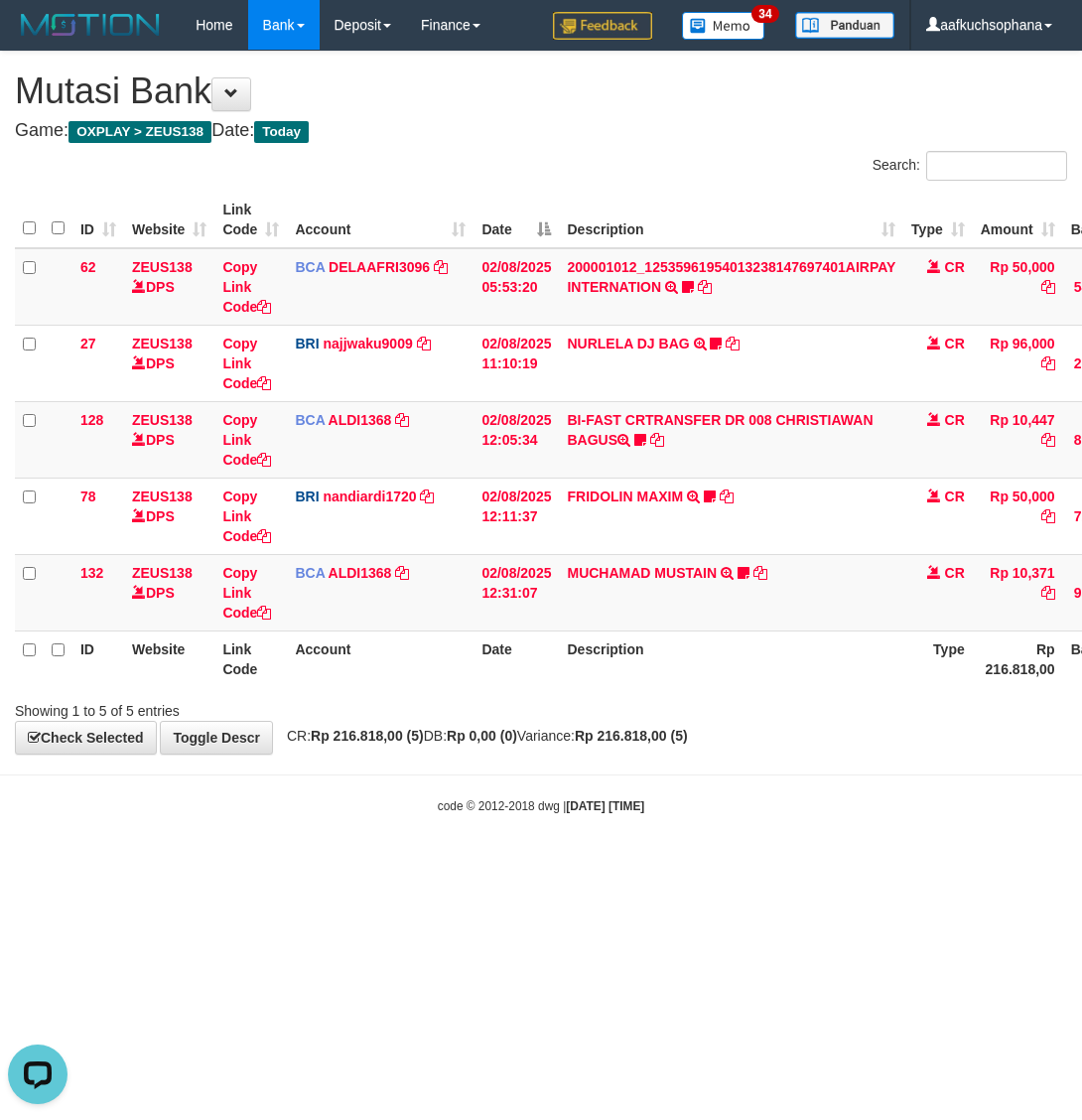 click on "Toggle navigation
Home
Bank
Account List
Load
By Website
Group
[OXPLAY]													ZEUS138
By Load Group (DPS)
Sync" at bounding box center [541, 432] 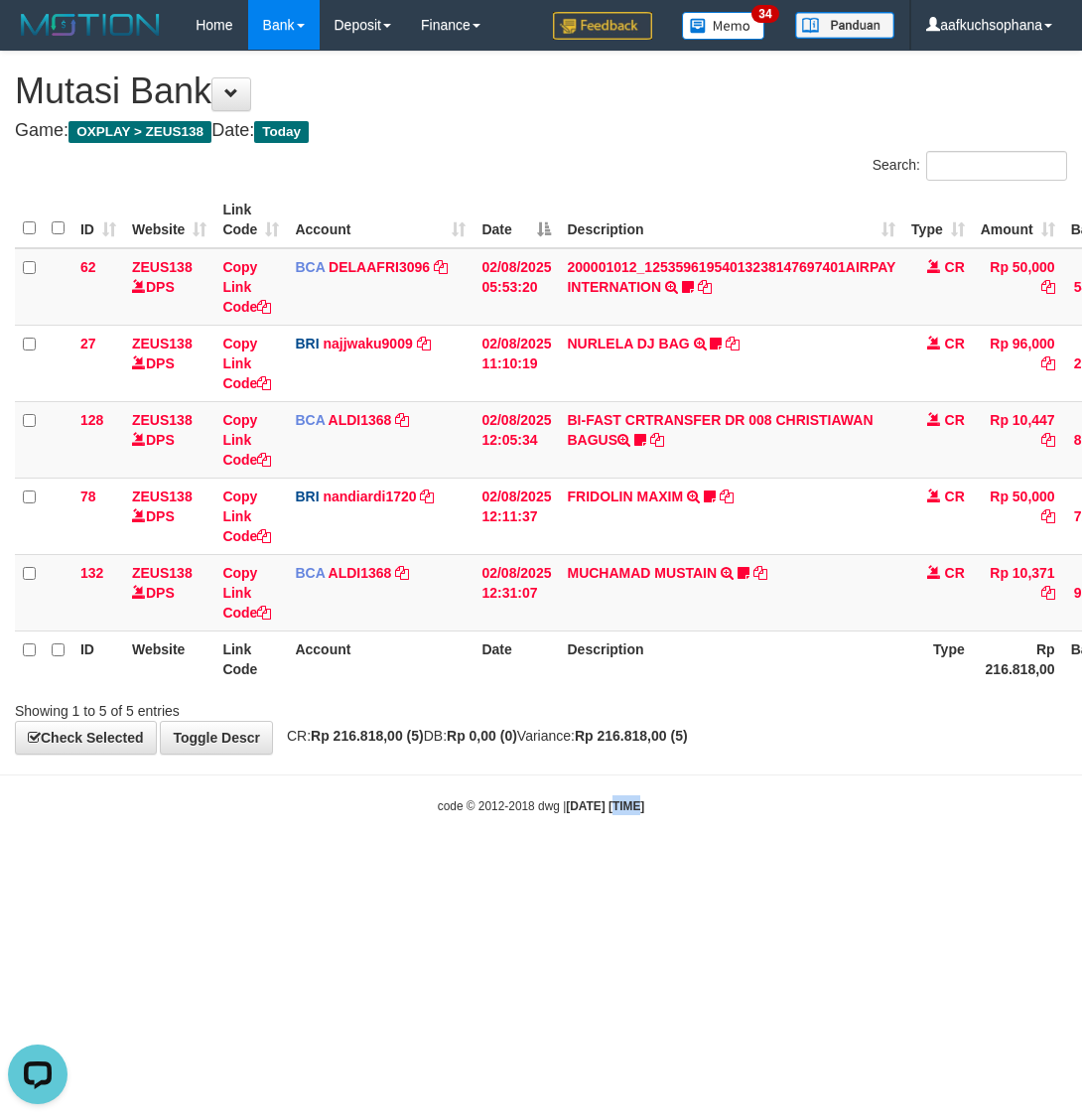 click on "Toggle navigation
Home
Bank
Account List
Load
By Website
Group
[OXPLAY]													ZEUS138
By Load Group (DPS)
Sync" at bounding box center (541, 432) 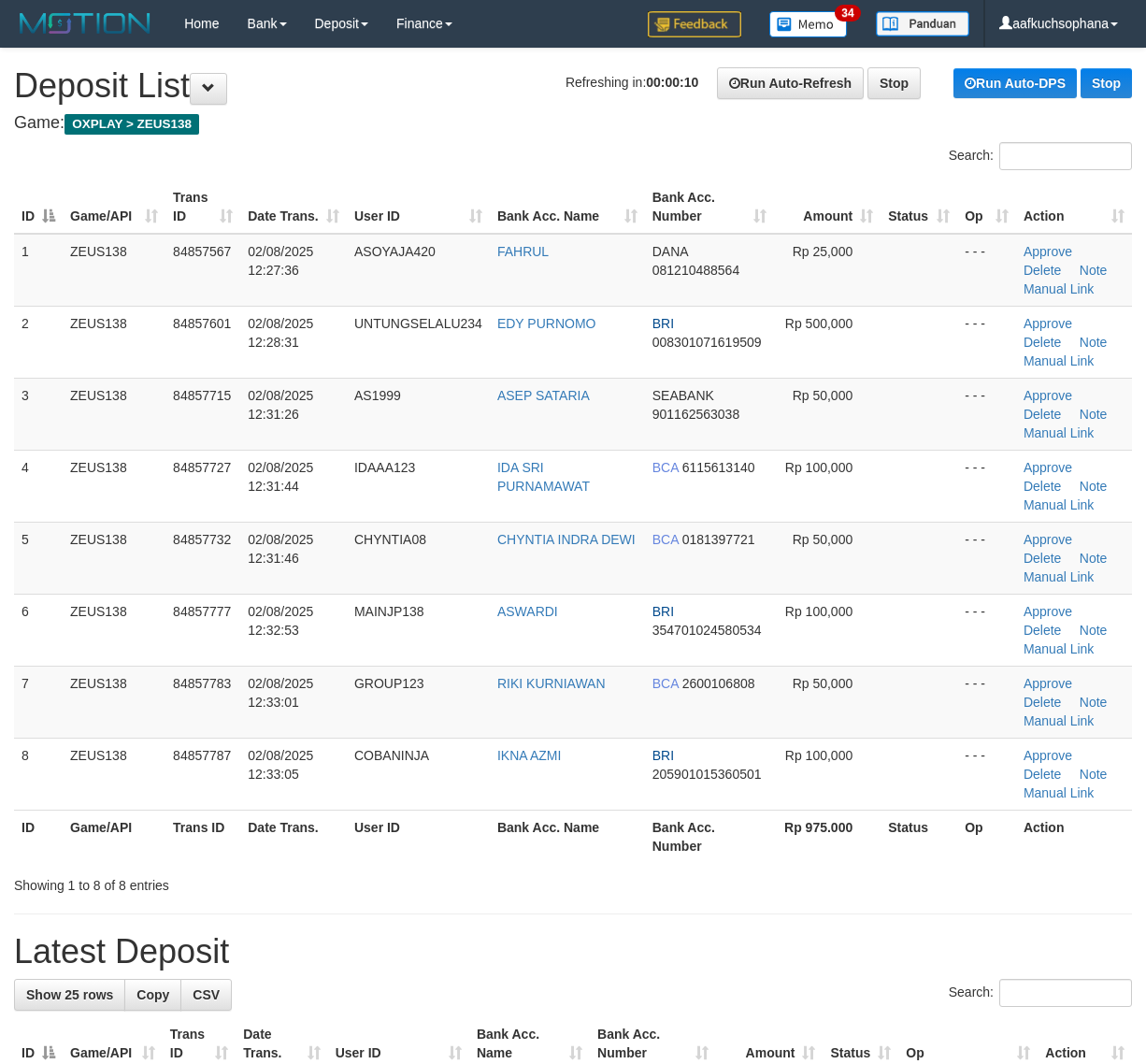 scroll, scrollTop: 0, scrollLeft: 0, axis: both 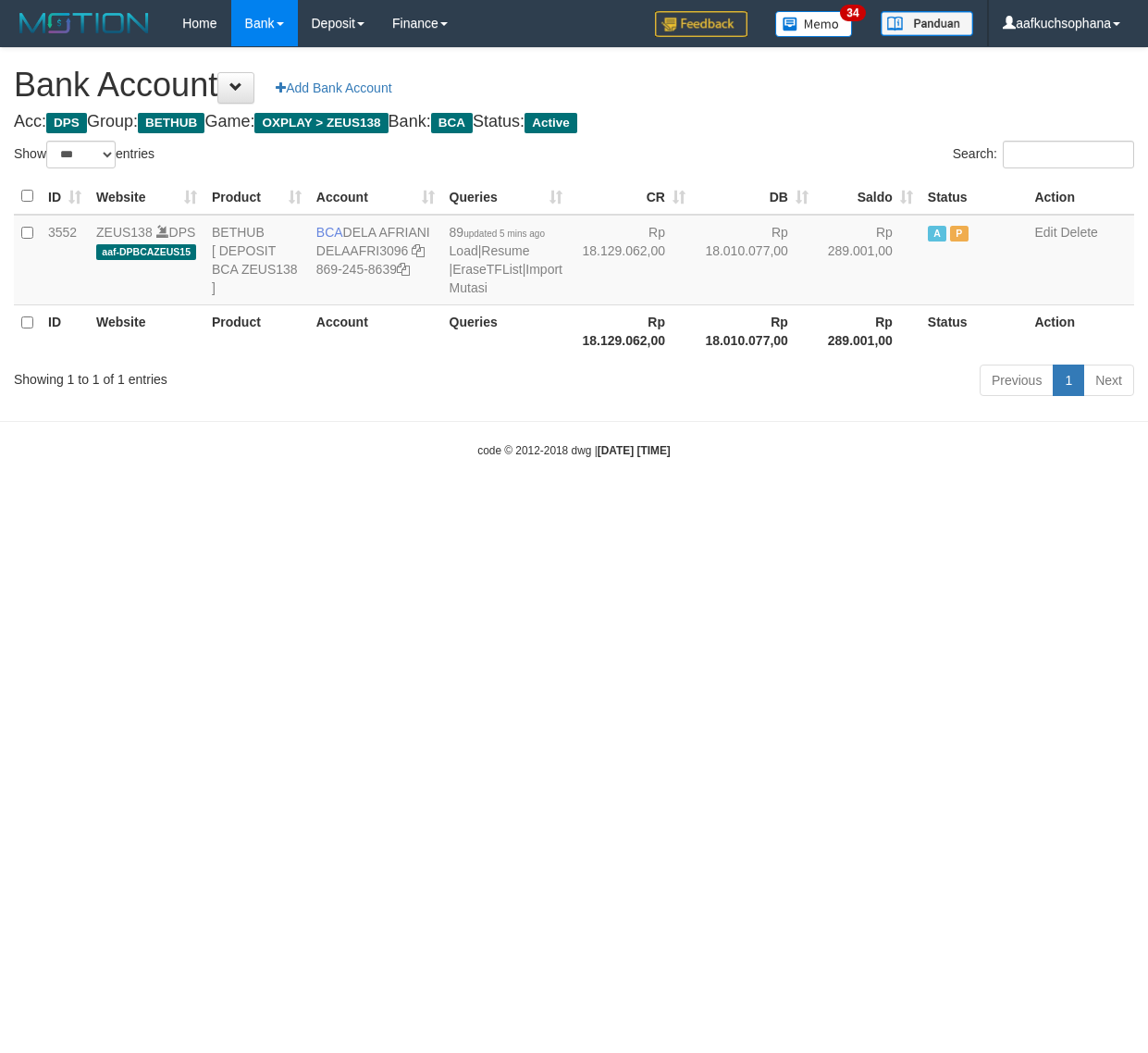 select on "***" 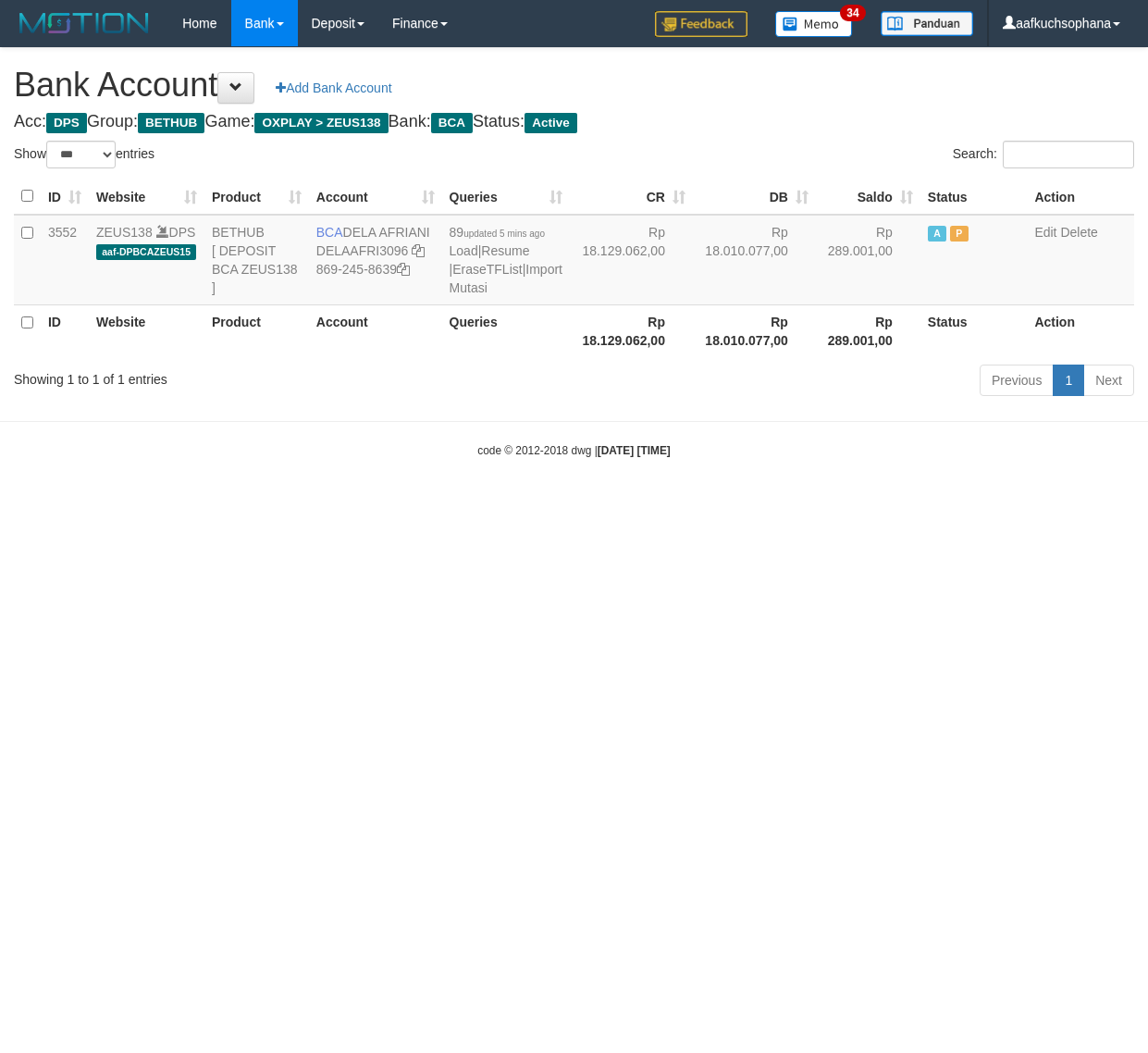 scroll, scrollTop: 0, scrollLeft: 0, axis: both 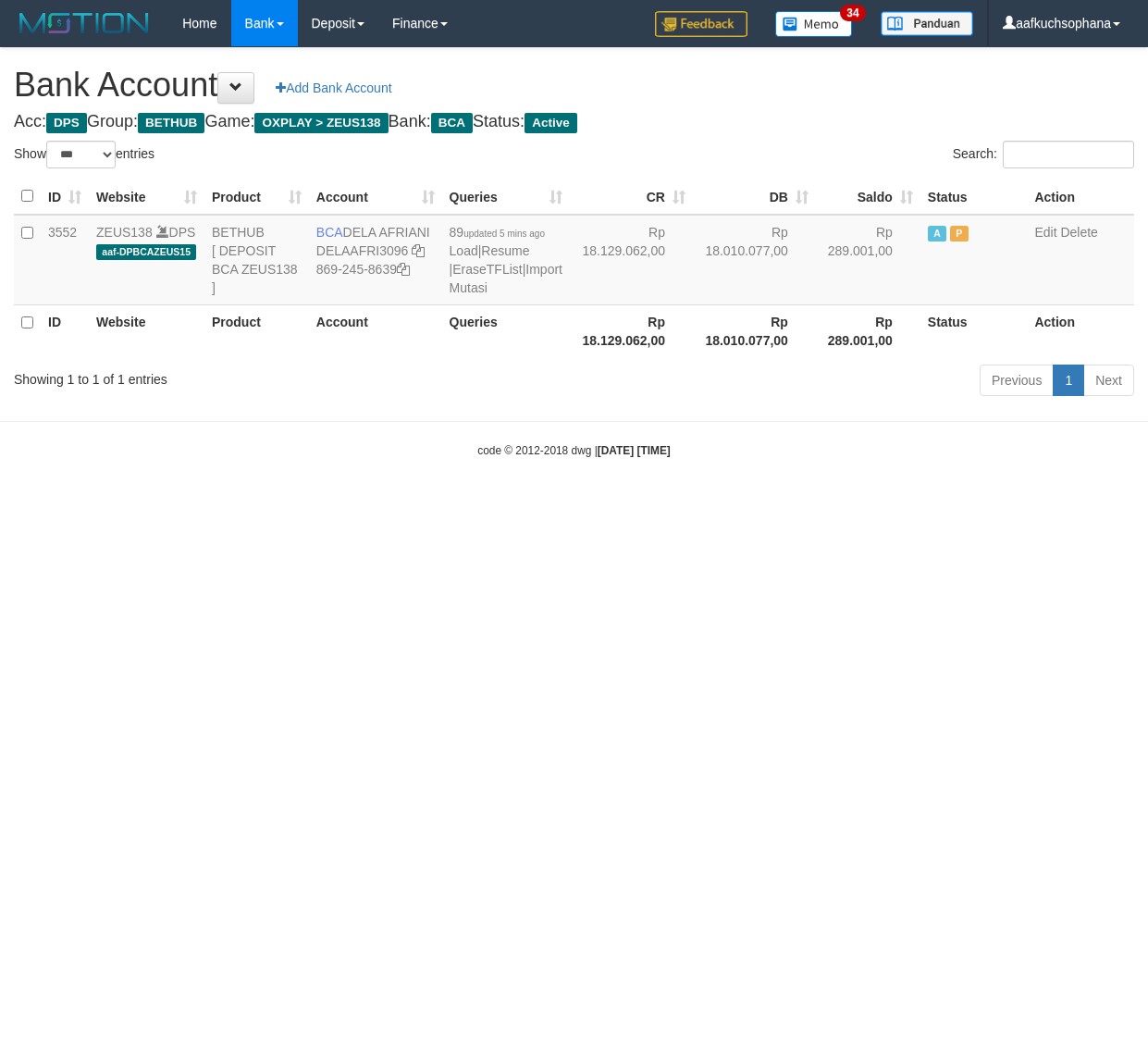select on "***" 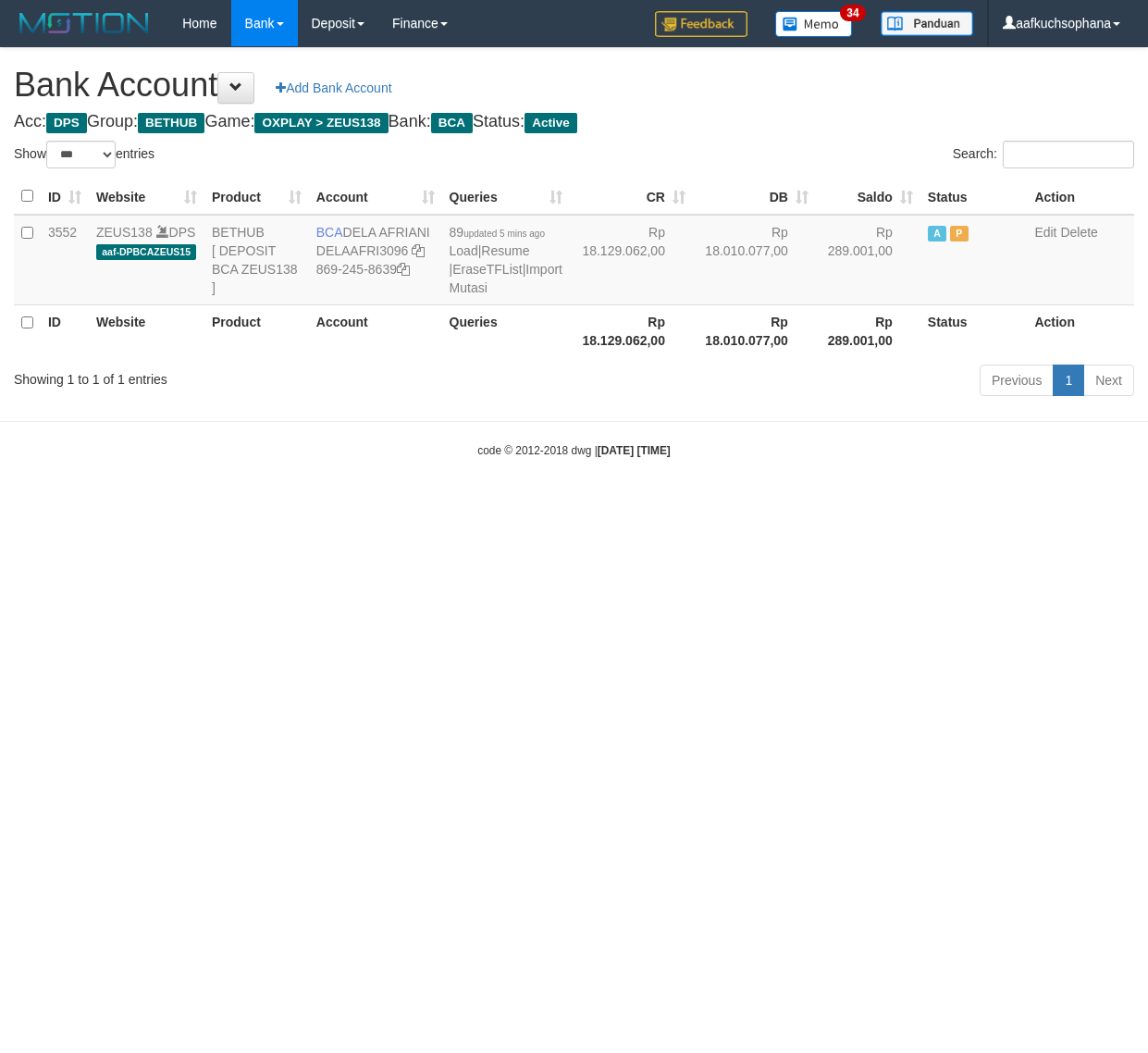 scroll, scrollTop: 0, scrollLeft: 0, axis: both 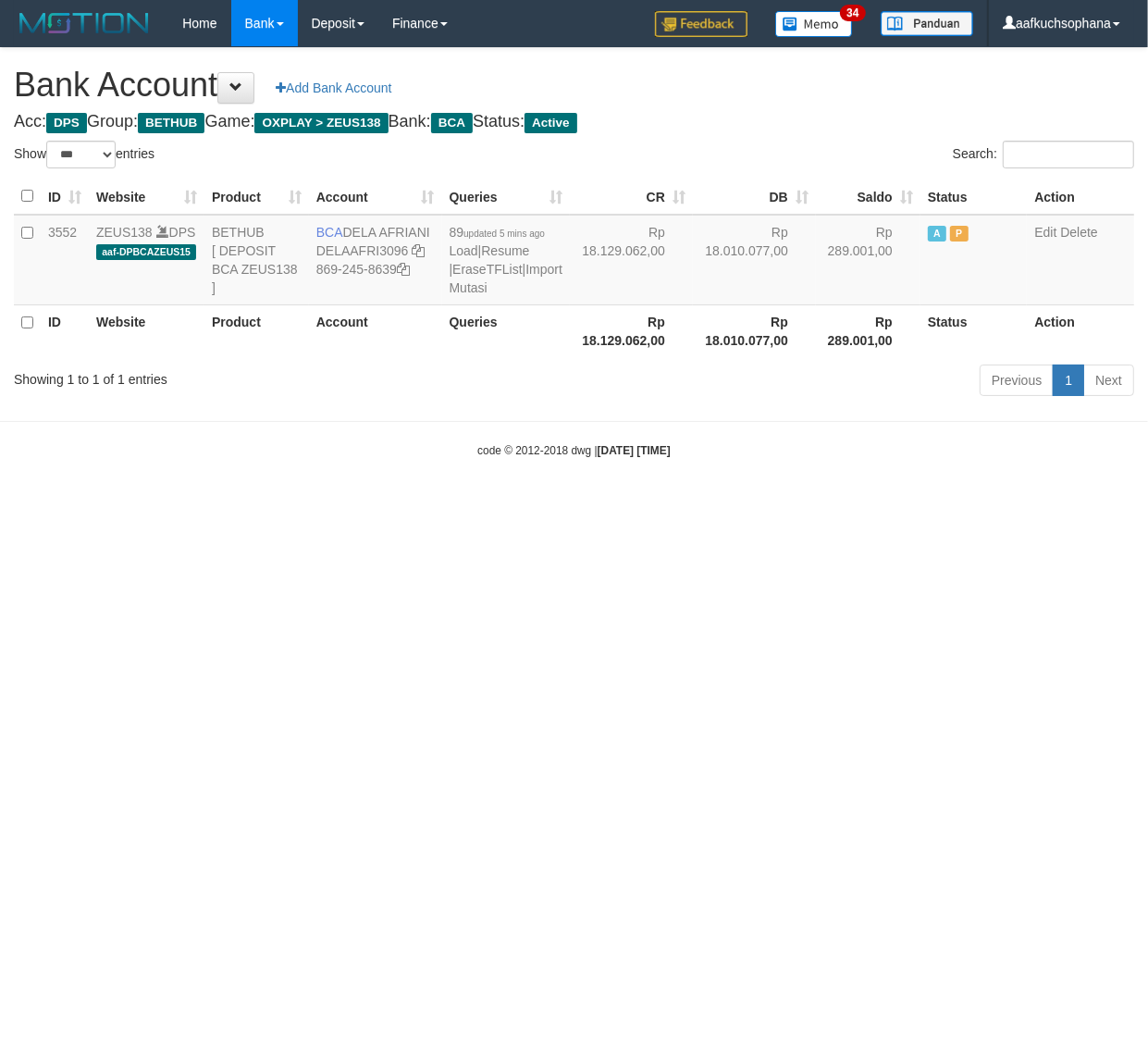 click on "Toggle navigation
Home
Bank
Account List
Load
By Website
Group
[OXPLAY]													ZEUS138
By Load Group (DPS)
Sync" at bounding box center [574, 253] 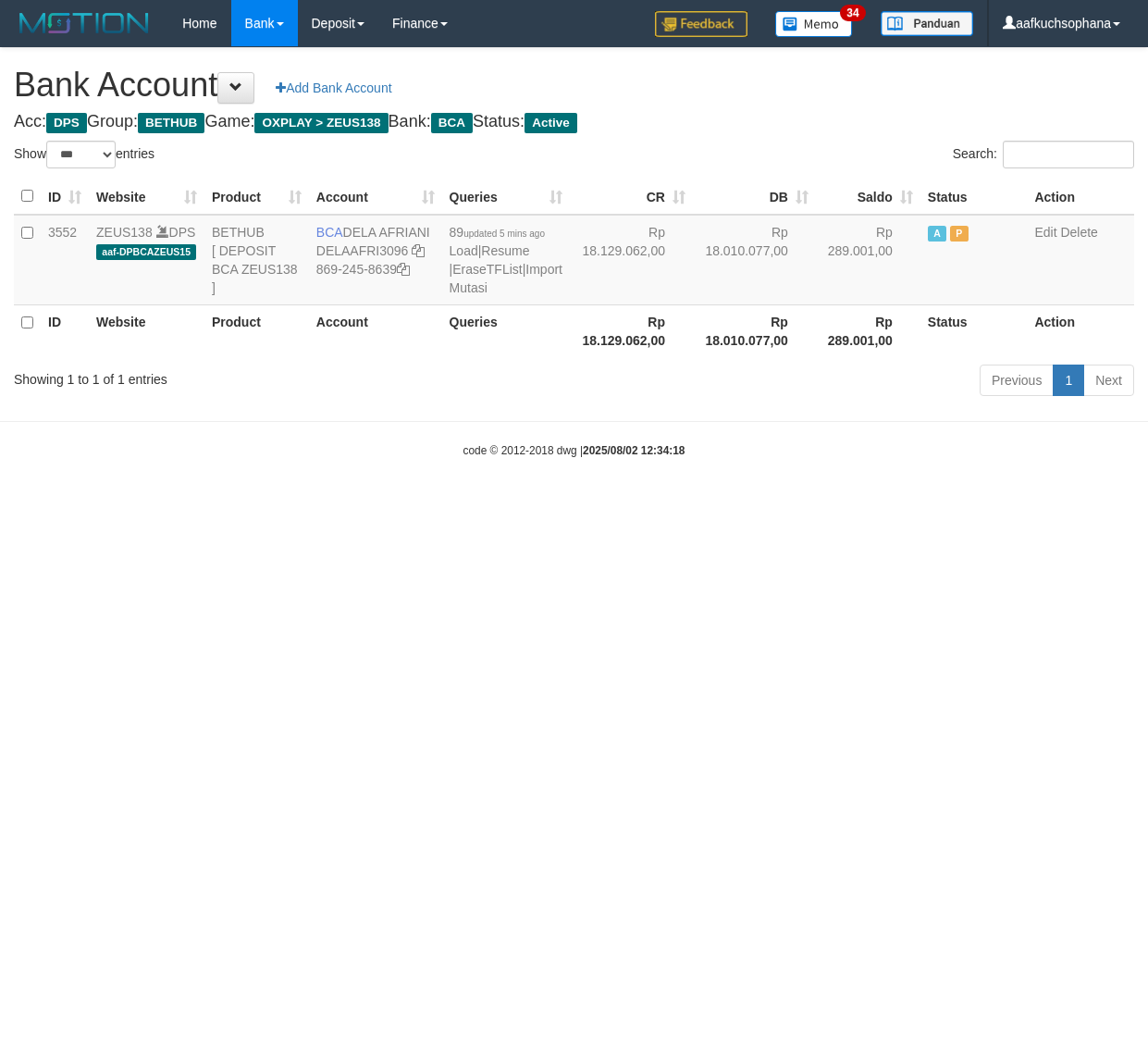 select on "***" 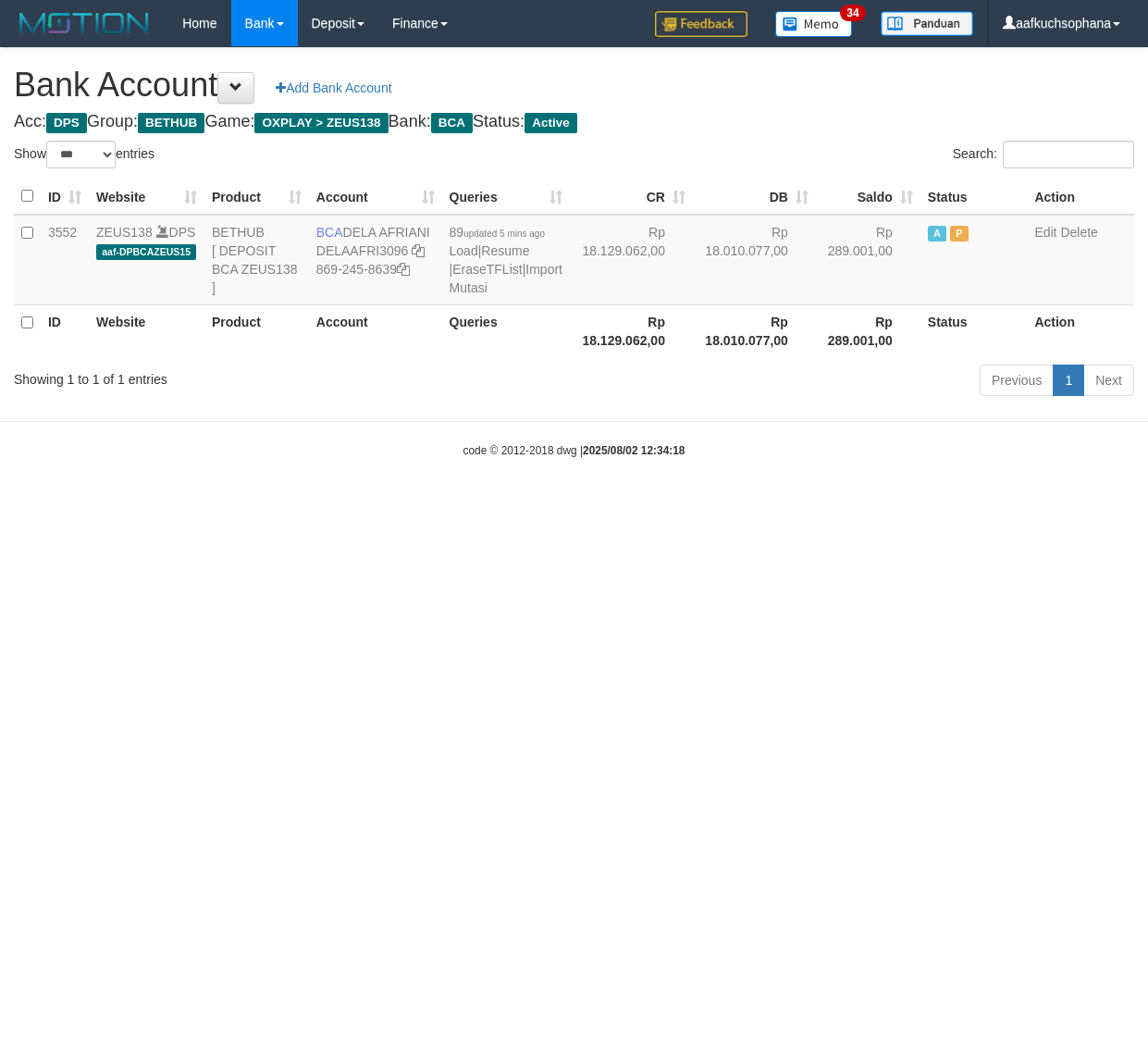 scroll, scrollTop: 0, scrollLeft: 0, axis: both 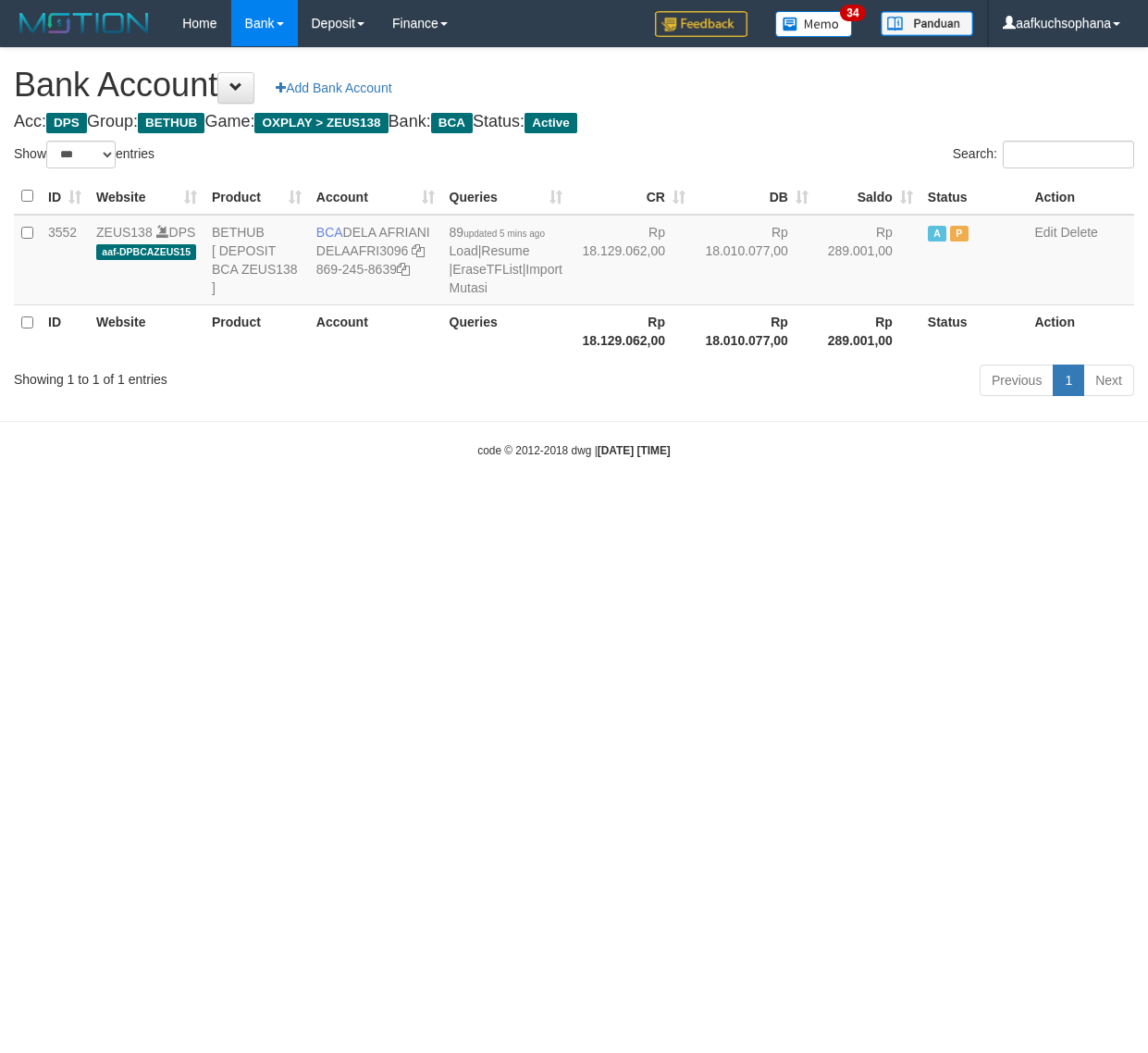 select on "***" 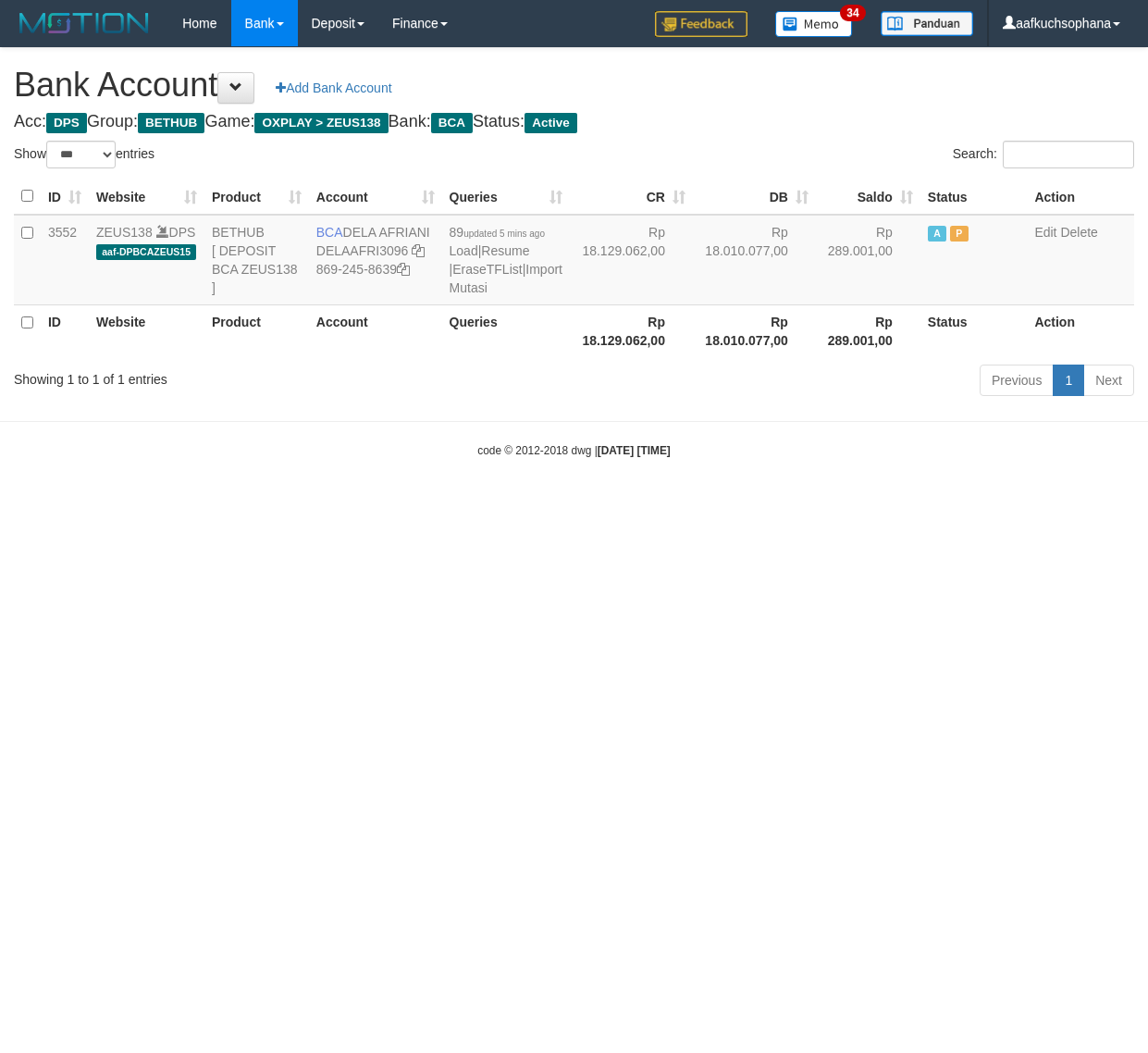 scroll, scrollTop: 0, scrollLeft: 0, axis: both 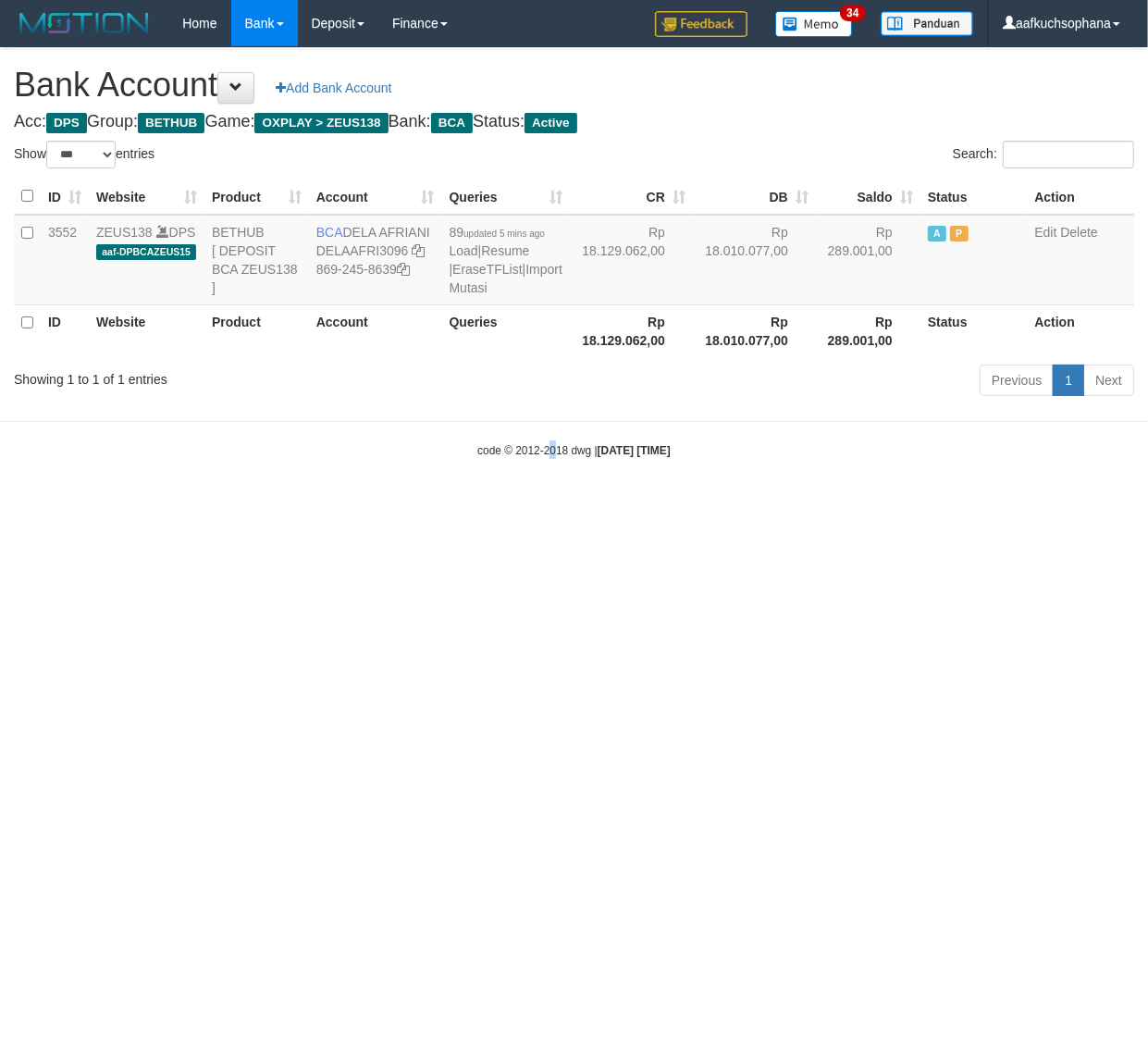 drag, startPoint x: 527, startPoint y: 723, endPoint x: 511, endPoint y: 705, distance: 24.083189 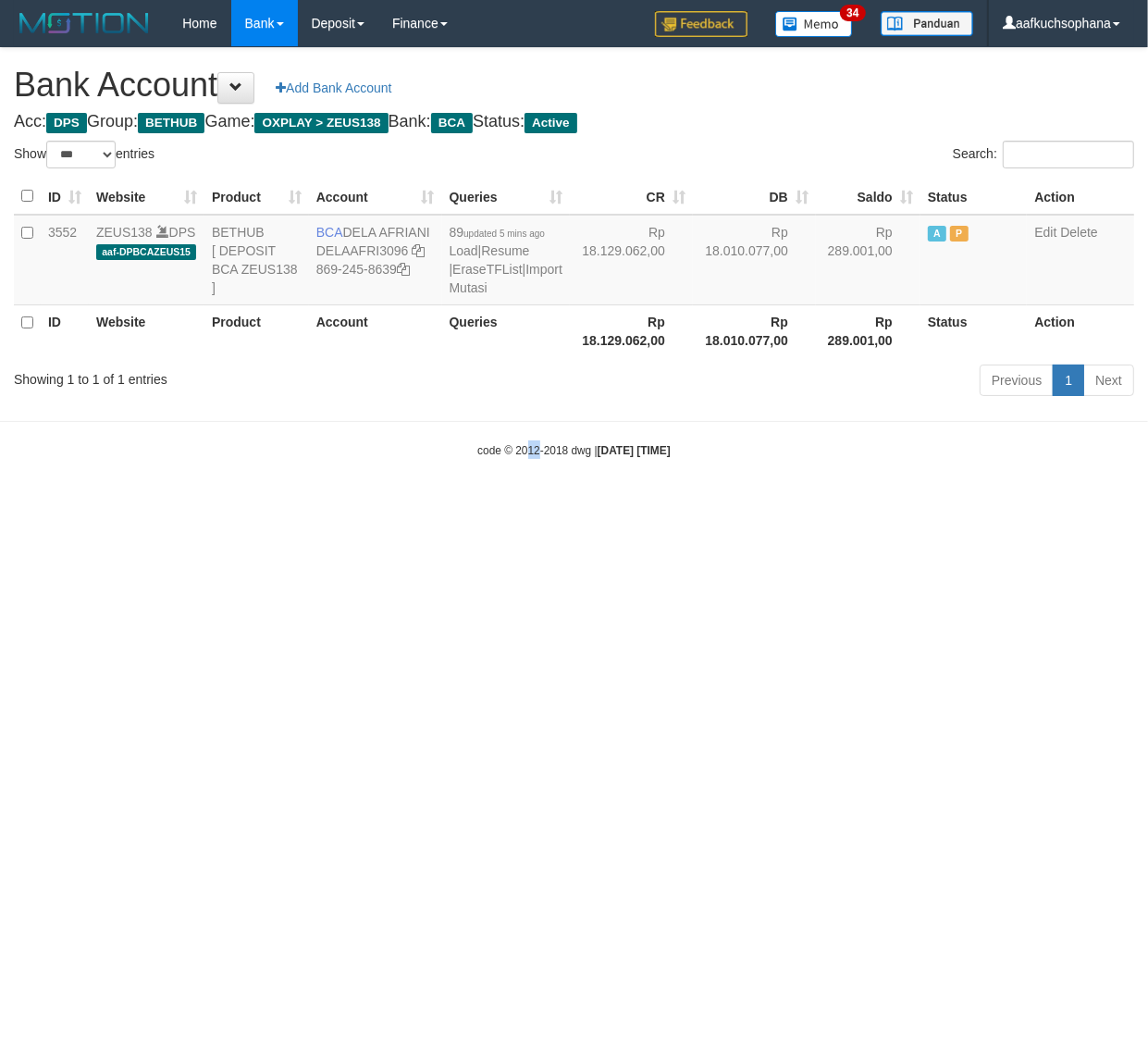 drag, startPoint x: 518, startPoint y: 701, endPoint x: 618, endPoint y: 571, distance: 164.01219 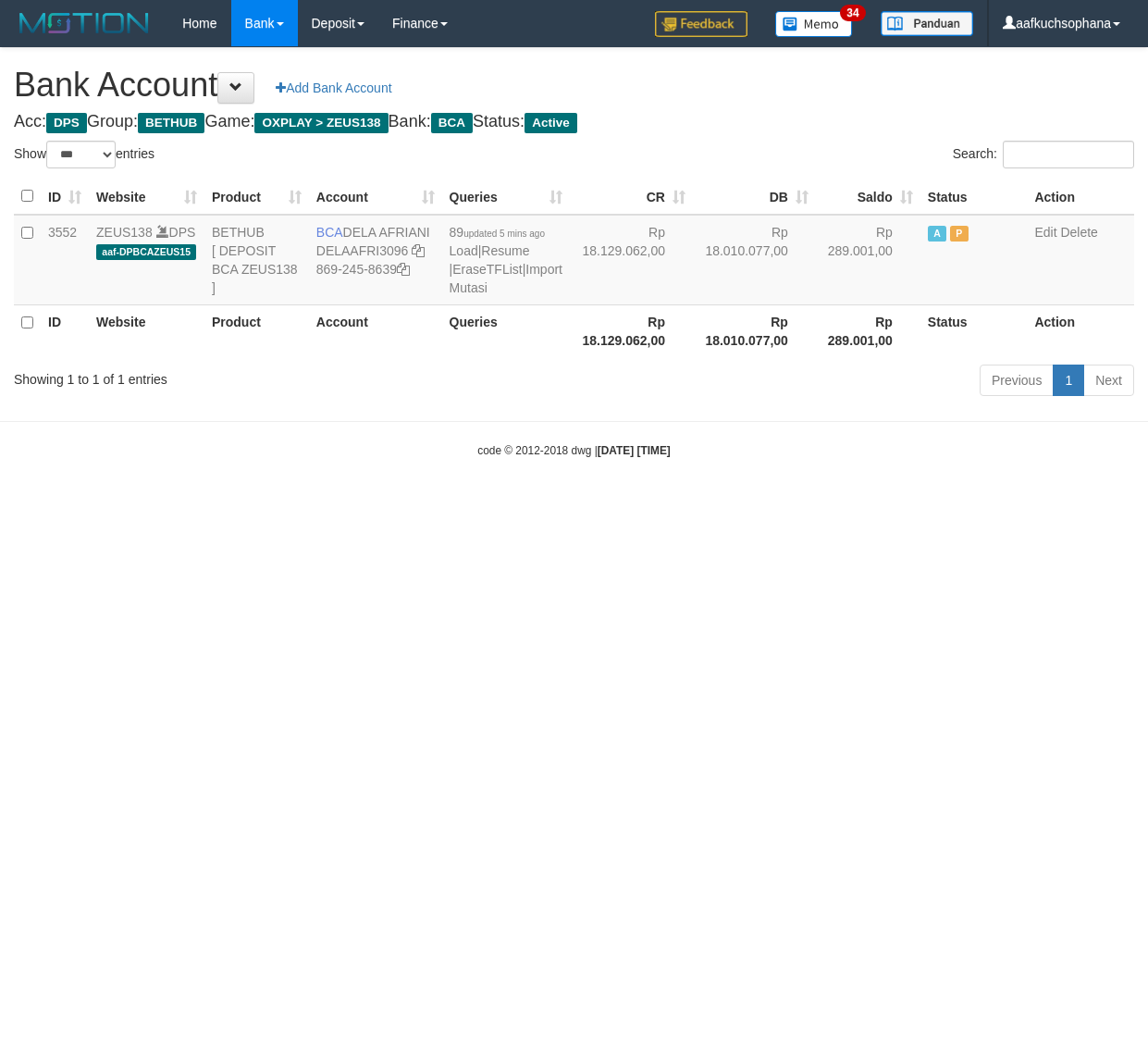 select on "***" 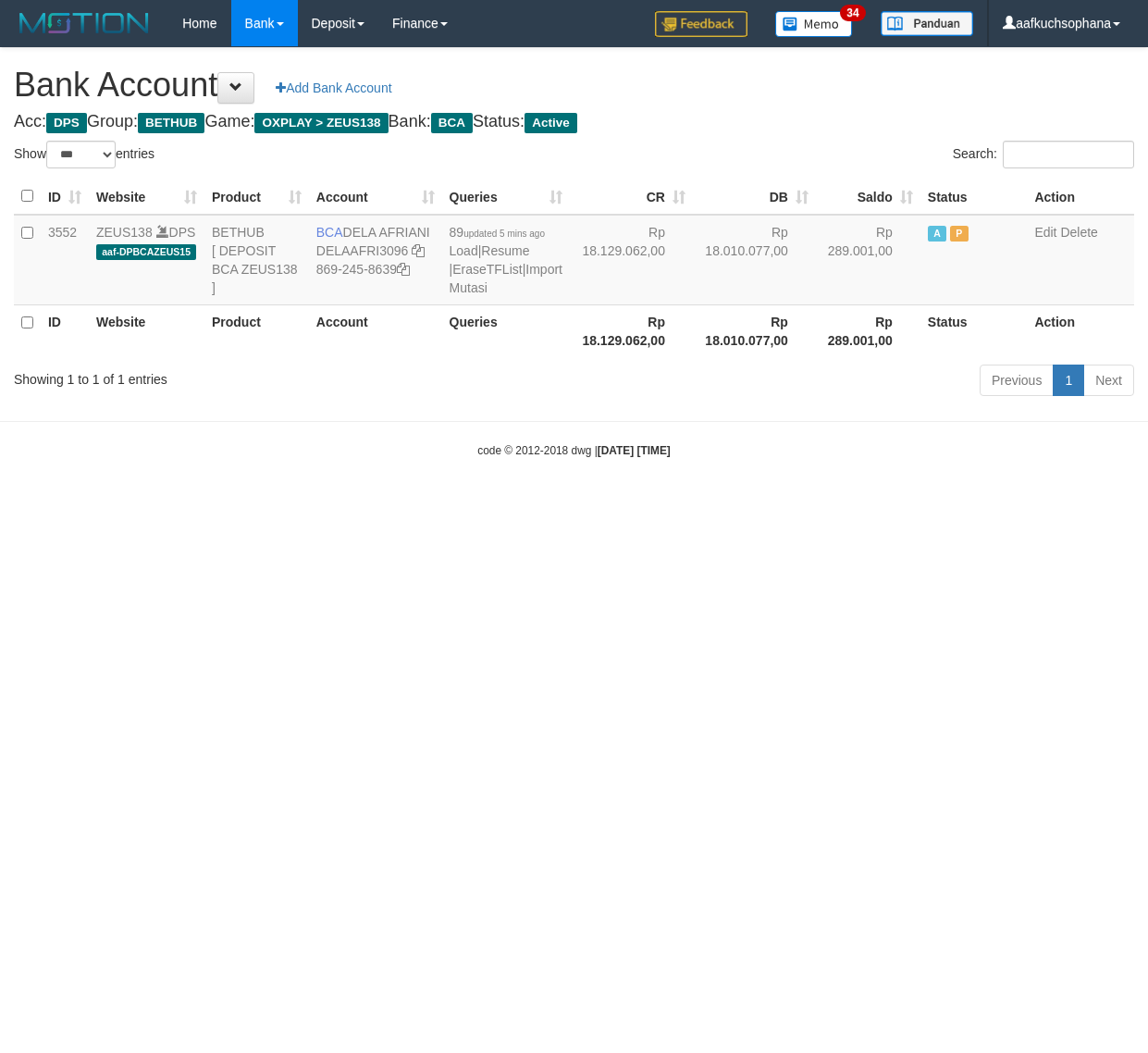 scroll, scrollTop: 0, scrollLeft: 0, axis: both 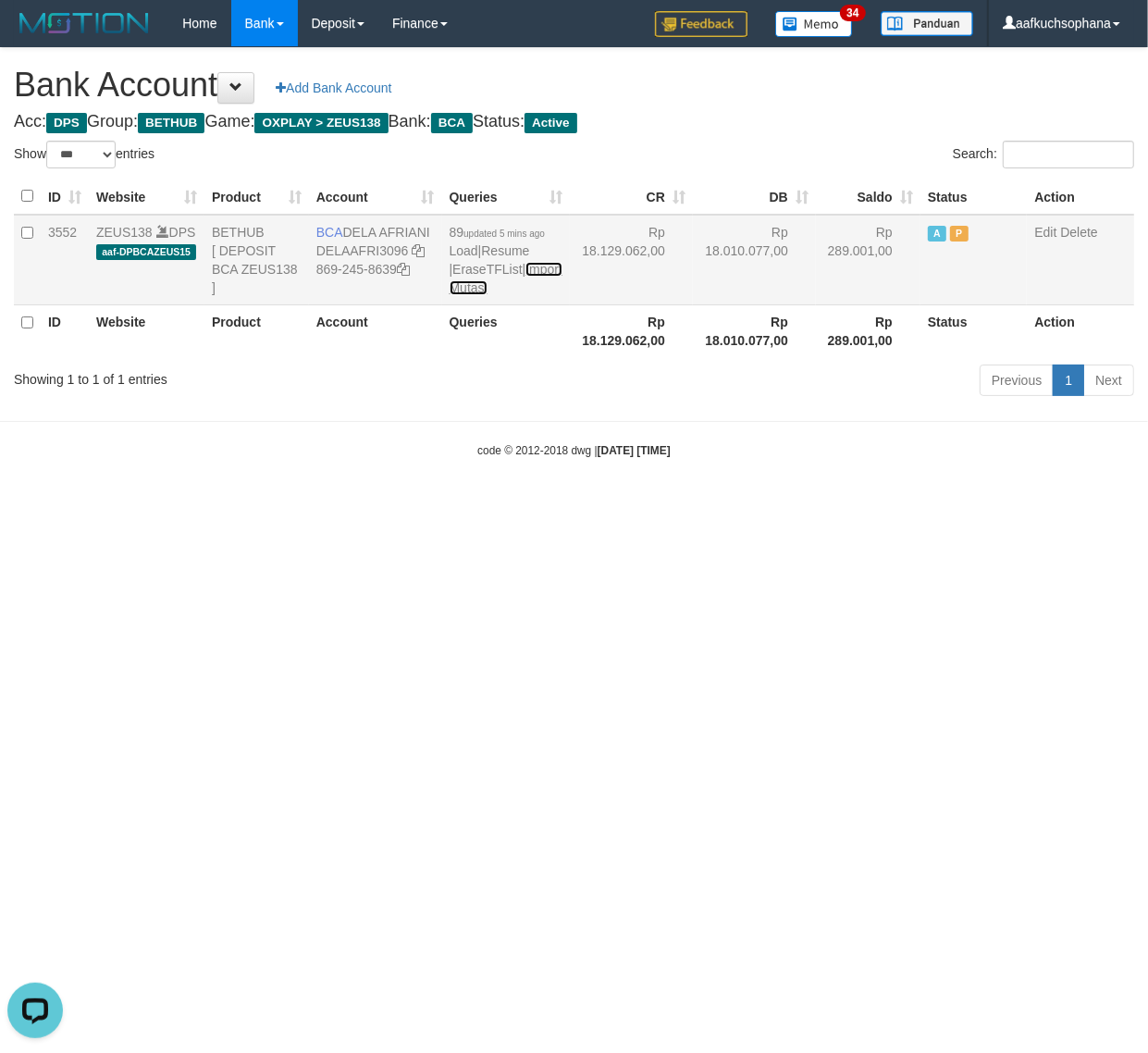 click on "Import Mutasi" at bounding box center [506, 279] 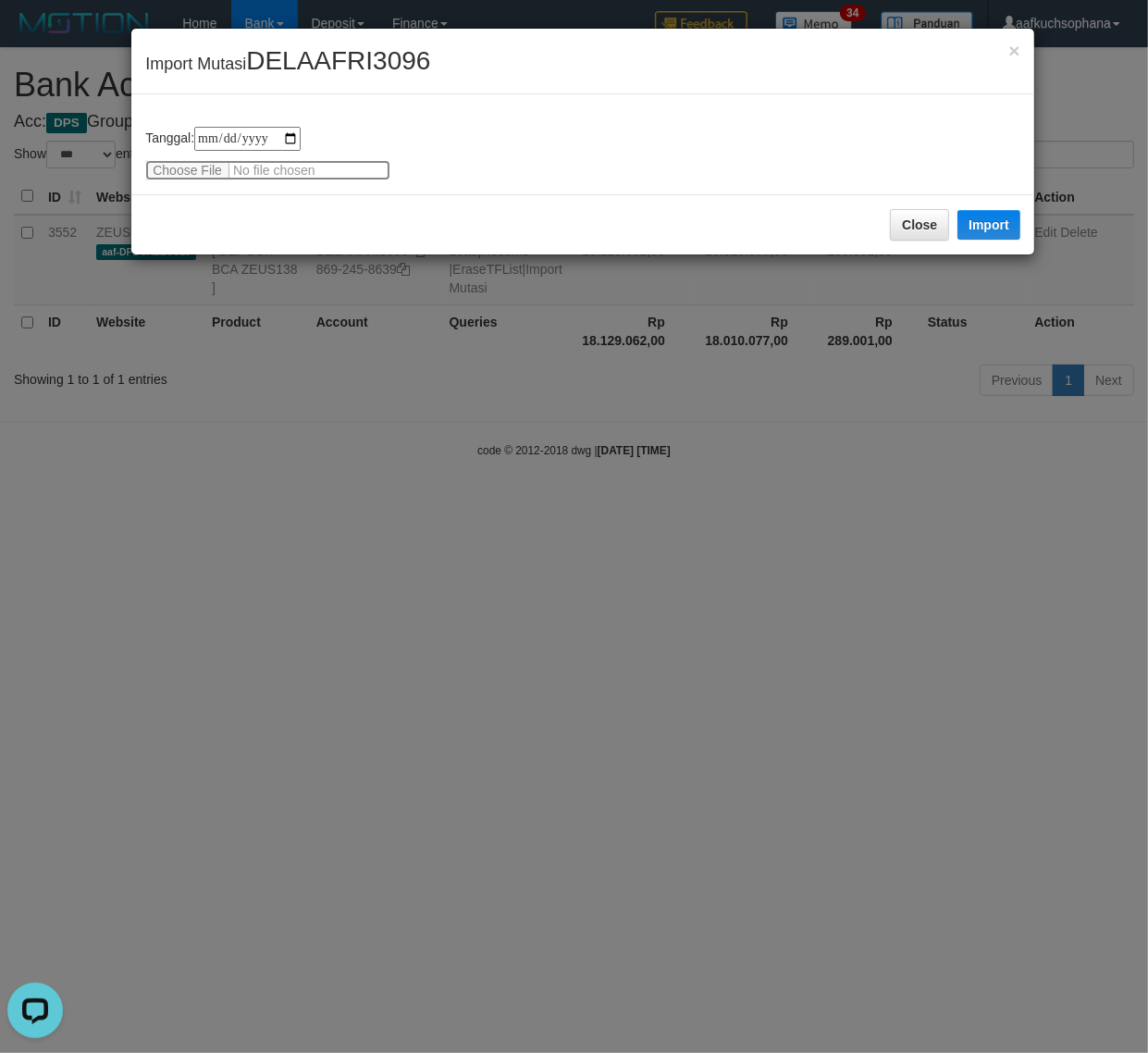 click at bounding box center [267, 170] 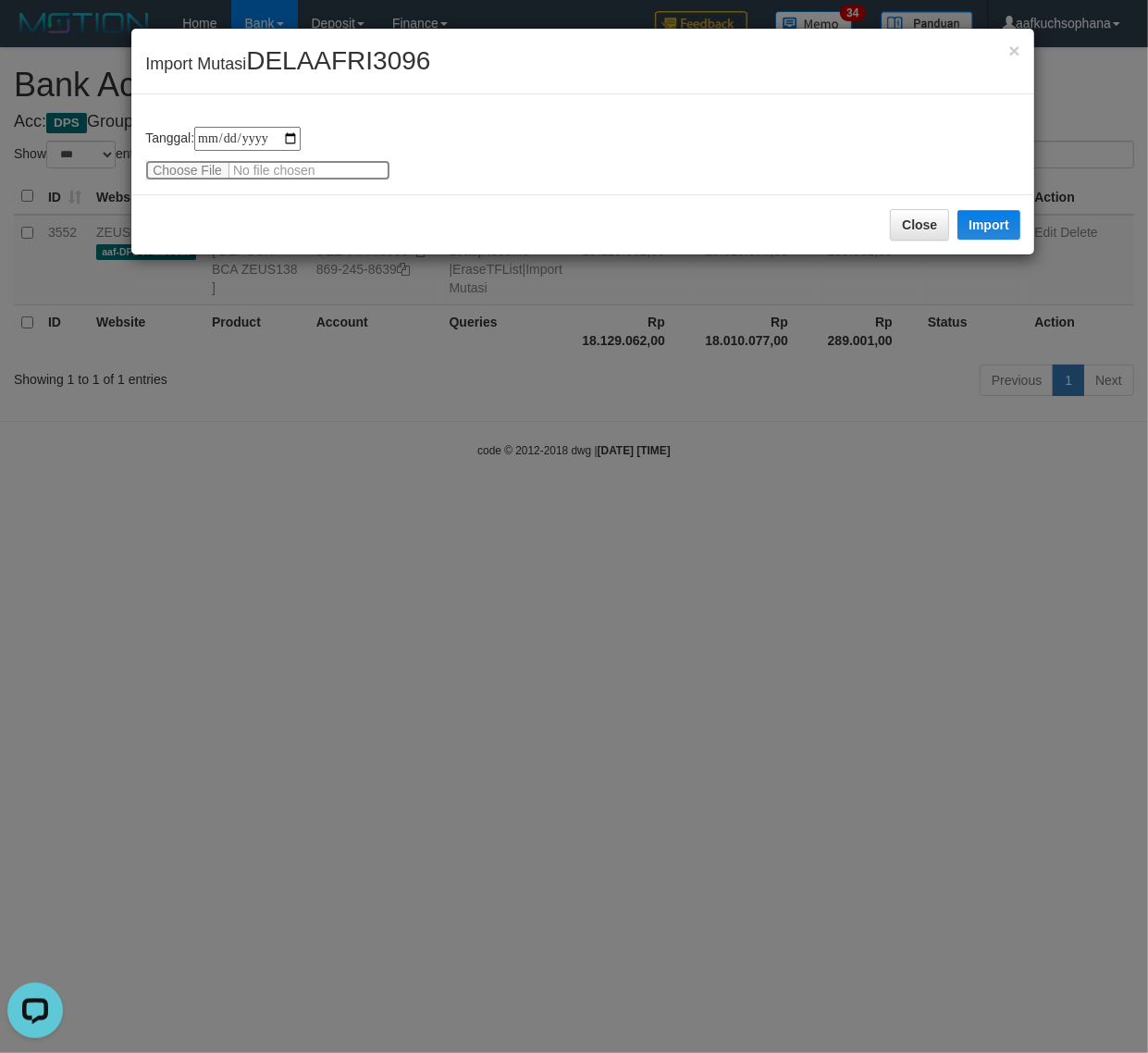 type on "**********" 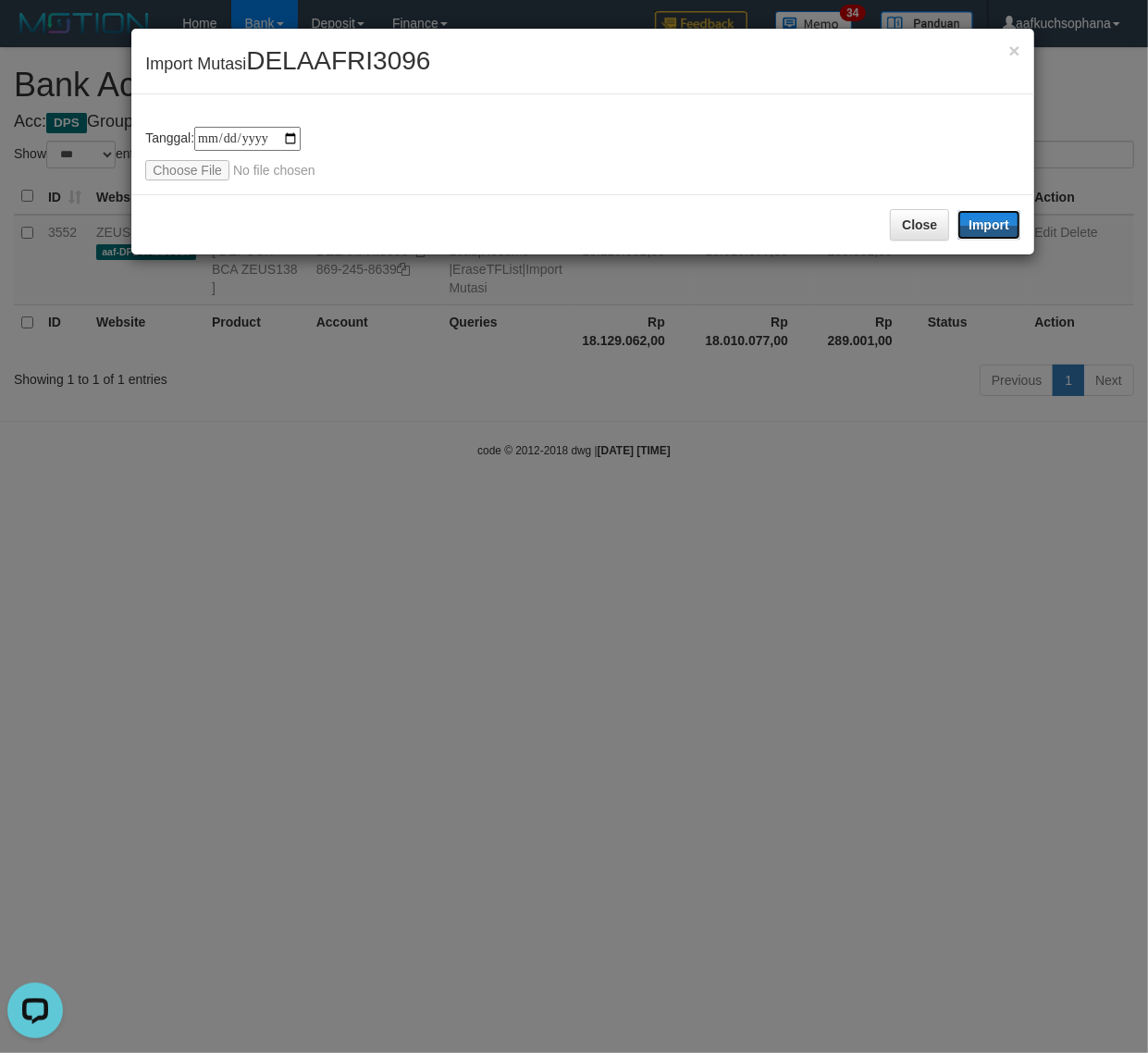 click on "Import" at bounding box center [989, 225] 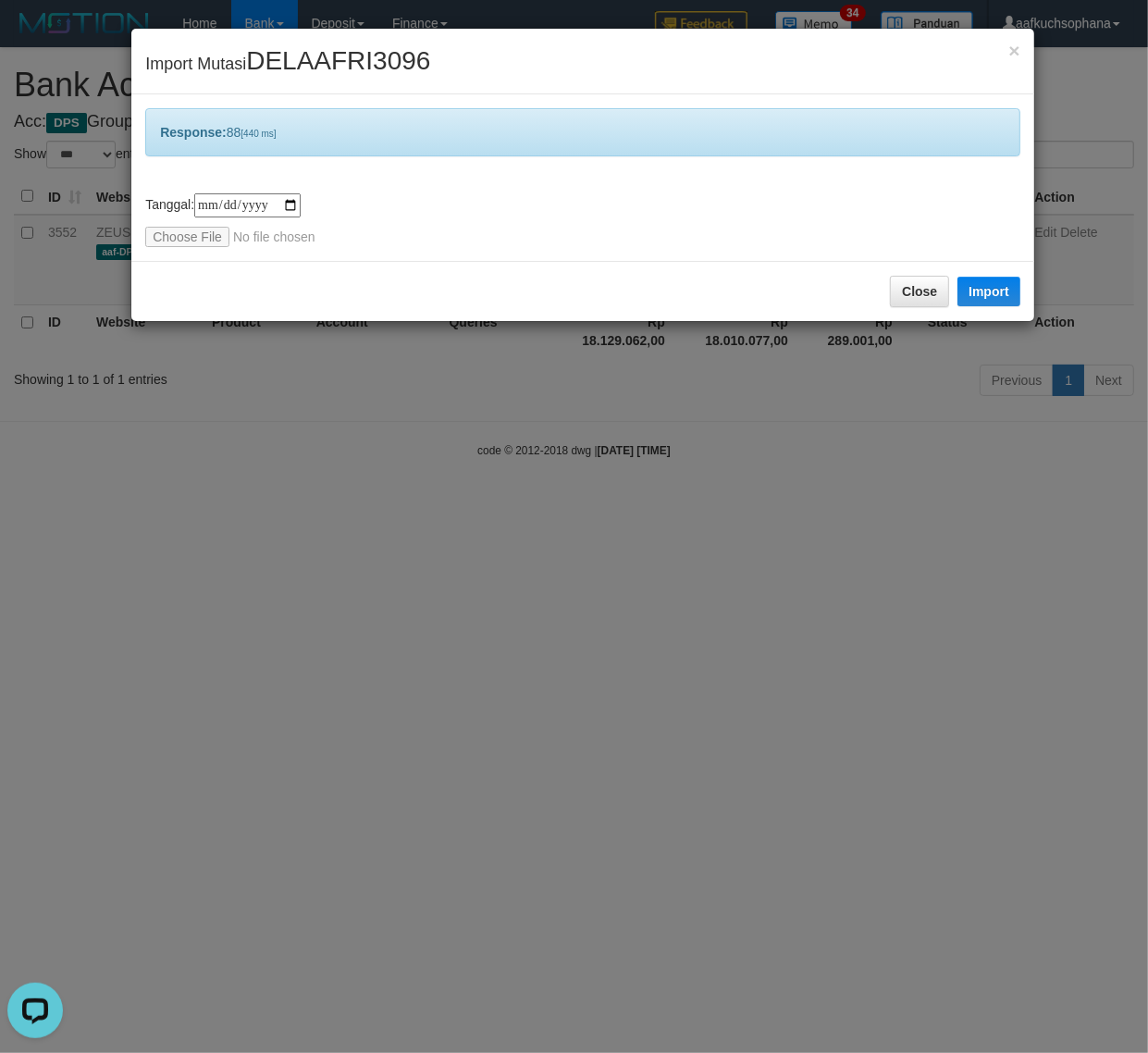drag, startPoint x: 488, startPoint y: 720, endPoint x: 474, endPoint y: 686, distance: 36.76955 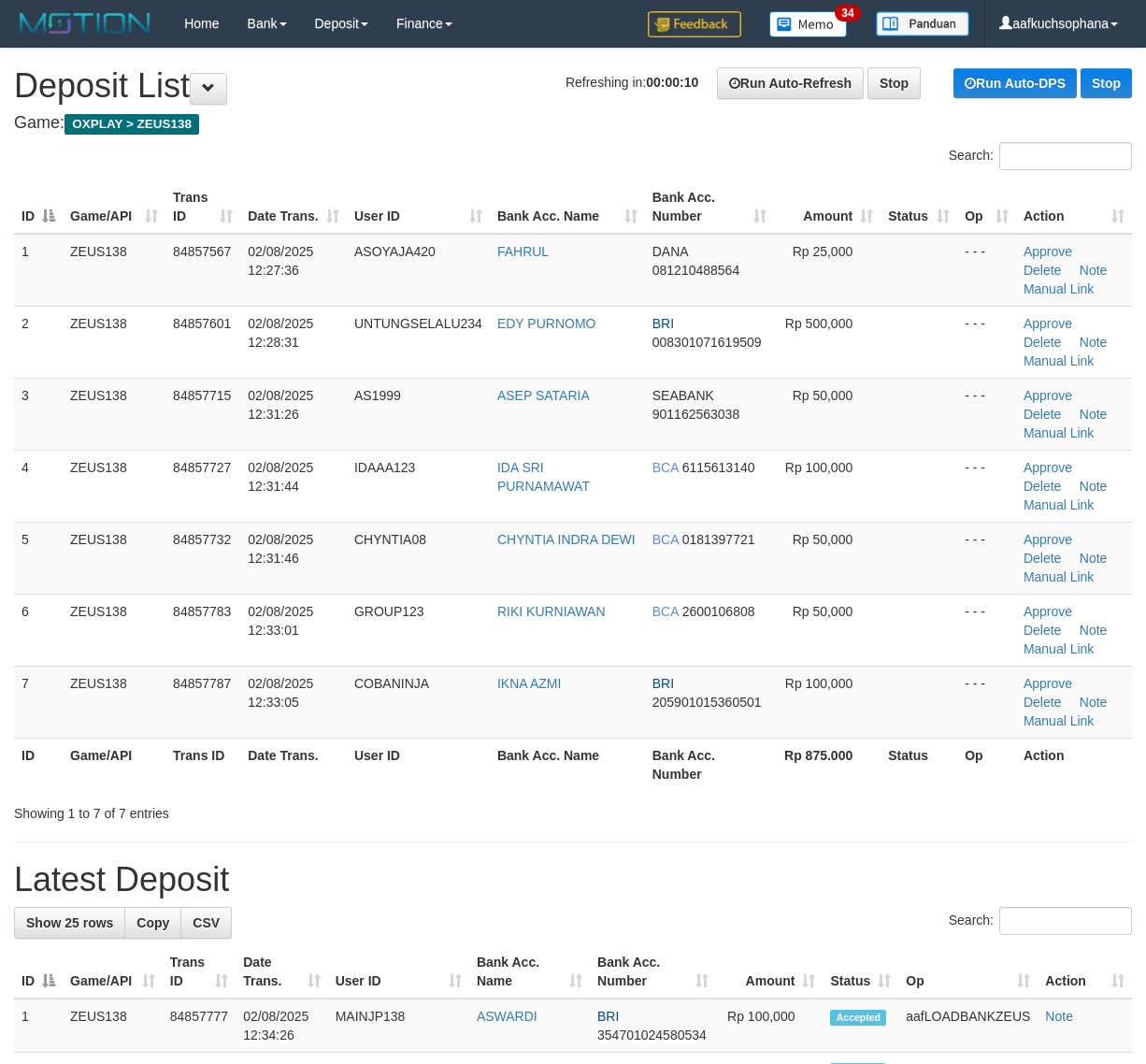 scroll, scrollTop: 0, scrollLeft: 0, axis: both 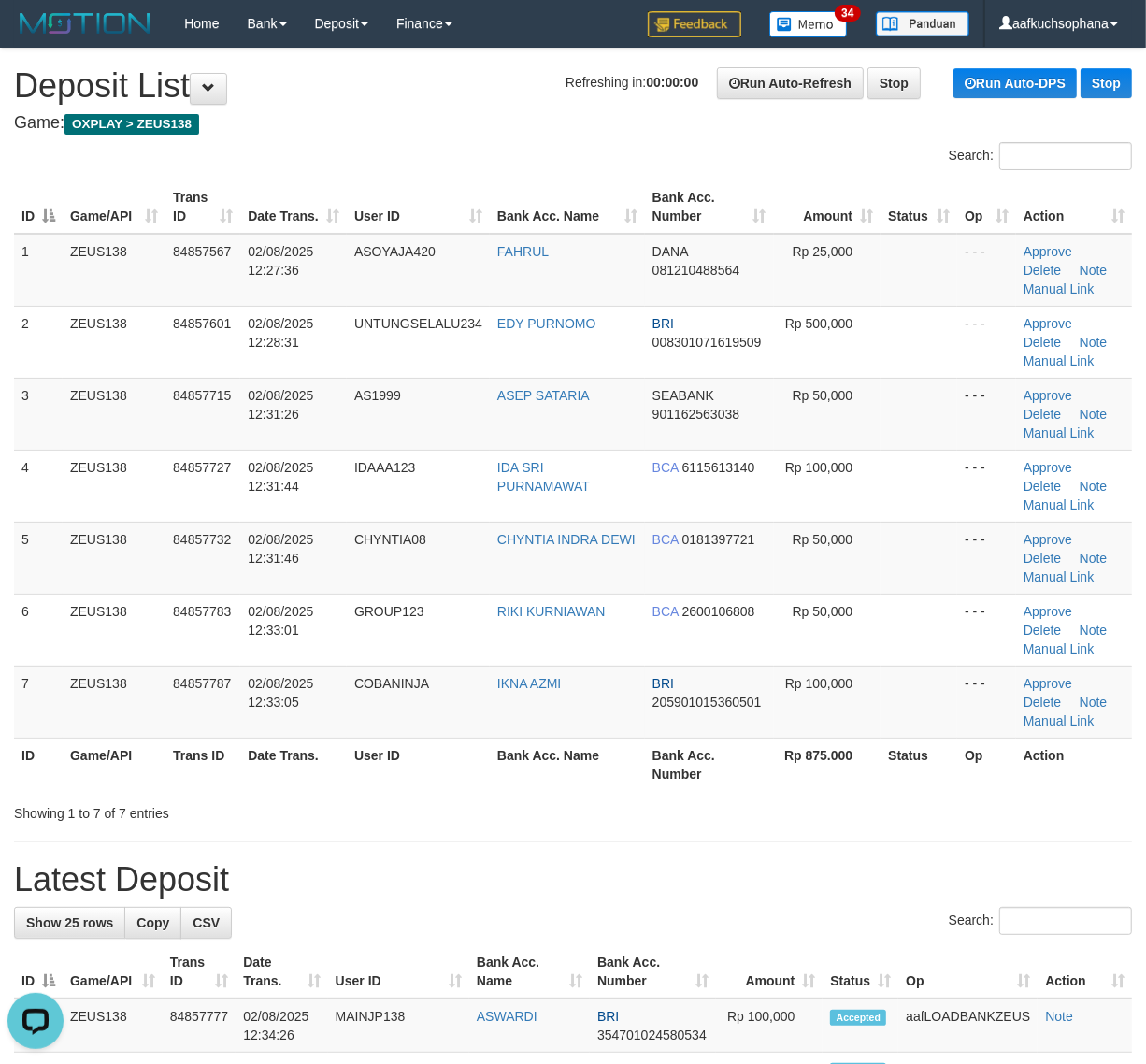 drag, startPoint x: 586, startPoint y: 818, endPoint x: 769, endPoint y: 821, distance: 183.02459 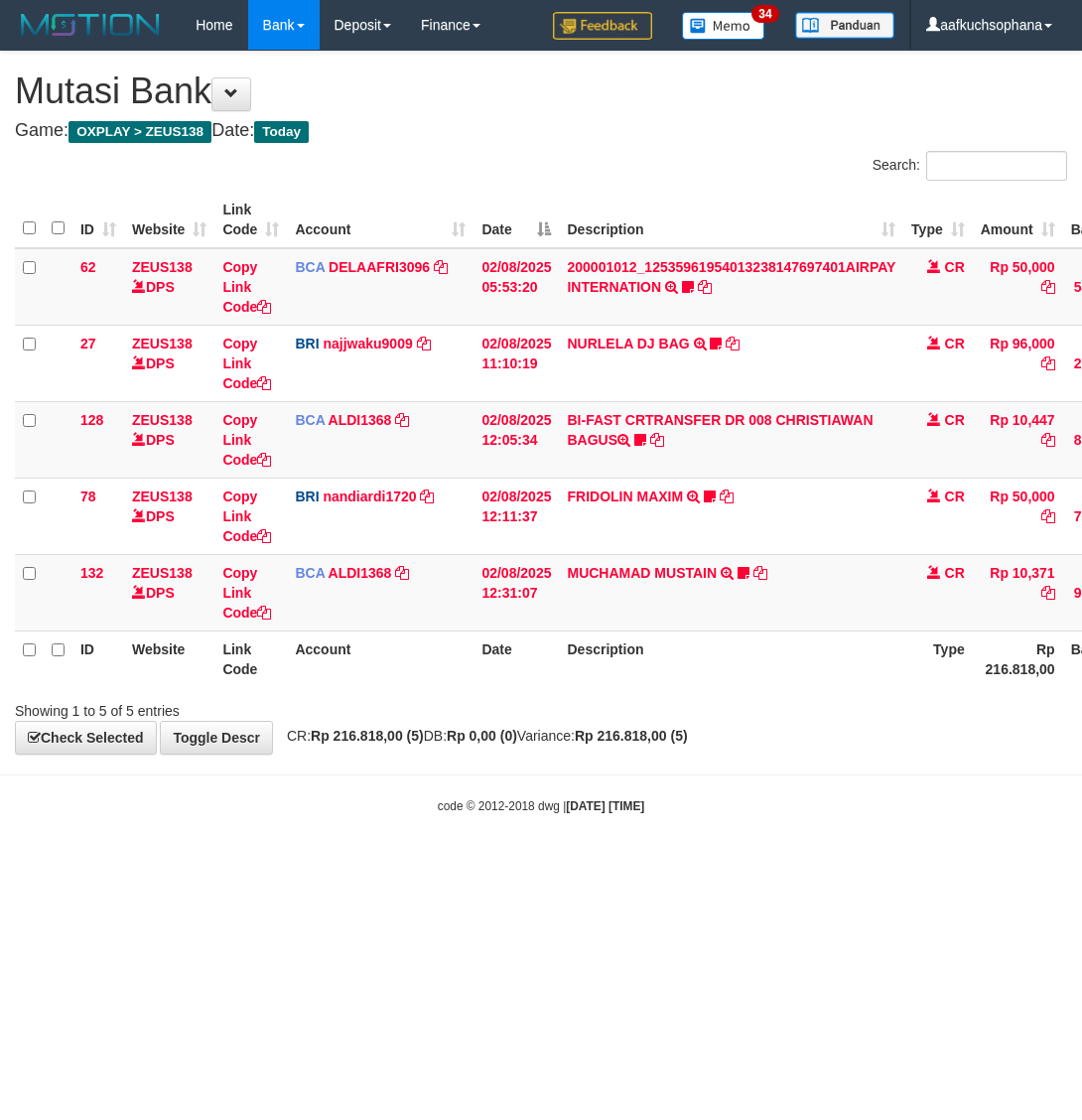 scroll, scrollTop: 0, scrollLeft: 0, axis: both 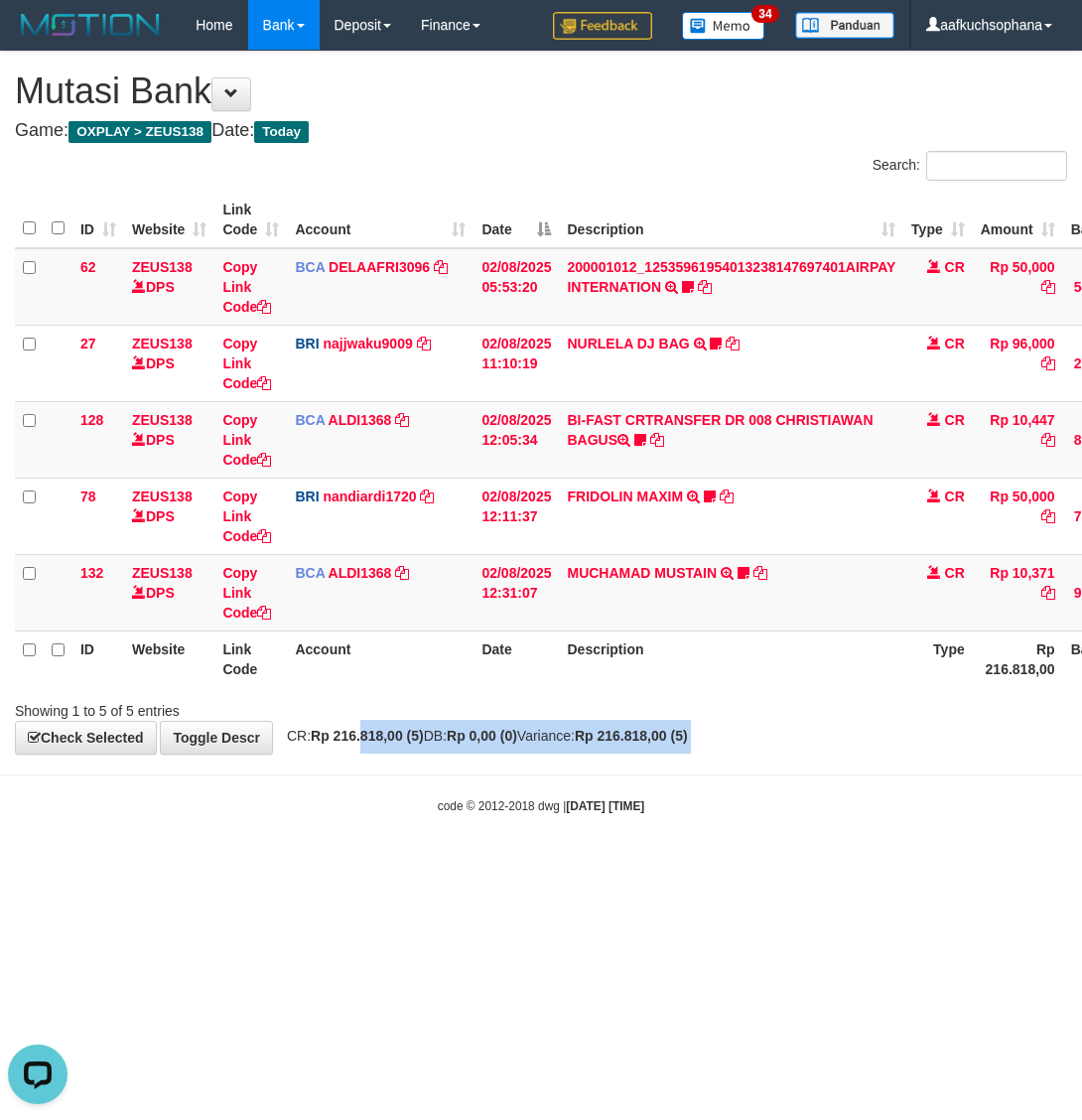 drag, startPoint x: 370, startPoint y: 733, endPoint x: 405, endPoint y: 804, distance: 79.15807 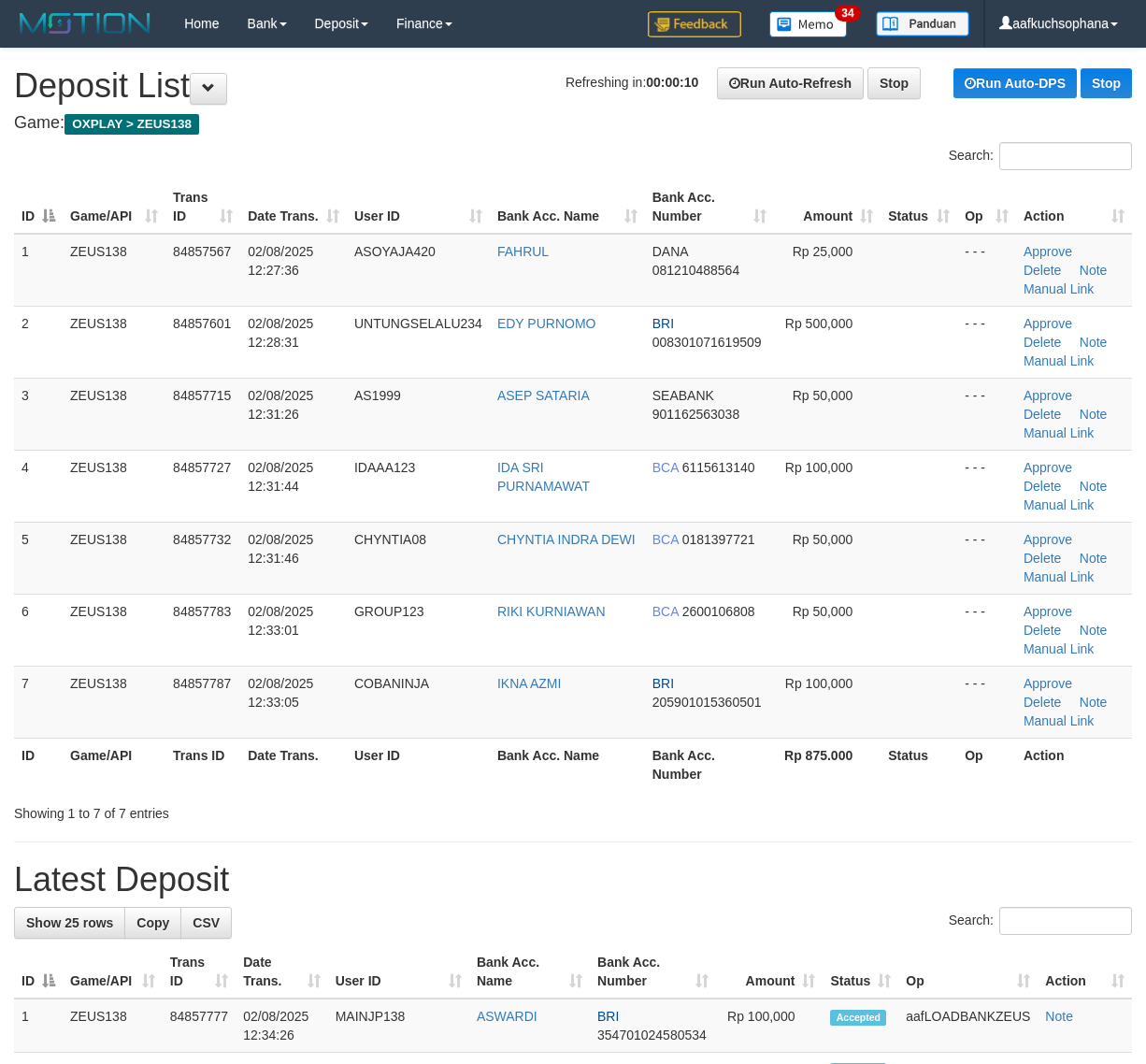 scroll, scrollTop: 0, scrollLeft: 0, axis: both 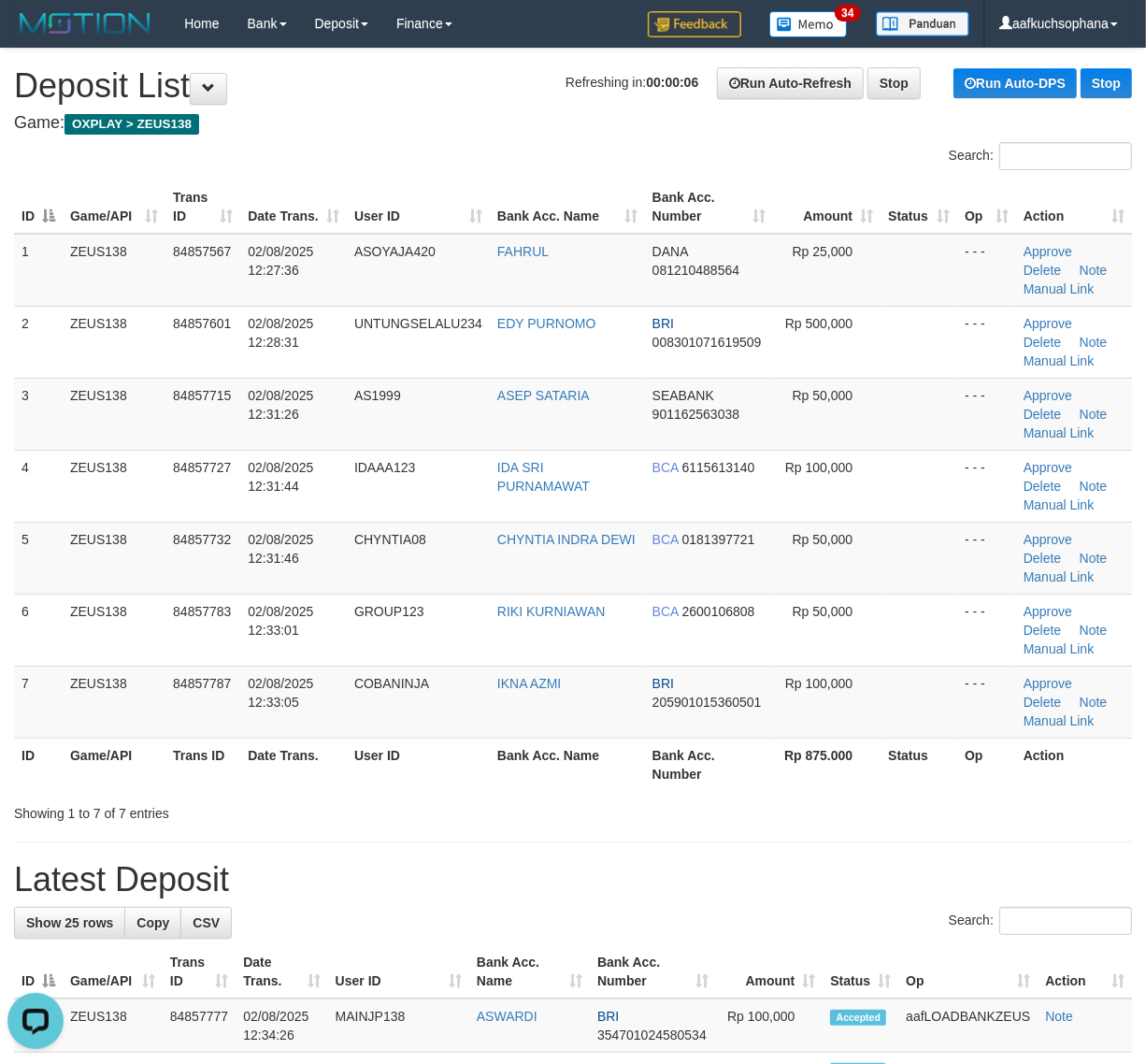drag, startPoint x: 880, startPoint y: 842, endPoint x: 885, endPoint y: 815, distance: 27.45906 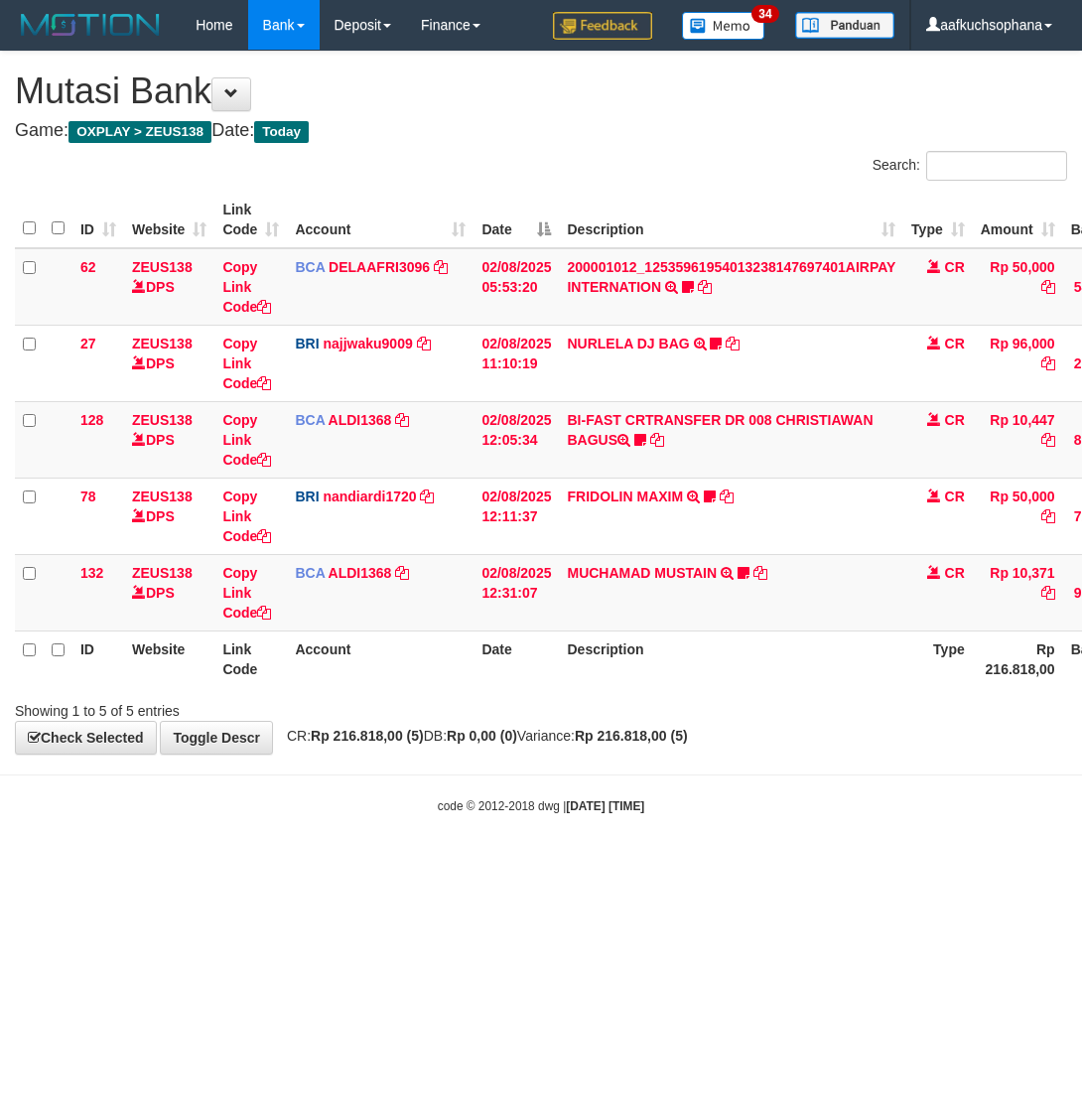 scroll, scrollTop: 0, scrollLeft: 0, axis: both 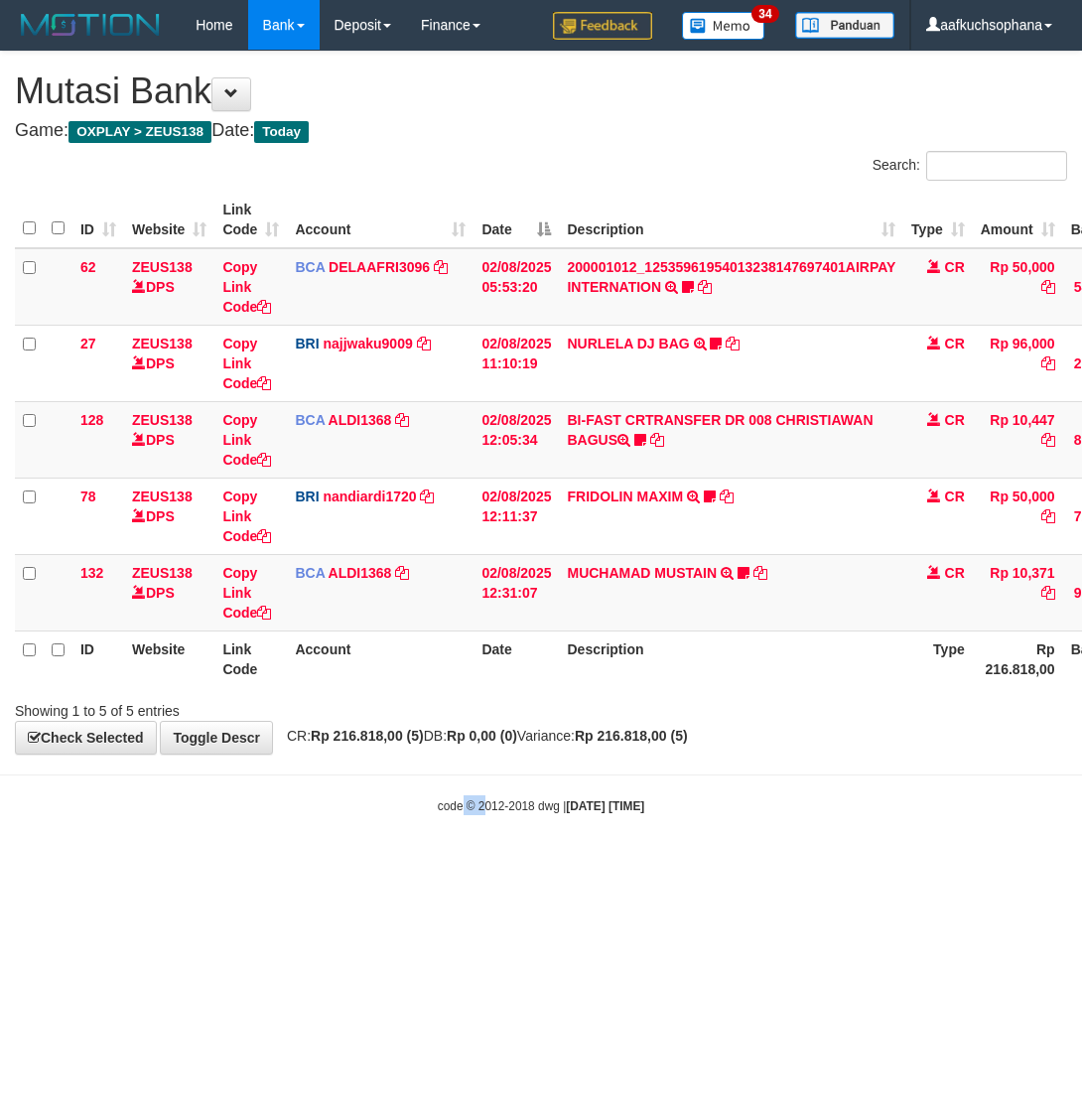 drag, startPoint x: 470, startPoint y: 923, endPoint x: 404, endPoint y: 881, distance: 78.23043 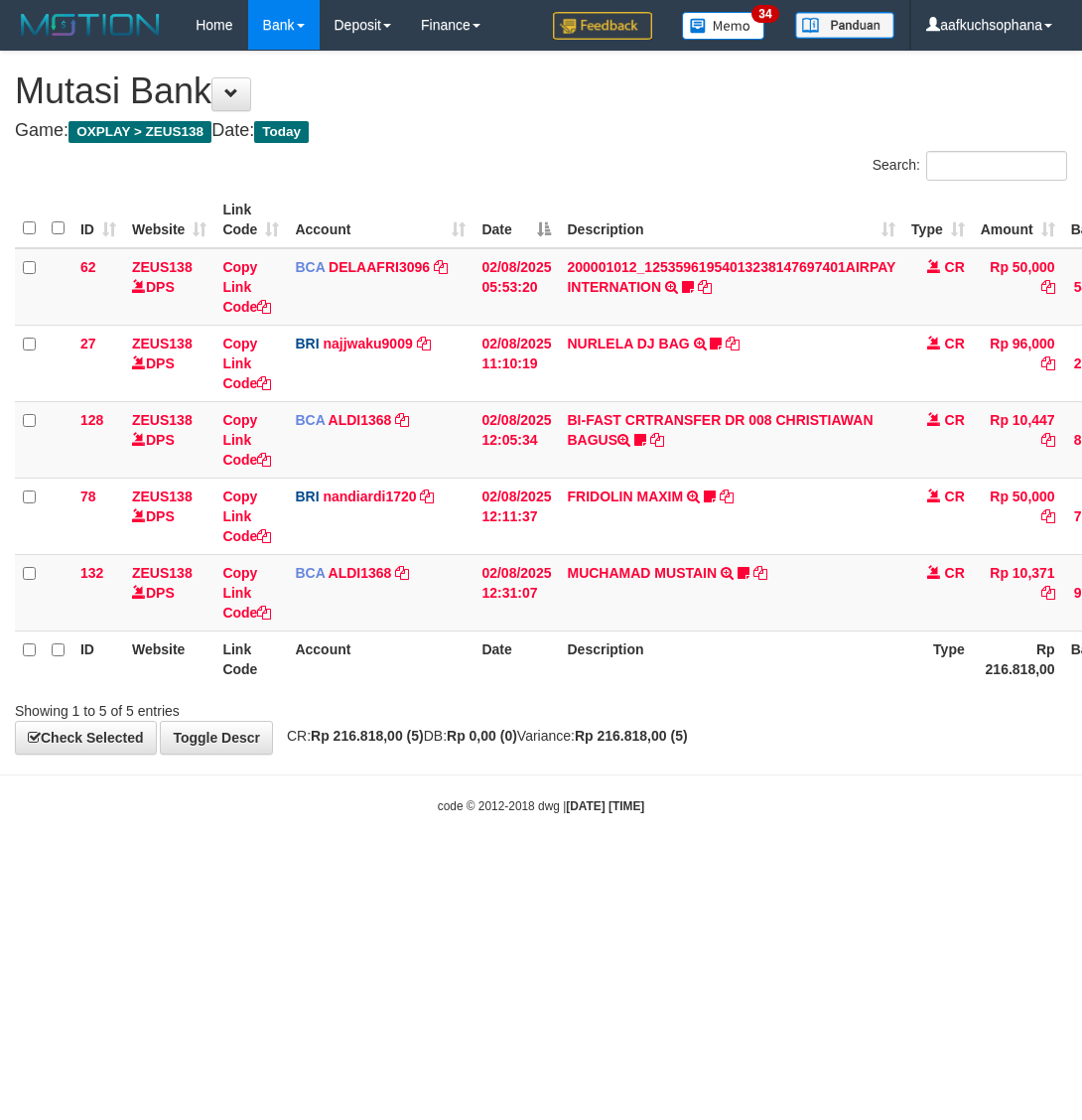 scroll, scrollTop: 0, scrollLeft: 0, axis: both 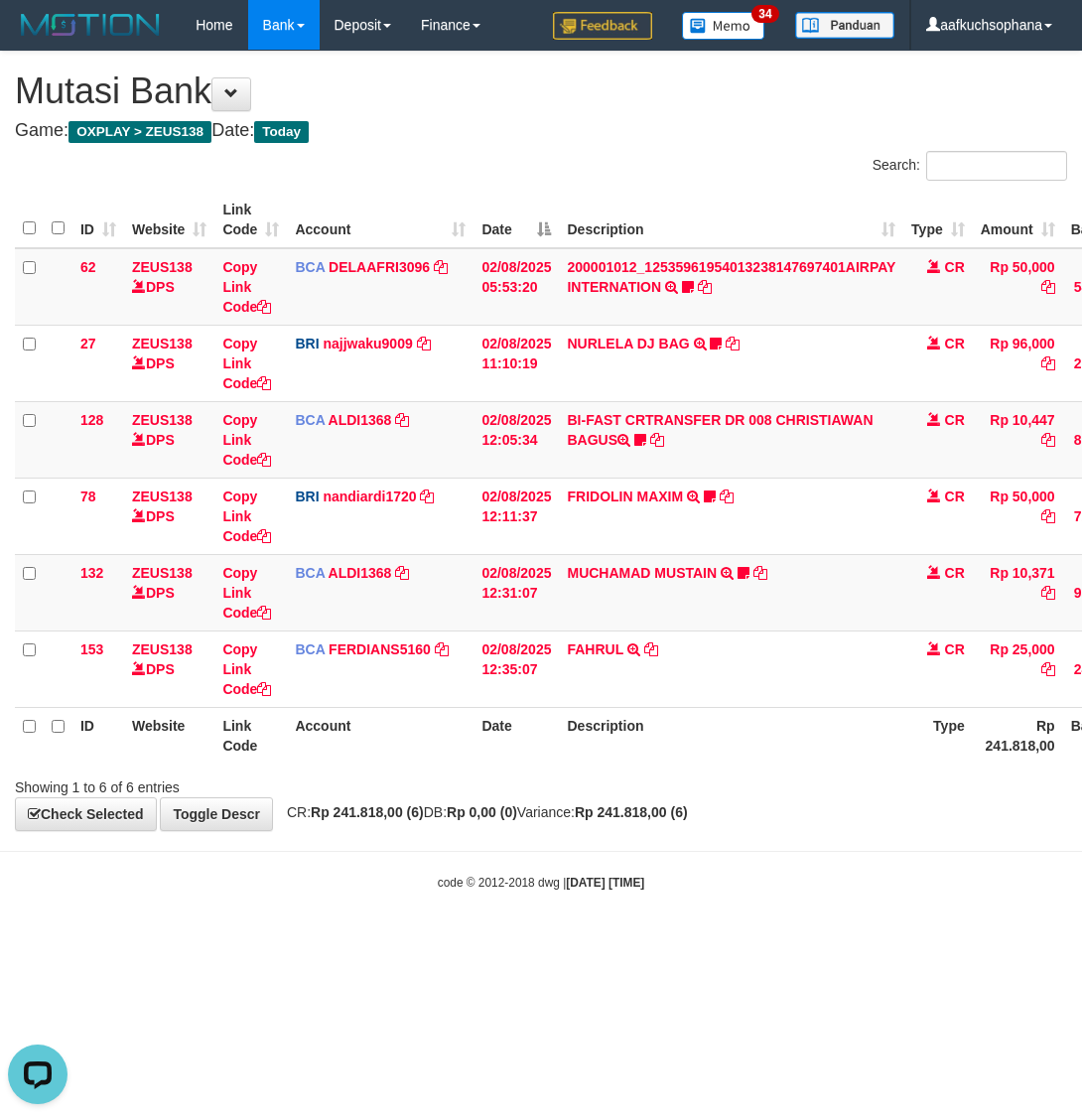 drag, startPoint x: 648, startPoint y: 990, endPoint x: 597, endPoint y: 1015, distance: 56.797887 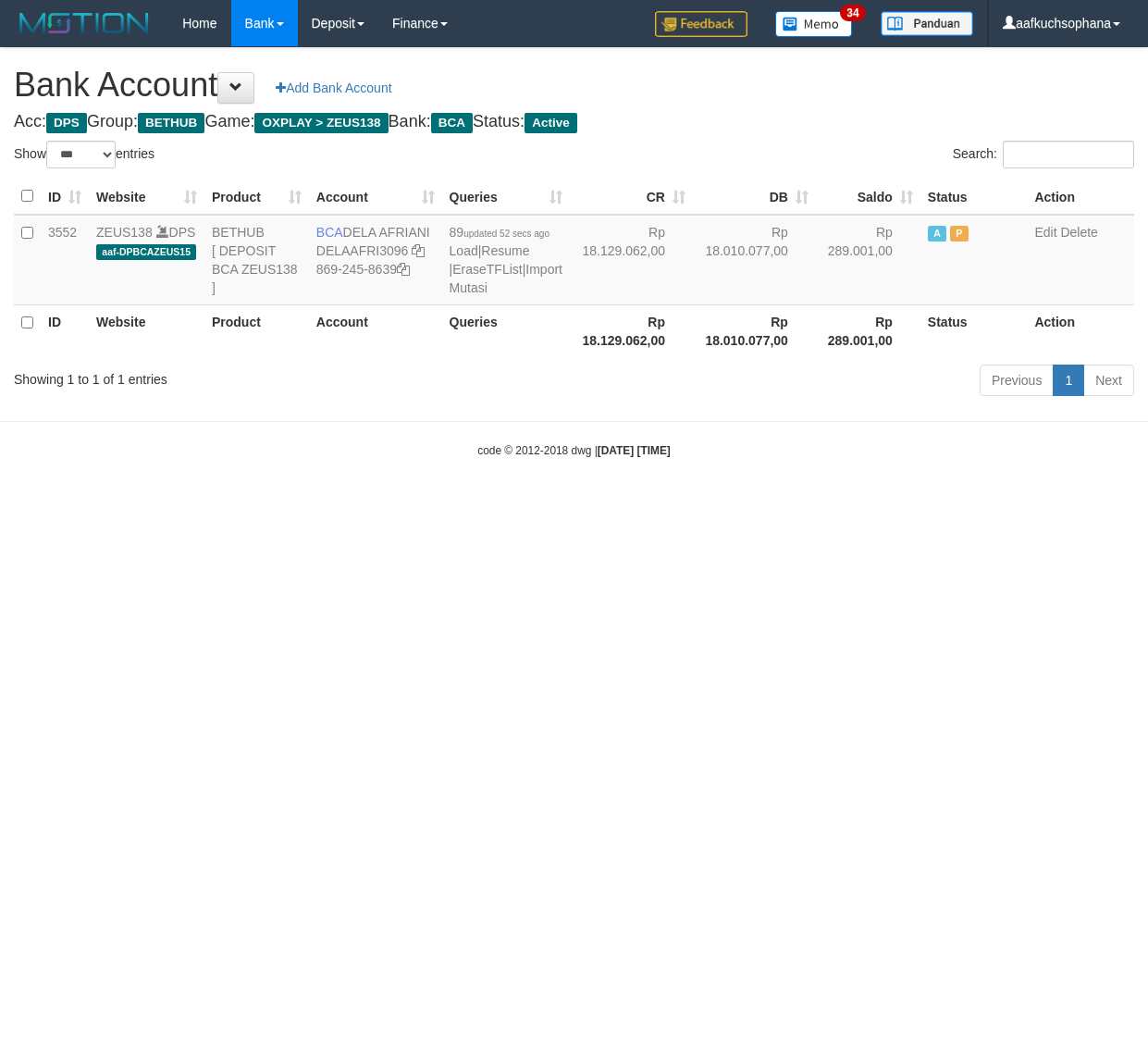 select on "***" 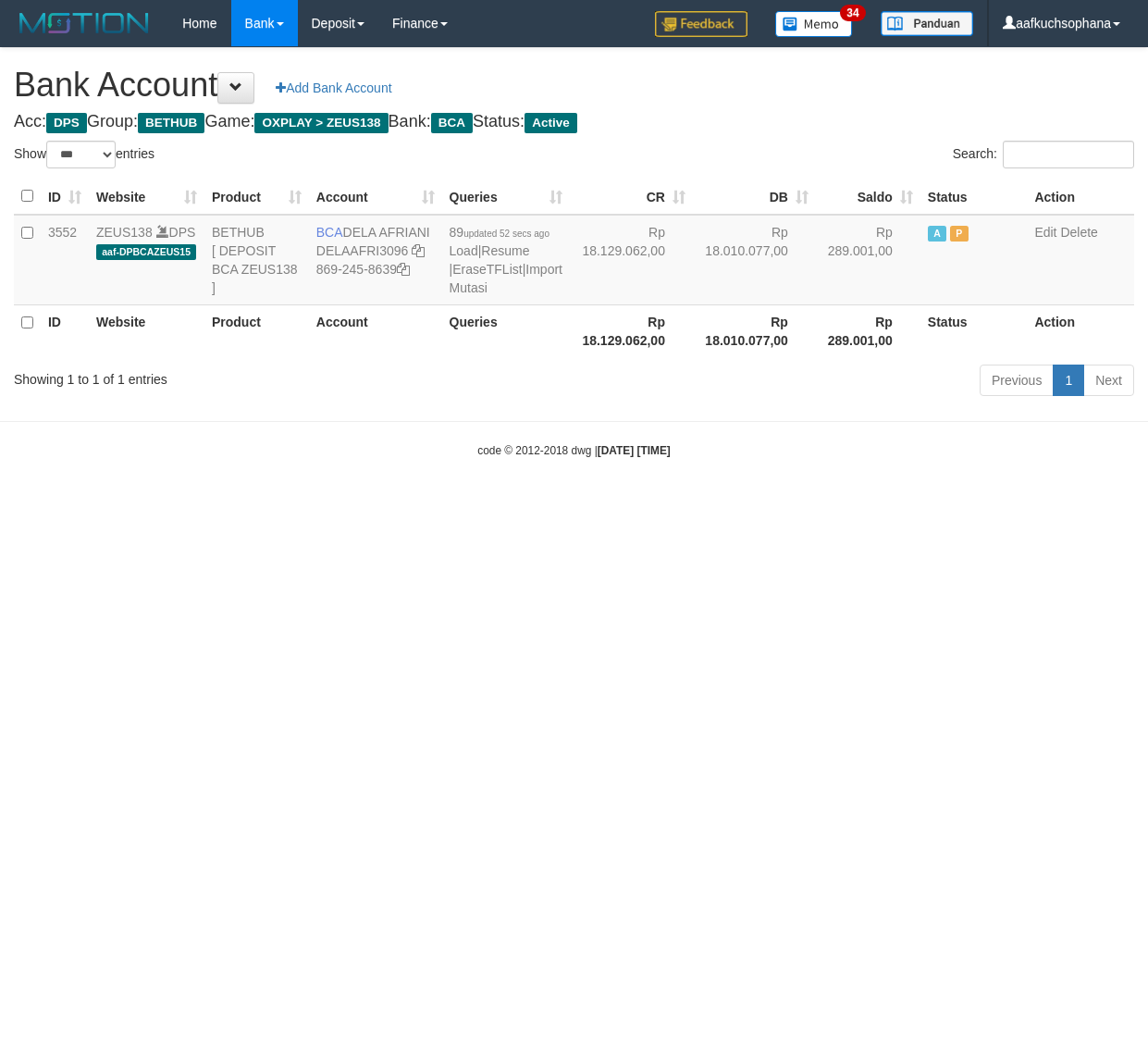 scroll, scrollTop: 0, scrollLeft: 0, axis: both 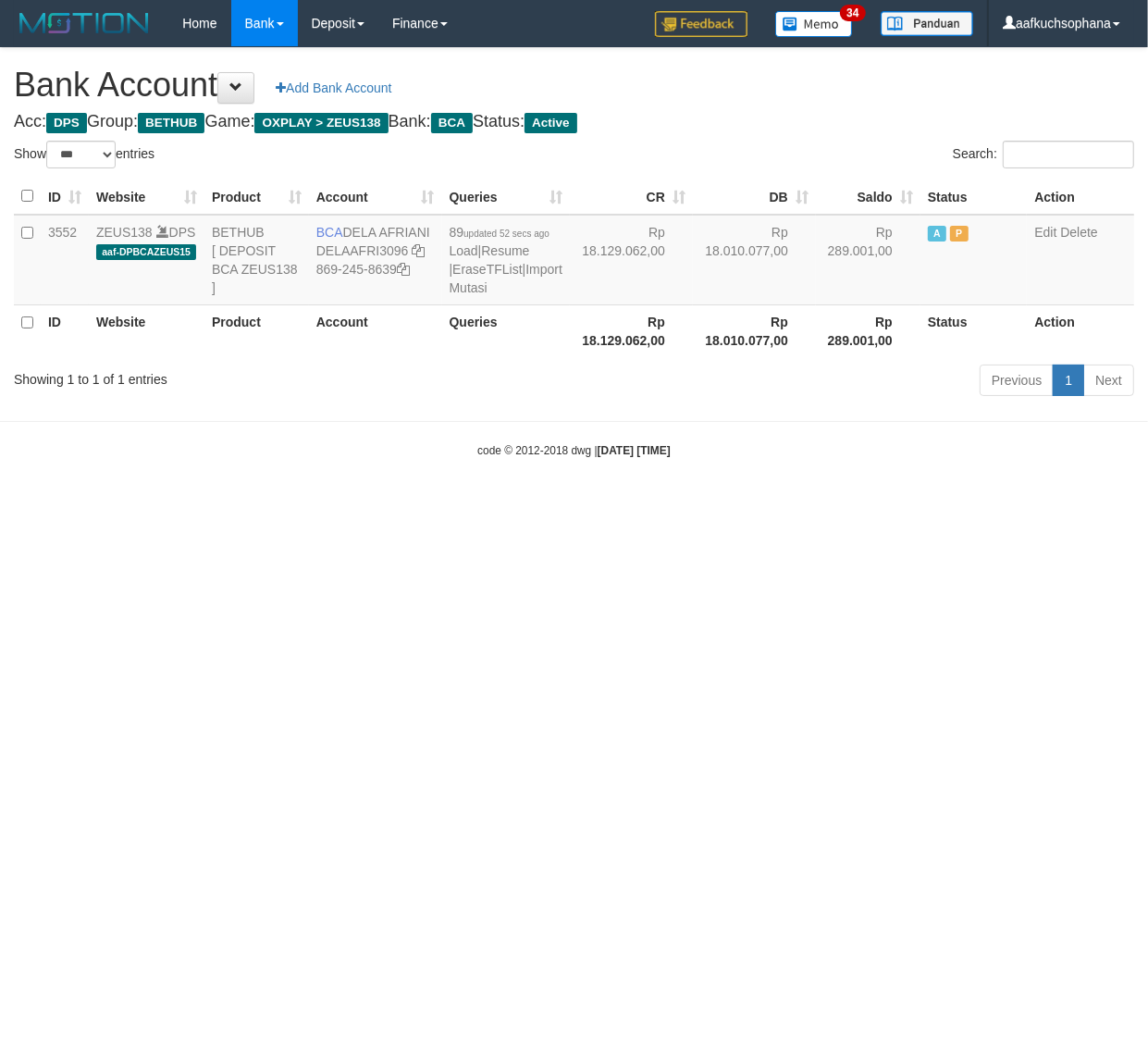 click on "Toggle navigation
Home
Bank
Account List
Load
By Website
Group
[OXPLAY]													ZEUS138
By Load Group (DPS)
Sync" at bounding box center [574, 253] 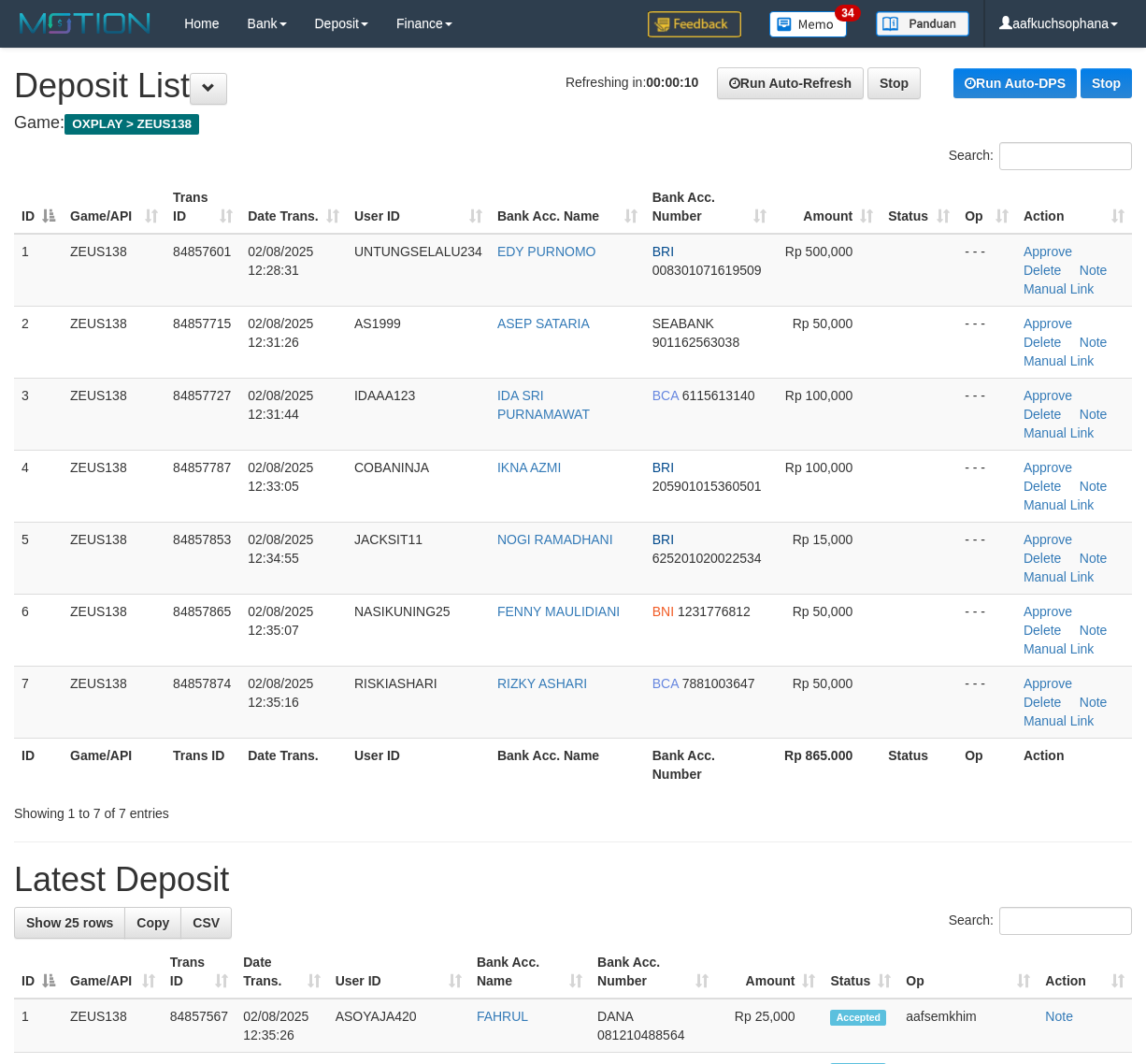 scroll, scrollTop: 0, scrollLeft: 0, axis: both 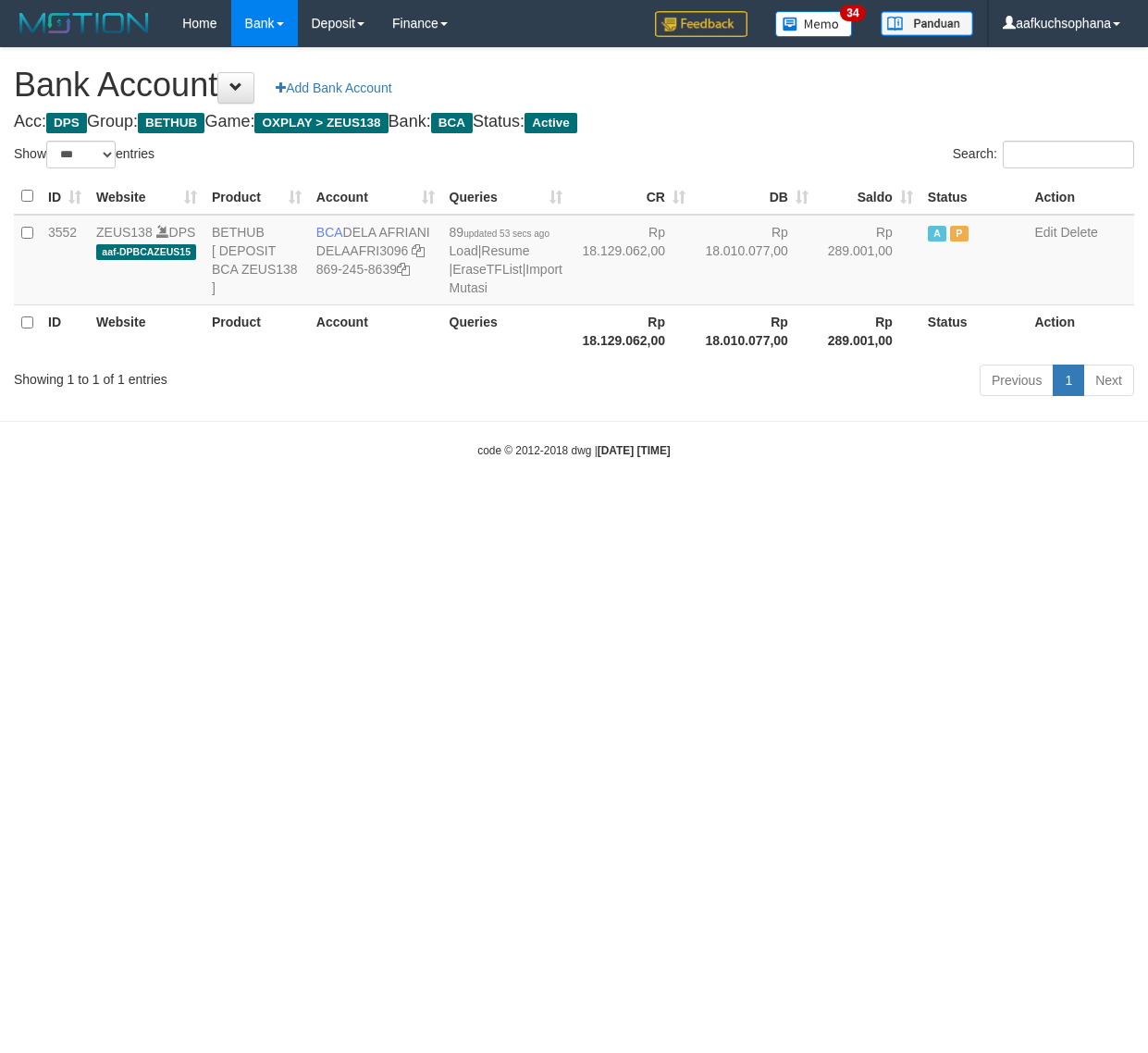 select on "***" 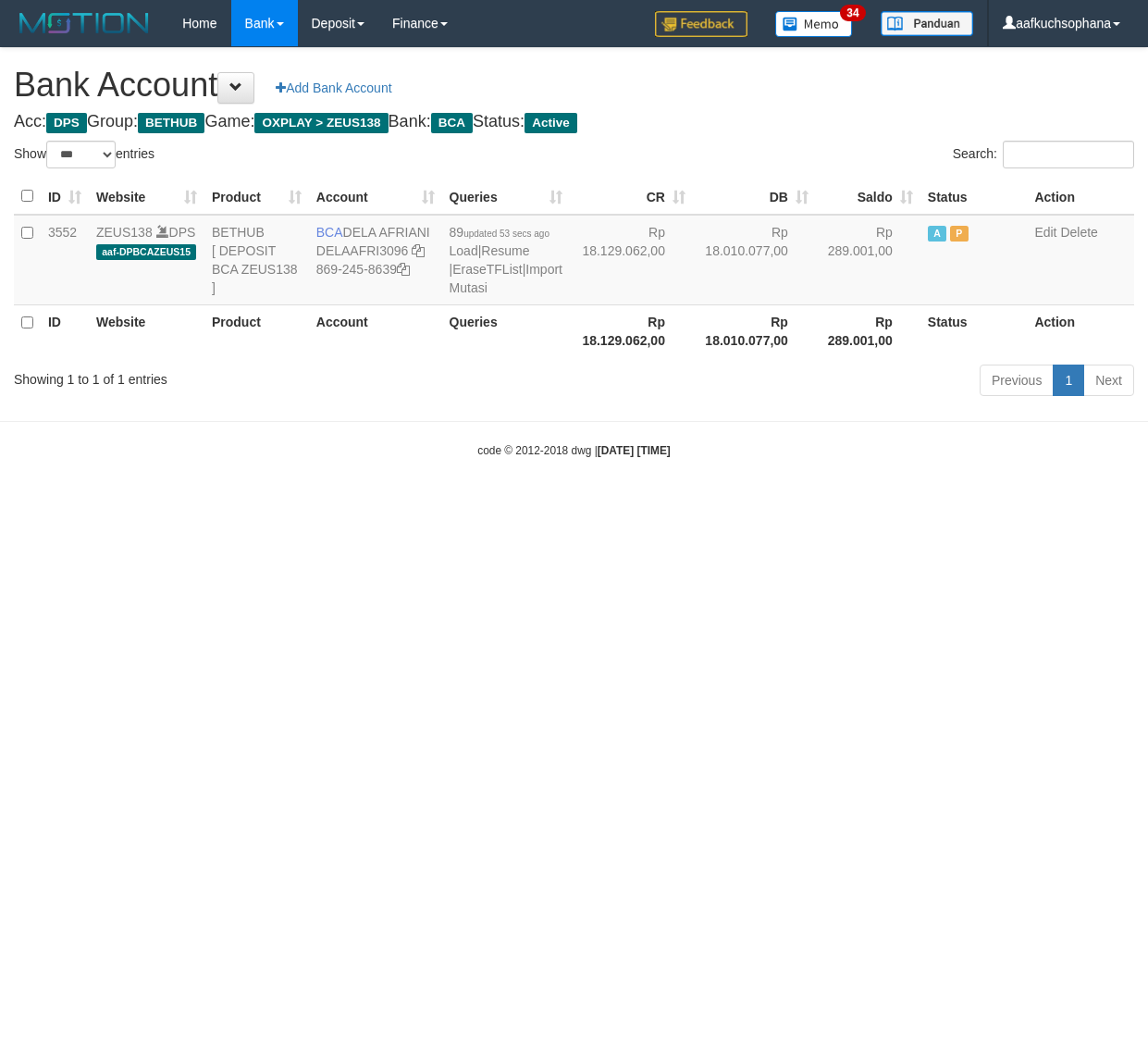 scroll, scrollTop: 0, scrollLeft: 0, axis: both 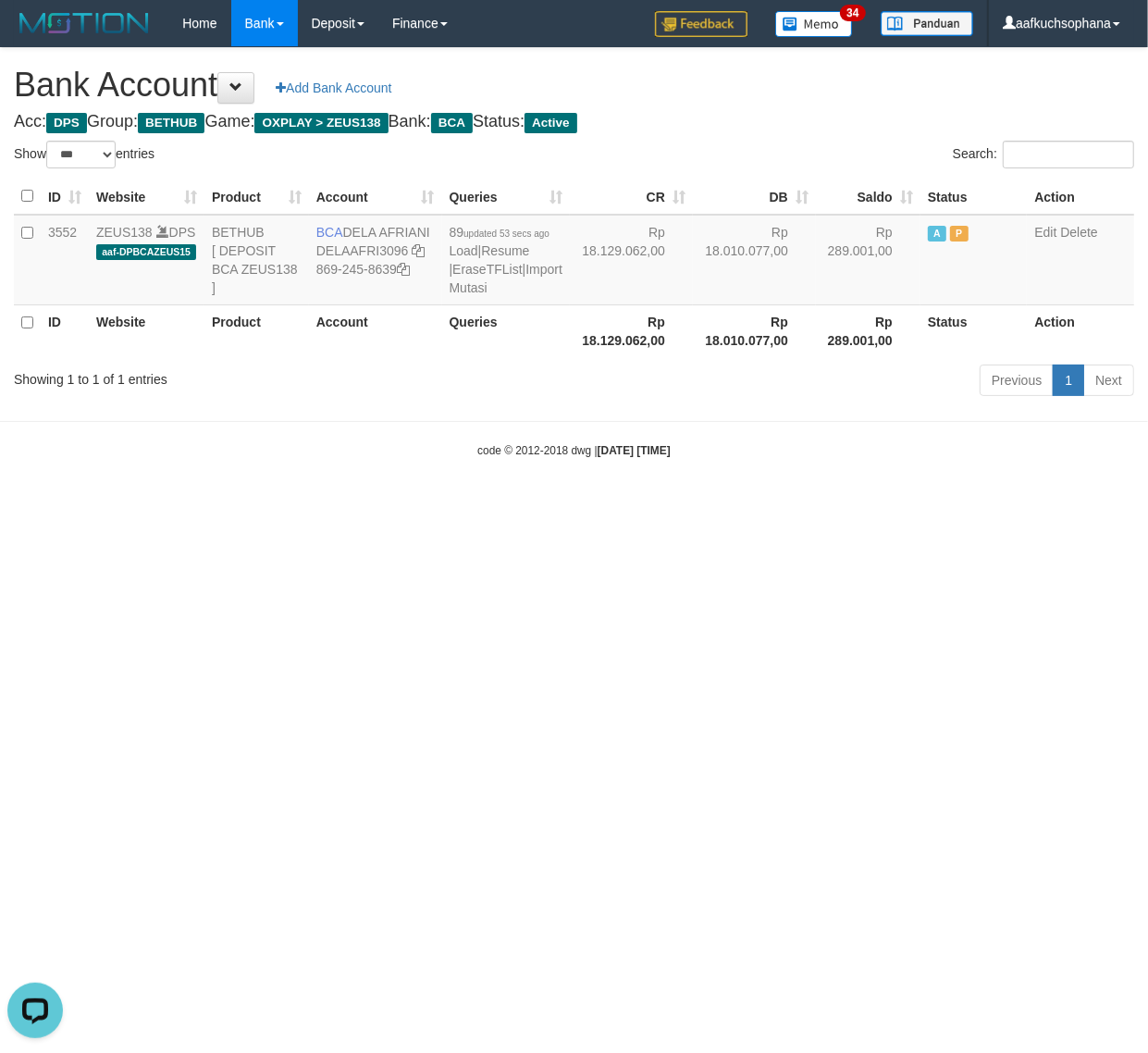 drag, startPoint x: 685, startPoint y: 674, endPoint x: 689, endPoint y: 659, distance: 15.524175 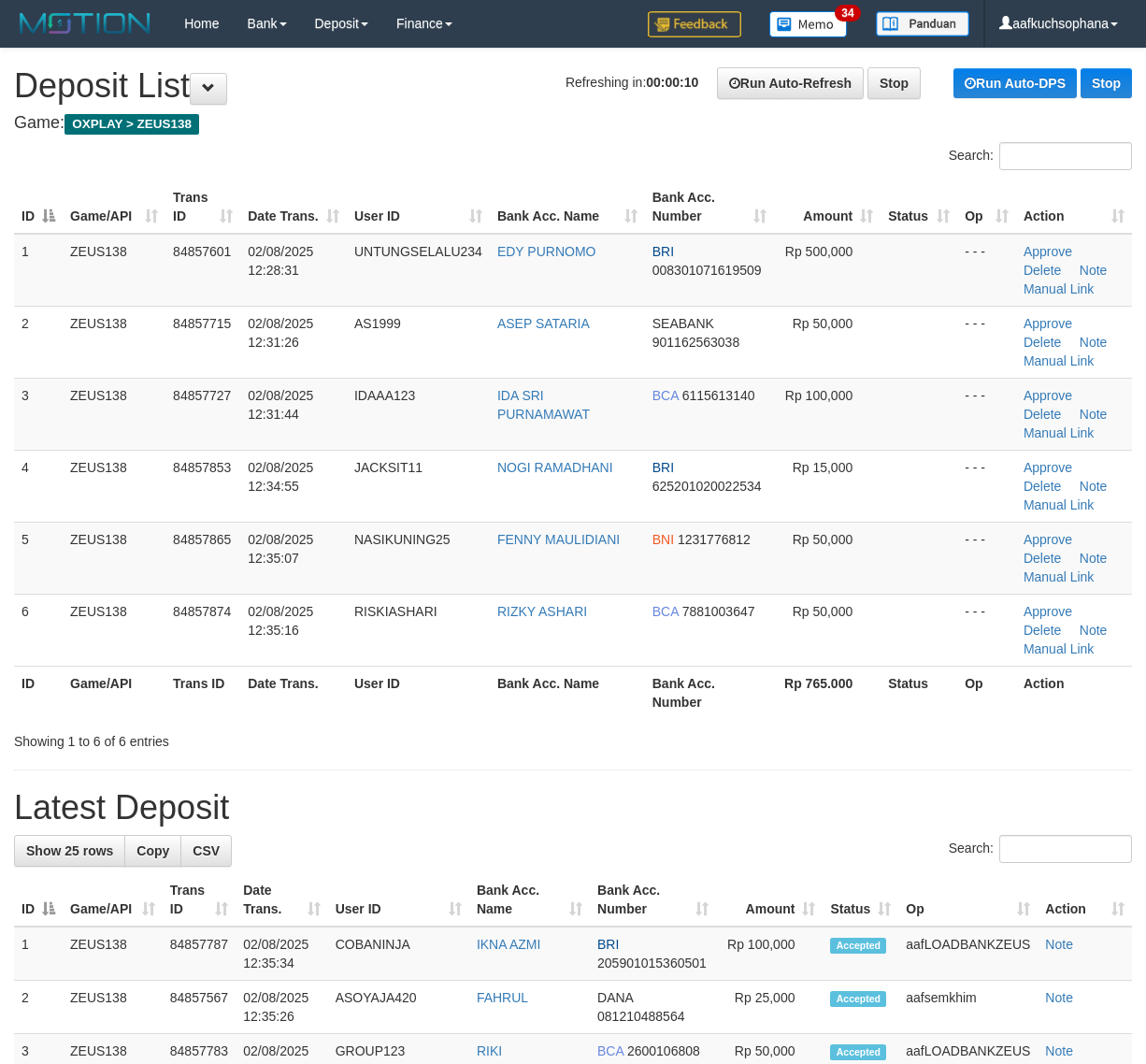 scroll, scrollTop: 0, scrollLeft: 0, axis: both 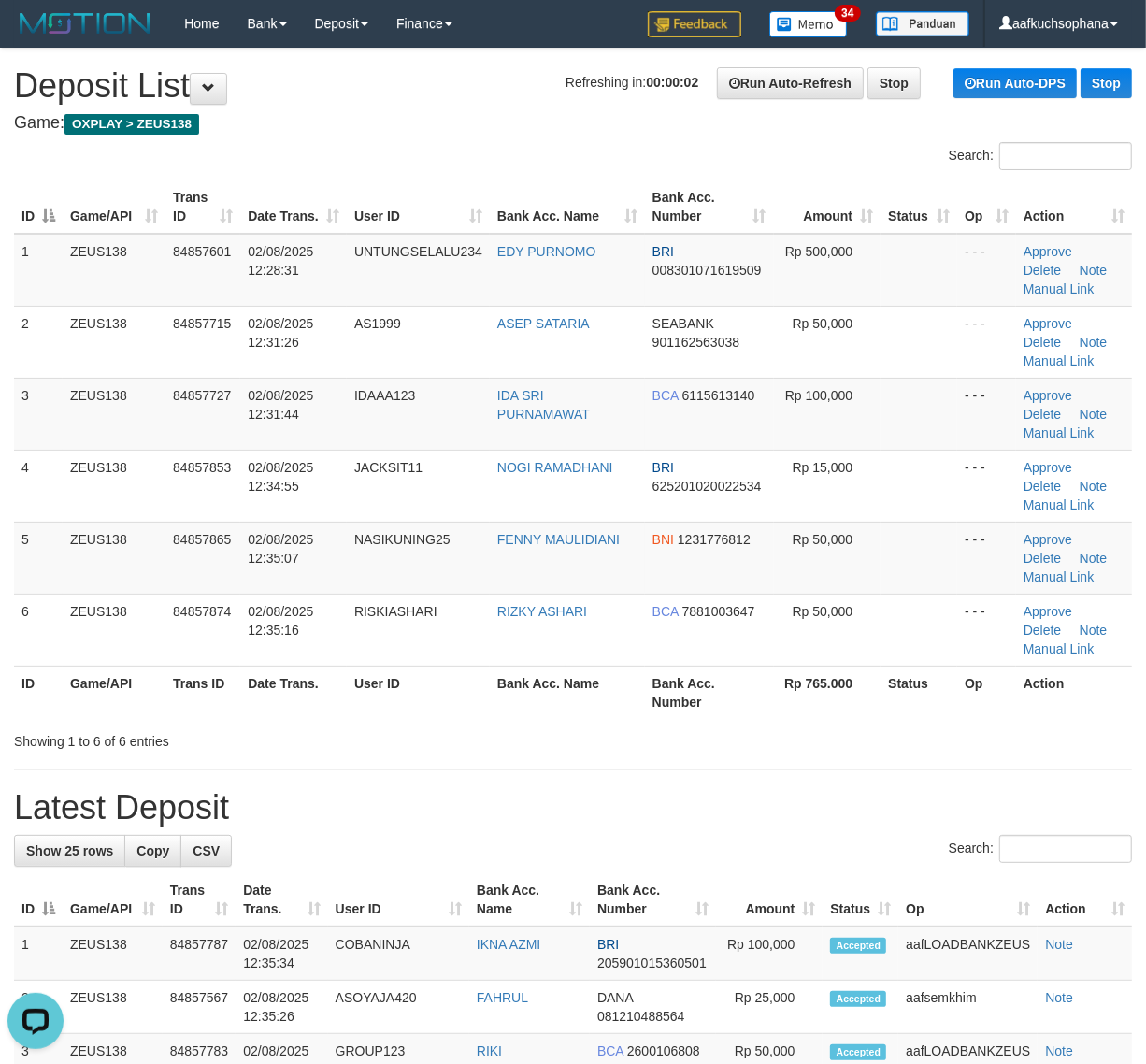 click on "**********" at bounding box center [573, 1226] 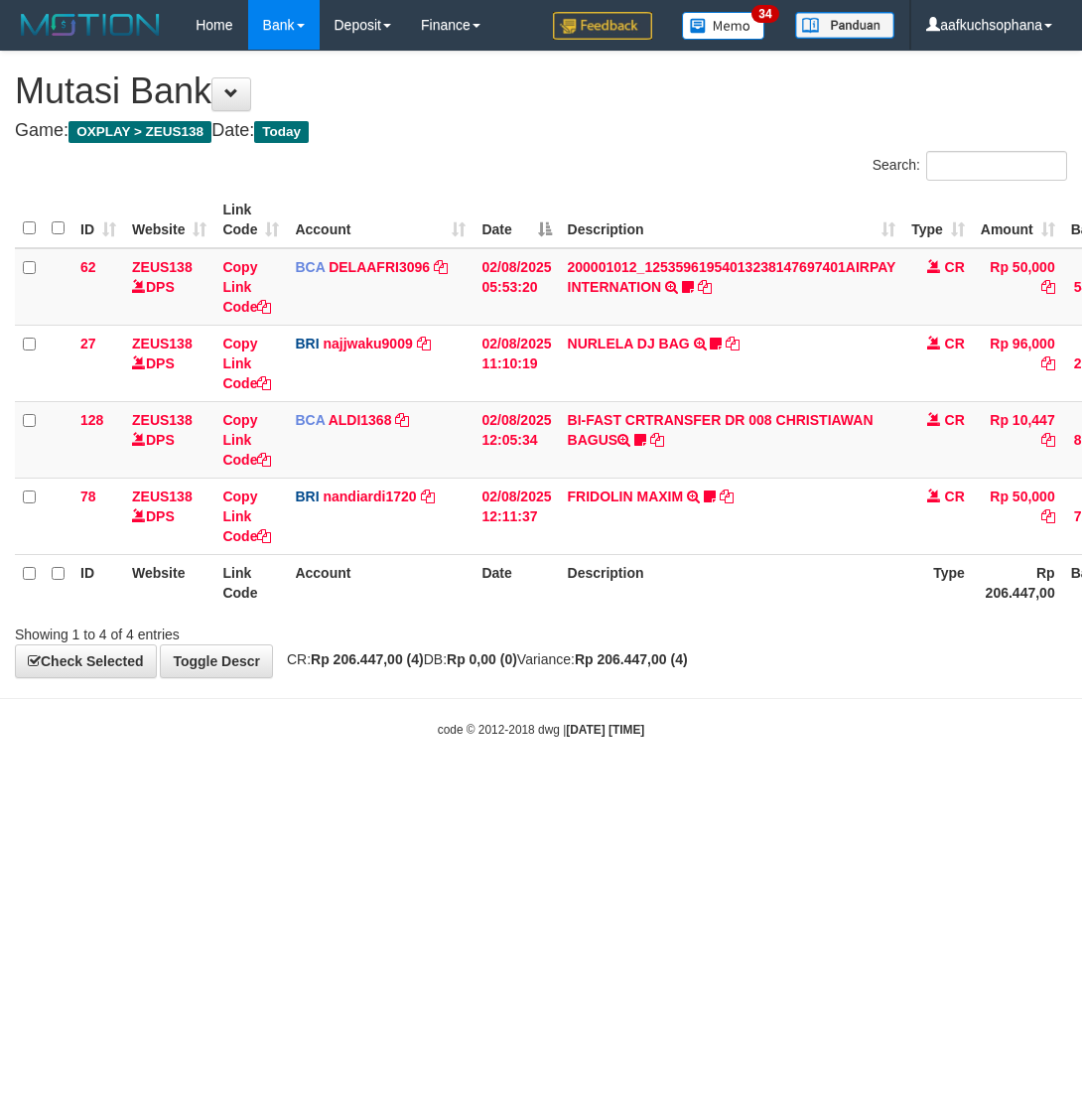 click on "Toggle navigation
Home
Bank
Account List
Load
By Website
Group
[OXPLAY]													ZEUS138
By Load Group (DPS)
Sync" at bounding box center (541, 394) 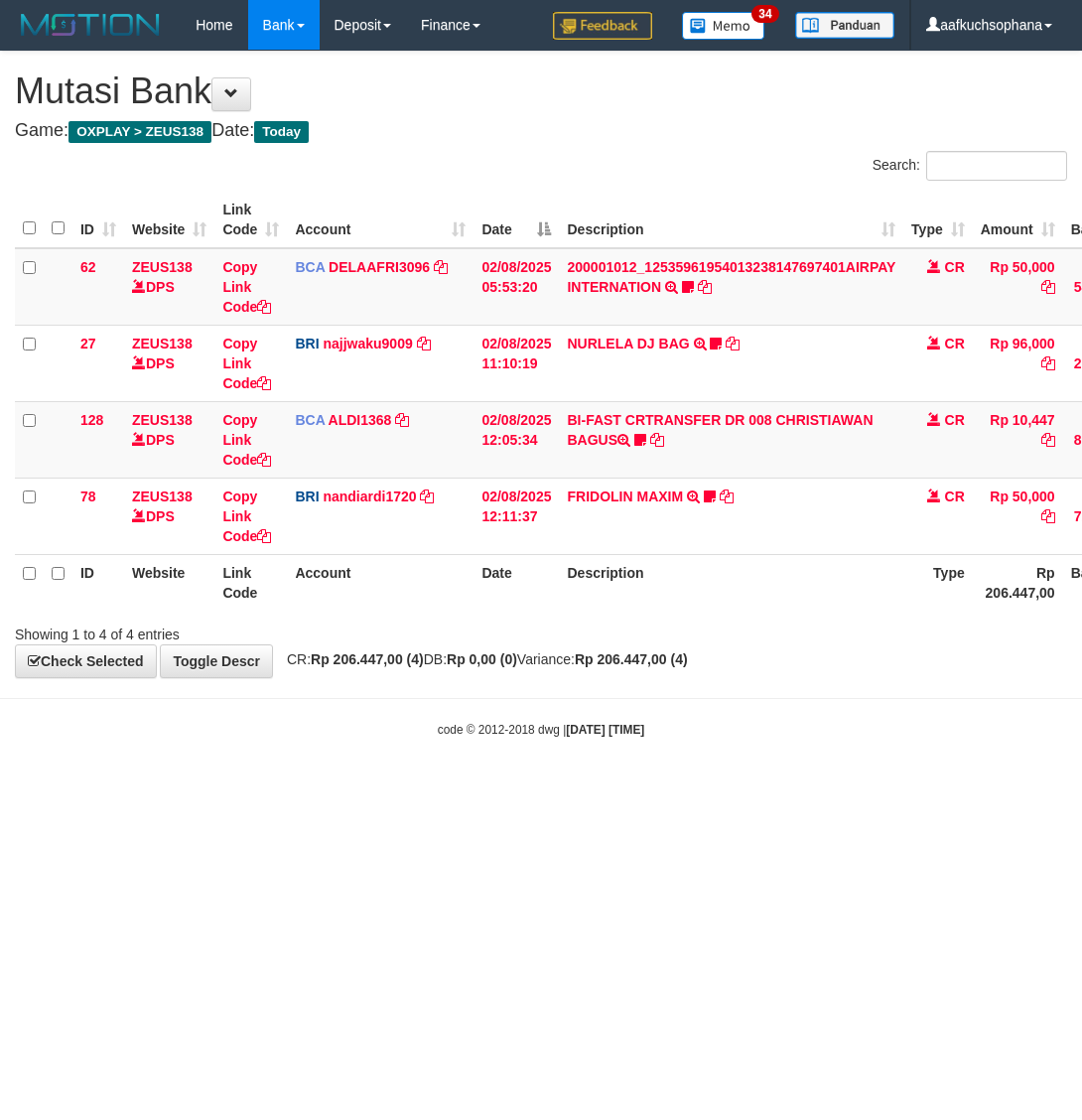 scroll, scrollTop: 0, scrollLeft: 0, axis: both 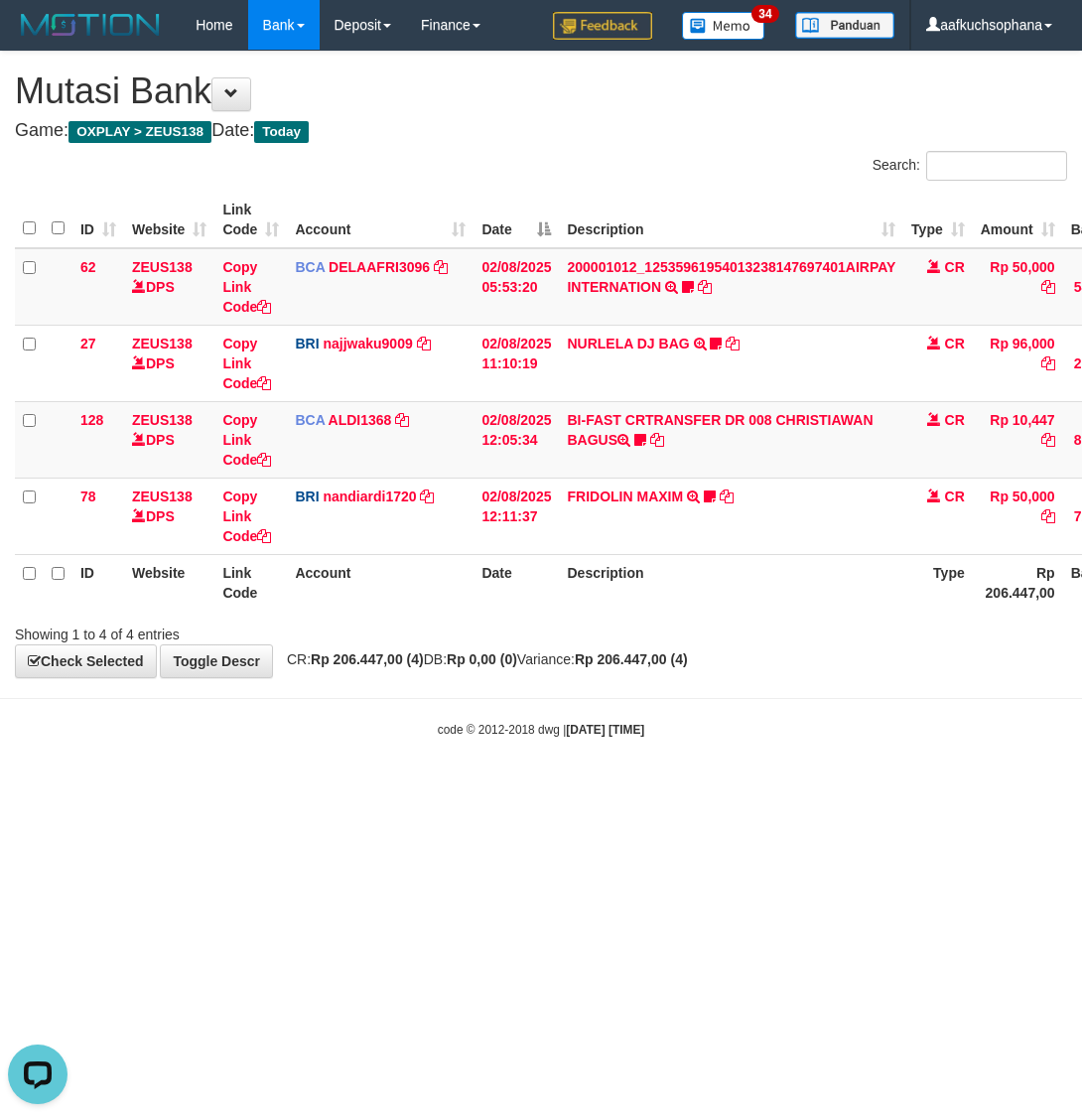 drag, startPoint x: 874, startPoint y: 943, endPoint x: 807, endPoint y: 946, distance: 67.06713 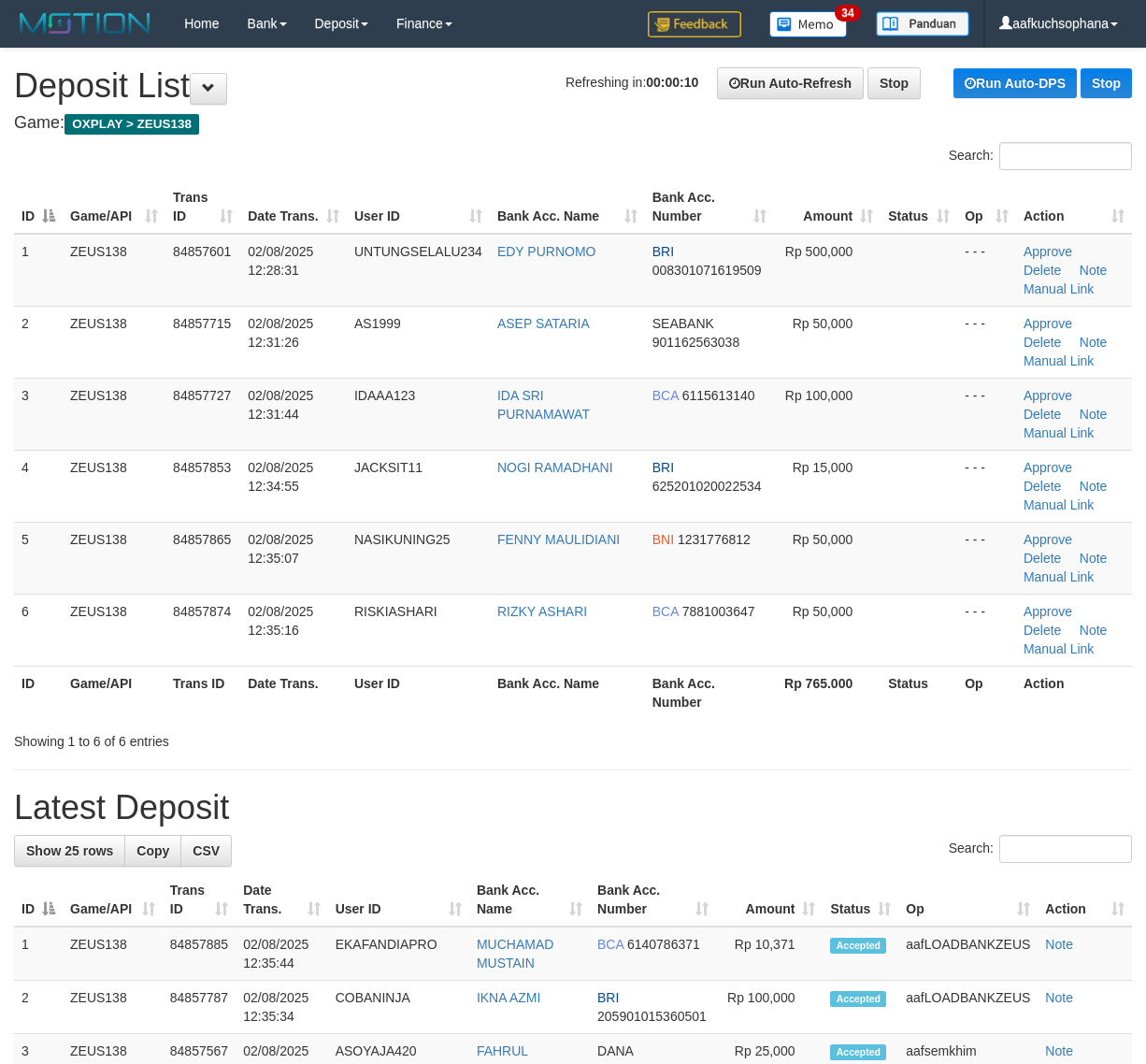 scroll, scrollTop: 0, scrollLeft: 0, axis: both 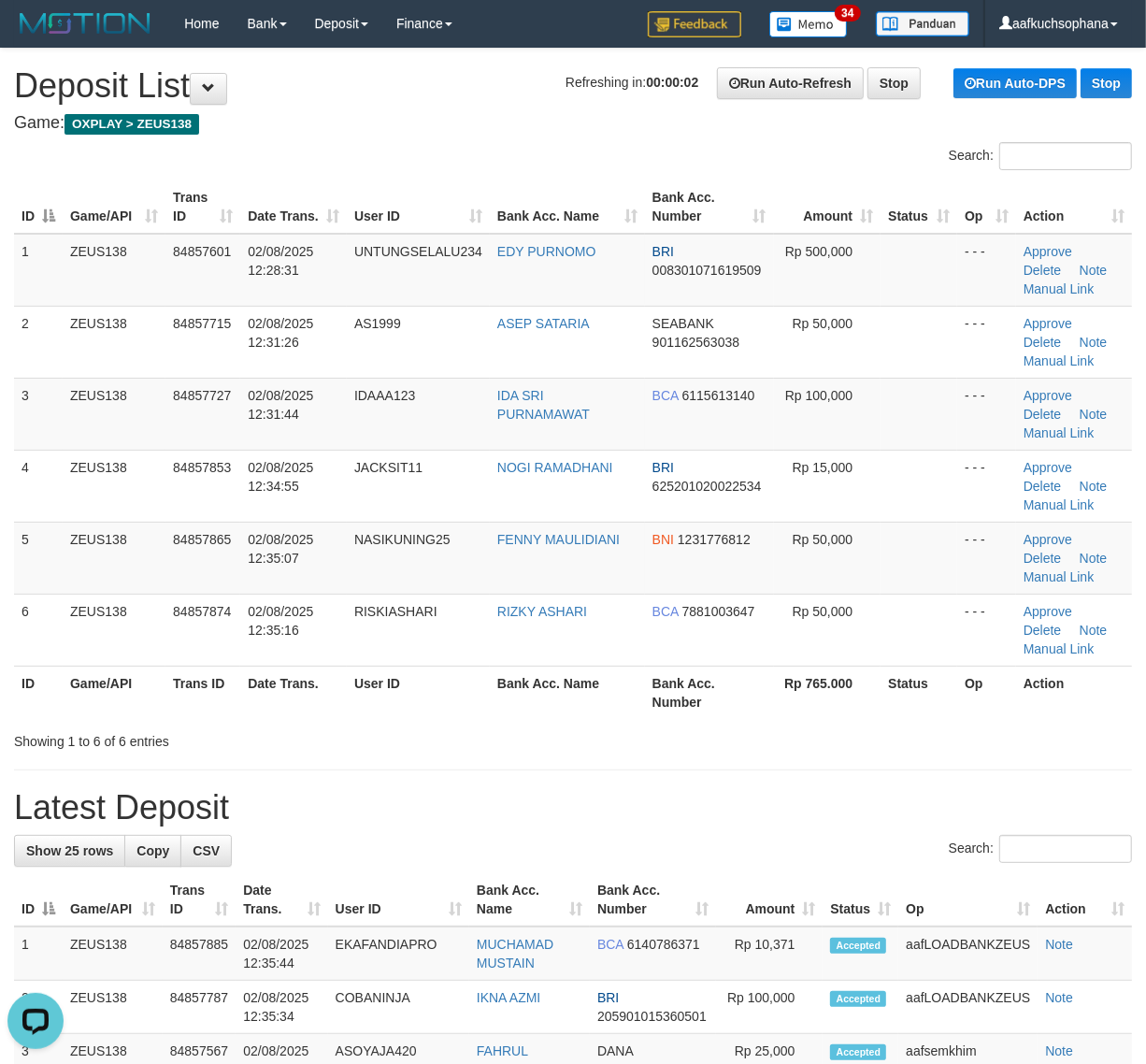 click on "**********" at bounding box center [573, 1226] 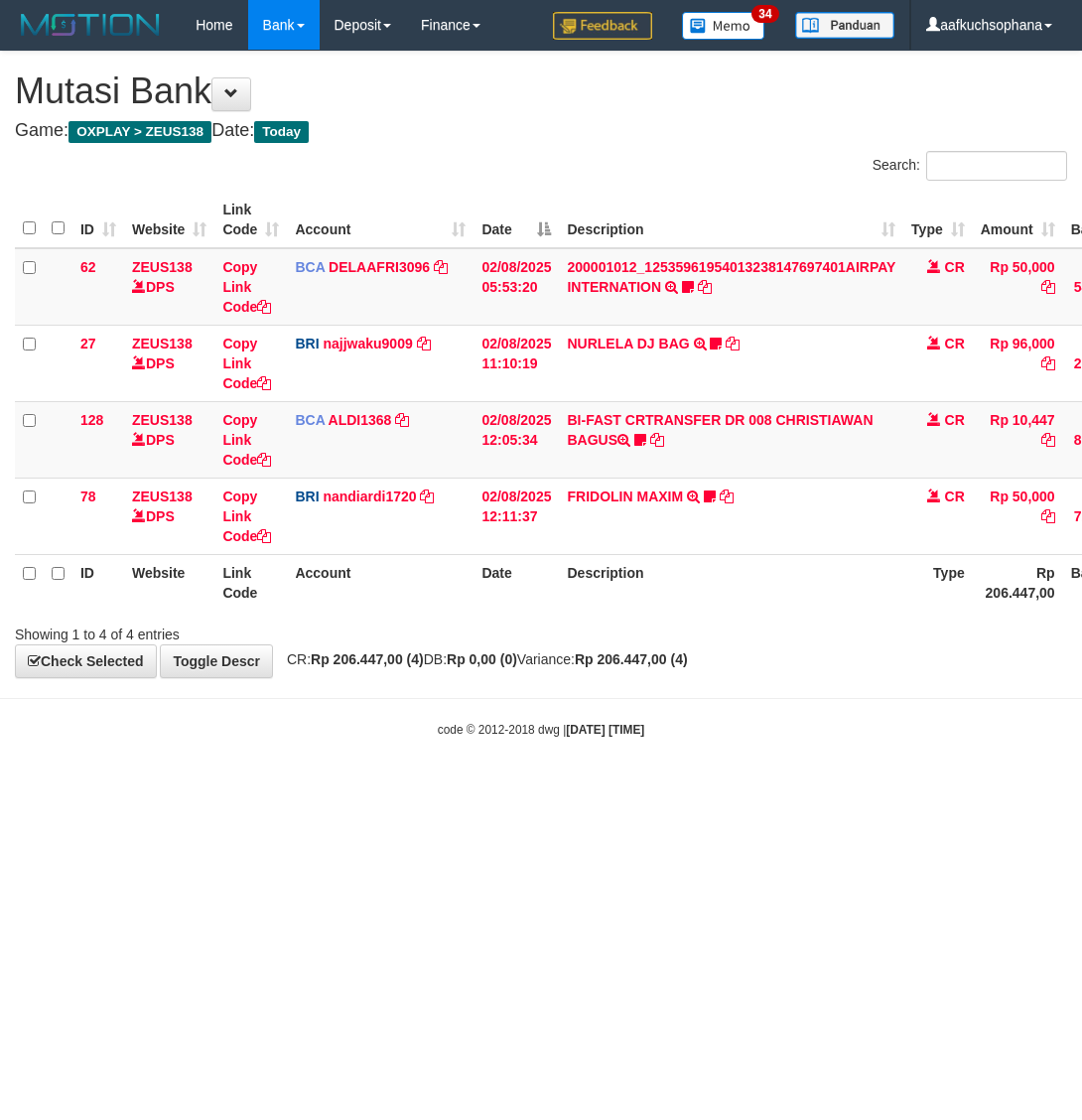 scroll, scrollTop: 0, scrollLeft: 0, axis: both 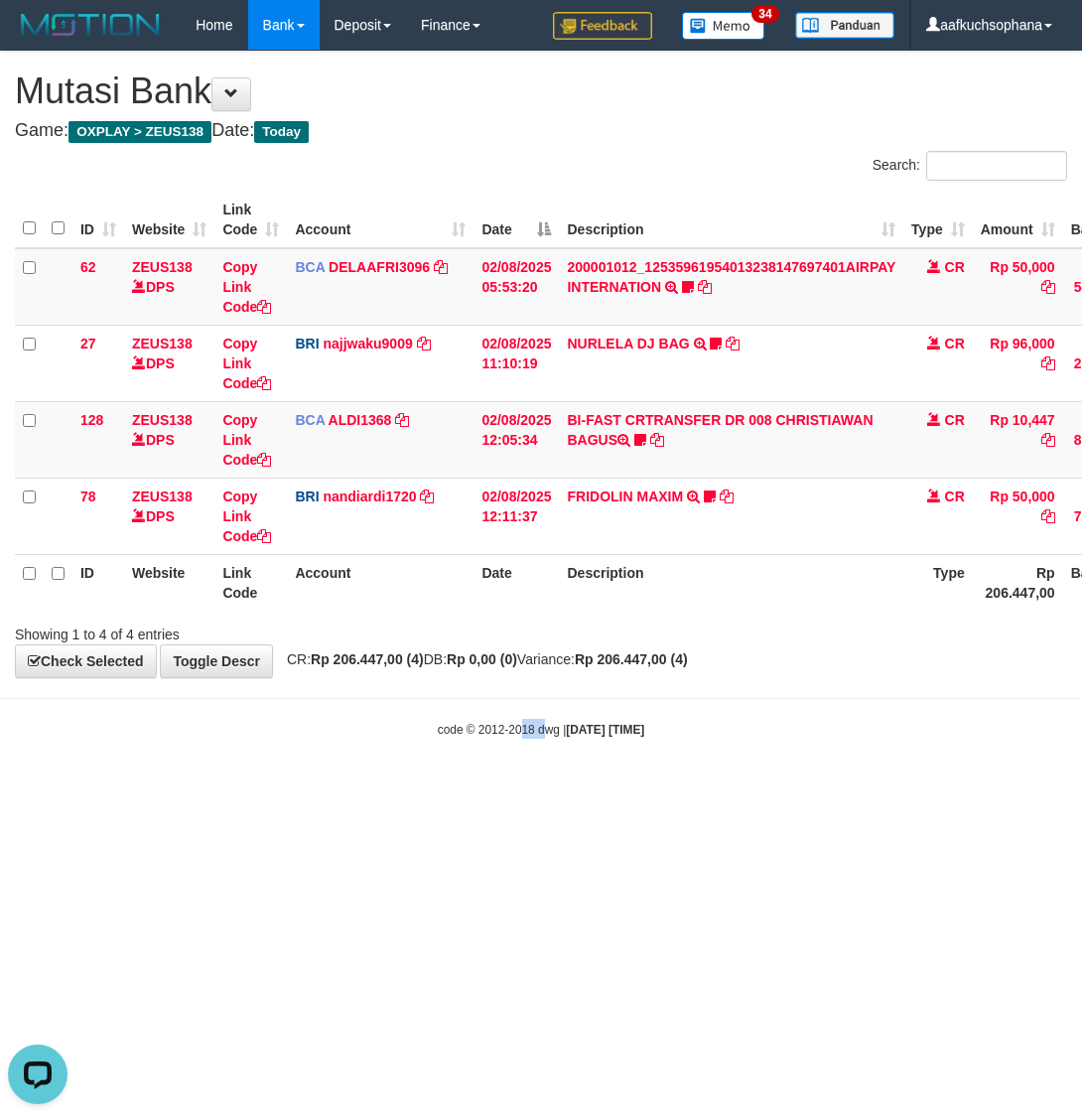 click on "Toggle navigation
Home
Bank
Account List
Load
By Website
Group
[OXPLAY]													ZEUS138
By Load Group (DPS)
Sync" at bounding box center (541, 394) 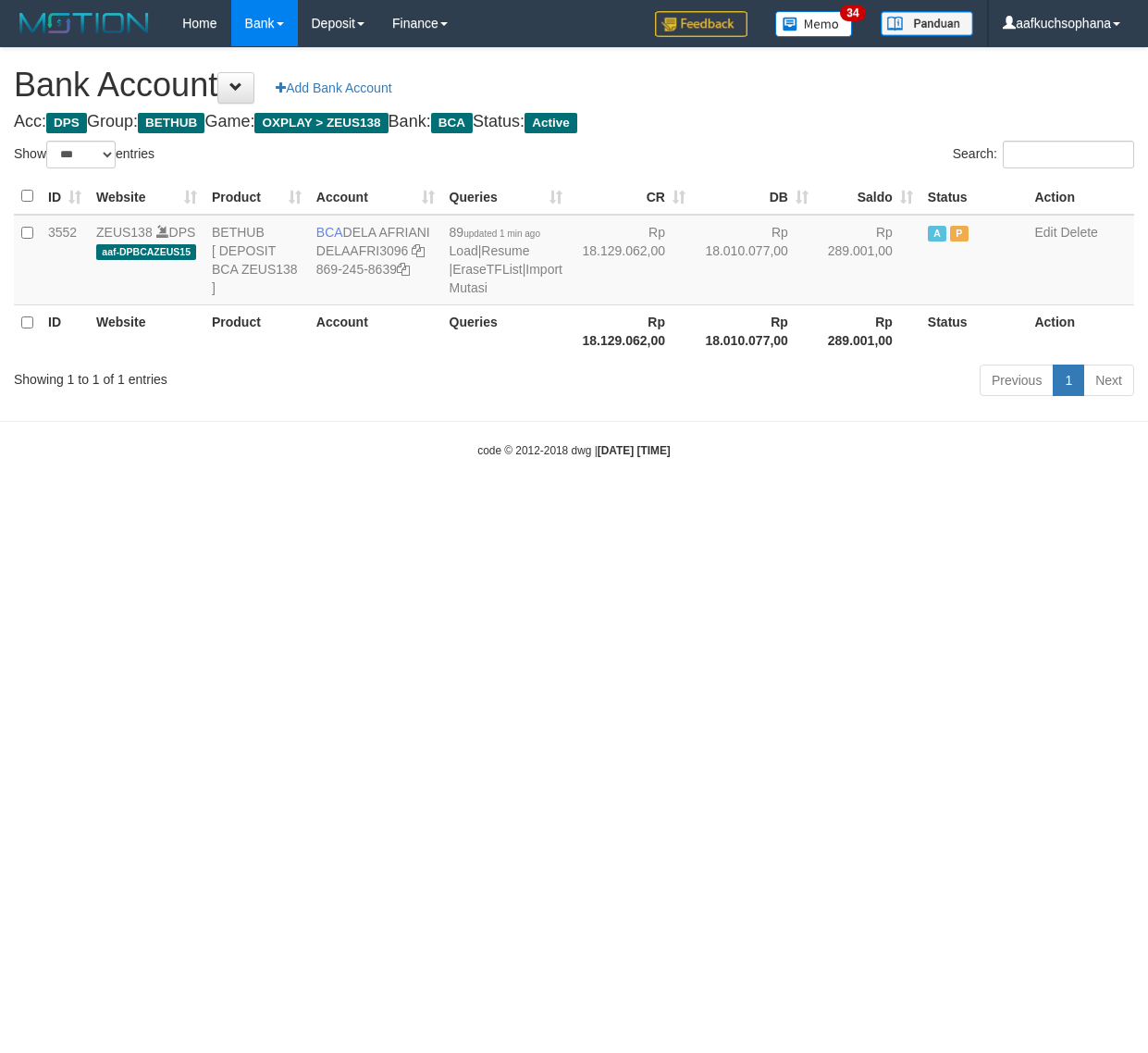 select on "***" 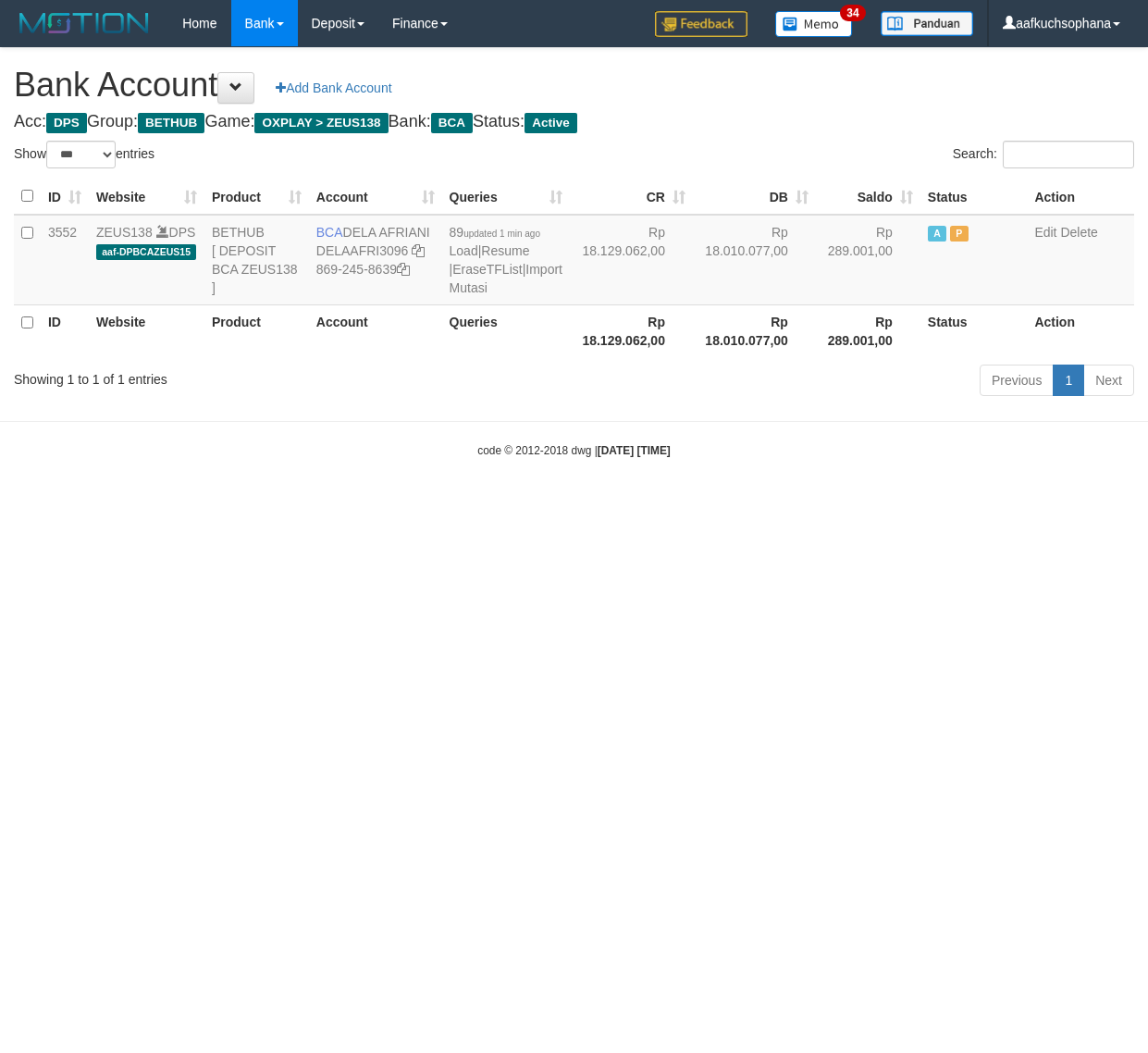 scroll, scrollTop: 0, scrollLeft: 0, axis: both 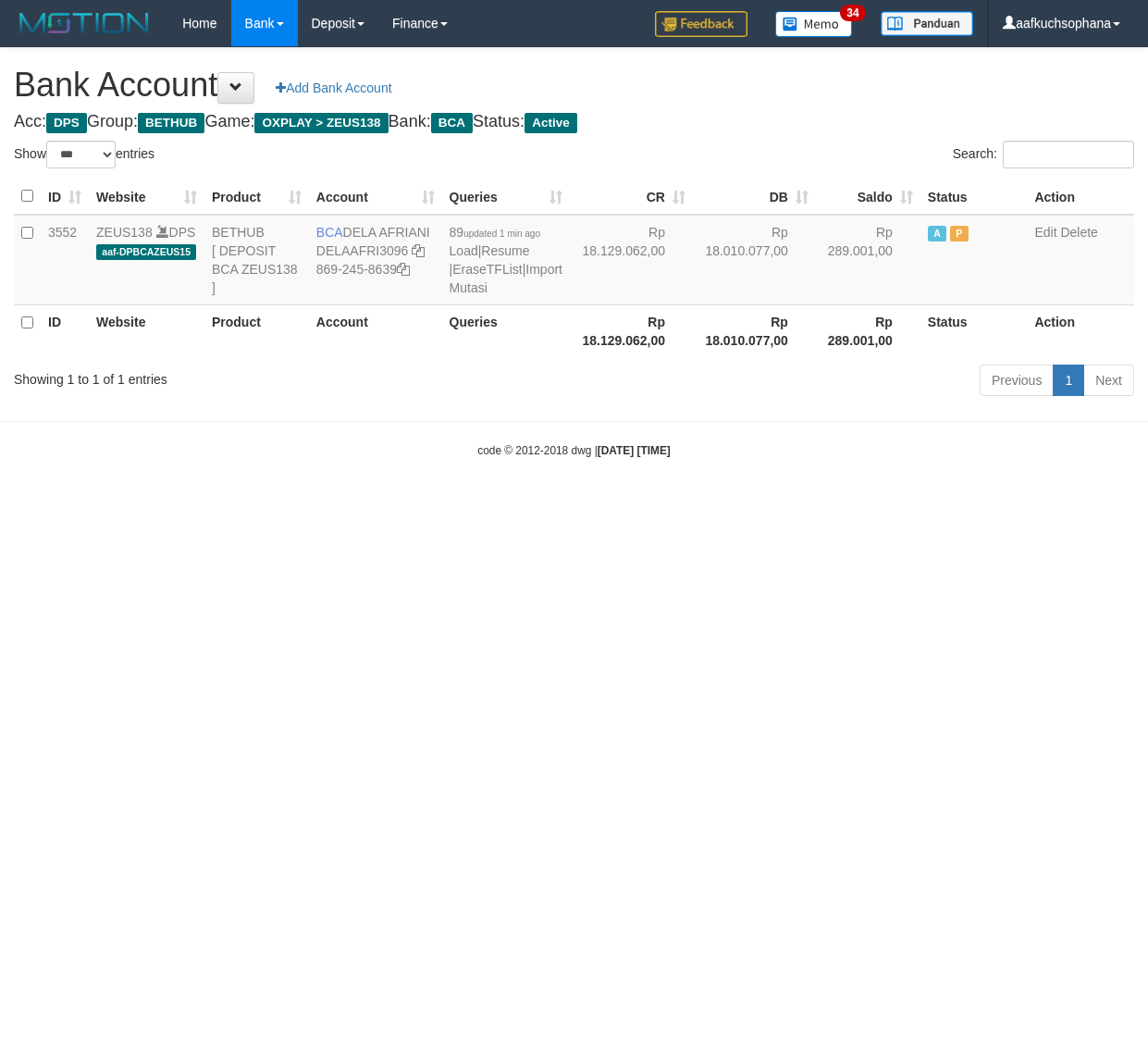 select on "***" 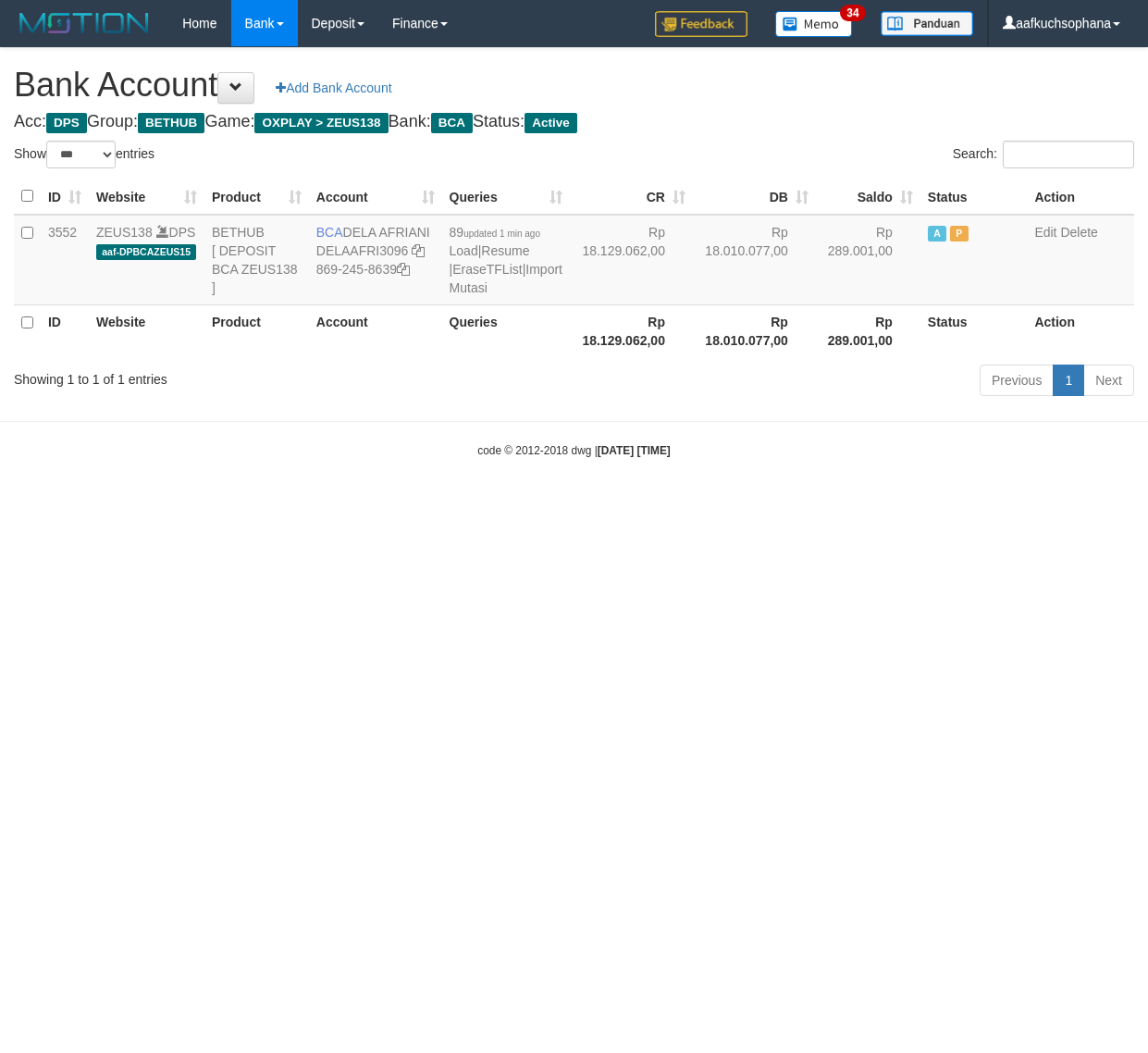 scroll, scrollTop: 0, scrollLeft: 0, axis: both 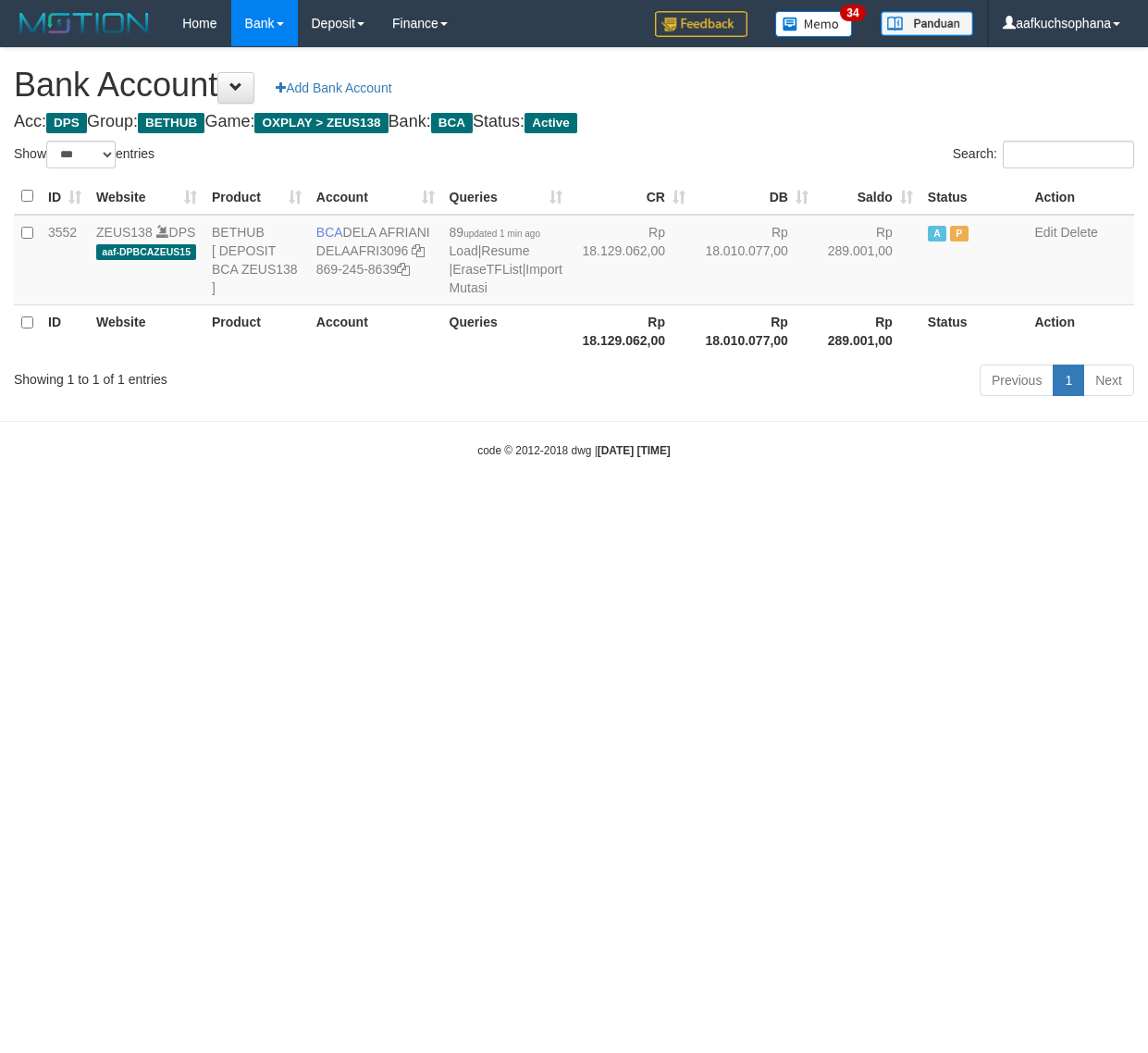 select on "***" 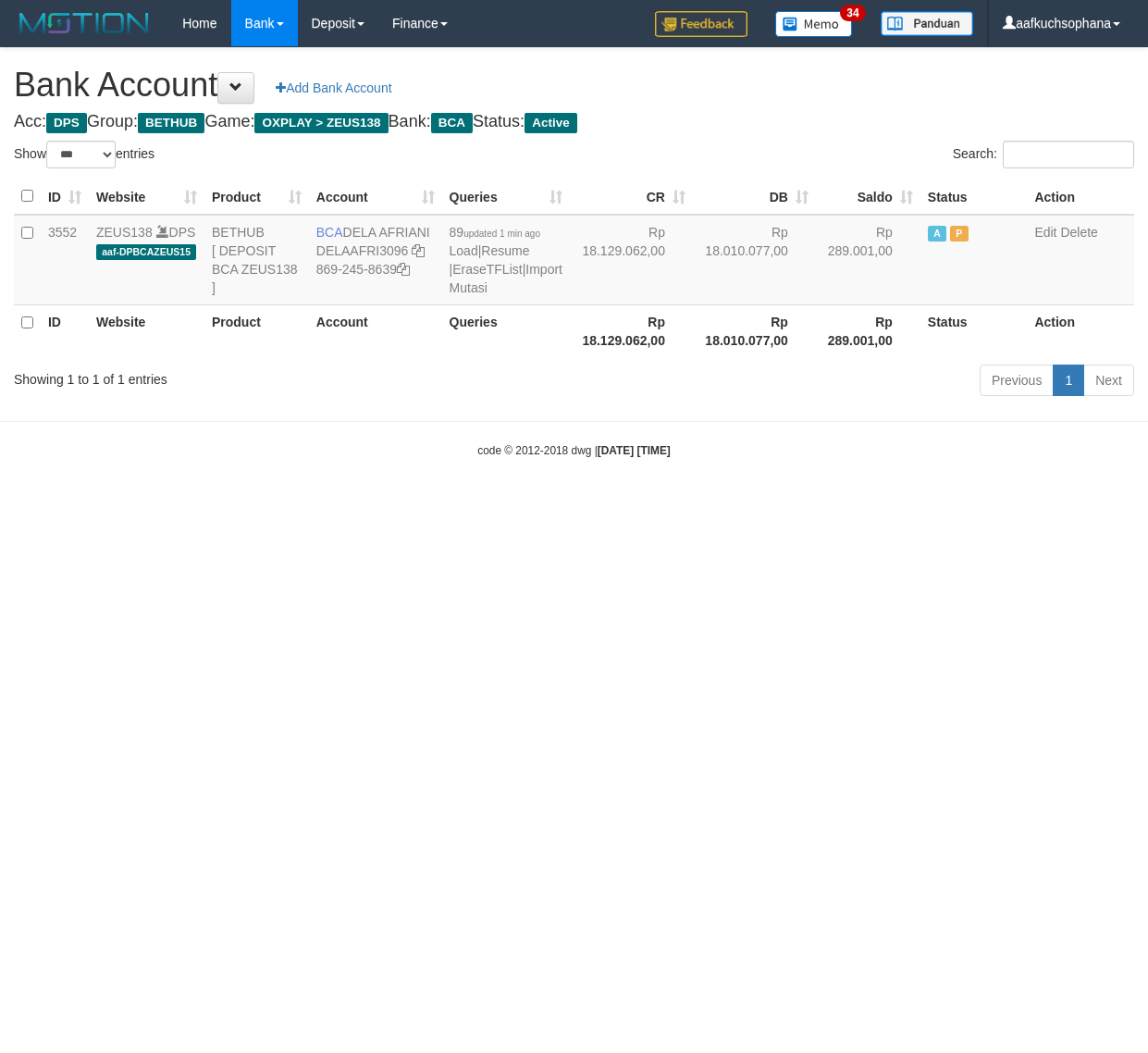 scroll, scrollTop: 0, scrollLeft: 0, axis: both 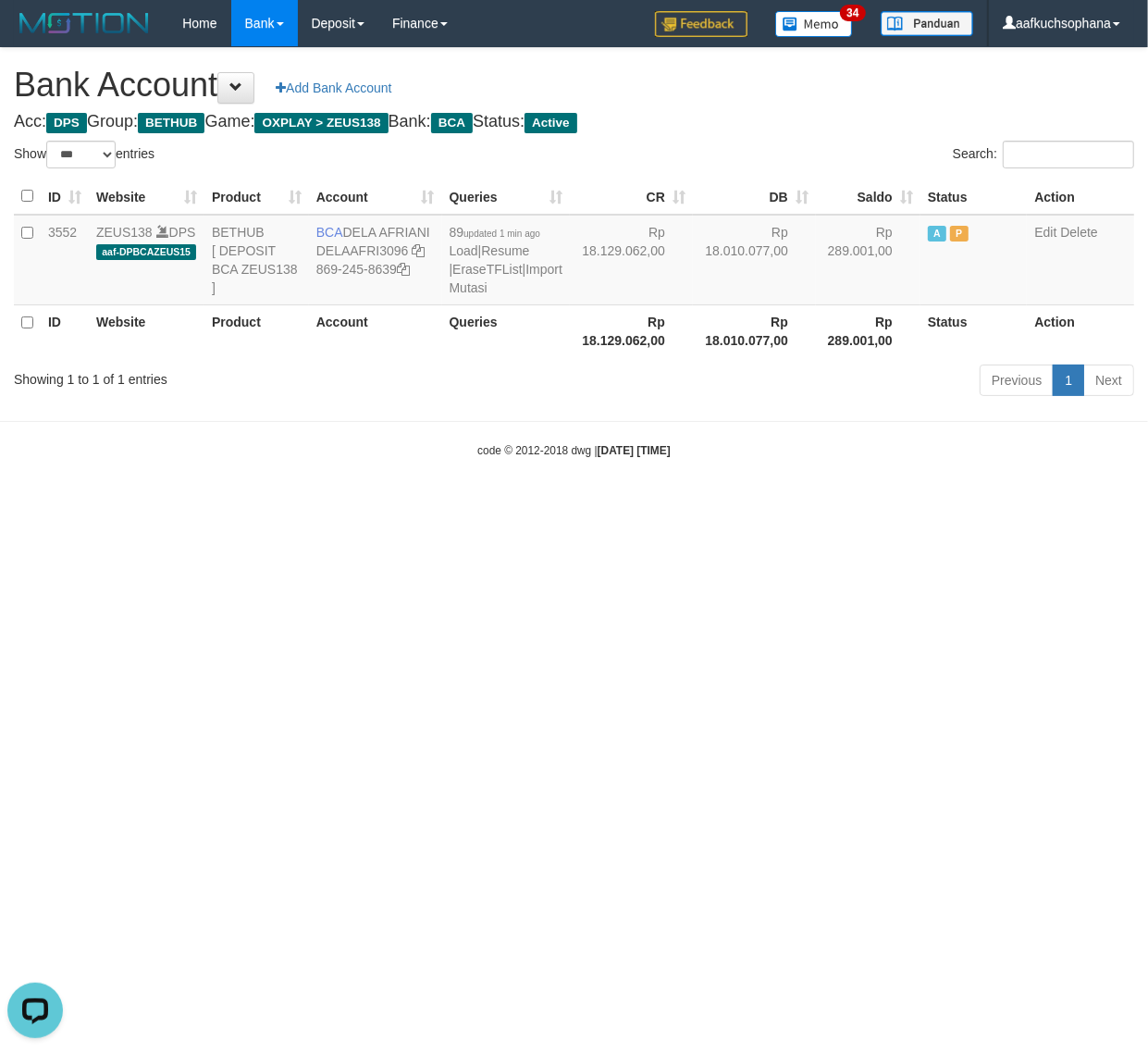 click on "Toggle navigation
Home
Bank
Account List
Load
By Website
Group
[OXPLAY]													ZEUS138
By Load Group (DPS)
Sync" at bounding box center (574, 253) 